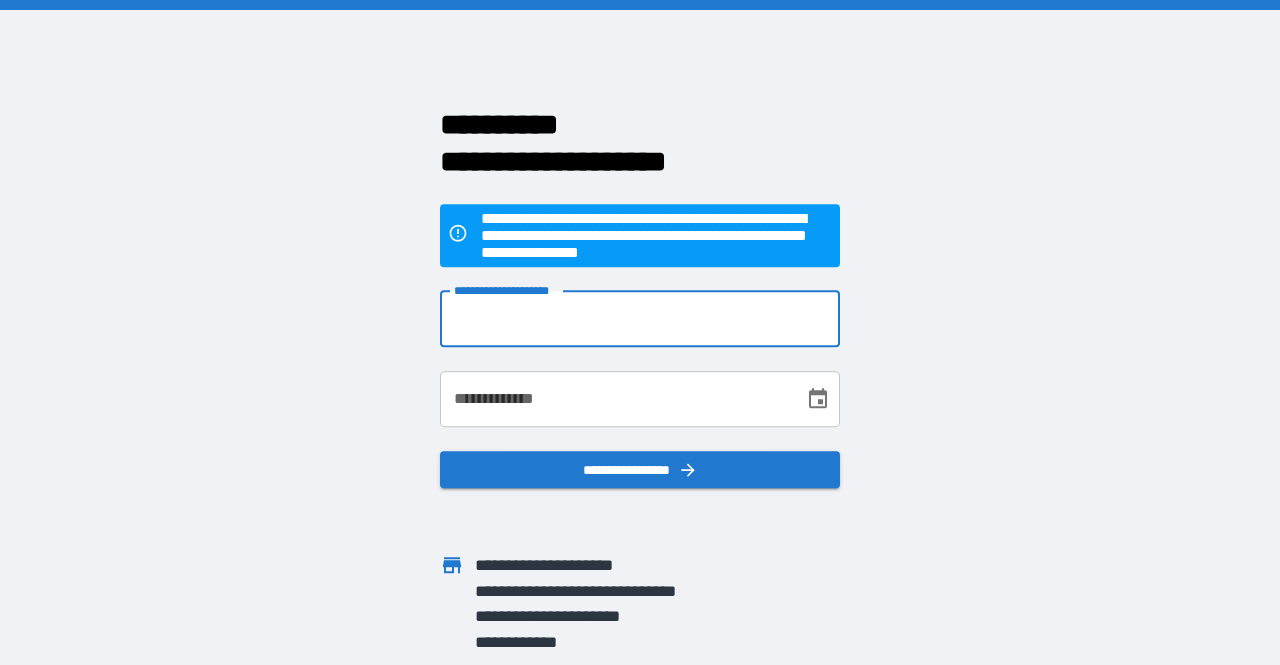 click on "**********" at bounding box center (640, 319) 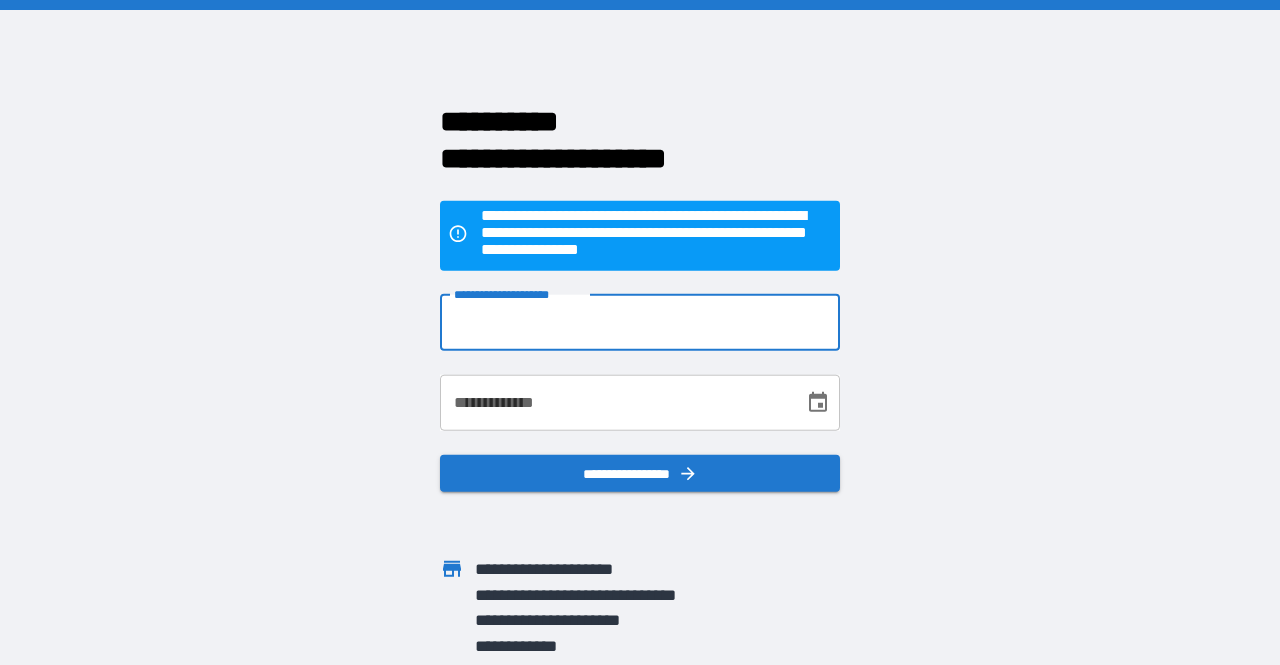 scroll, scrollTop: 0, scrollLeft: 0, axis: both 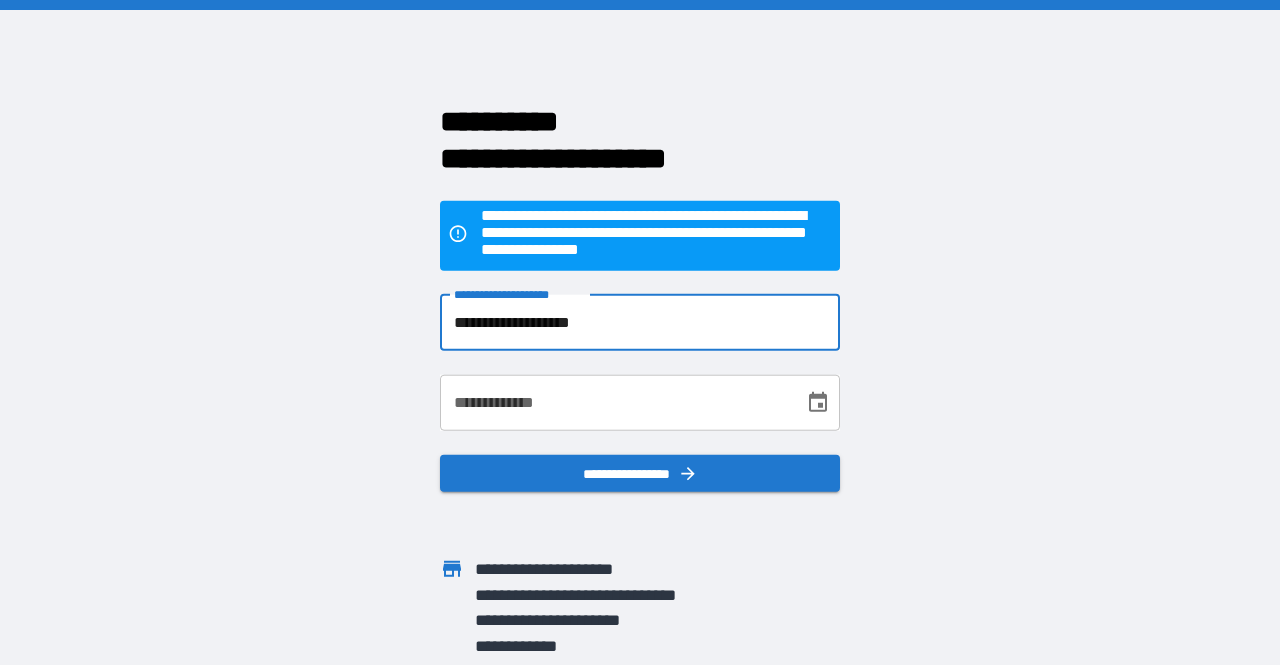 click on "**********" at bounding box center [615, 402] 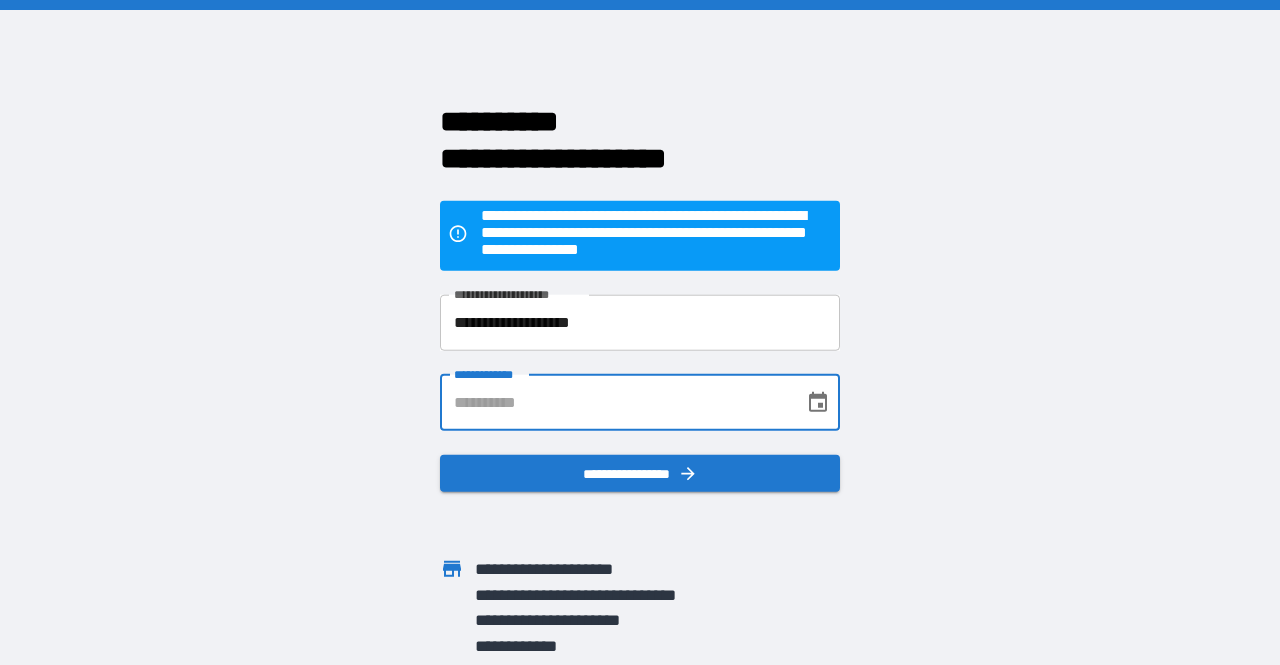 type on "**********" 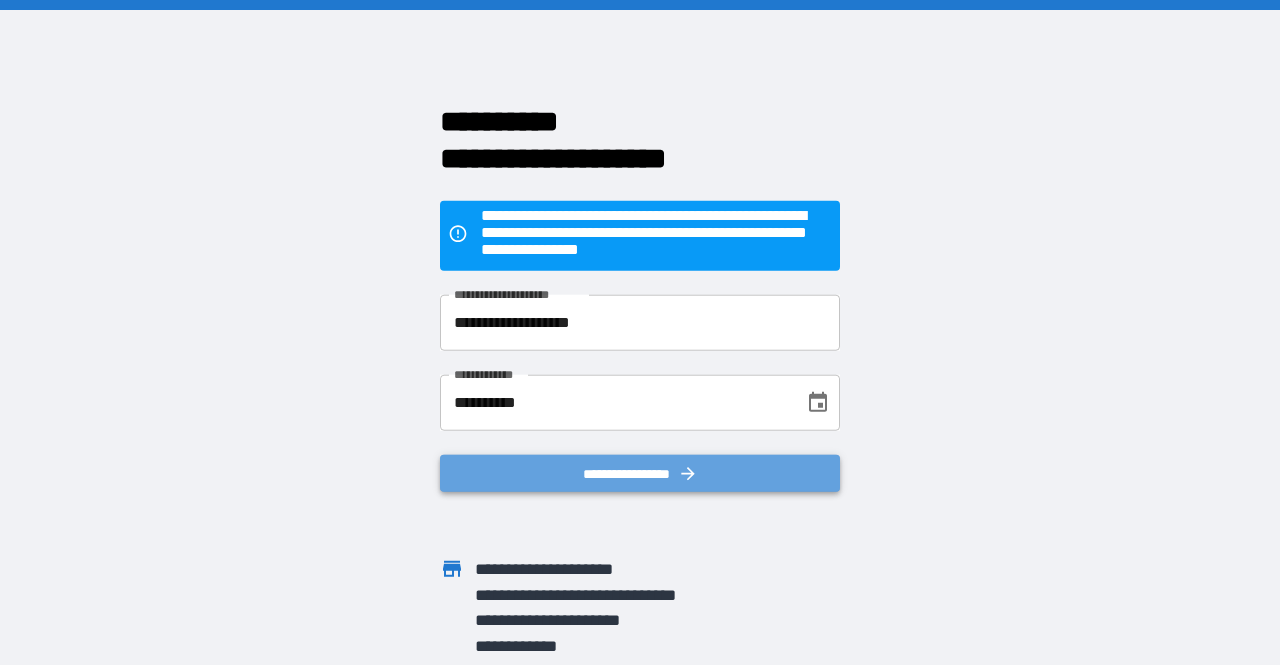 click on "**********" at bounding box center (640, 473) 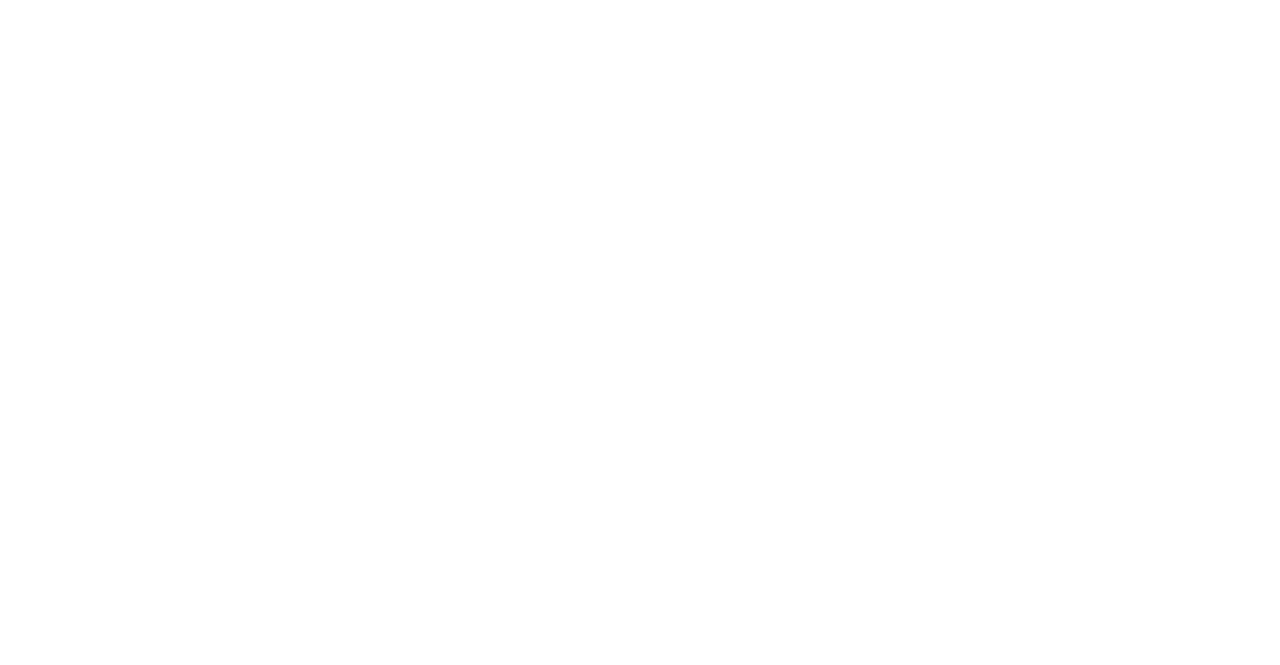 scroll, scrollTop: 0, scrollLeft: 0, axis: both 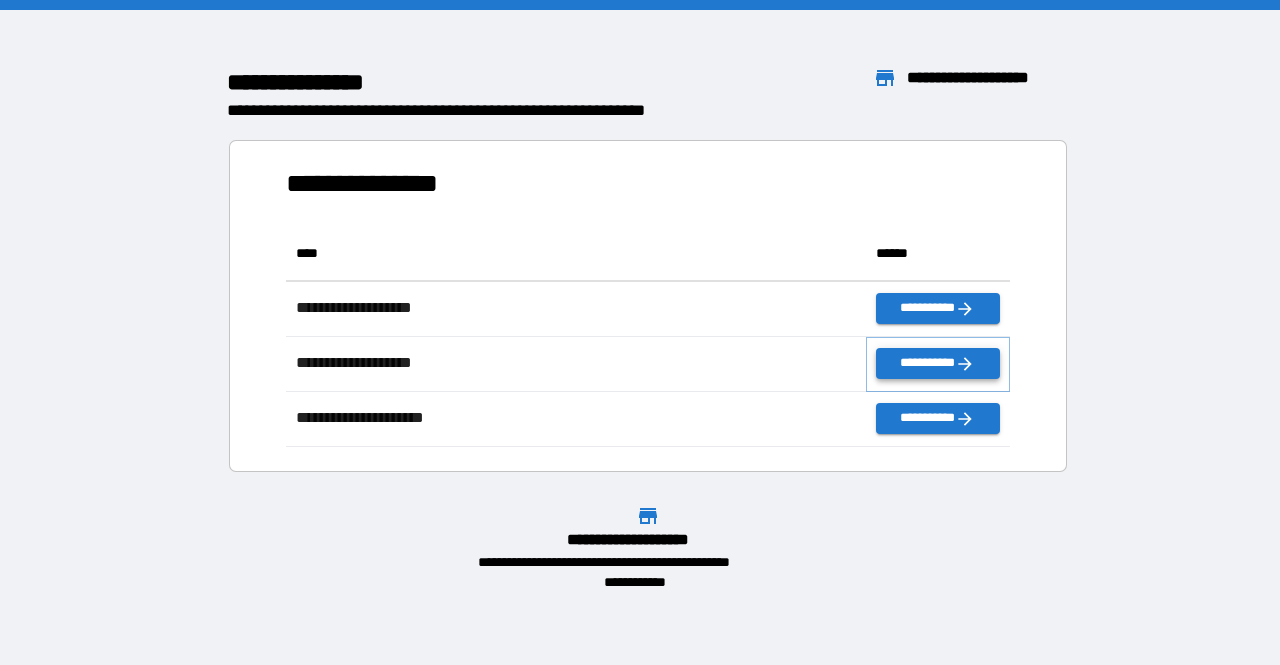 click on "**********" at bounding box center [938, 363] 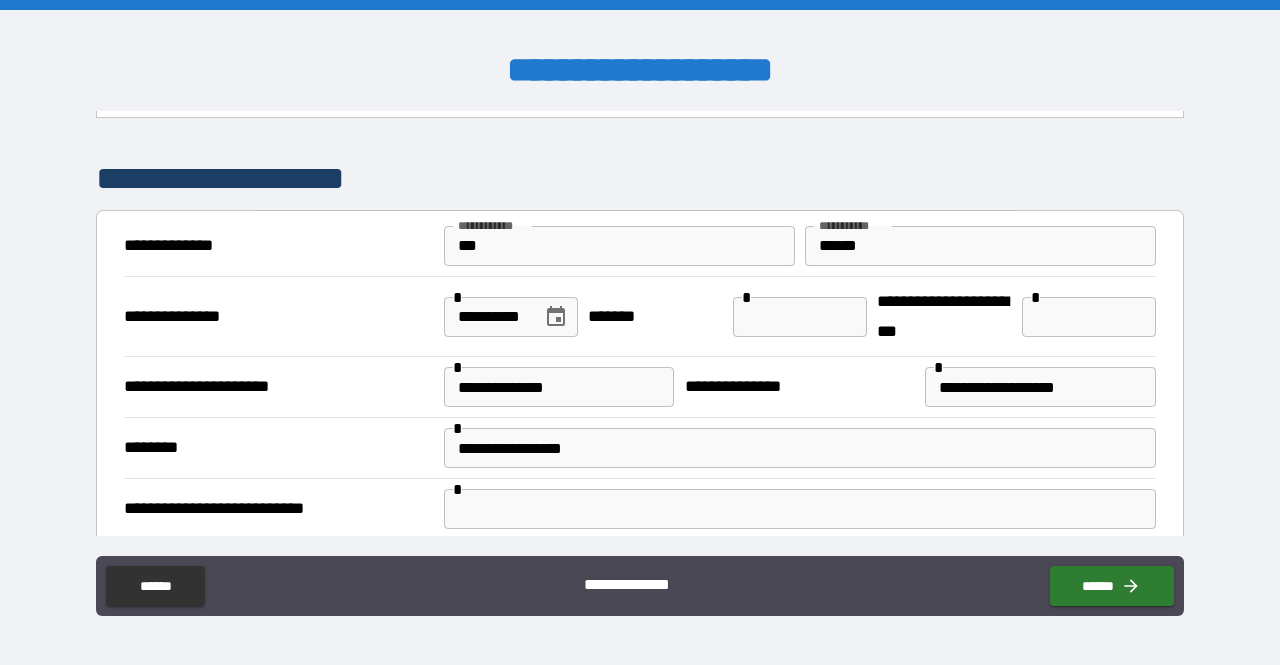 scroll, scrollTop: 86, scrollLeft: 0, axis: vertical 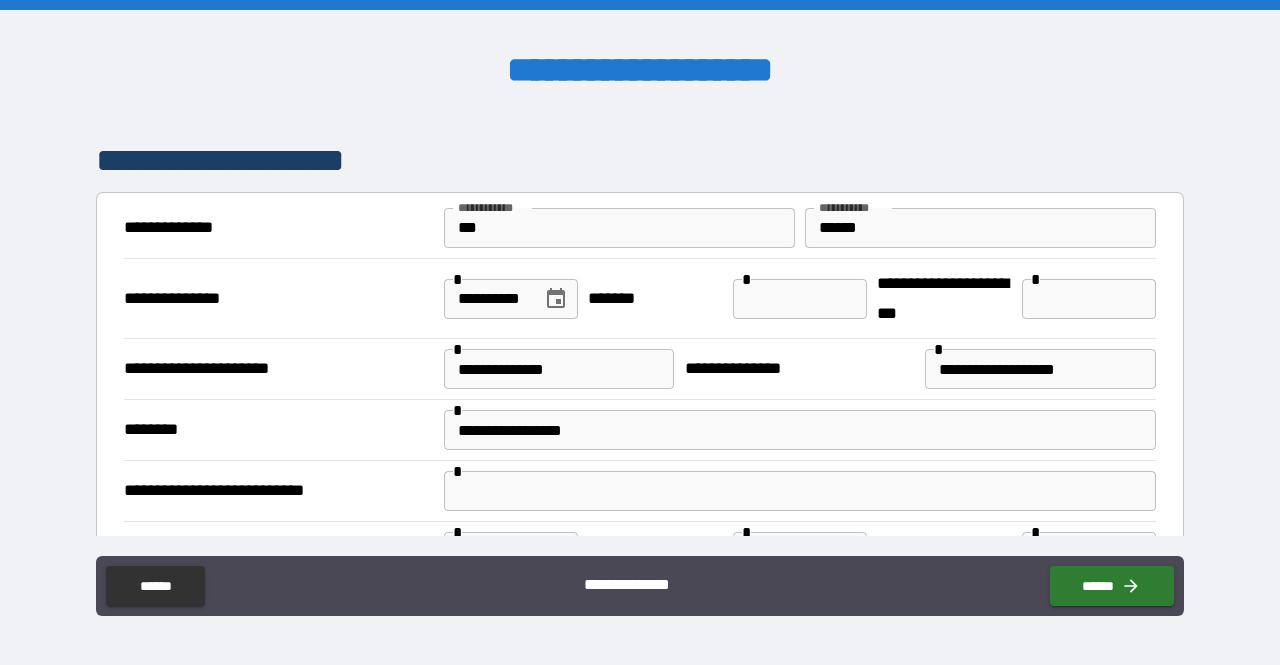 click at bounding box center [800, 299] 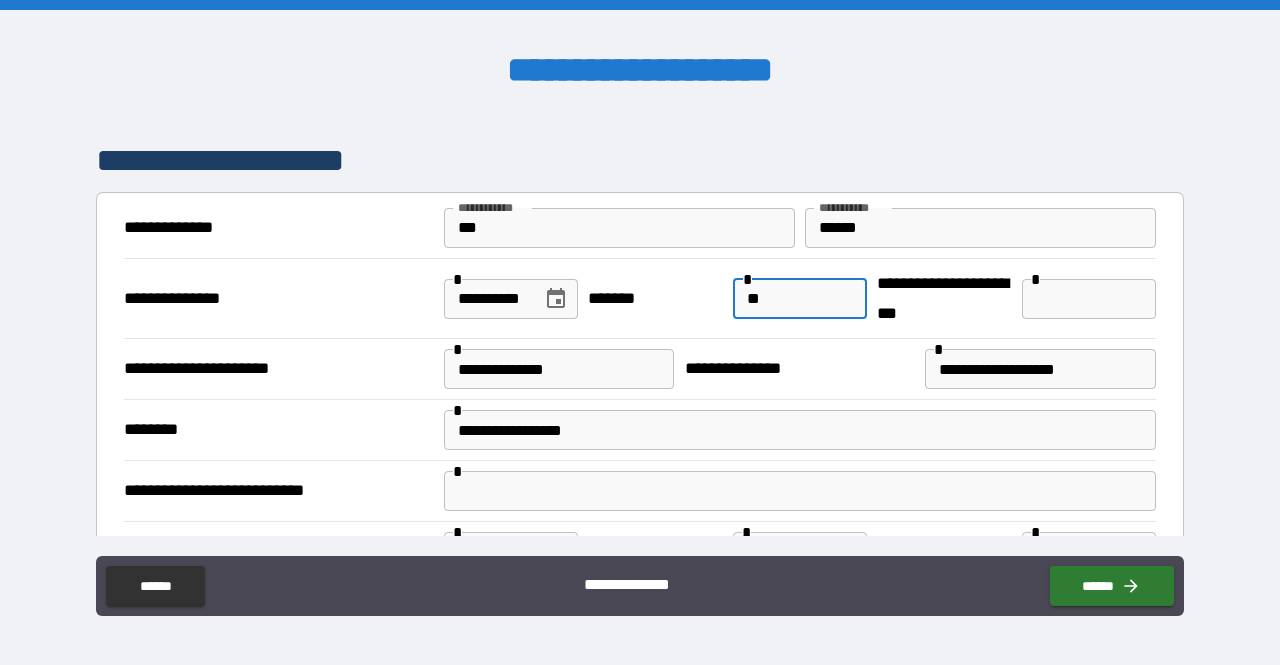 type on "*" 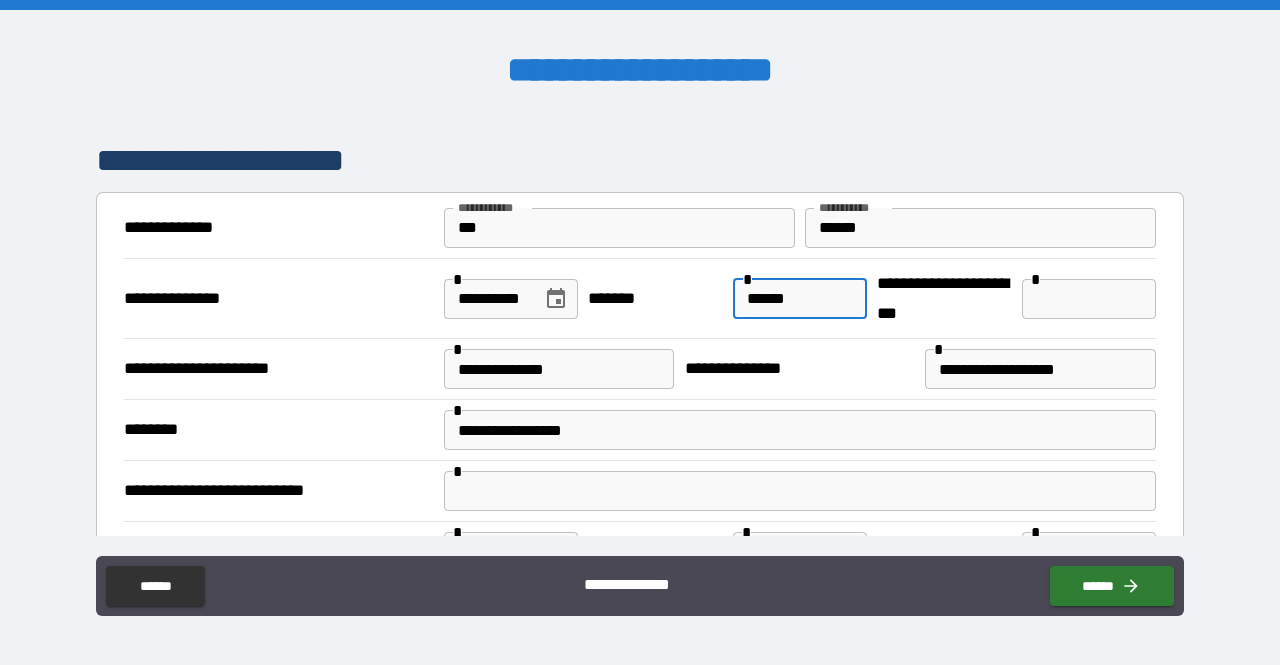type on "******" 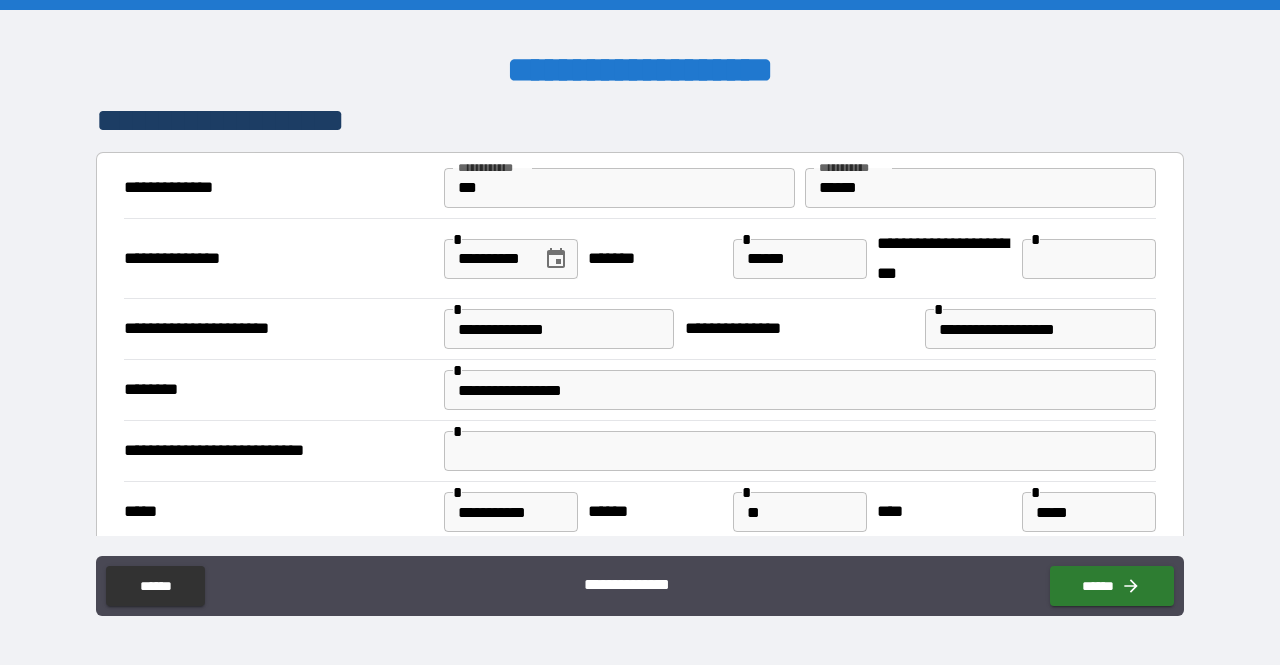 scroll, scrollTop: 121, scrollLeft: 0, axis: vertical 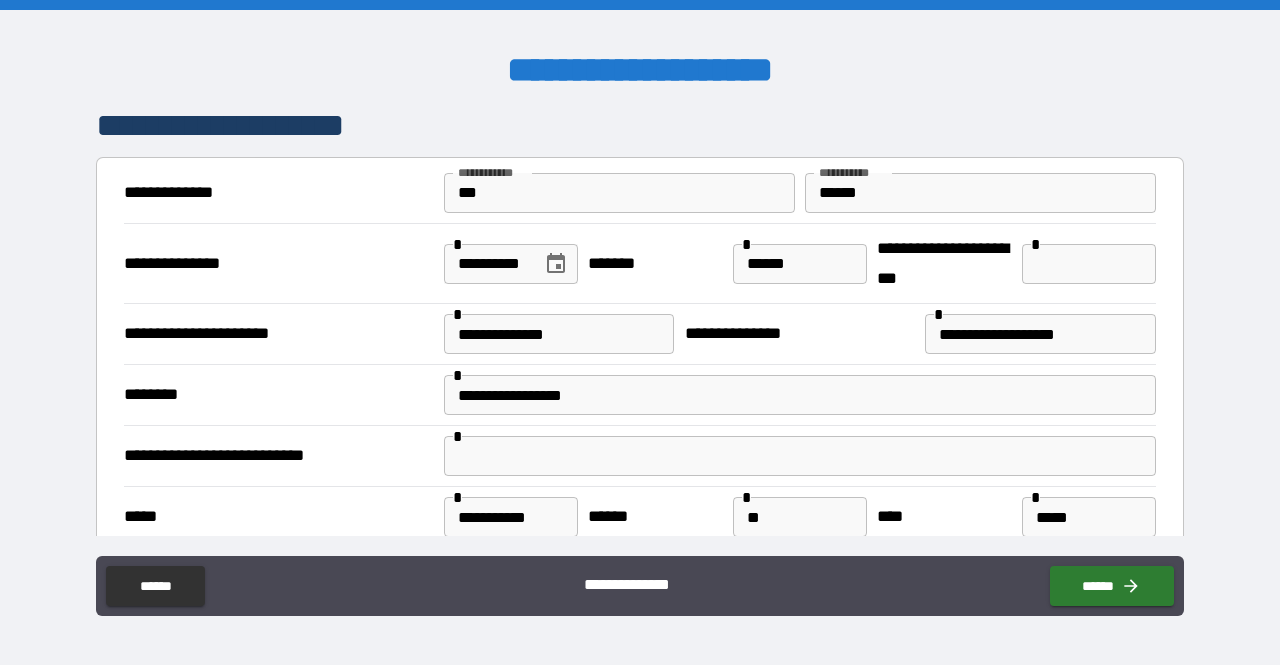 click on "**********" at bounding box center (486, 264) 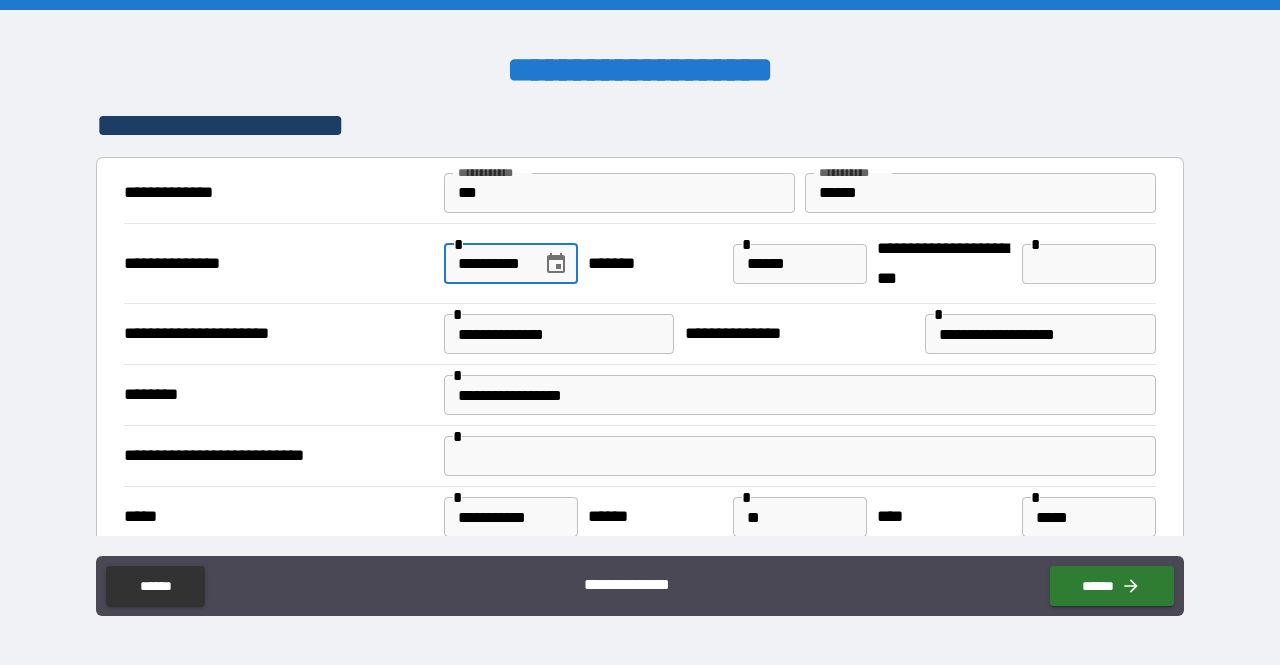 click on "**********" at bounding box center [486, 264] 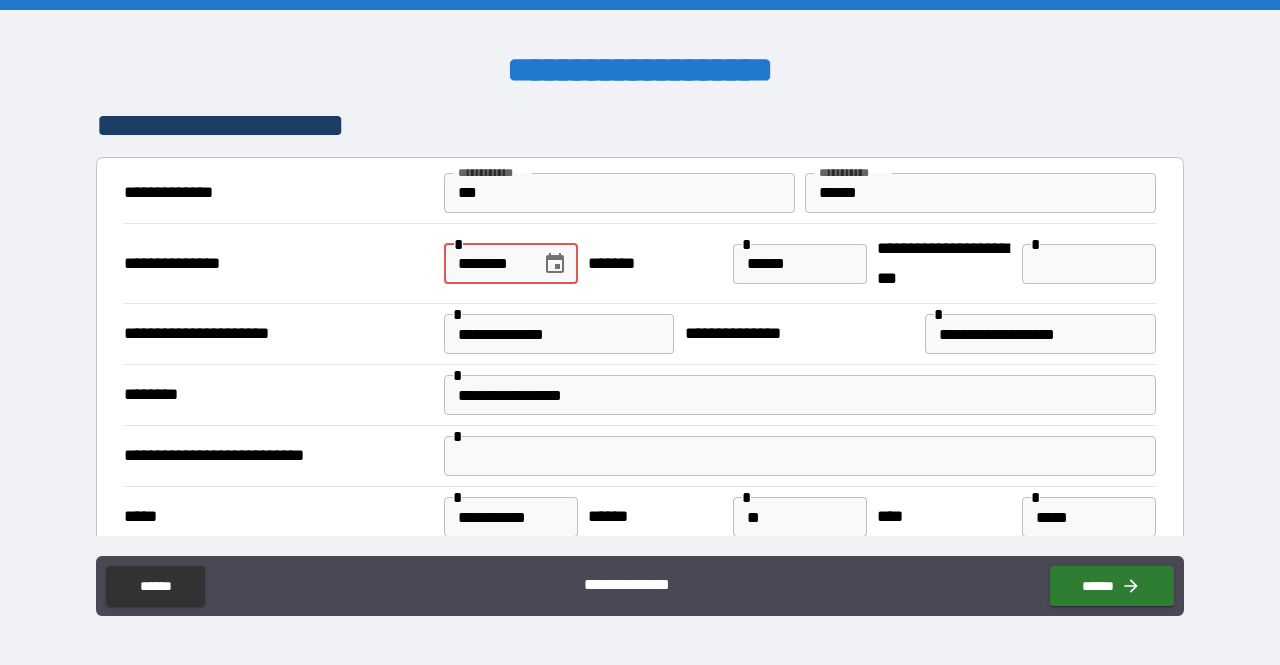 scroll, scrollTop: 0, scrollLeft: 0, axis: both 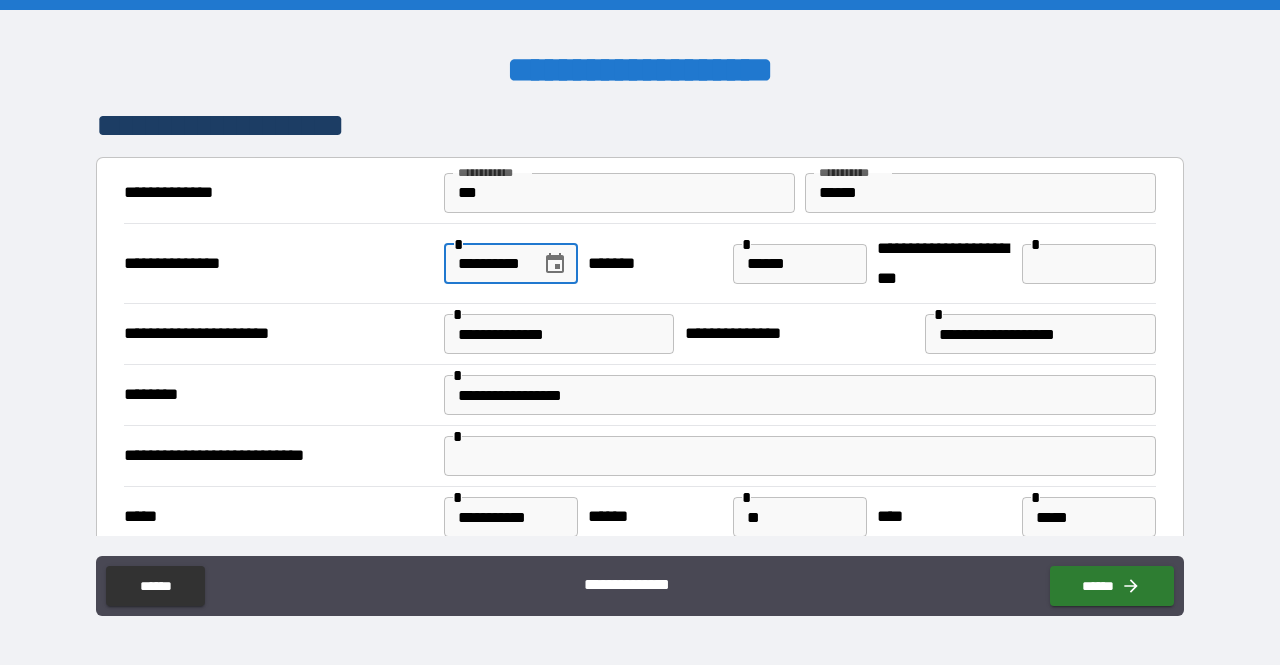 click on "*******" at bounding box center (654, 264) 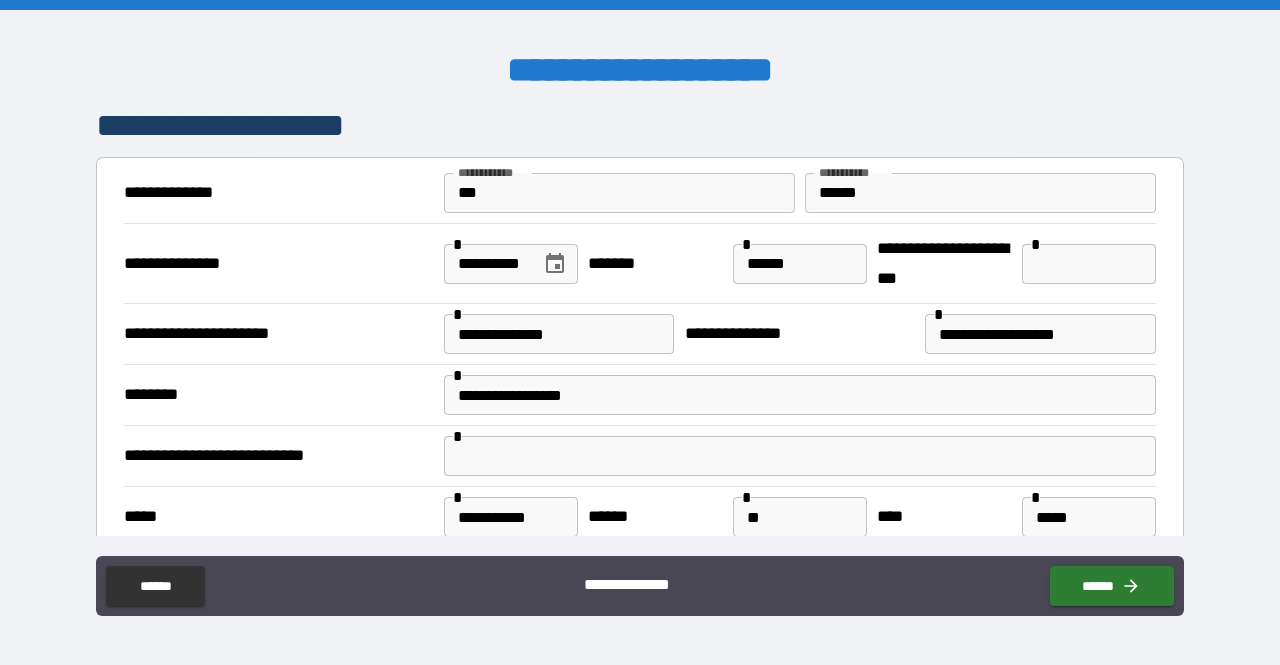 click 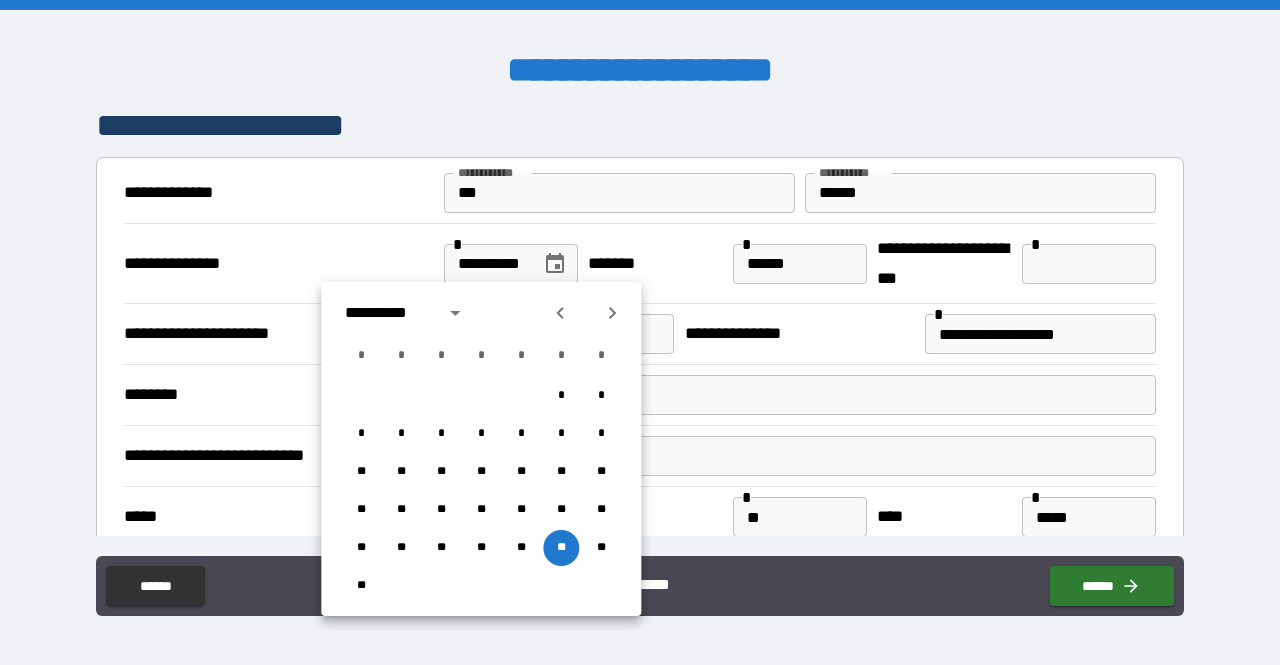 click on "*******" at bounding box center [654, 264] 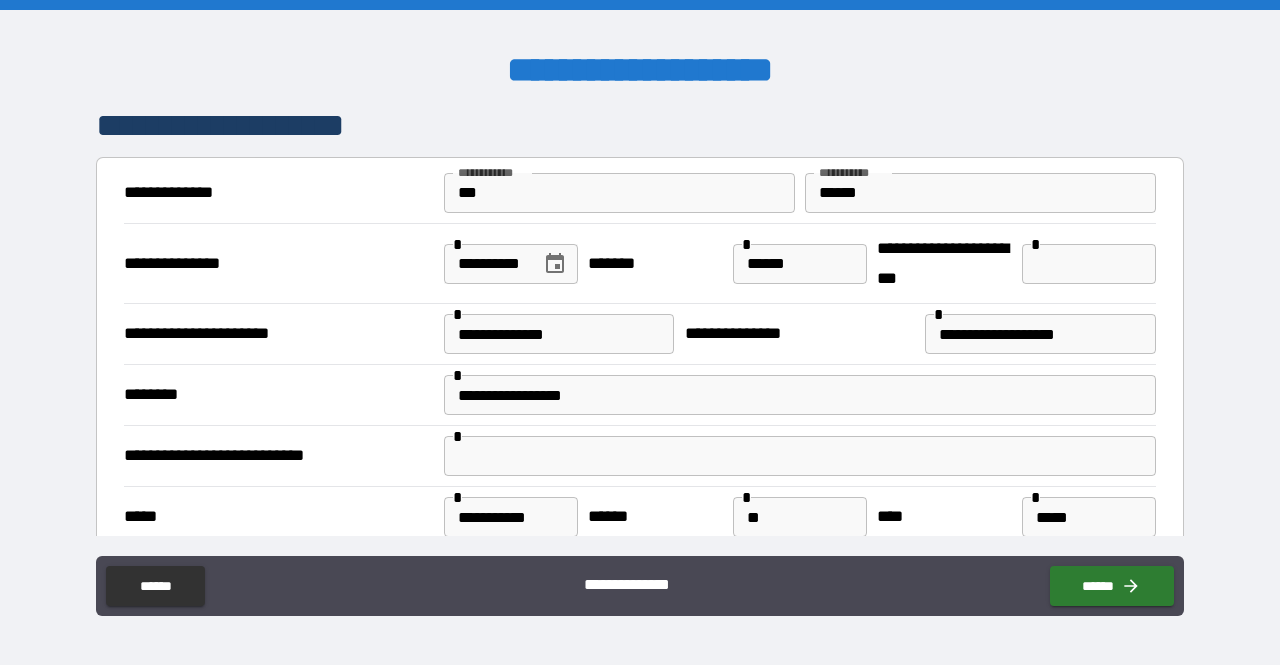 click on "*******" at bounding box center [654, 264] 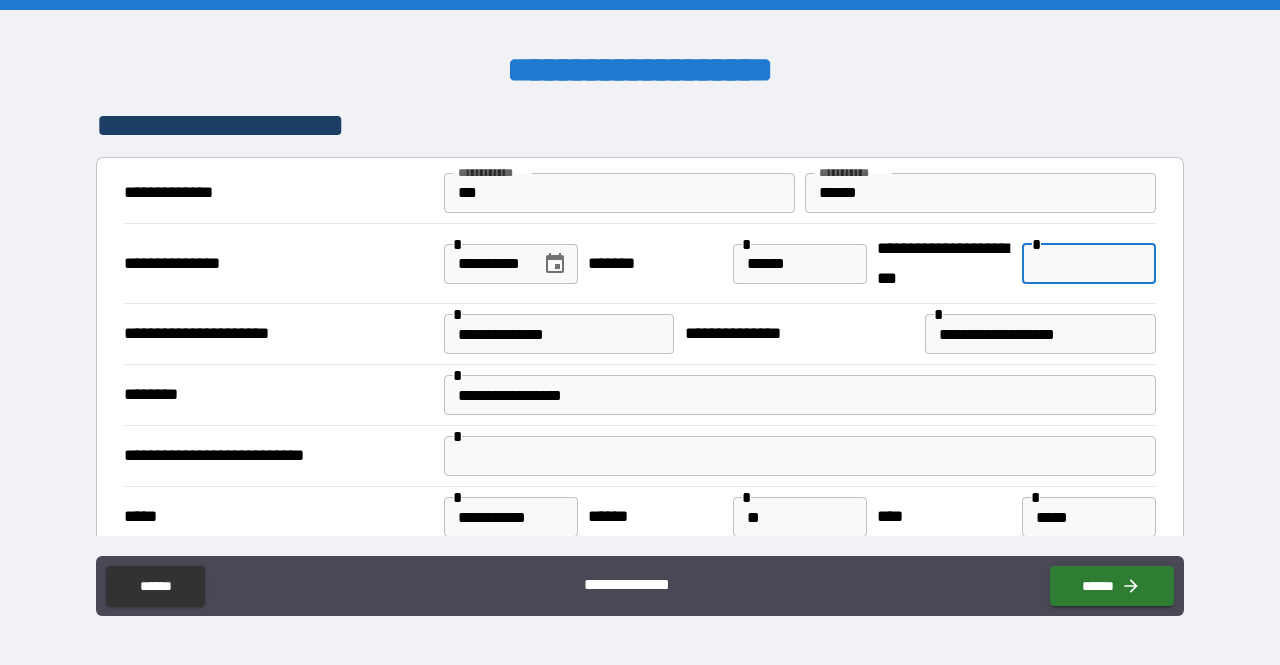 click at bounding box center [1089, 264] 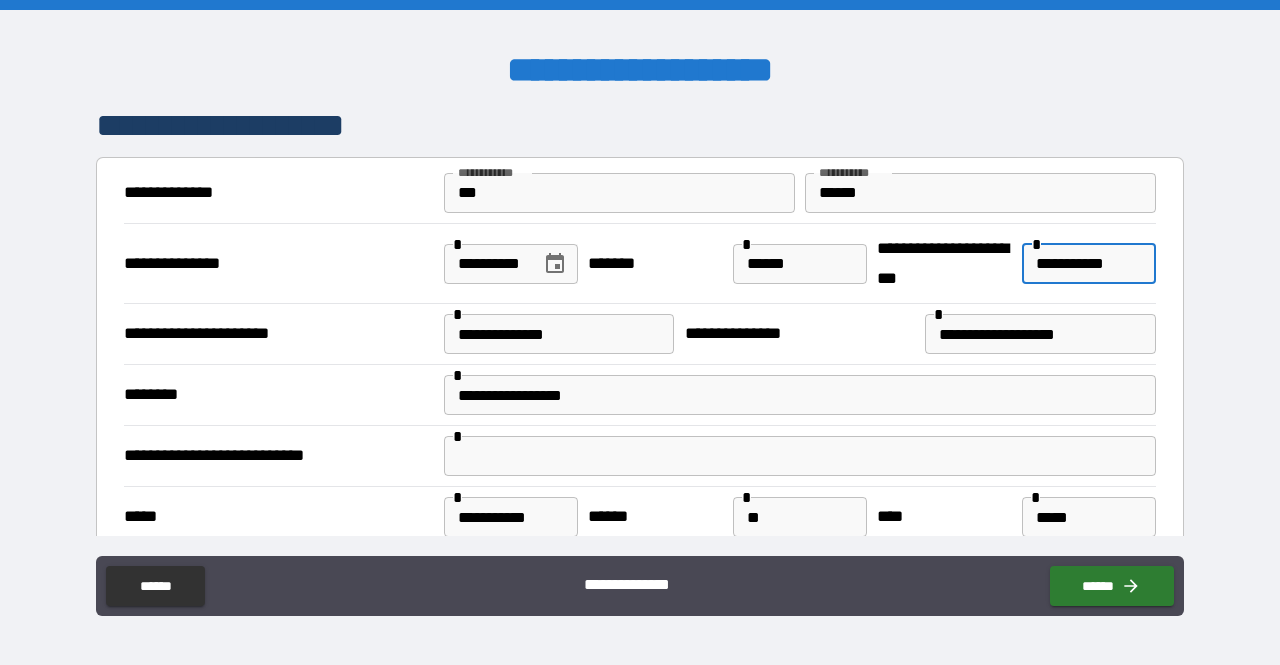 type on "**********" 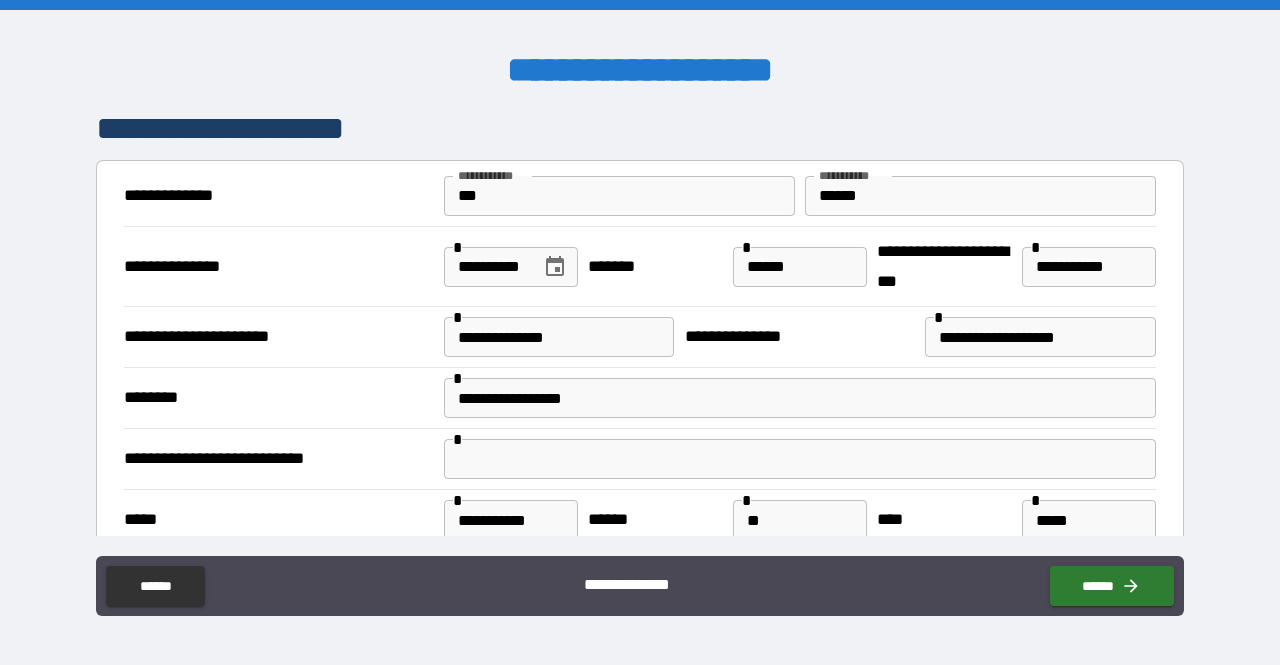 scroll, scrollTop: 132, scrollLeft: 0, axis: vertical 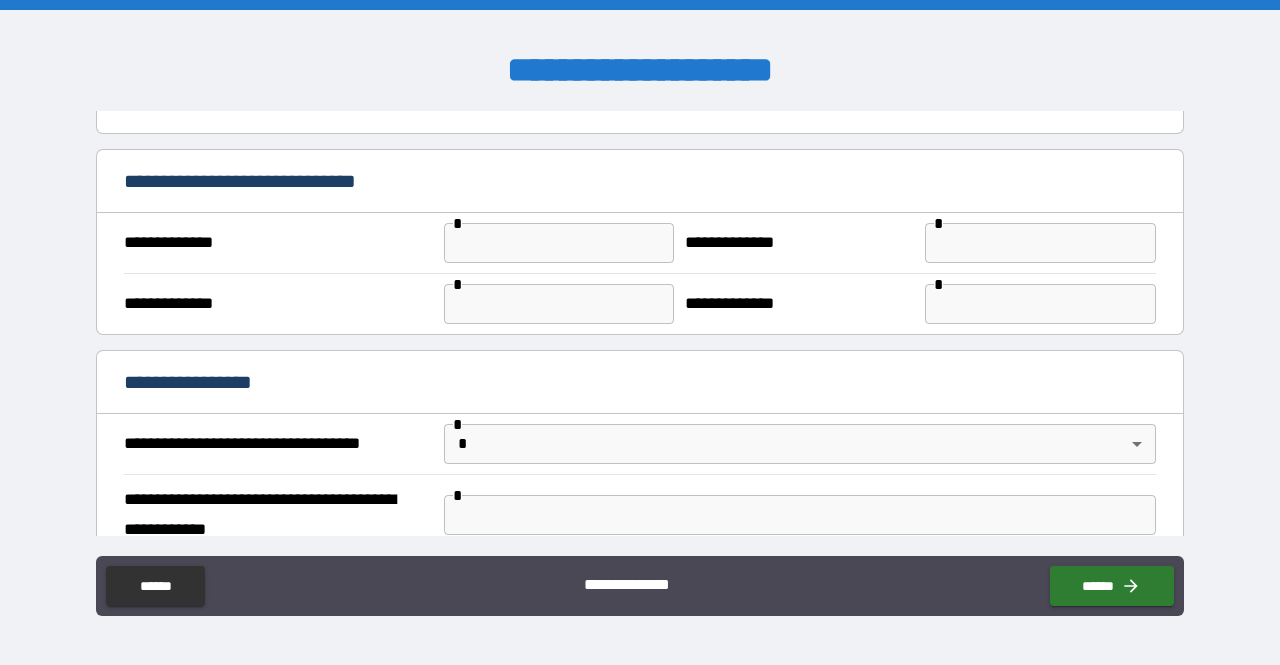 click at bounding box center [559, 243] 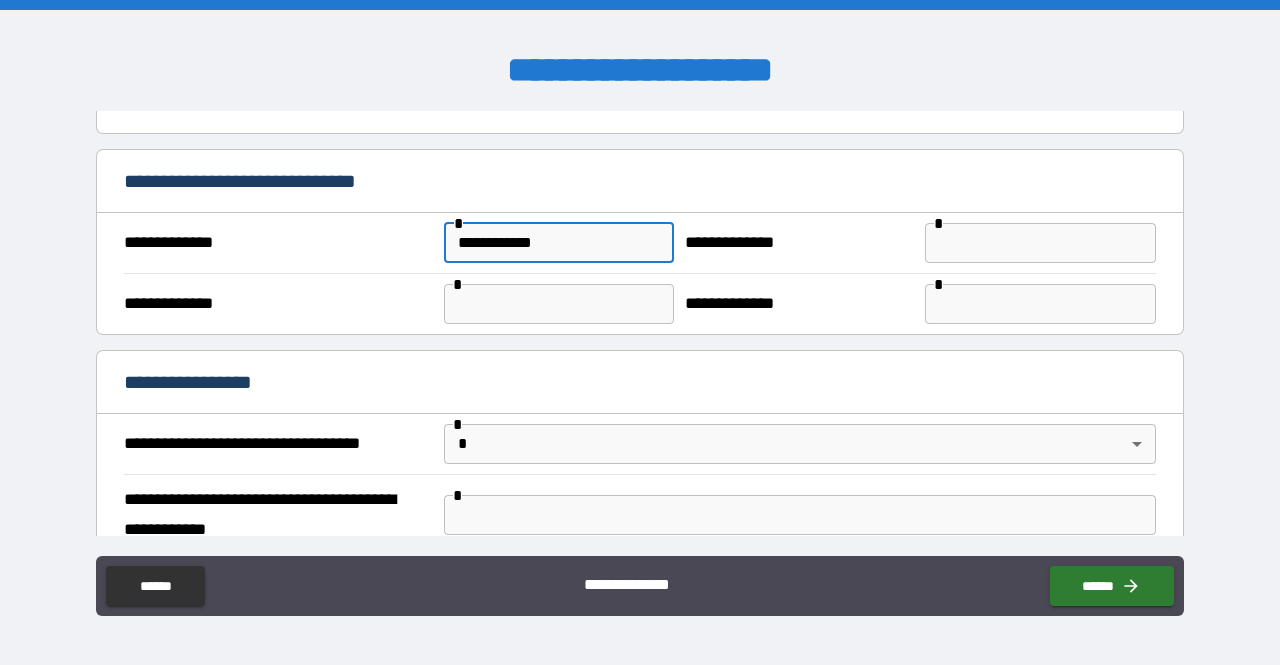 type on "**********" 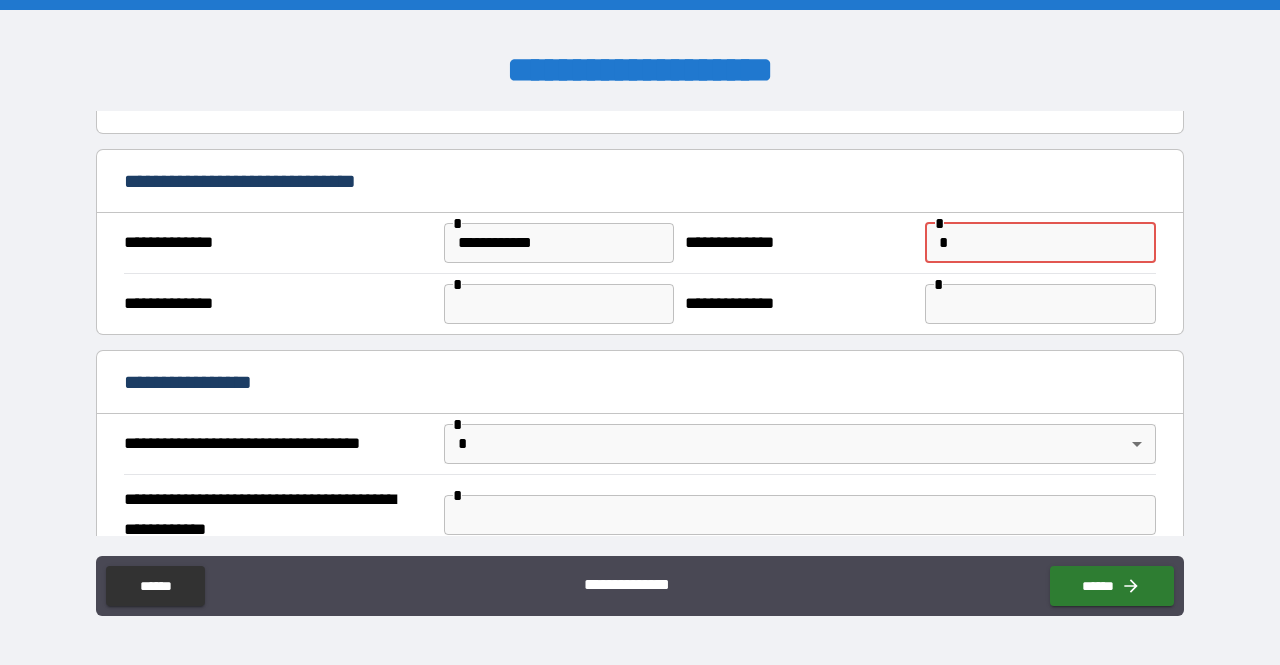 click on "*" at bounding box center [1040, 243] 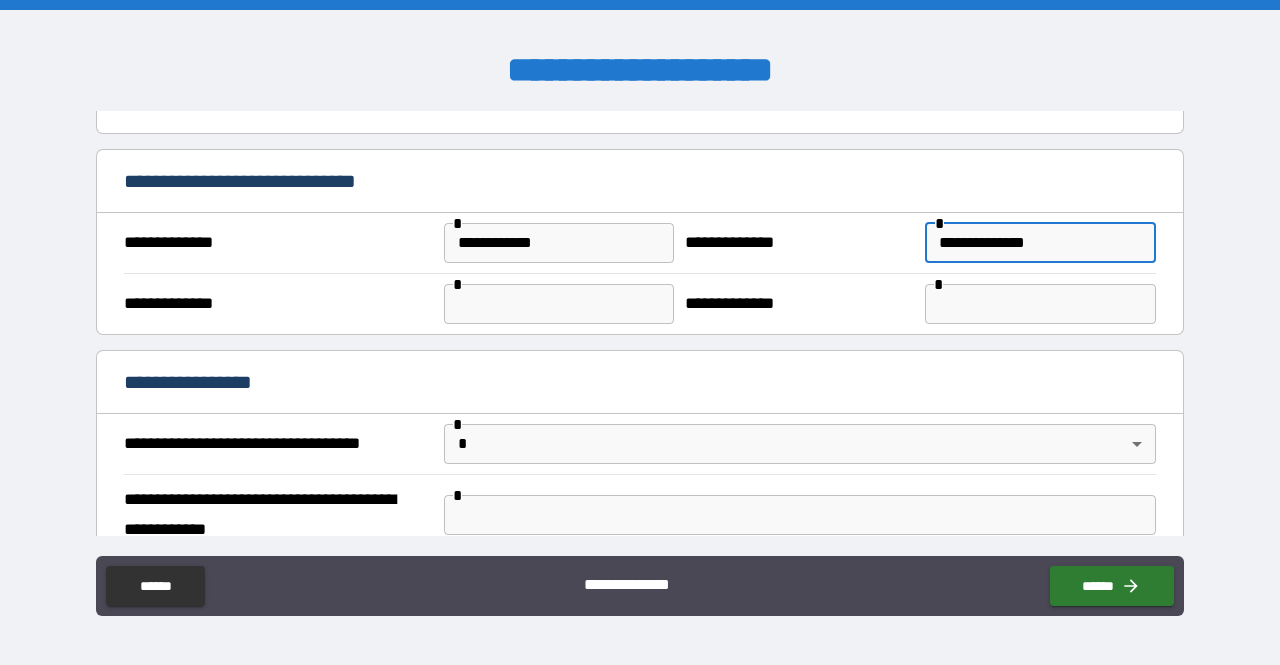 type on "**********" 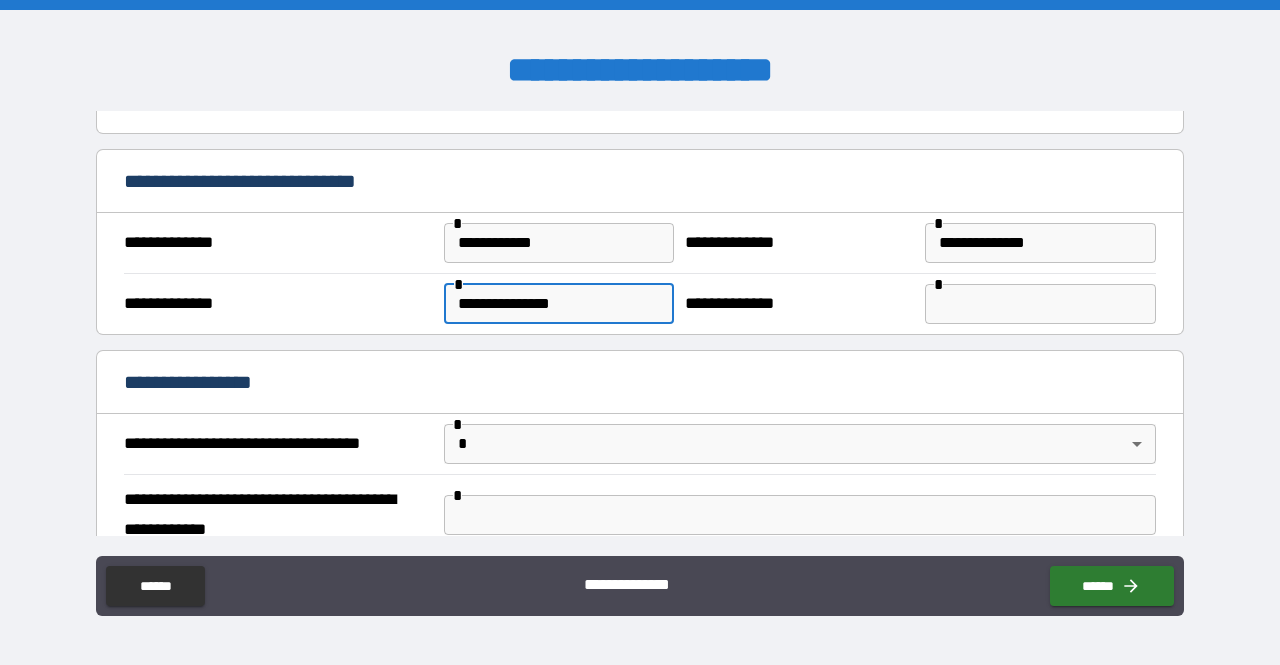 type on "**********" 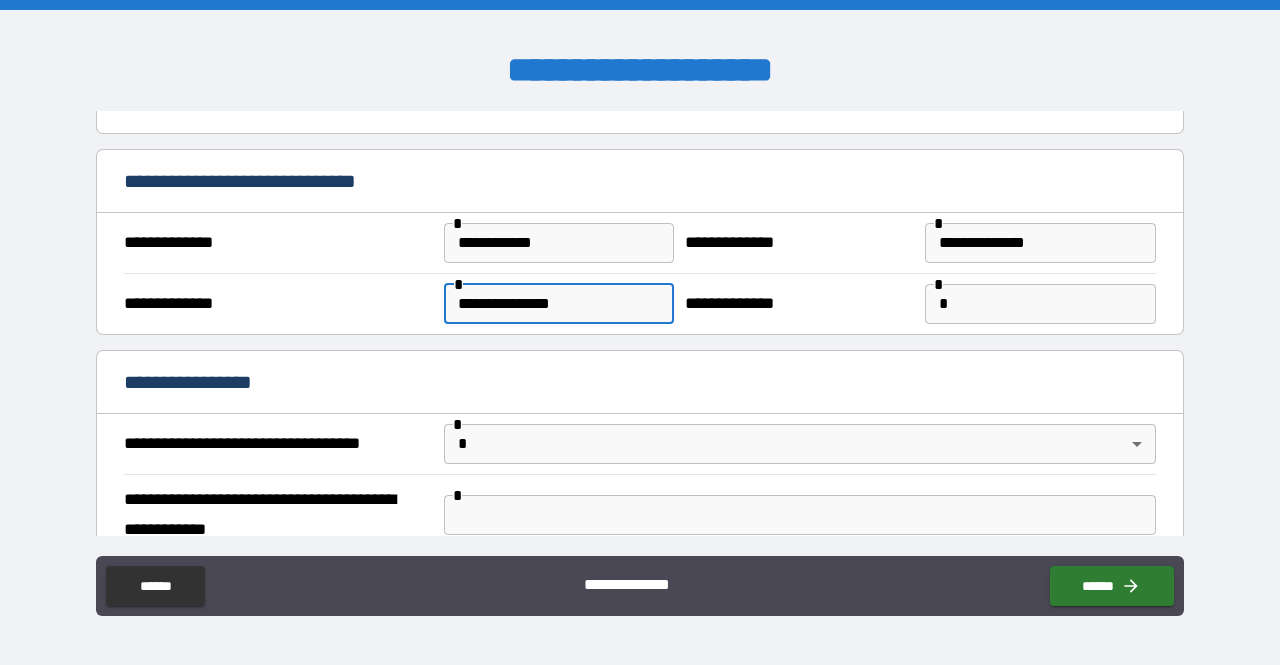 click on "*" at bounding box center (1040, 304) 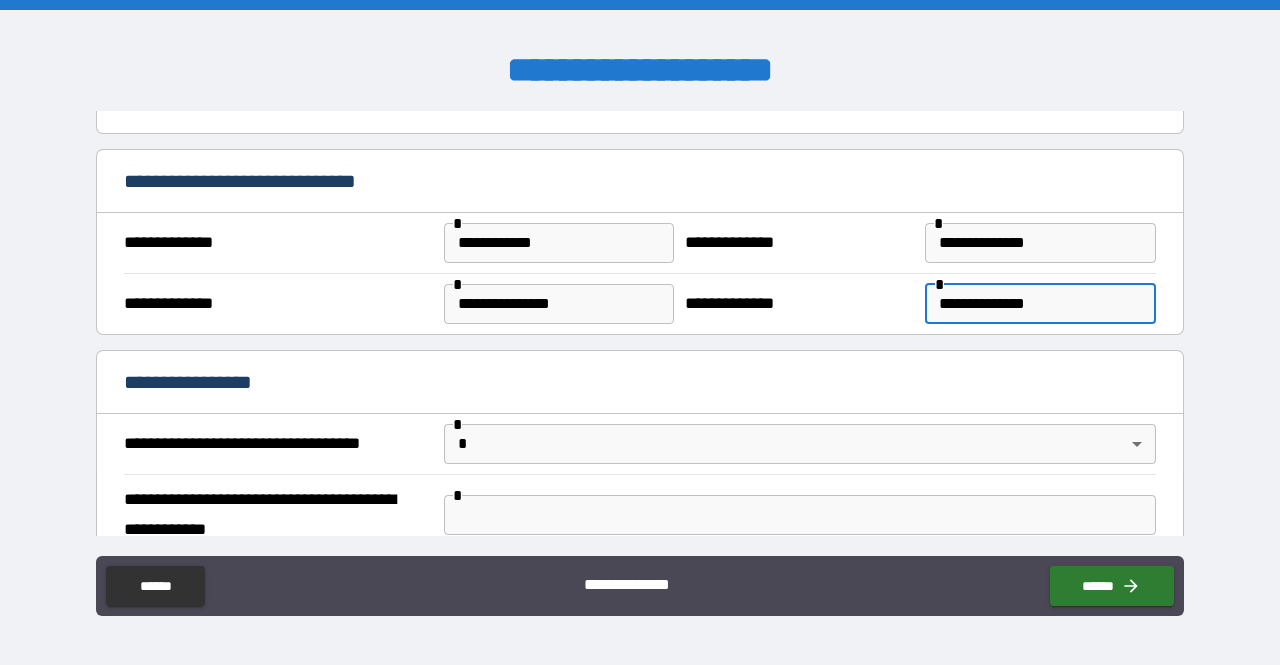 type on "**********" 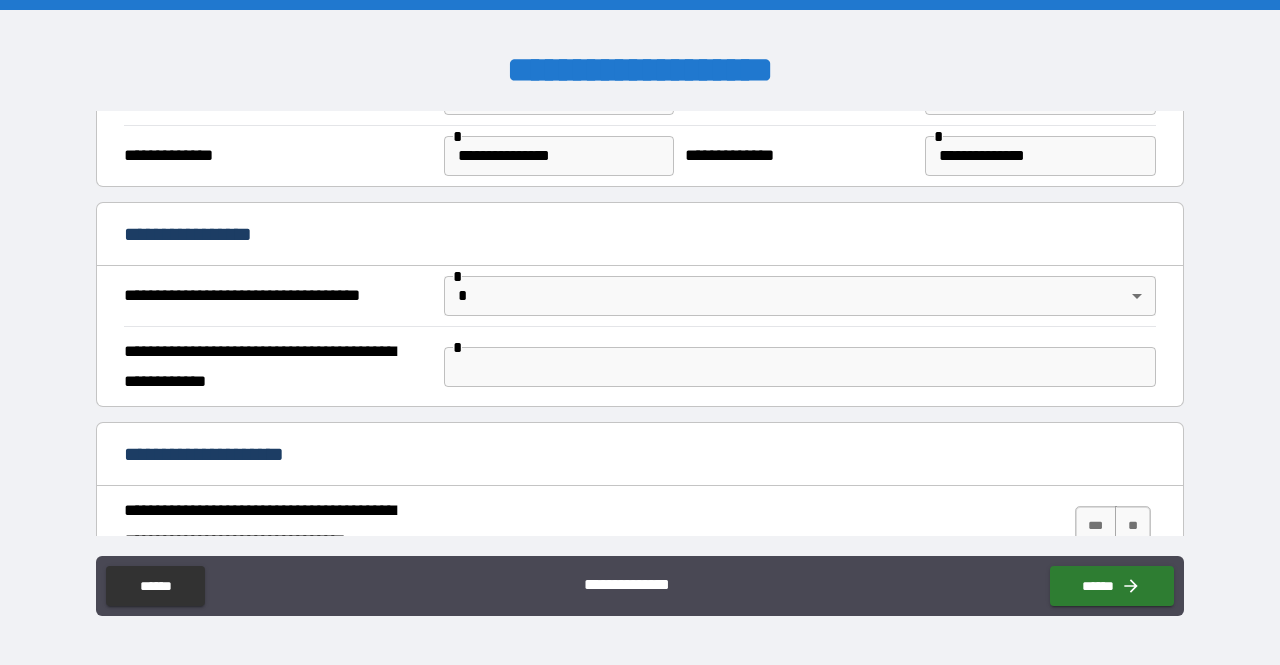 scroll, scrollTop: 740, scrollLeft: 0, axis: vertical 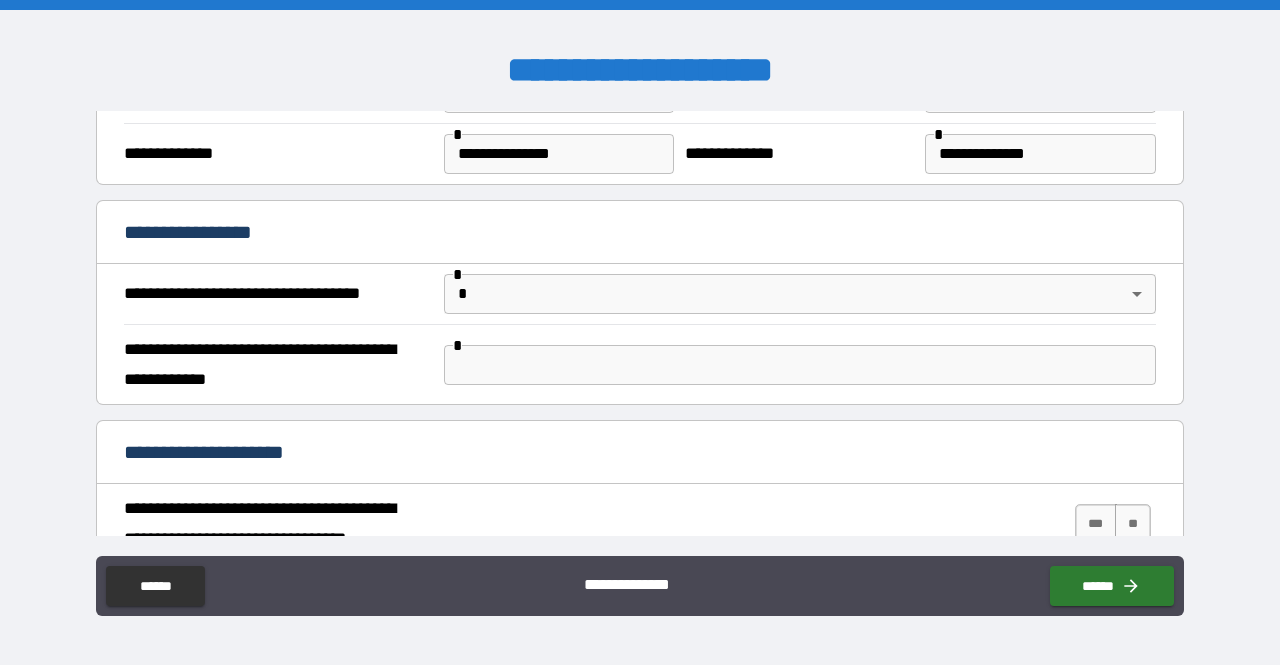 click on "**********" at bounding box center (640, 332) 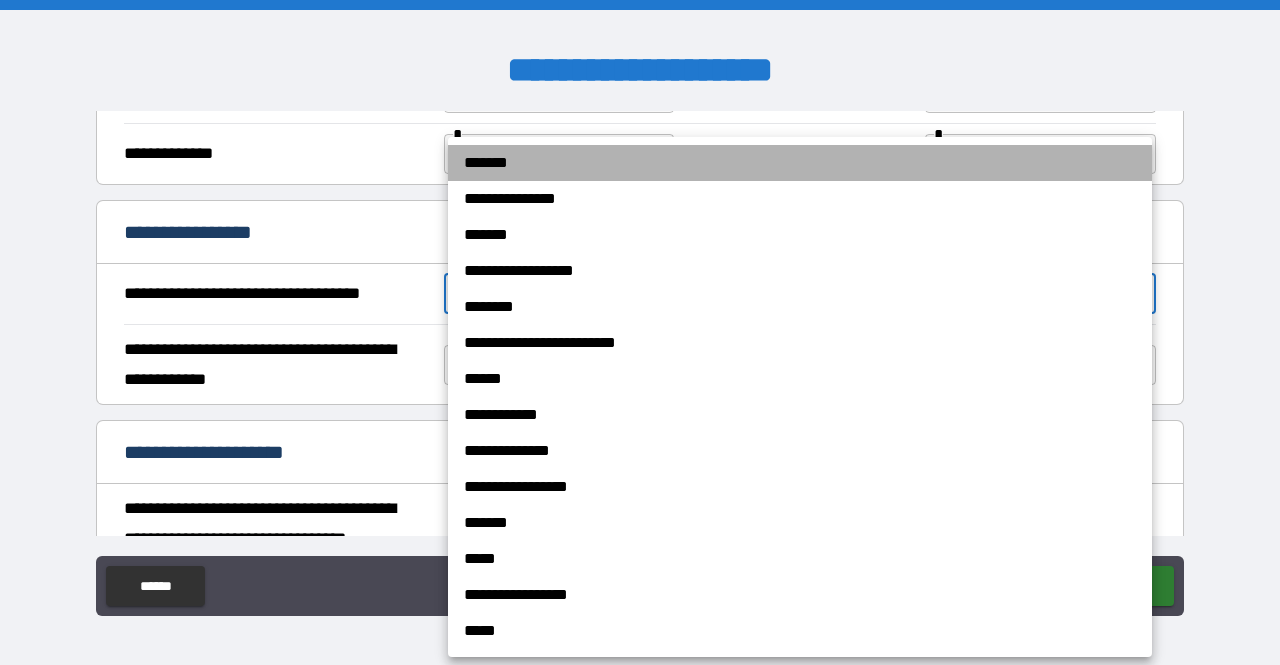 click on "*******" at bounding box center [800, 163] 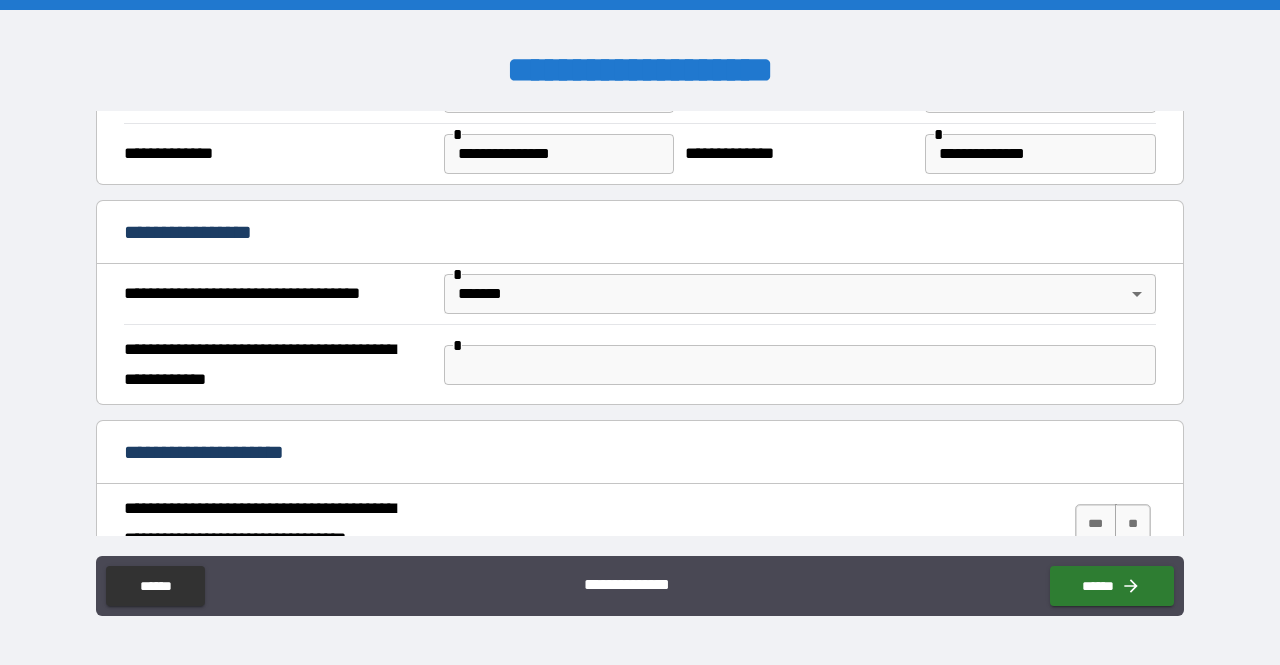 click on "**********" at bounding box center (640, 234) 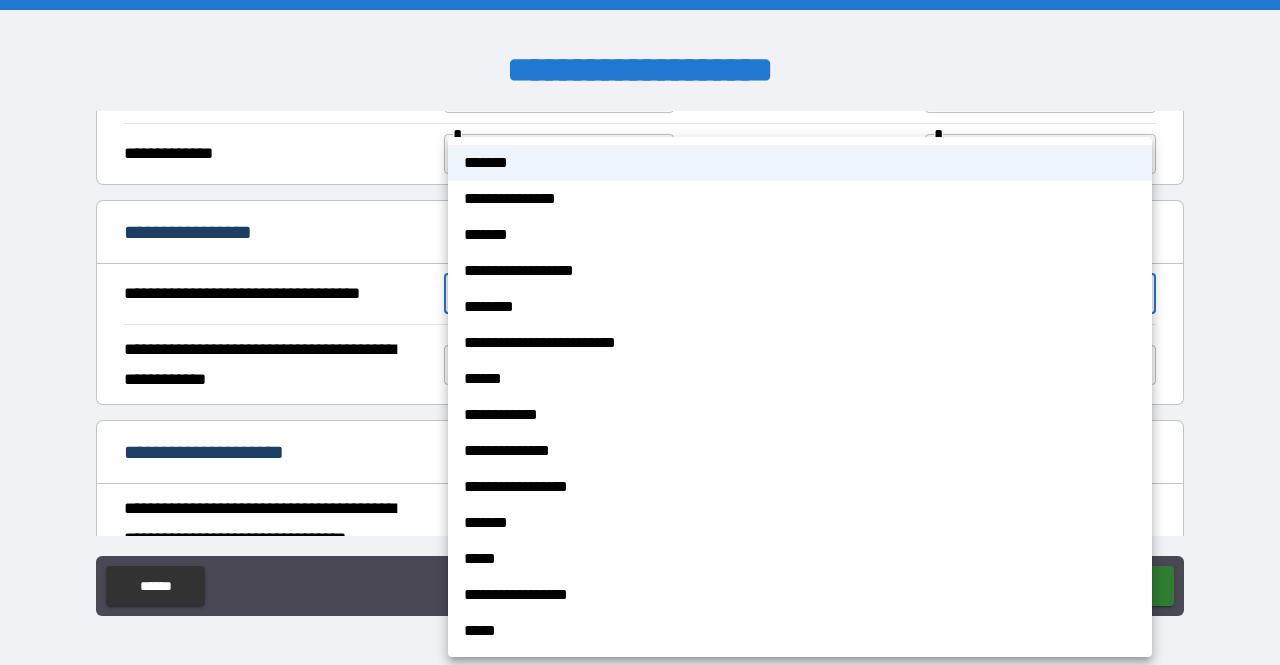 click on "**********" at bounding box center (800, 343) 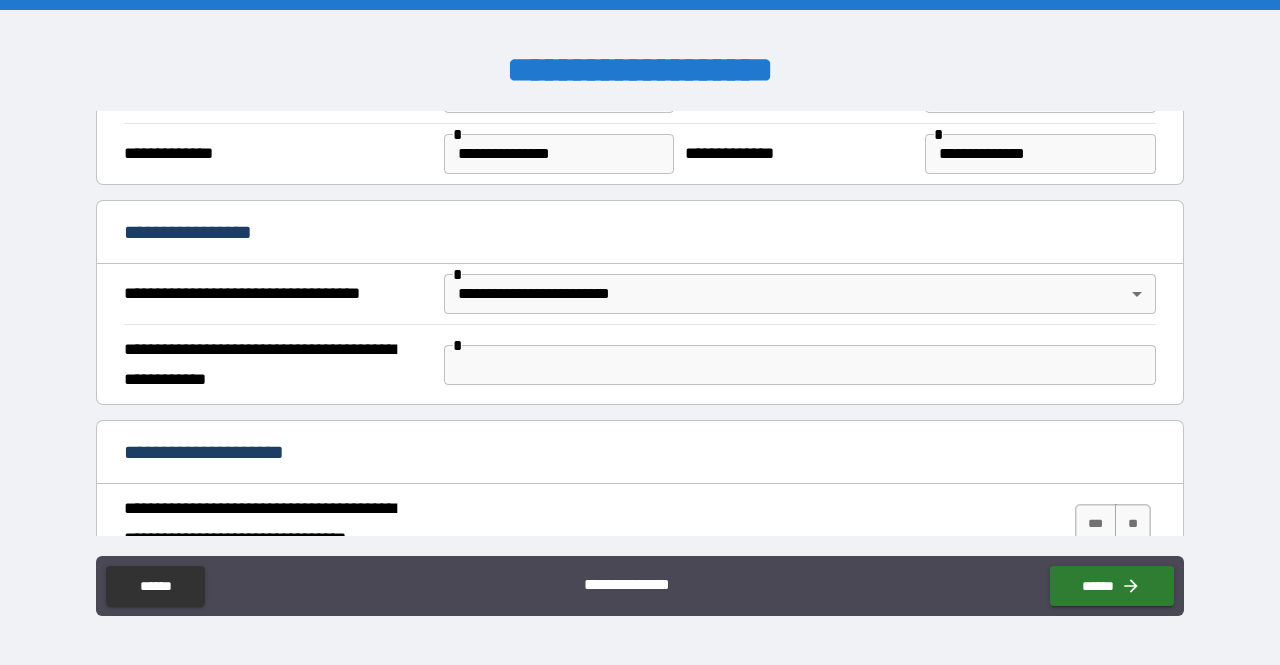 click on "**********" at bounding box center (640, 234) 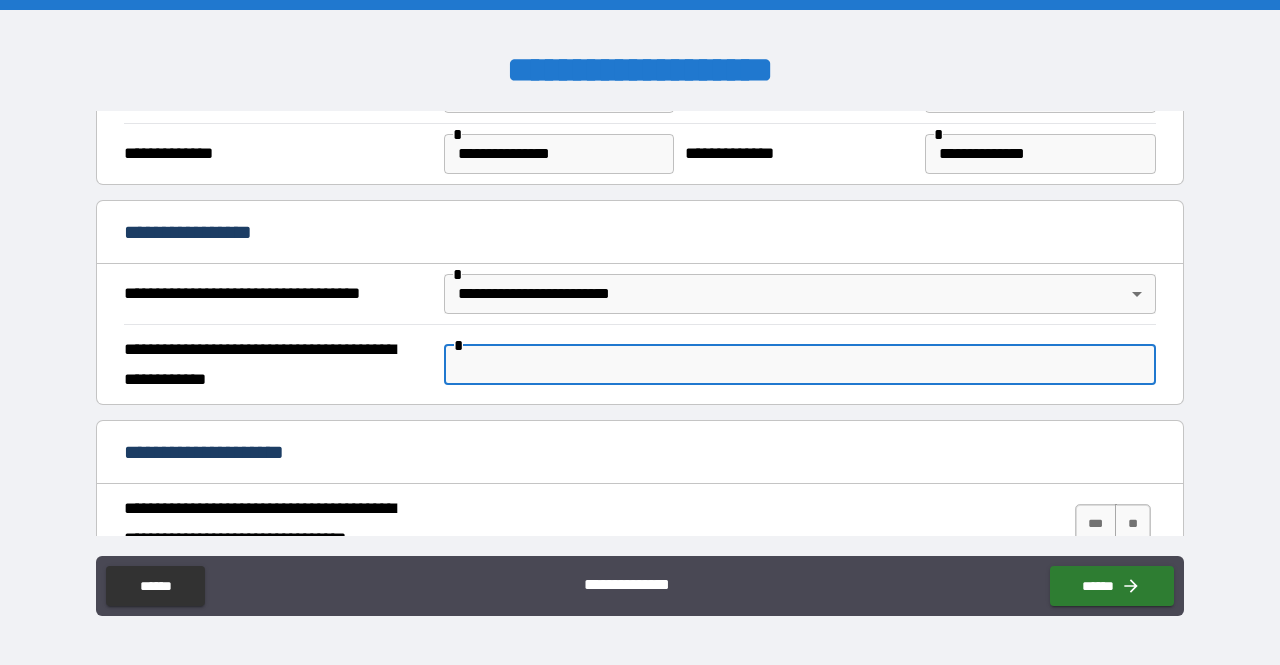 click at bounding box center [800, 365] 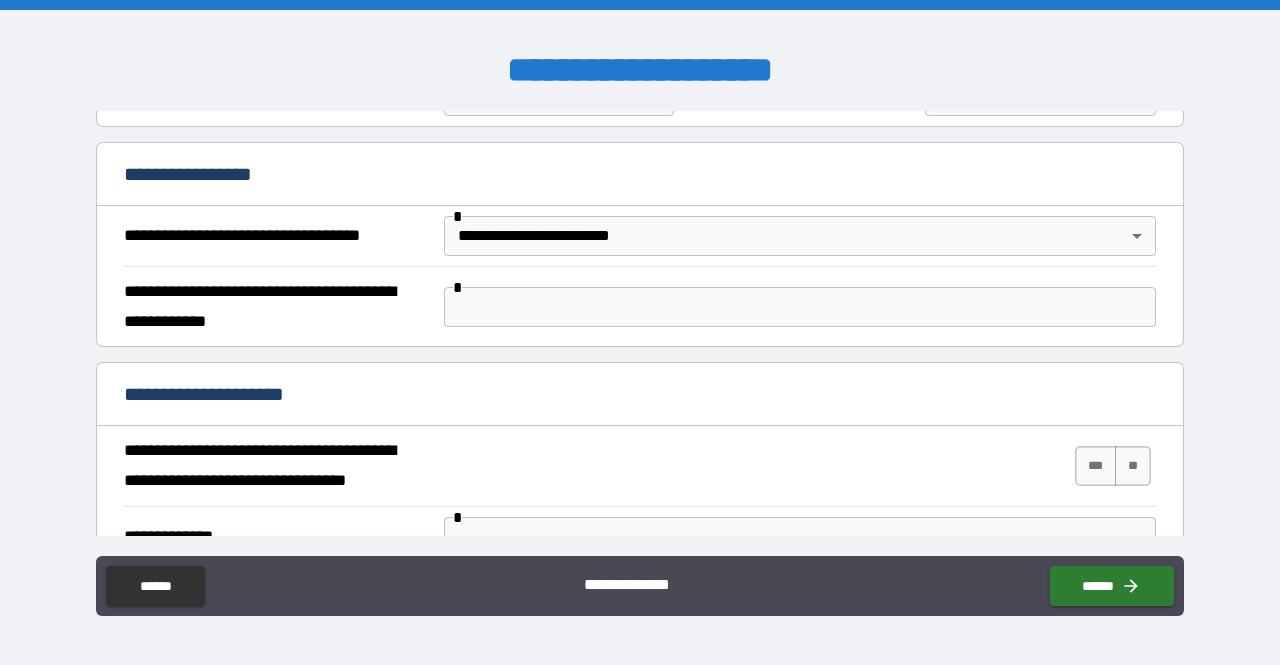 scroll, scrollTop: 824, scrollLeft: 0, axis: vertical 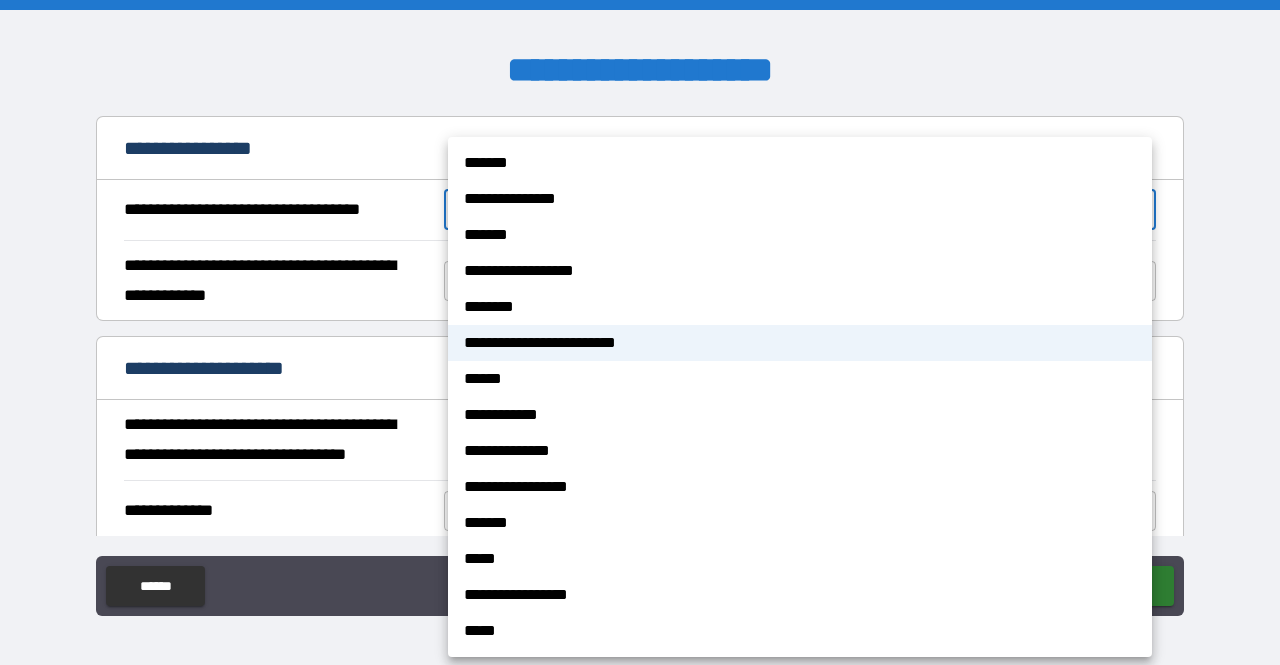 click on "**********" at bounding box center [640, 332] 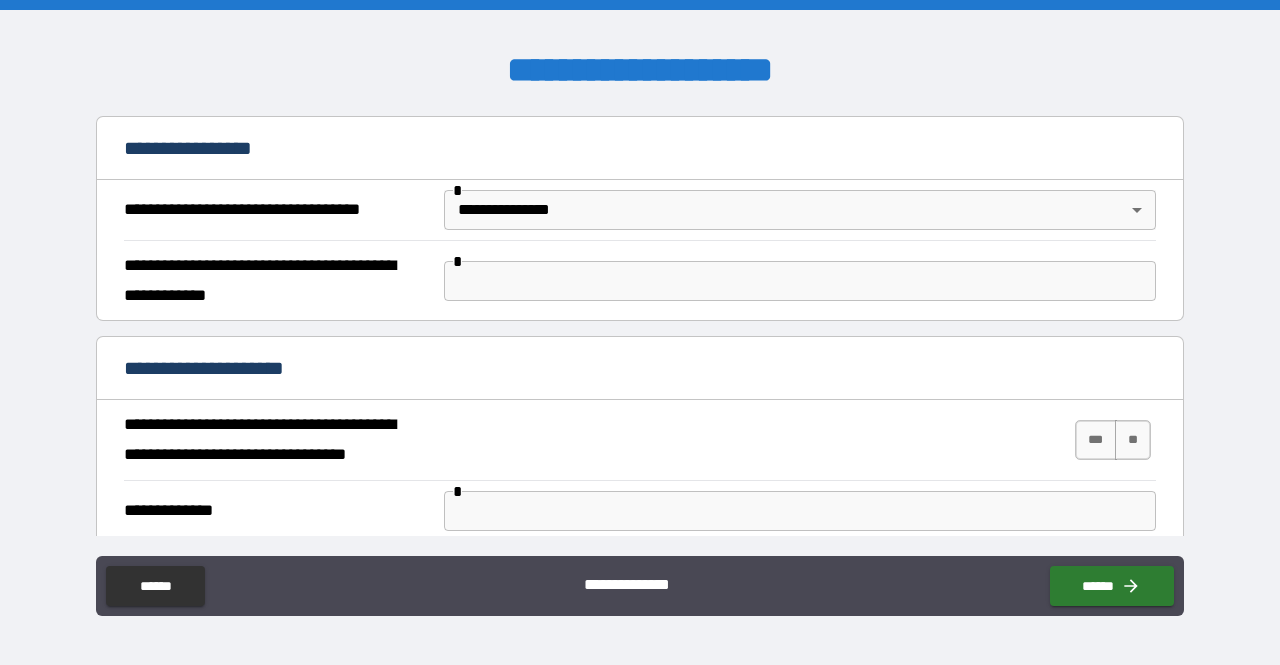click on "**********" at bounding box center [640, 150] 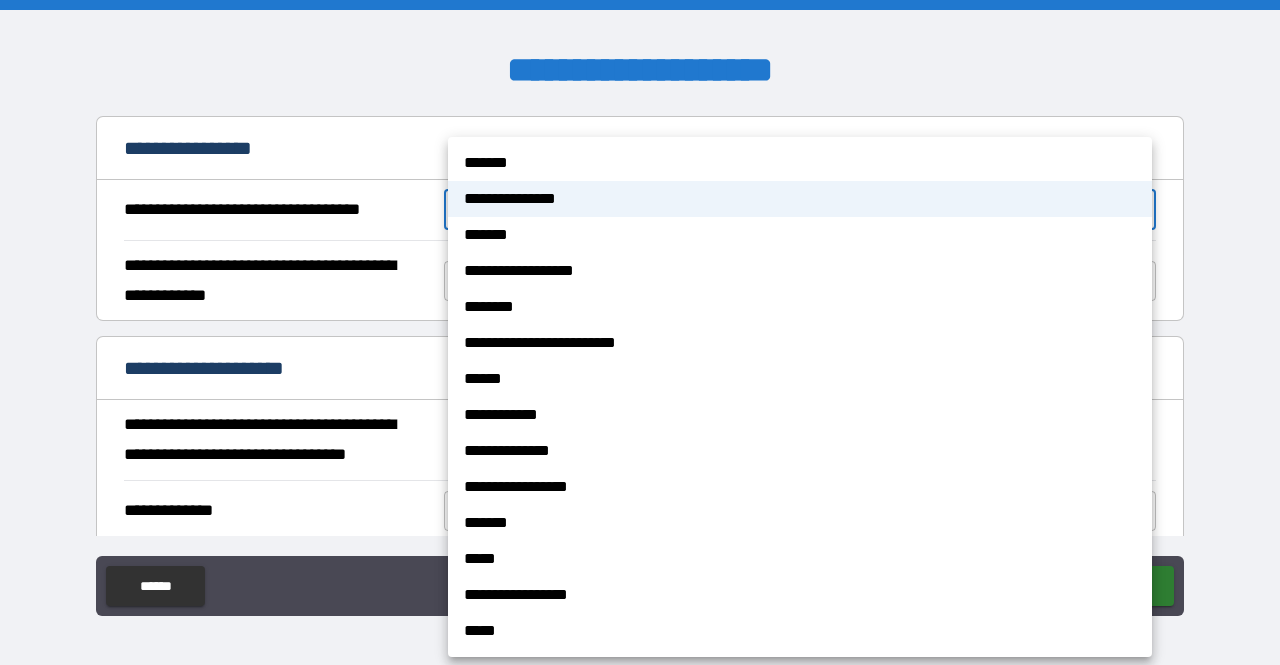 click on "**********" at bounding box center [640, 332] 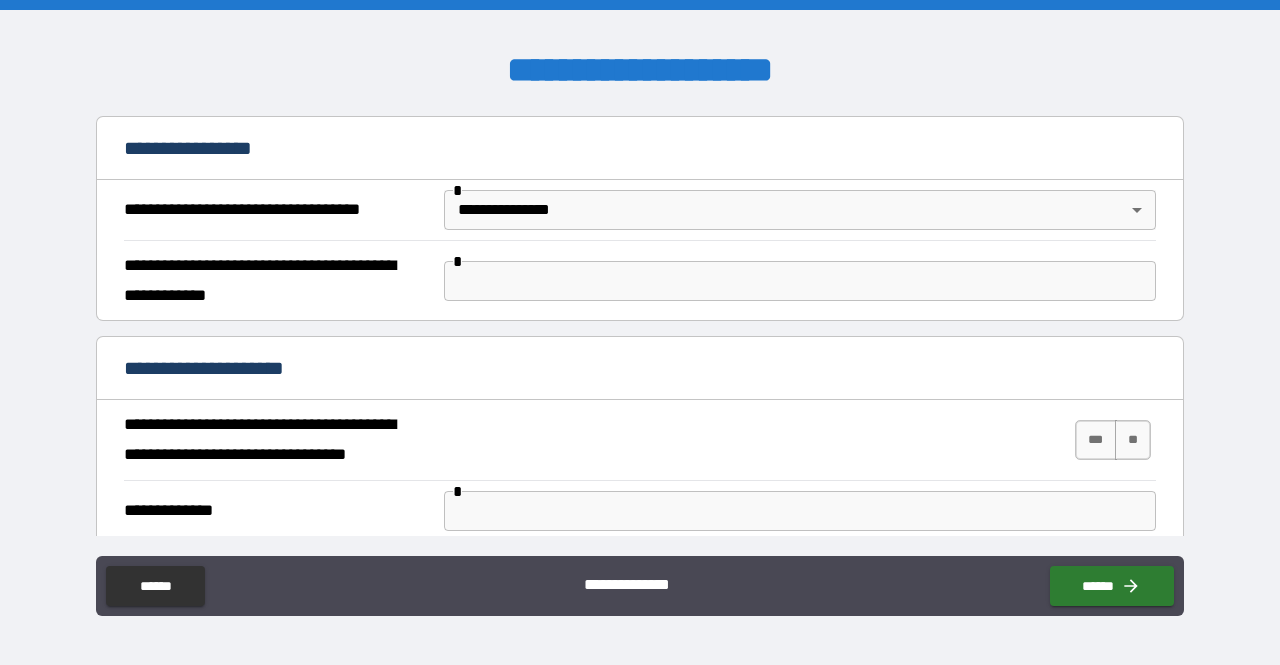 click on "**********" at bounding box center [640, 150] 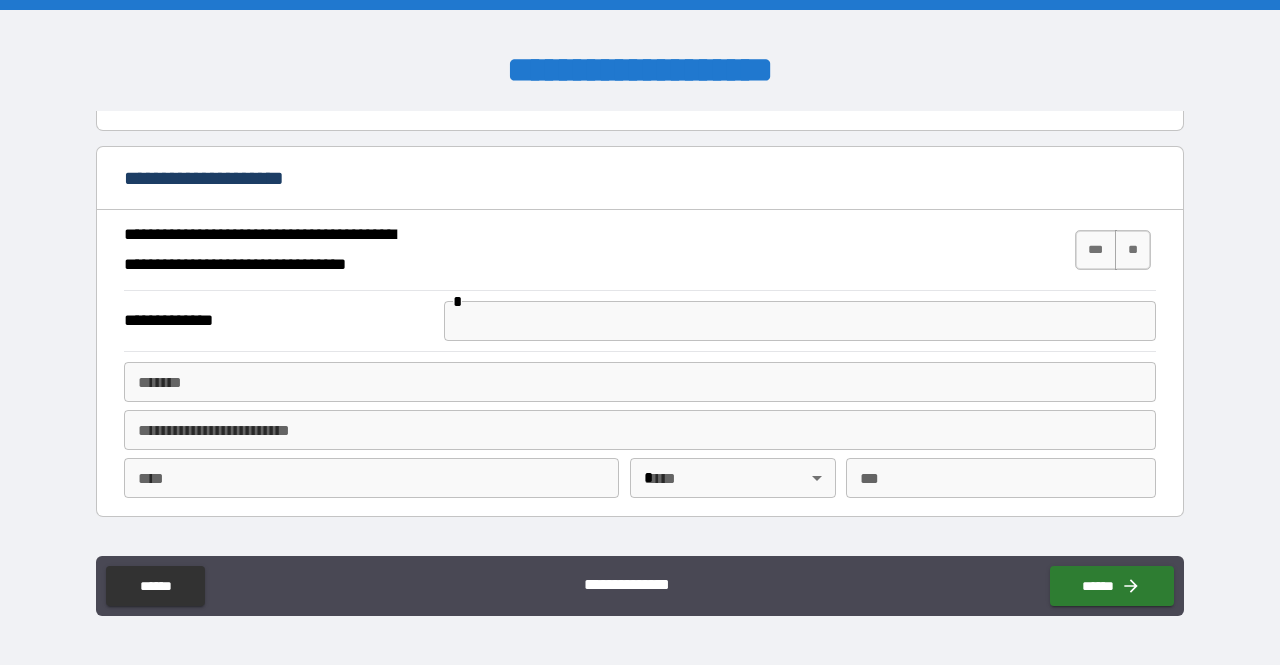 scroll, scrollTop: 1031, scrollLeft: 0, axis: vertical 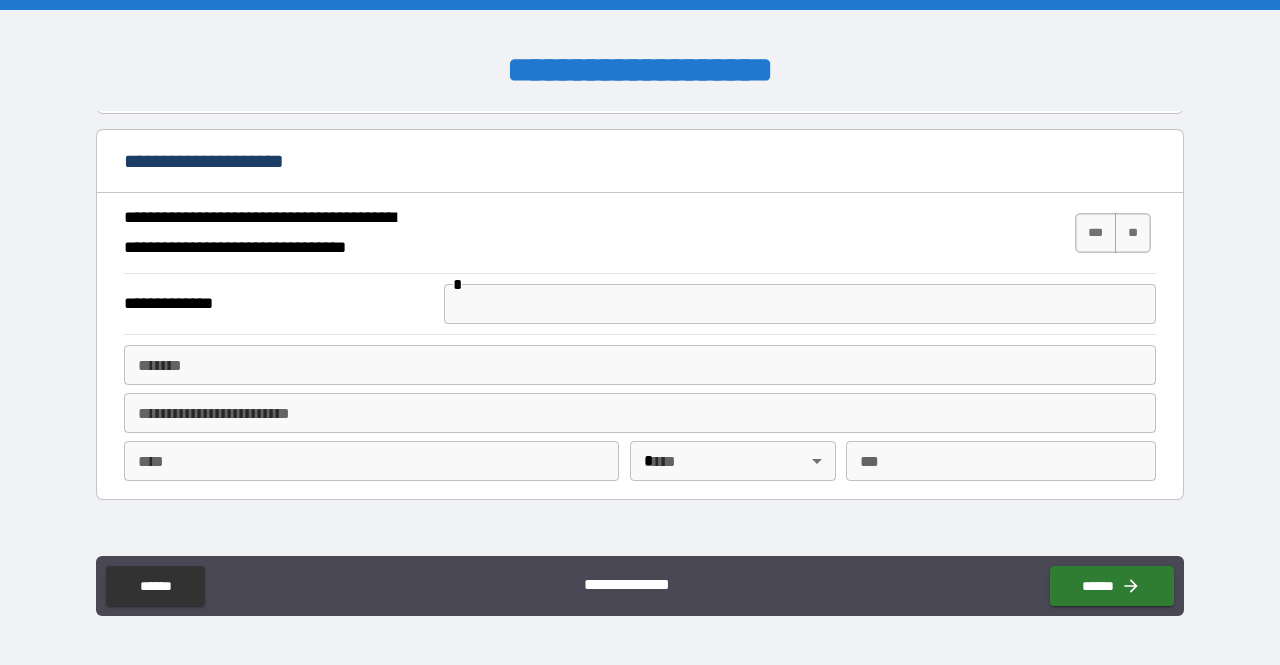 click at bounding box center (800, 304) 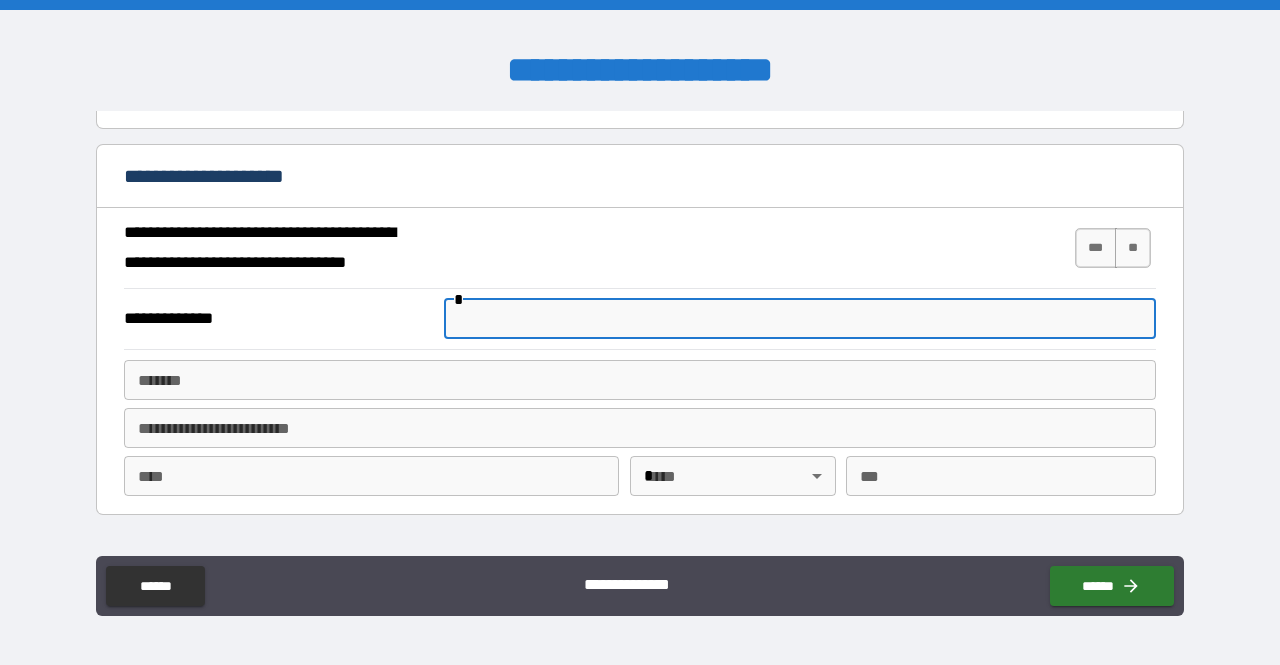 scroll, scrollTop: 1025, scrollLeft: 0, axis: vertical 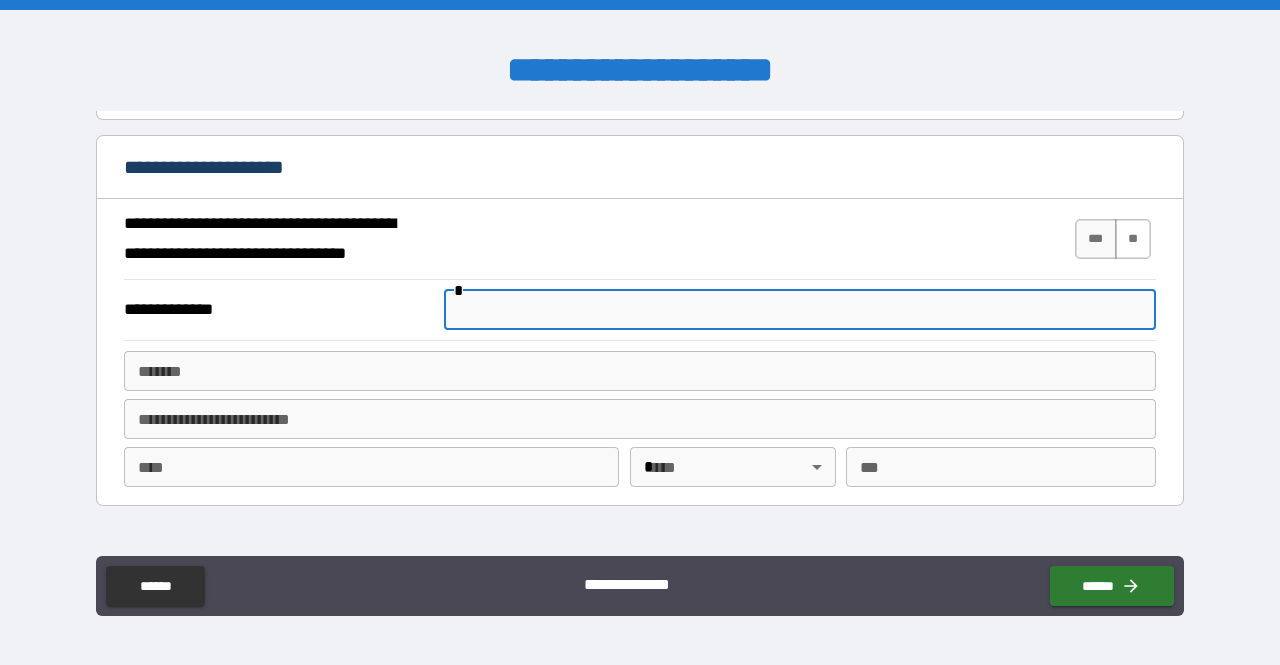 click on "**" at bounding box center (1133, 239) 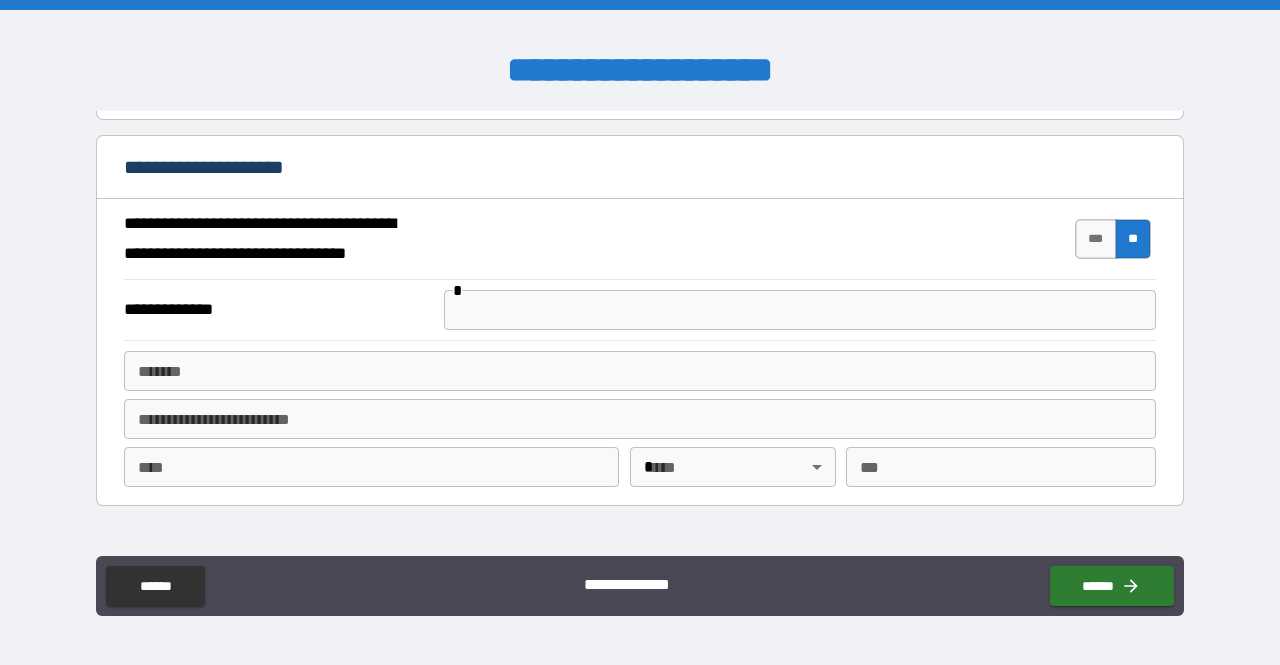 click on "**********" at bounding box center (640, 239) 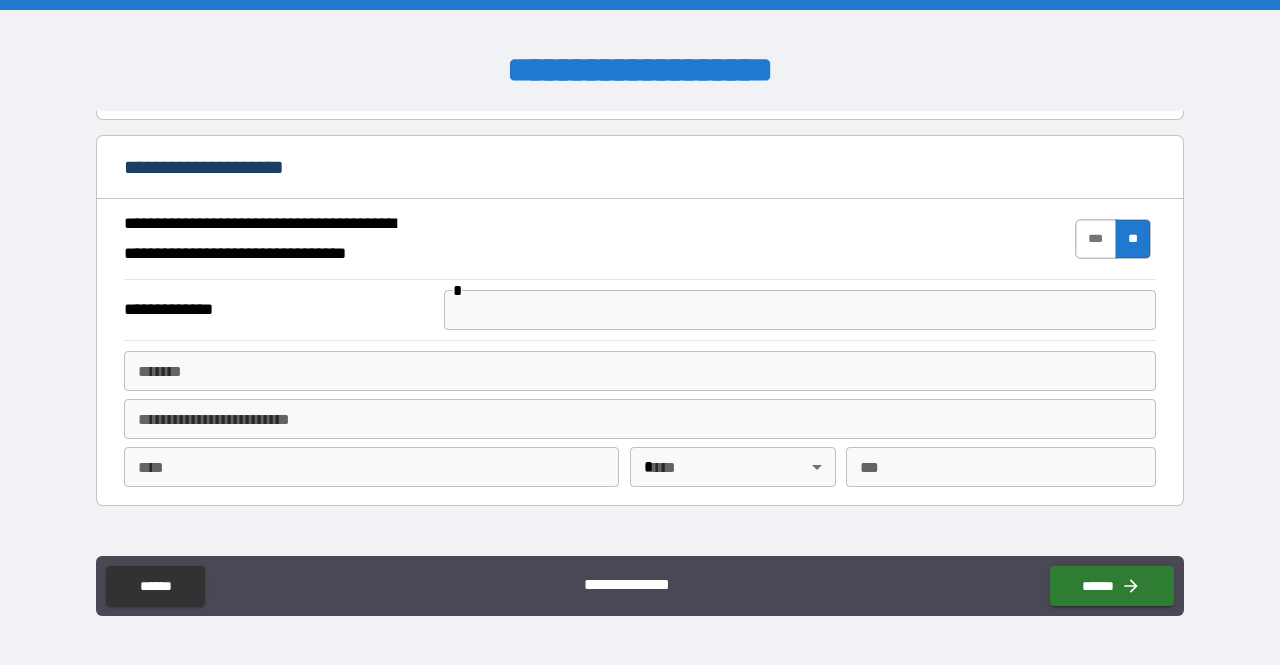 click on "***" at bounding box center (1096, 239) 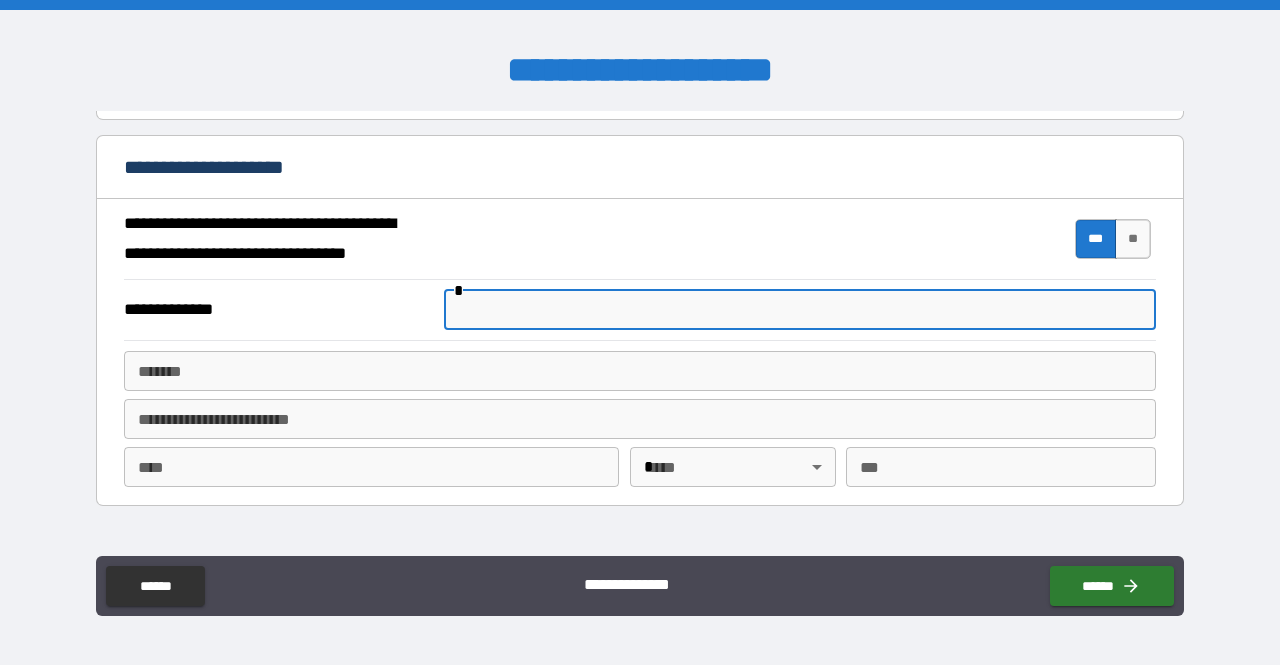 click at bounding box center [800, 310] 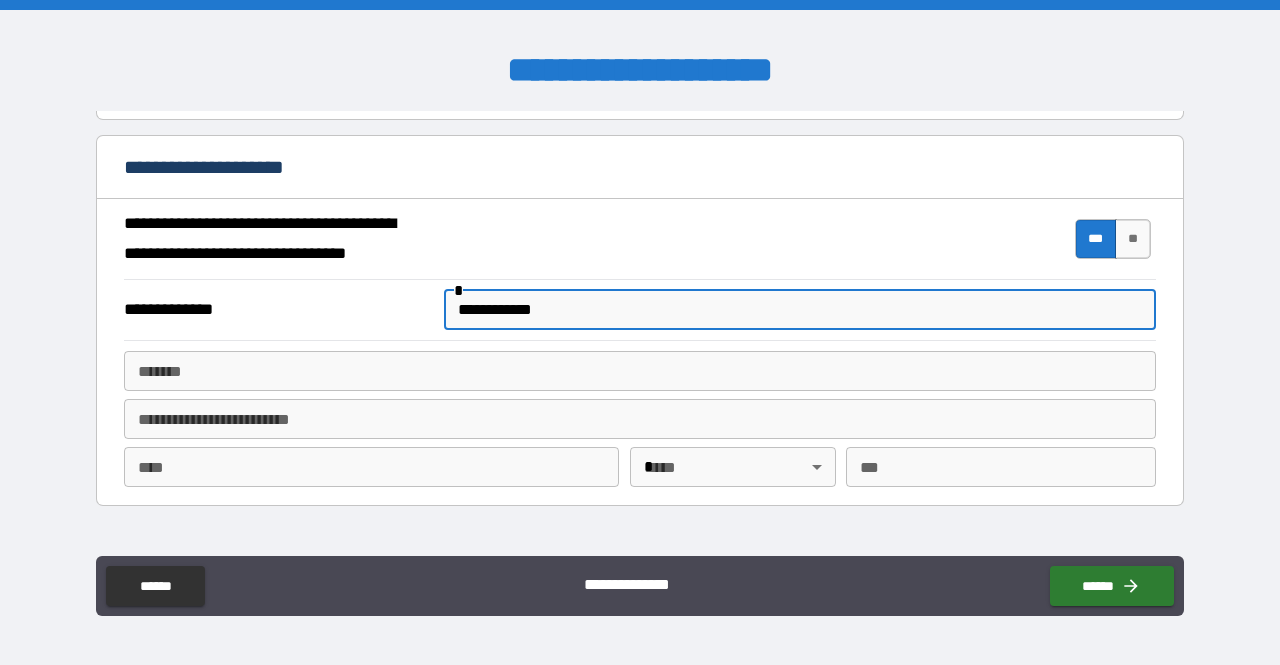 type on "**********" 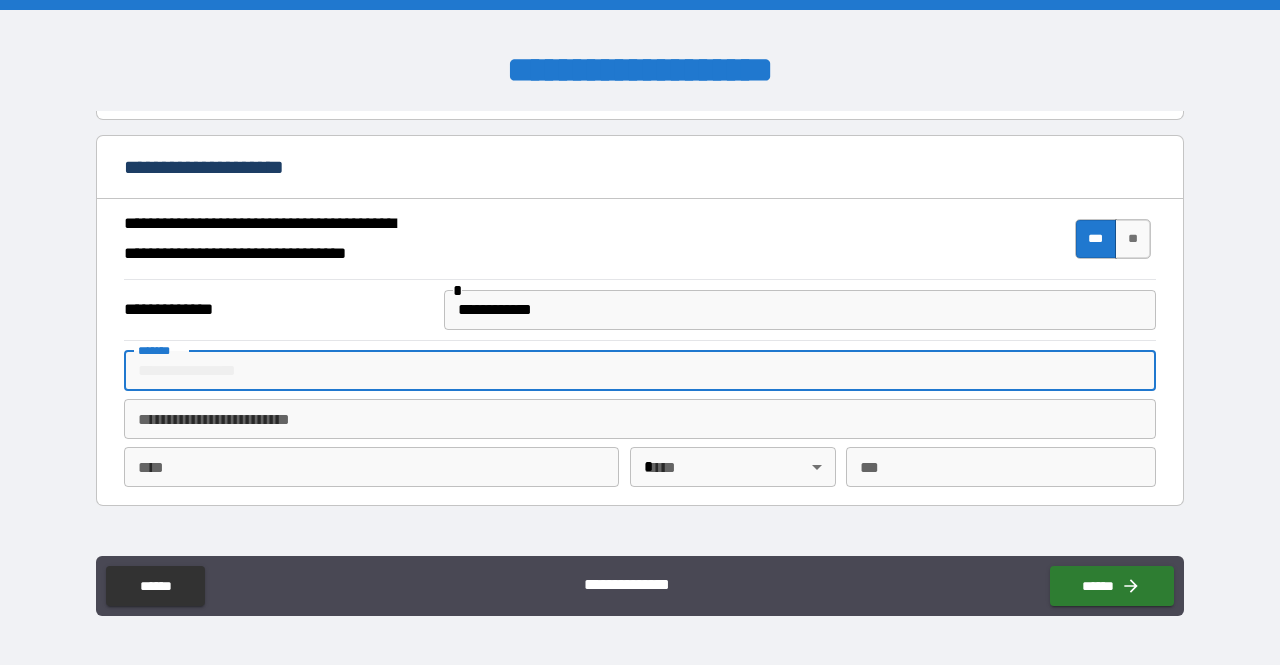 paste on "**********" 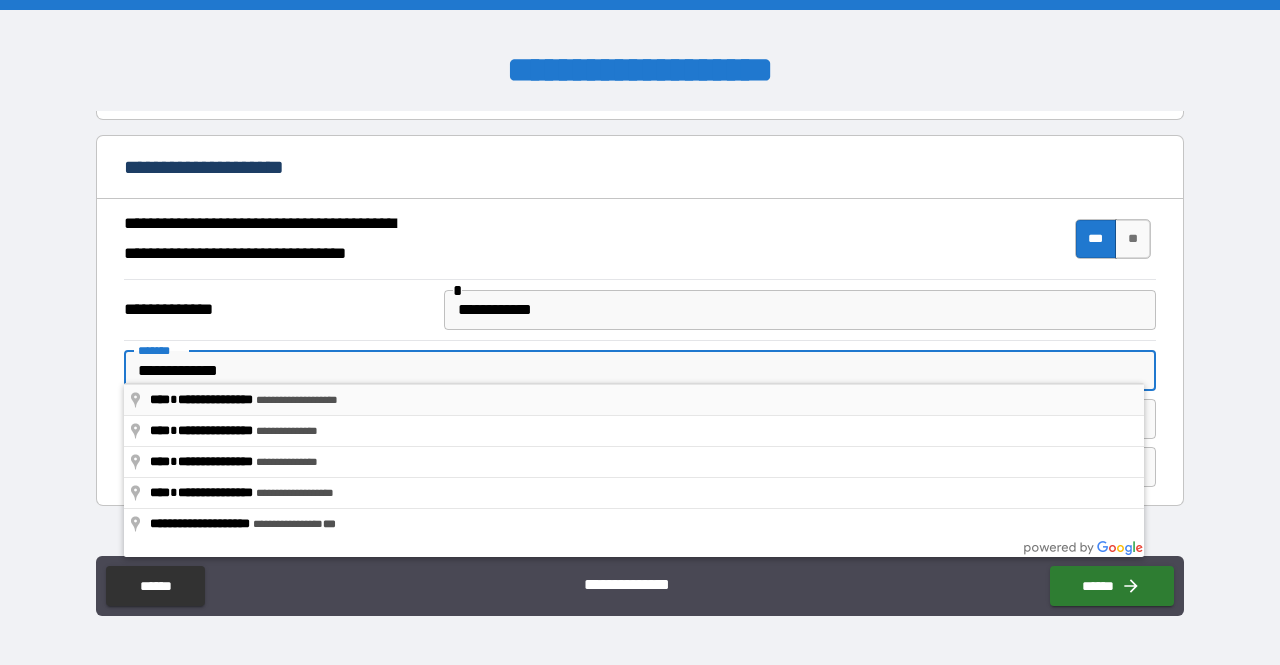 type on "**********" 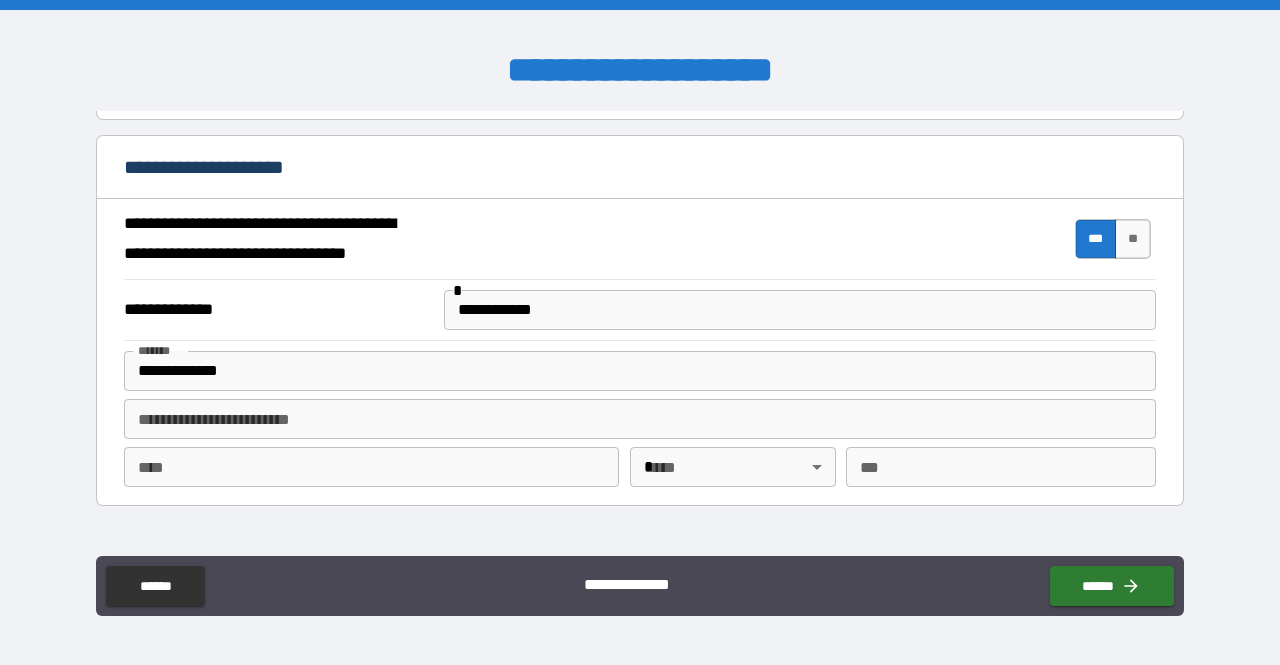 type on "**********" 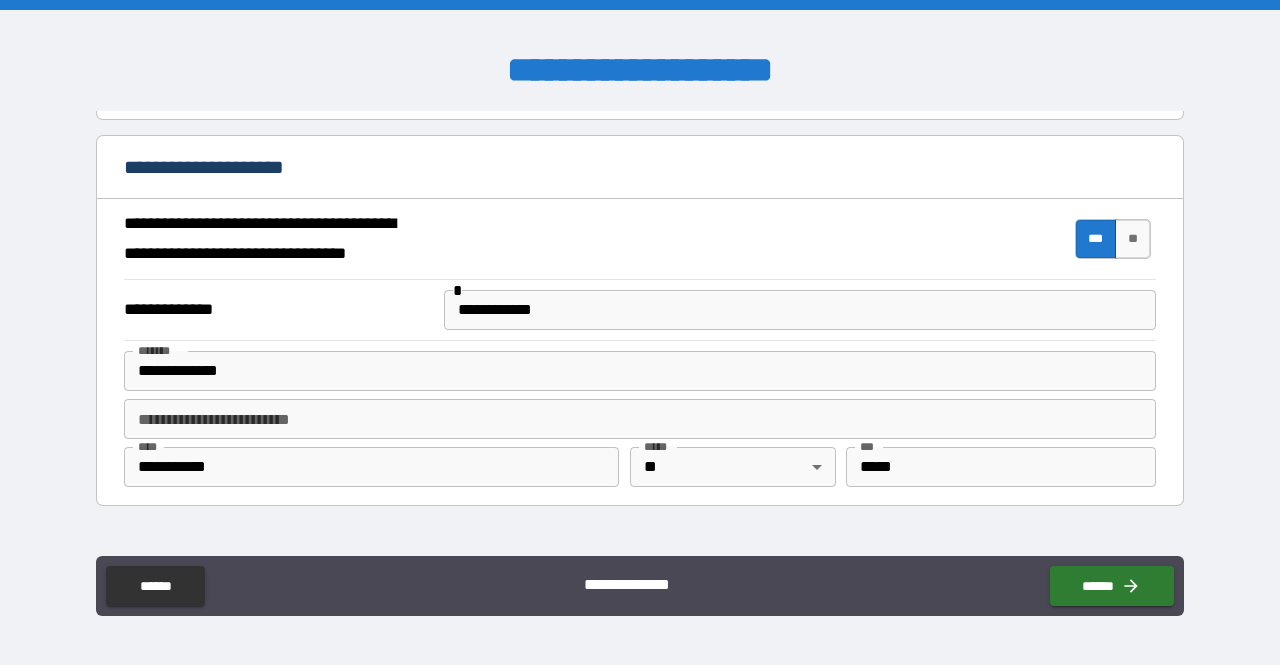 click on "**********" at bounding box center [640, 335] 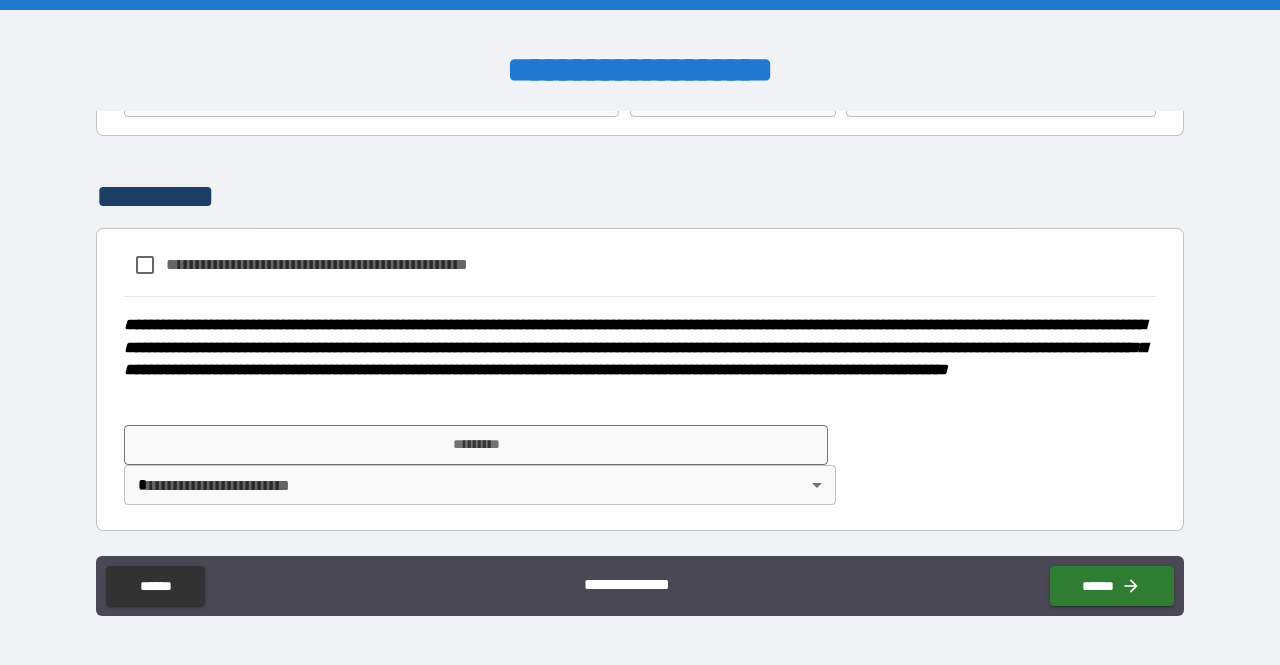 scroll, scrollTop: 1408, scrollLeft: 0, axis: vertical 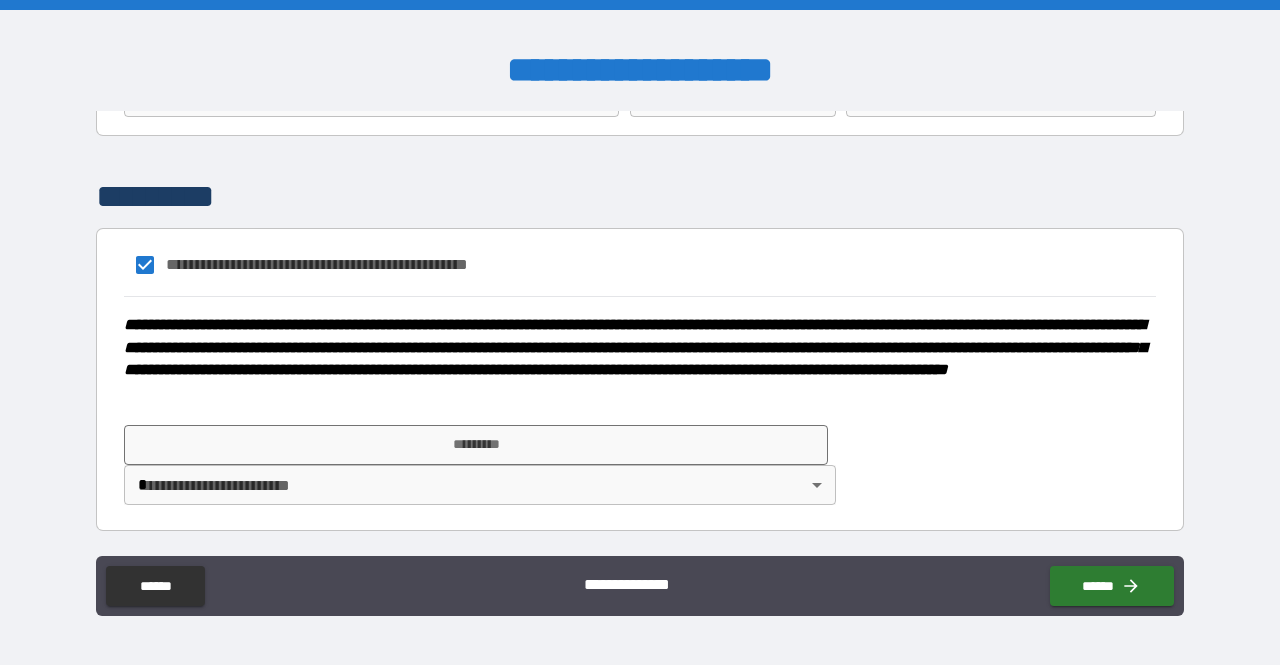 click on "**********" at bounding box center (635, 347) 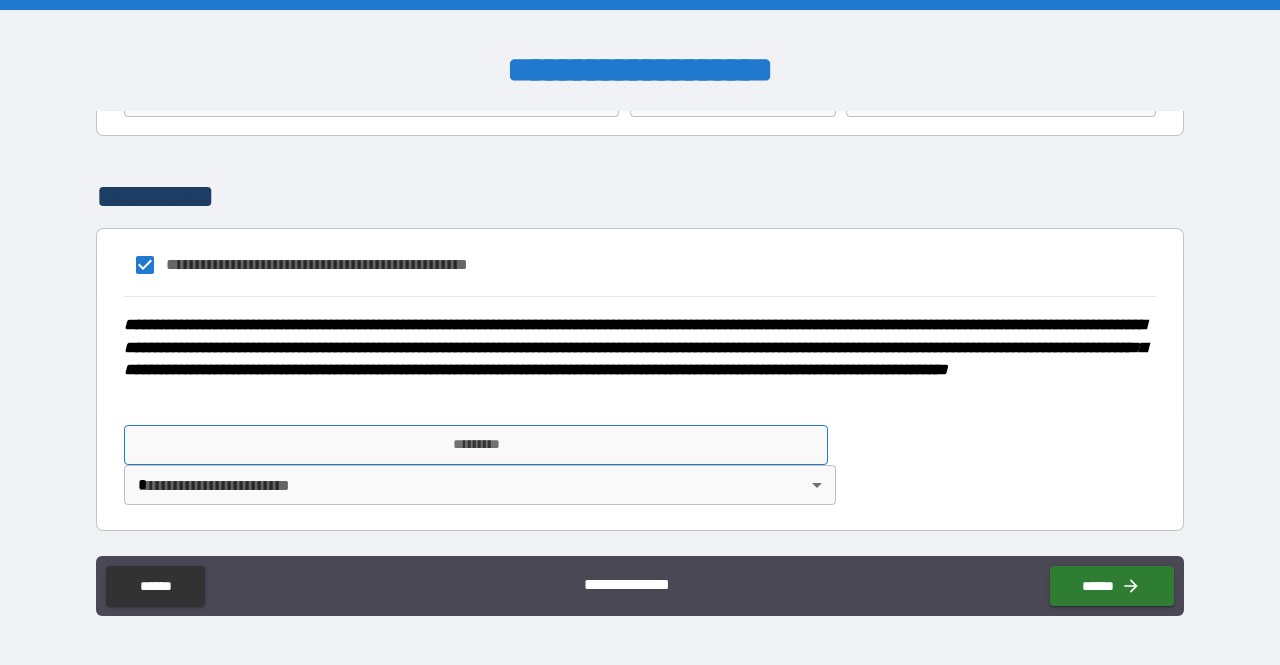 click on "*********" at bounding box center [476, 445] 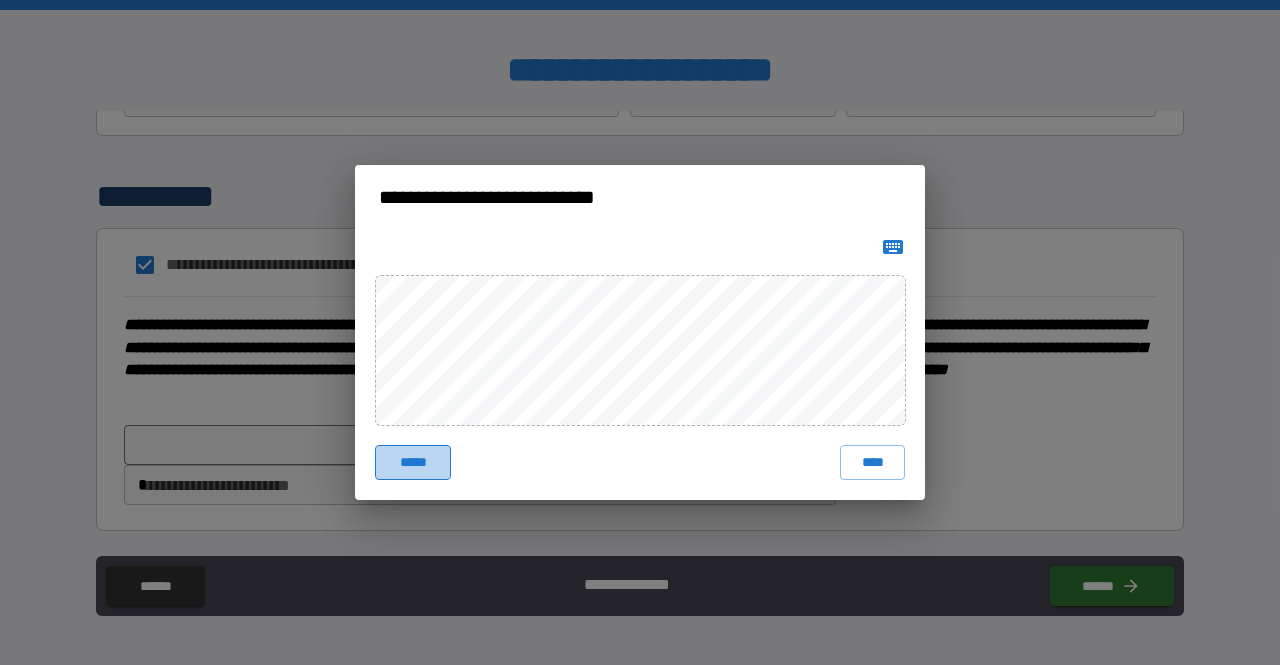 click on "*****" at bounding box center [413, 463] 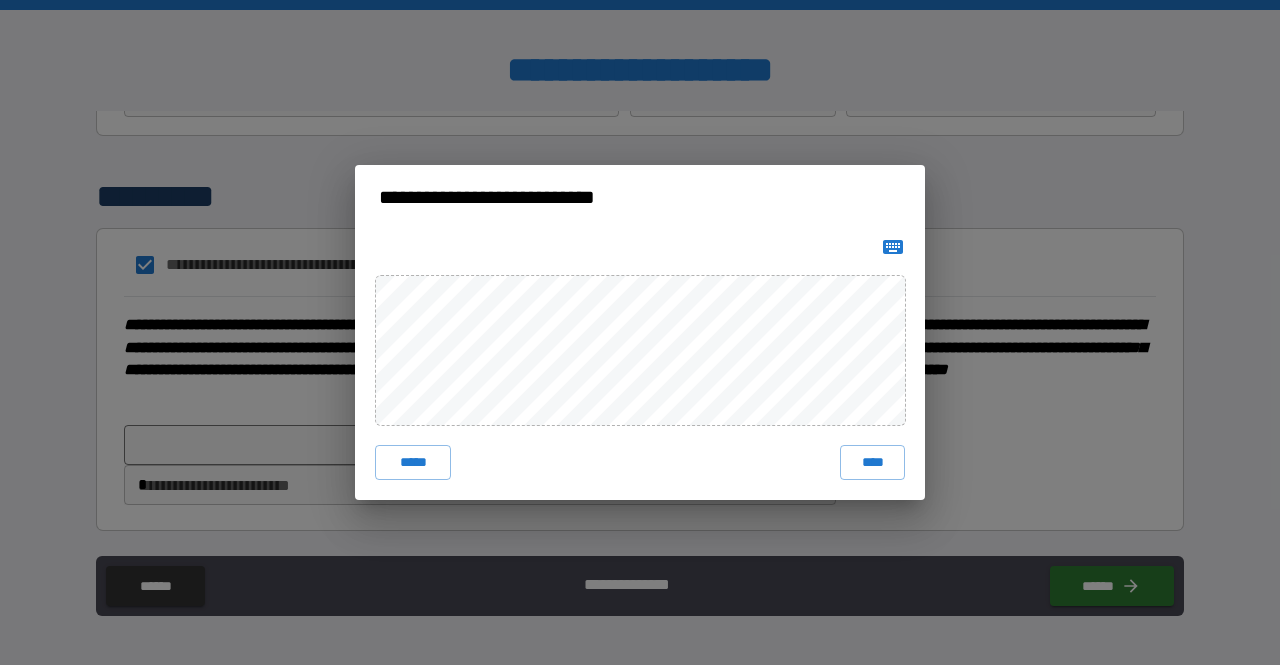 type 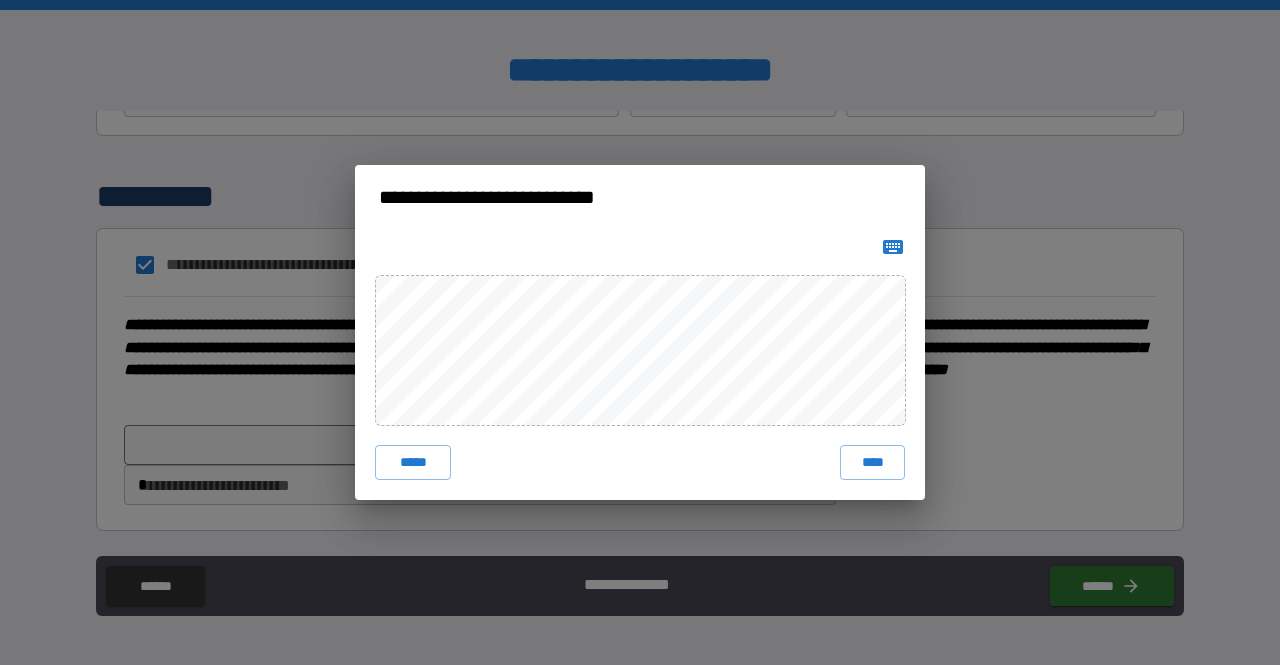 click on "**********" at bounding box center (640, 332) 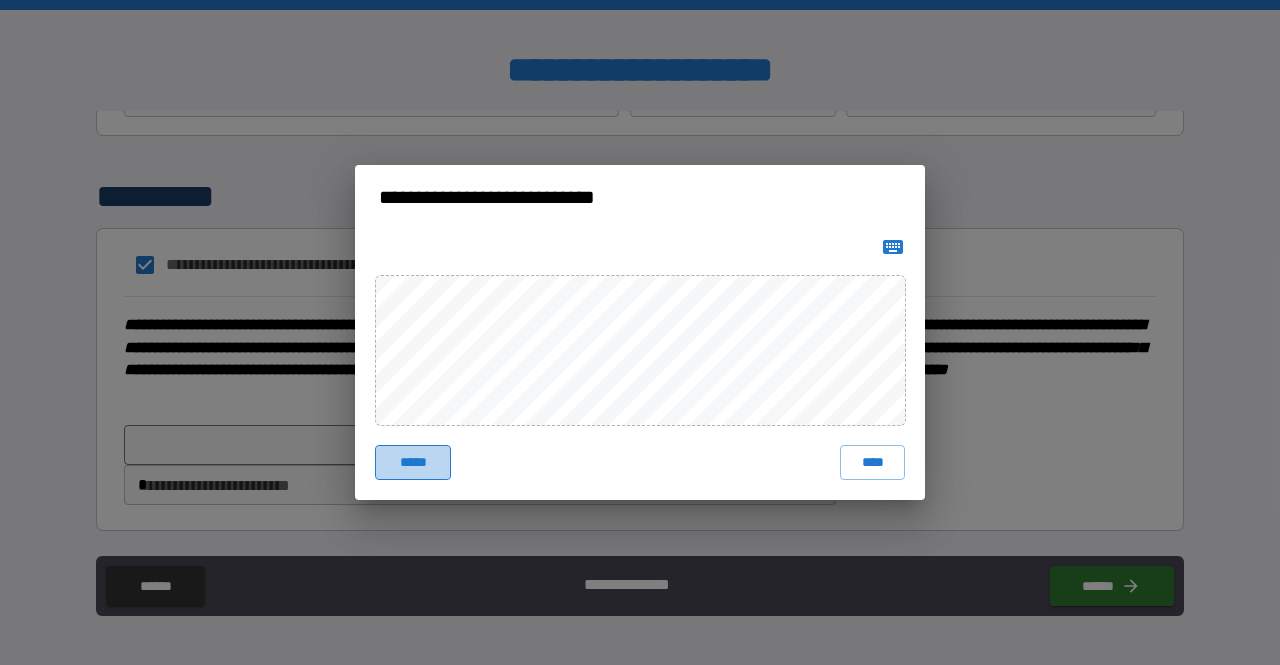 click on "*****" at bounding box center (413, 463) 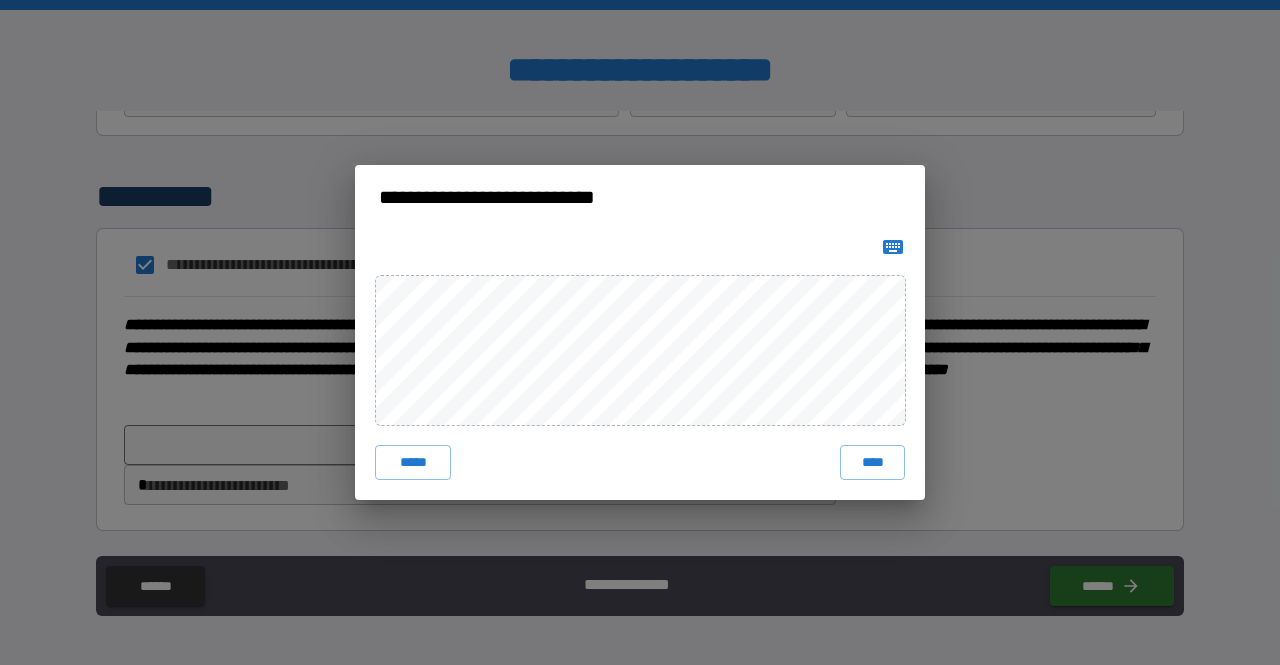click at bounding box center [893, 247] 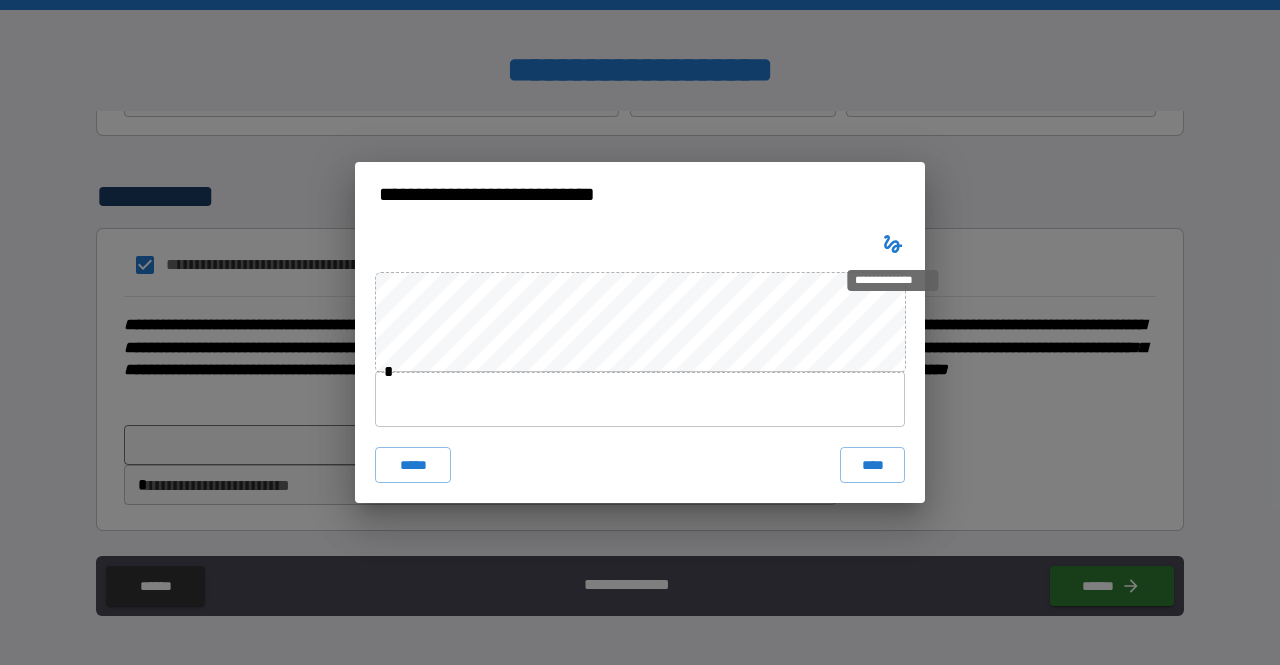click 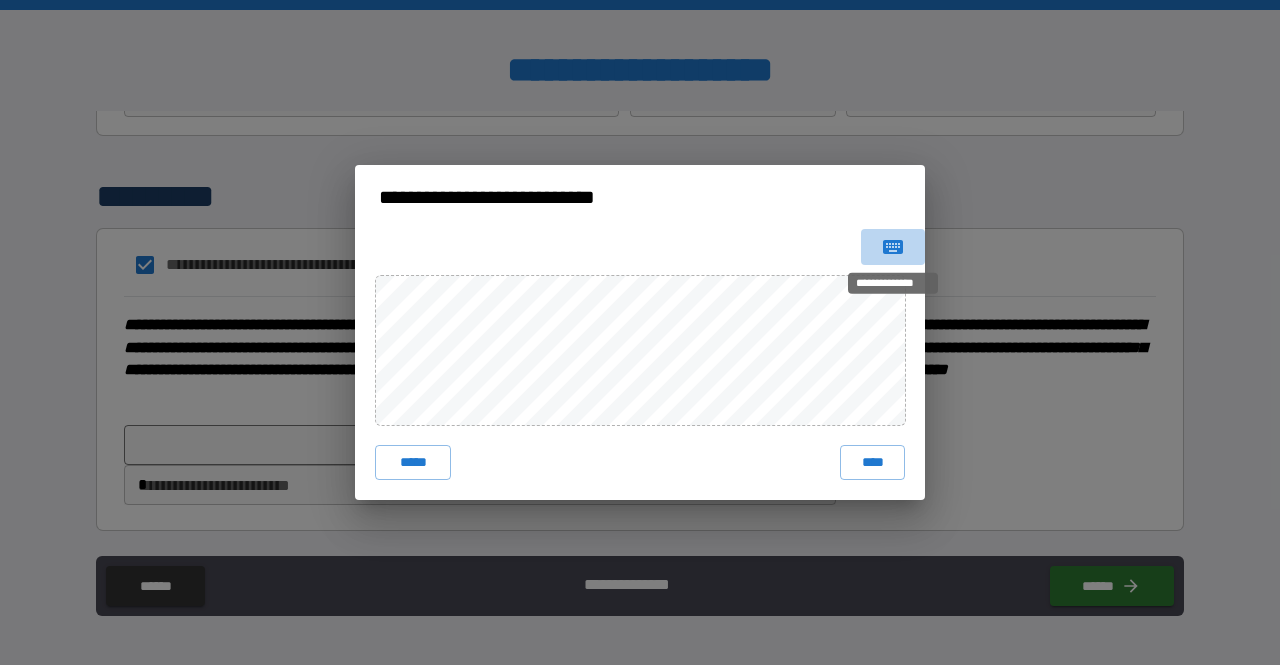 click 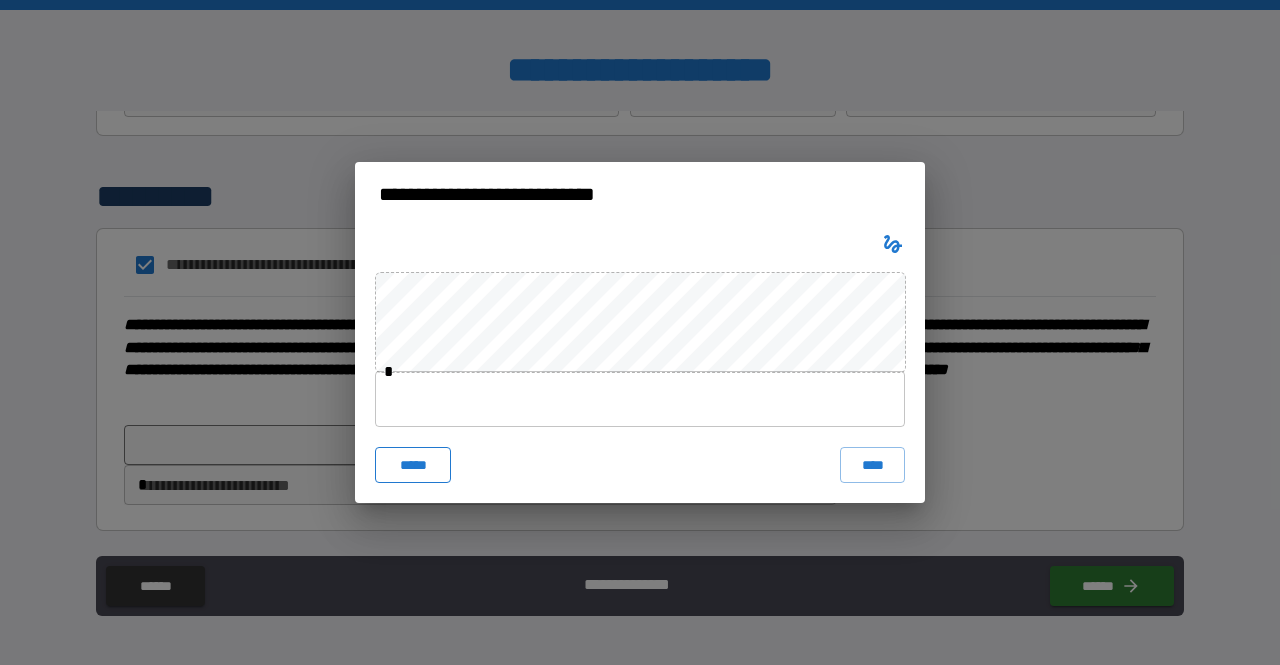 click on "*****" at bounding box center [413, 465] 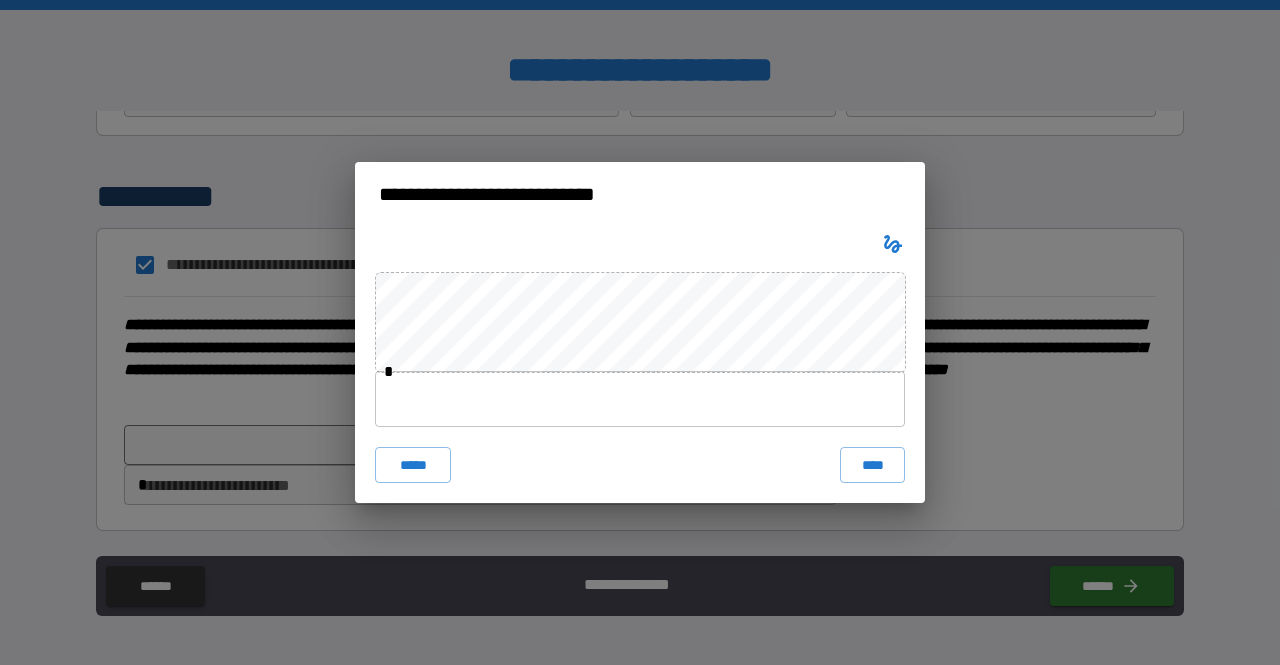 click at bounding box center (640, 399) 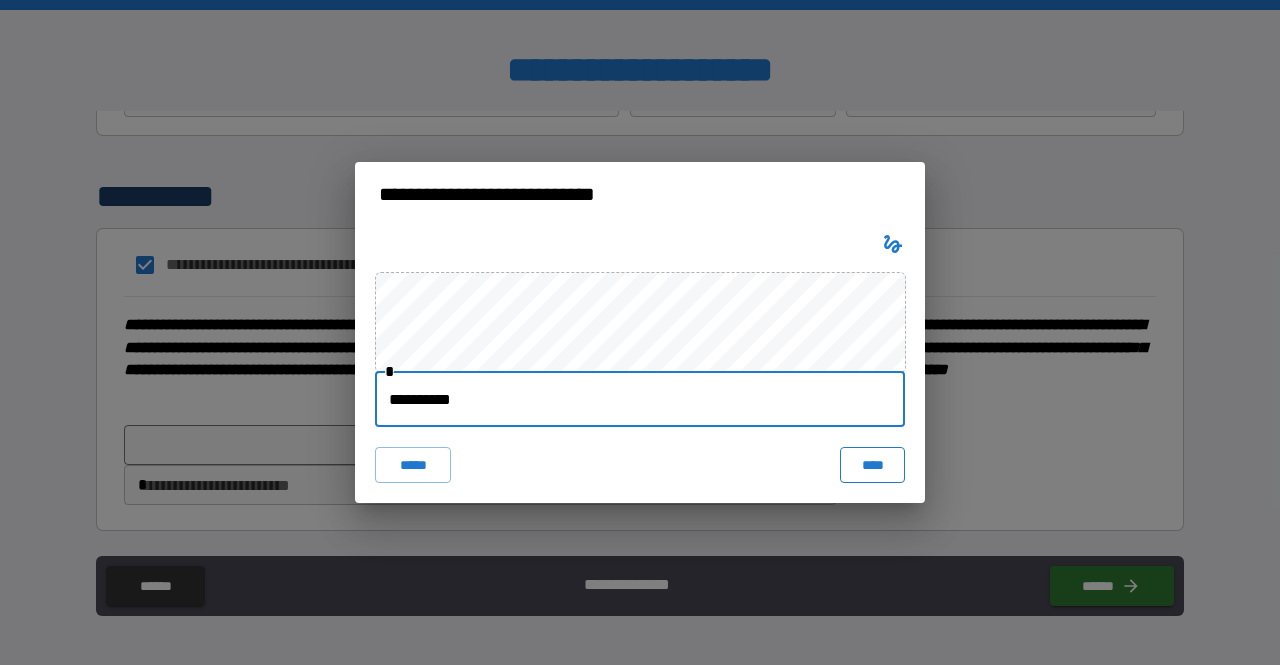 type on "**********" 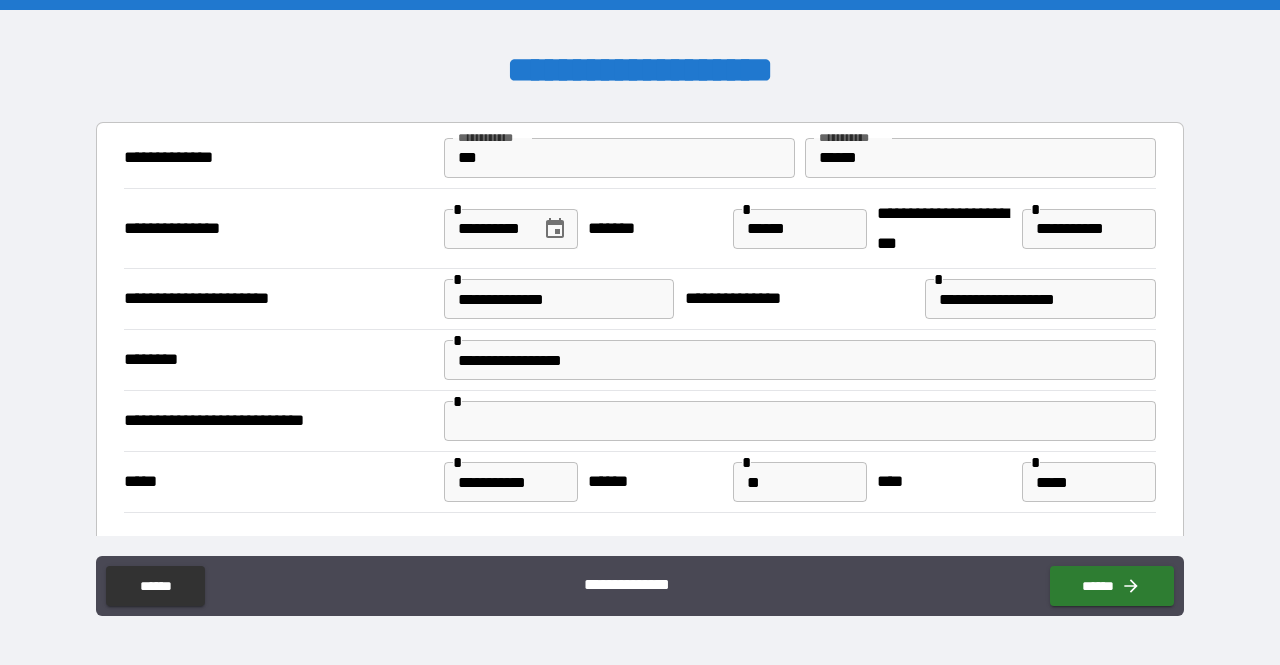 scroll, scrollTop: 0, scrollLeft: 0, axis: both 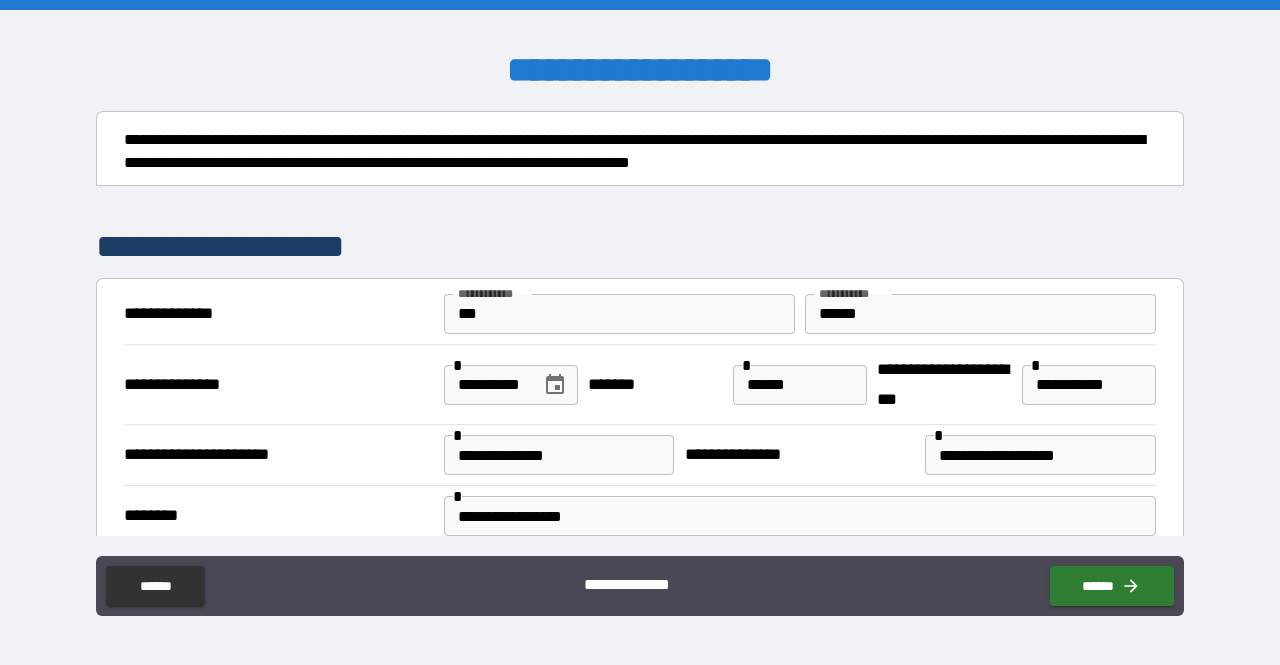 click on "**********" at bounding box center [640, 323] 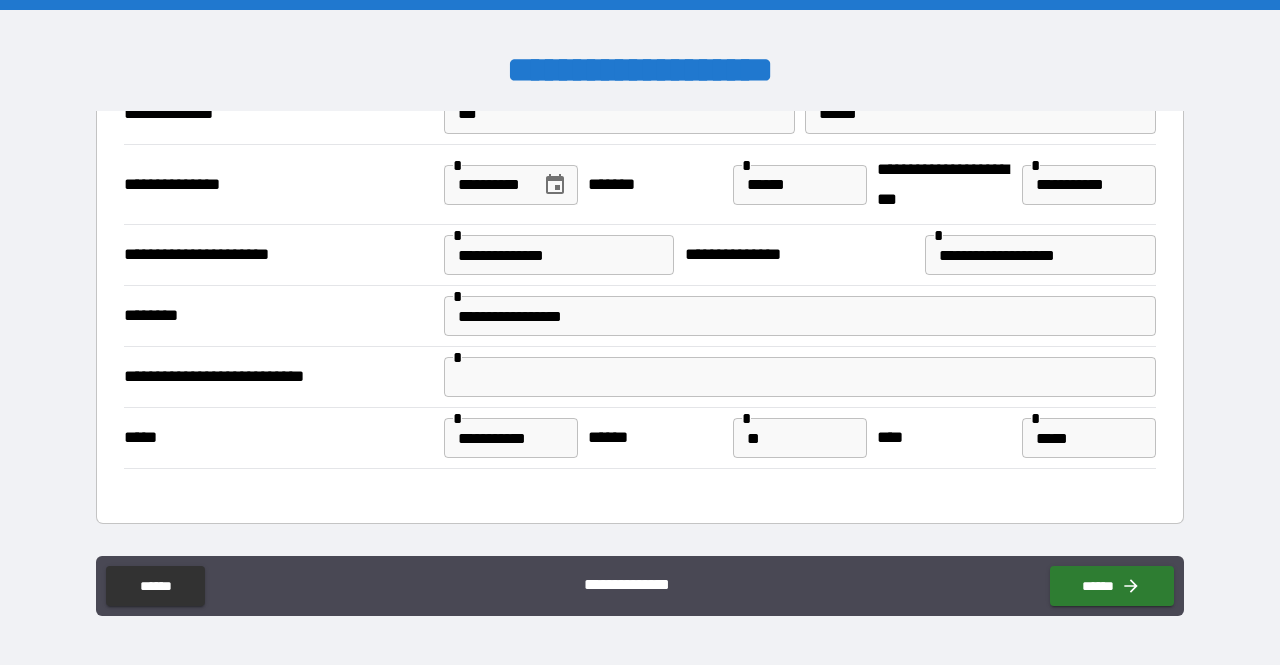 scroll, scrollTop: 240, scrollLeft: 0, axis: vertical 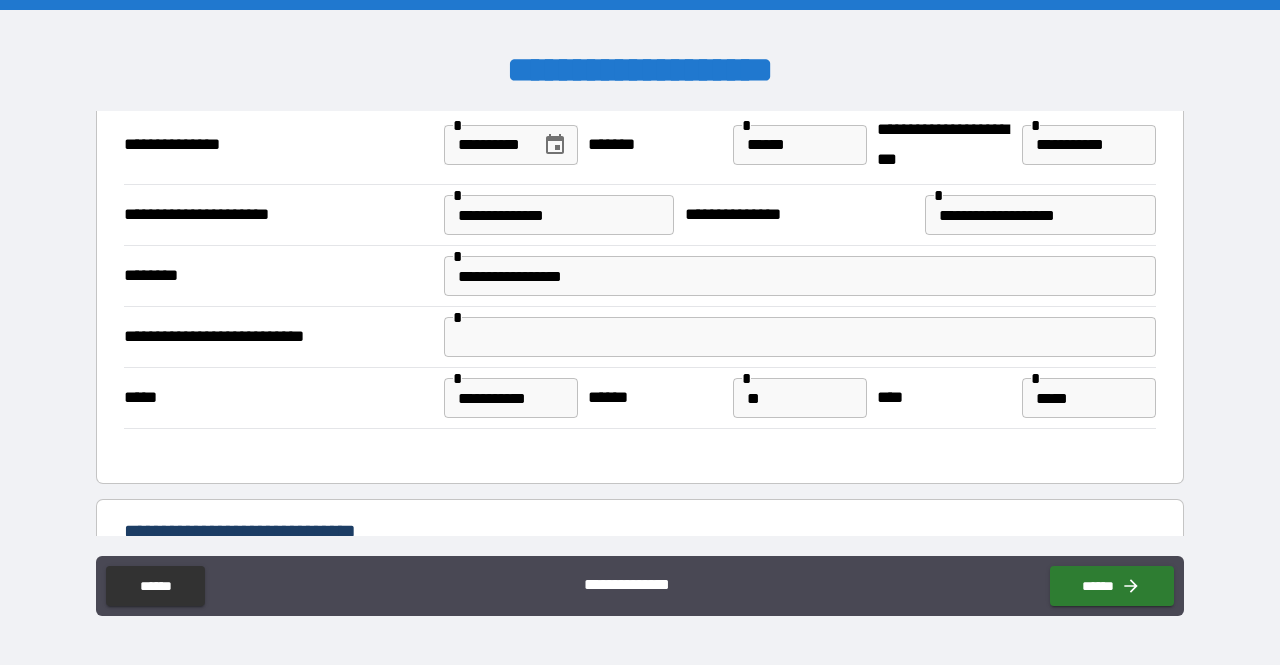 click 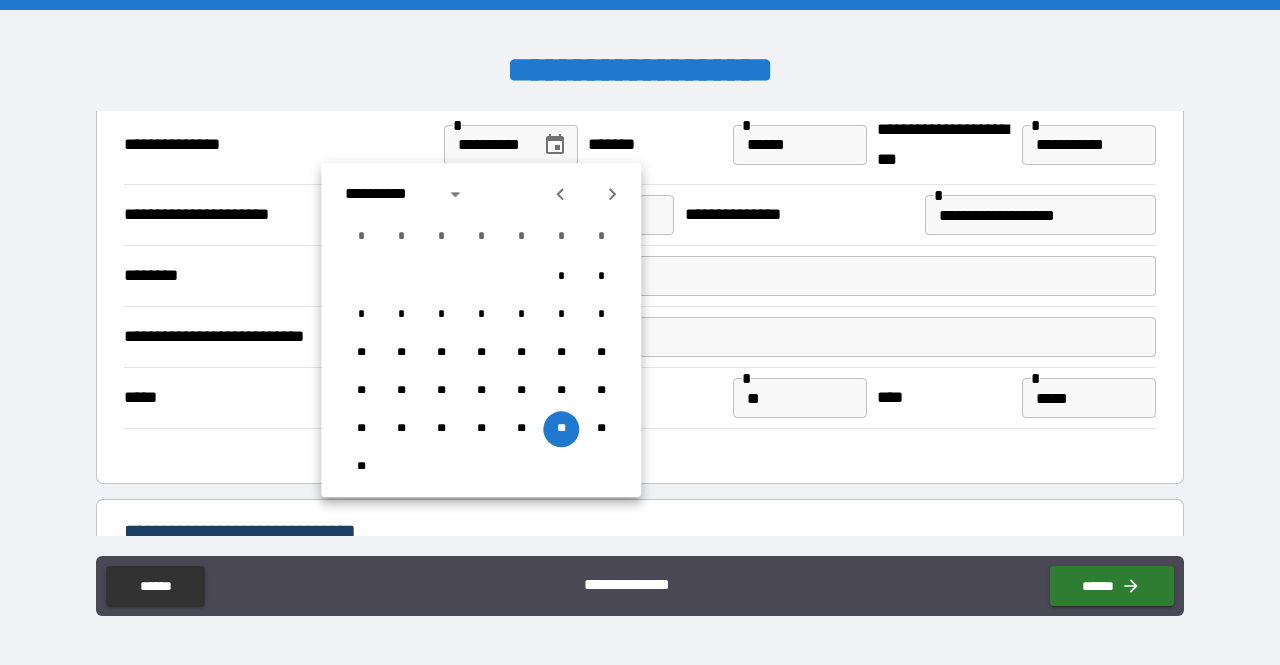 click on "**********" at bounding box center (279, 145) 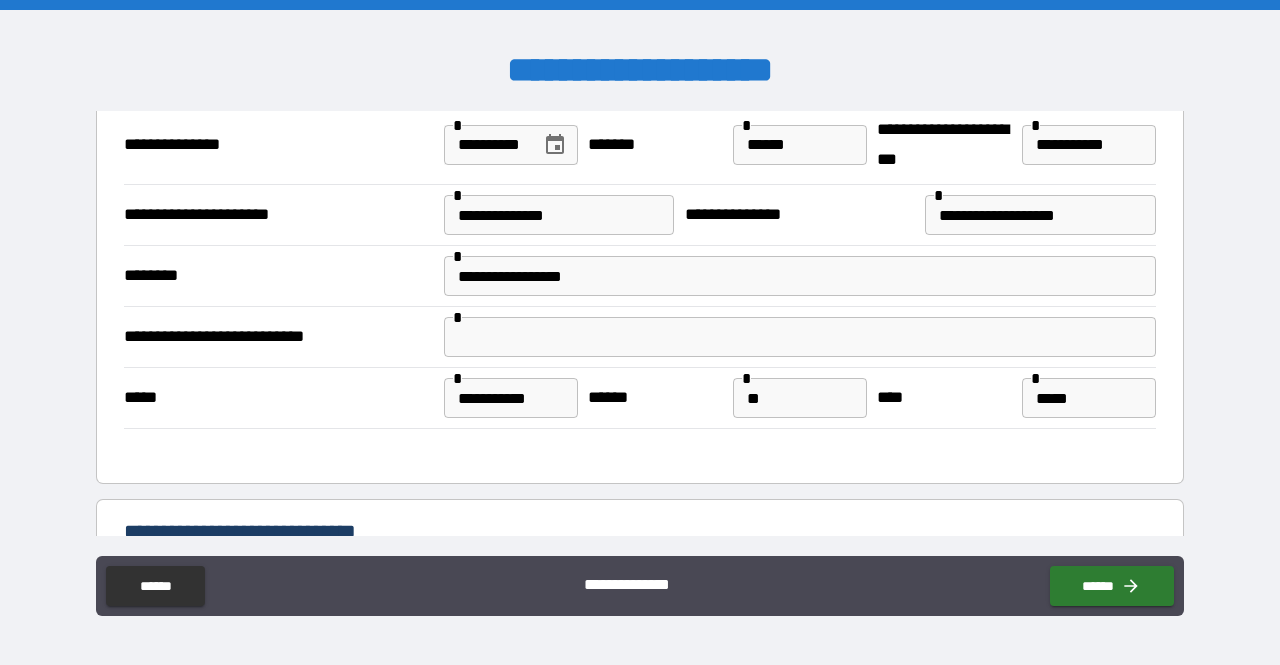 type 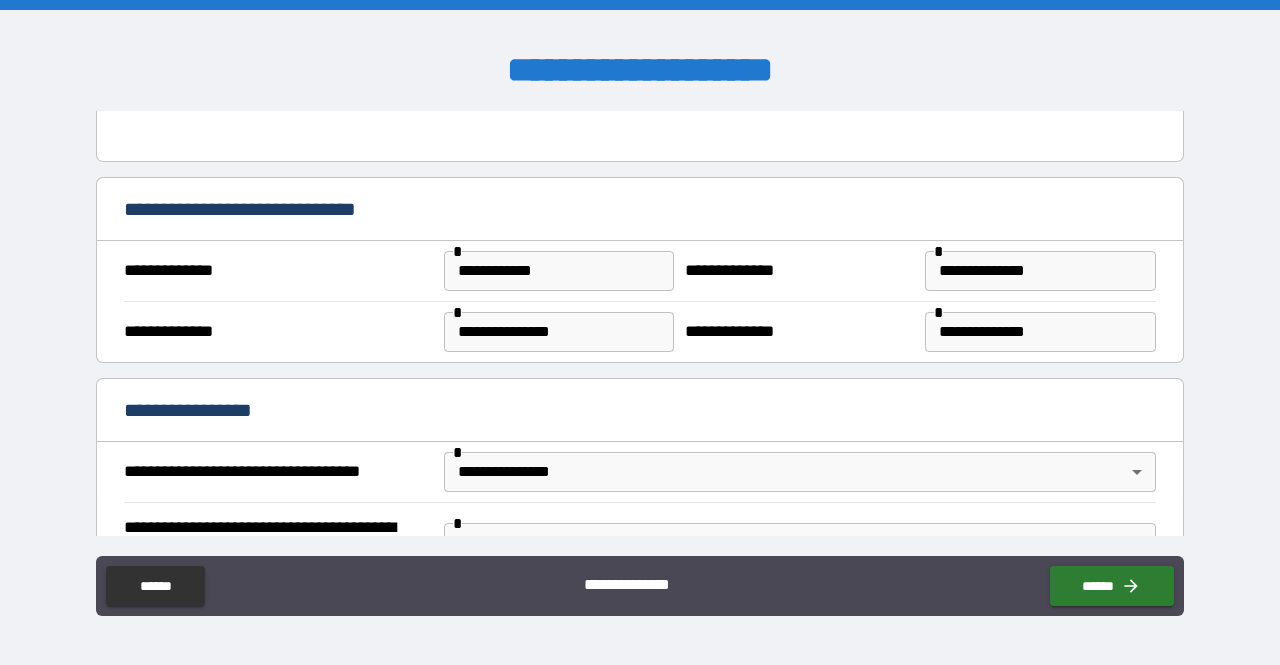 scroll, scrollTop: 600, scrollLeft: 0, axis: vertical 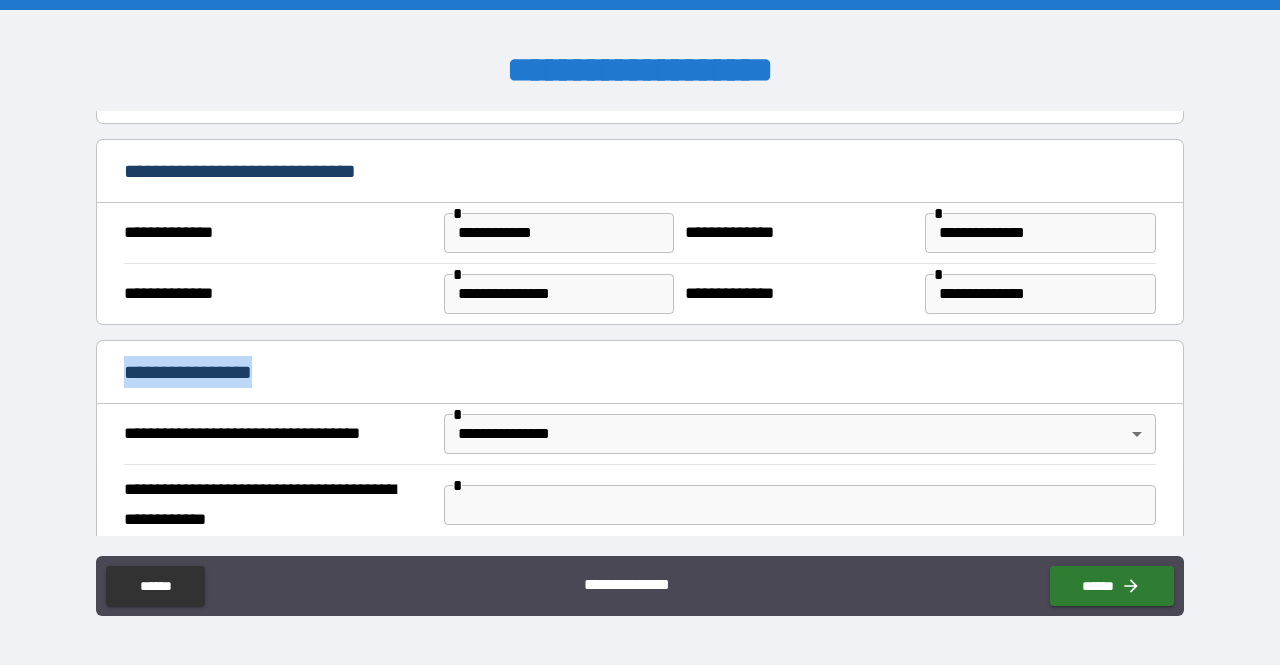 drag, startPoint x: 1188, startPoint y: 284, endPoint x: 1193, endPoint y: 349, distance: 65.192024 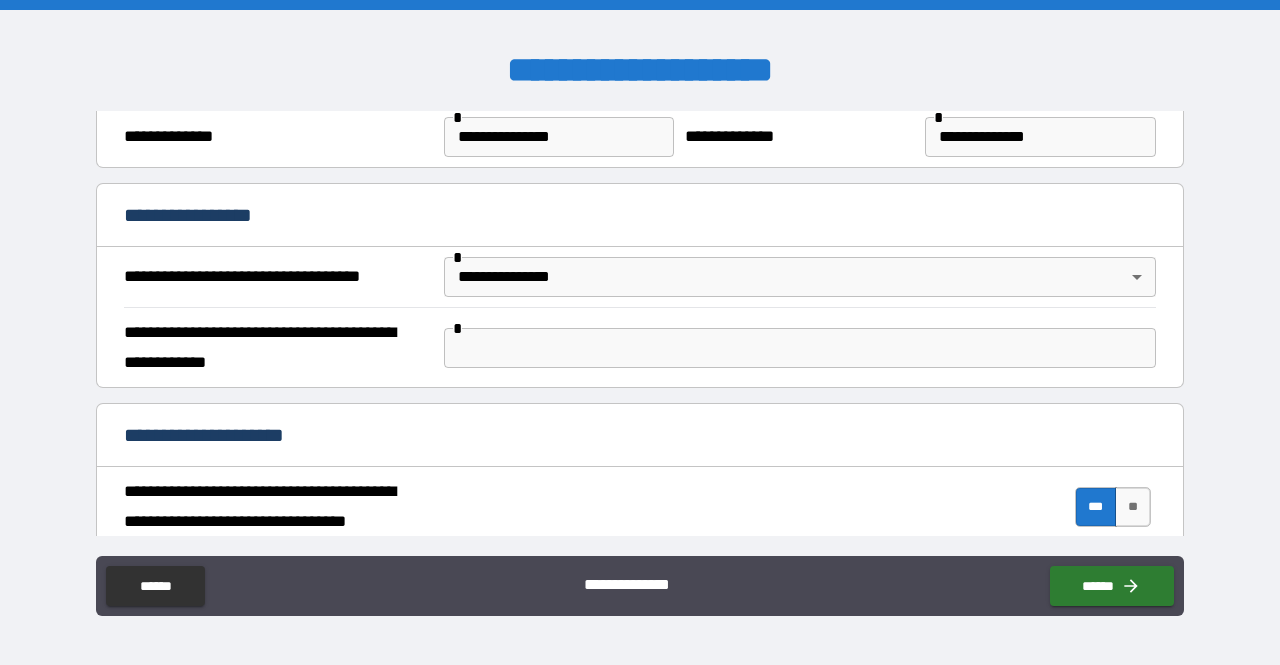 scroll, scrollTop: 853, scrollLeft: 0, axis: vertical 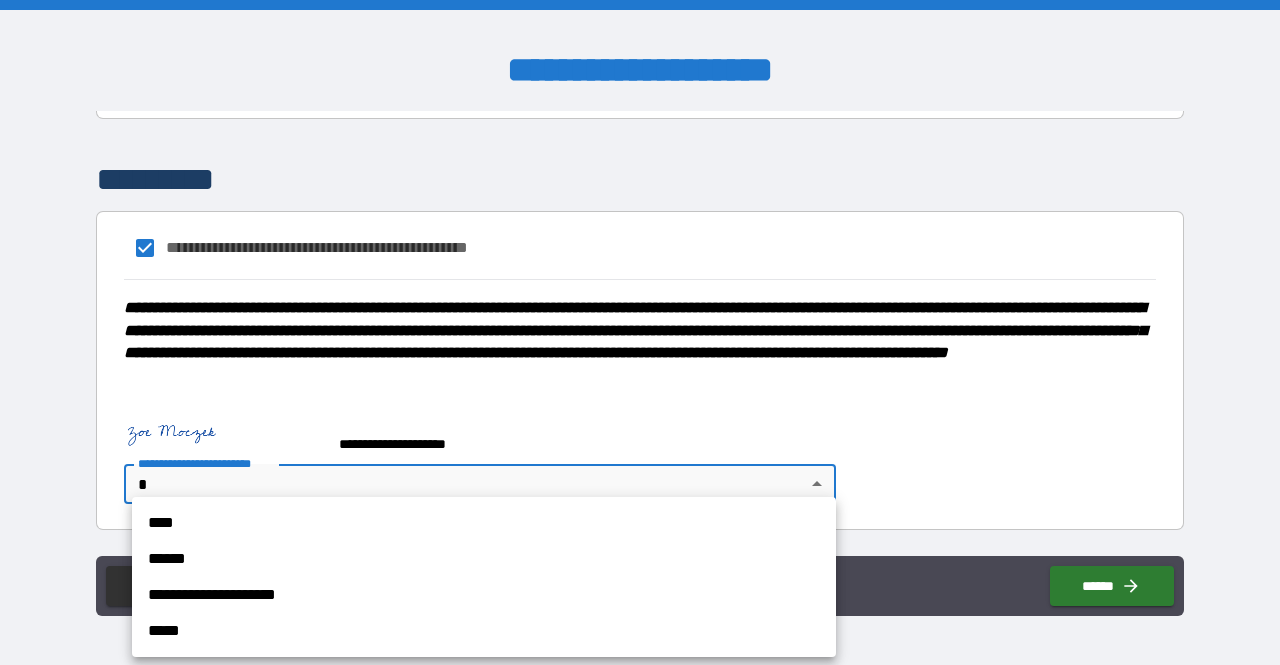 click on "**********" at bounding box center (640, 332) 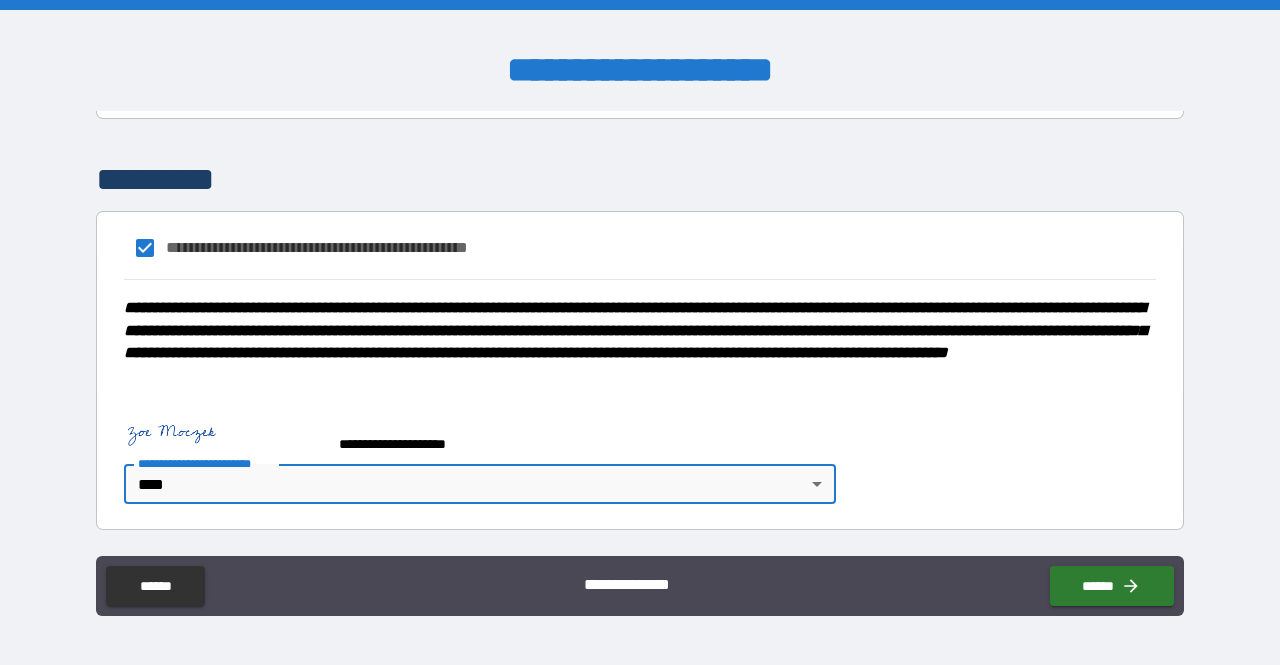 click on "**********" at bounding box center [640, 456] 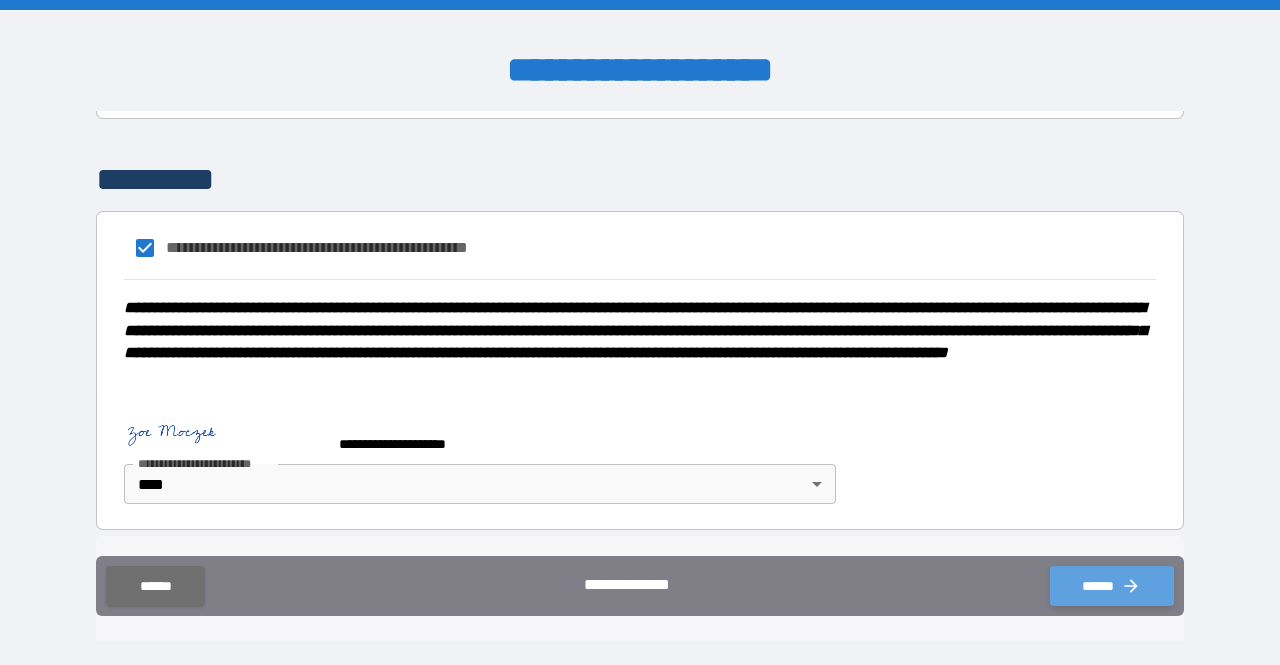 click 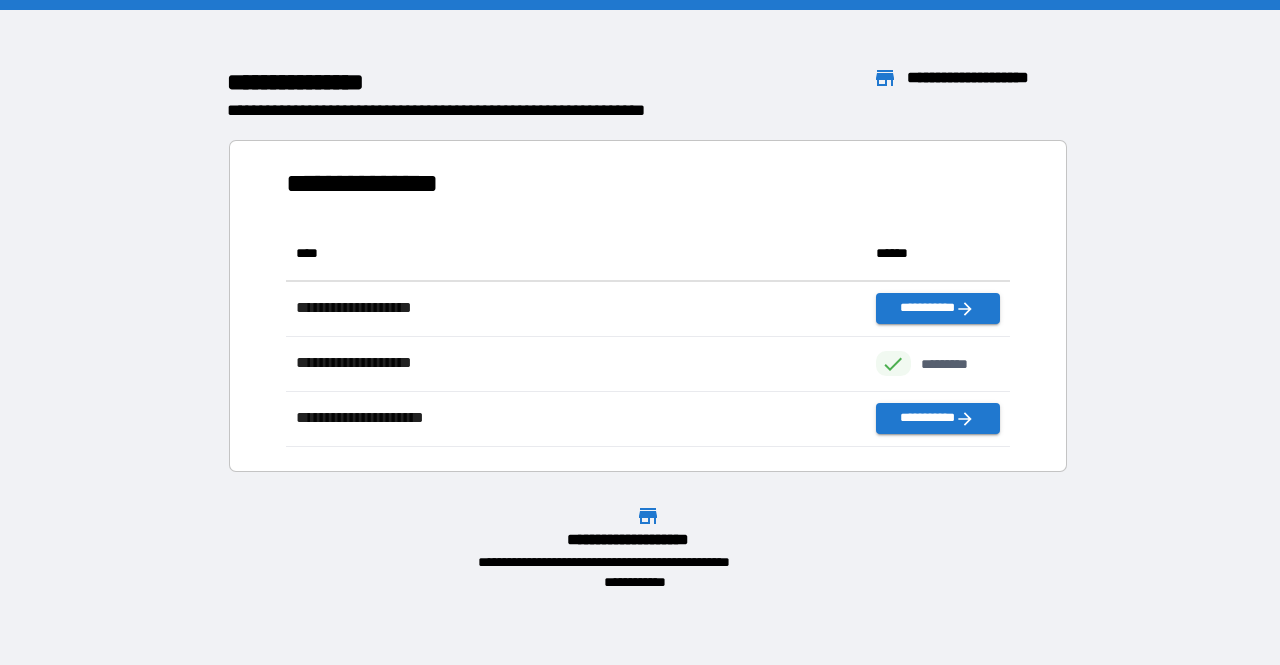 scroll, scrollTop: 16, scrollLeft: 16, axis: both 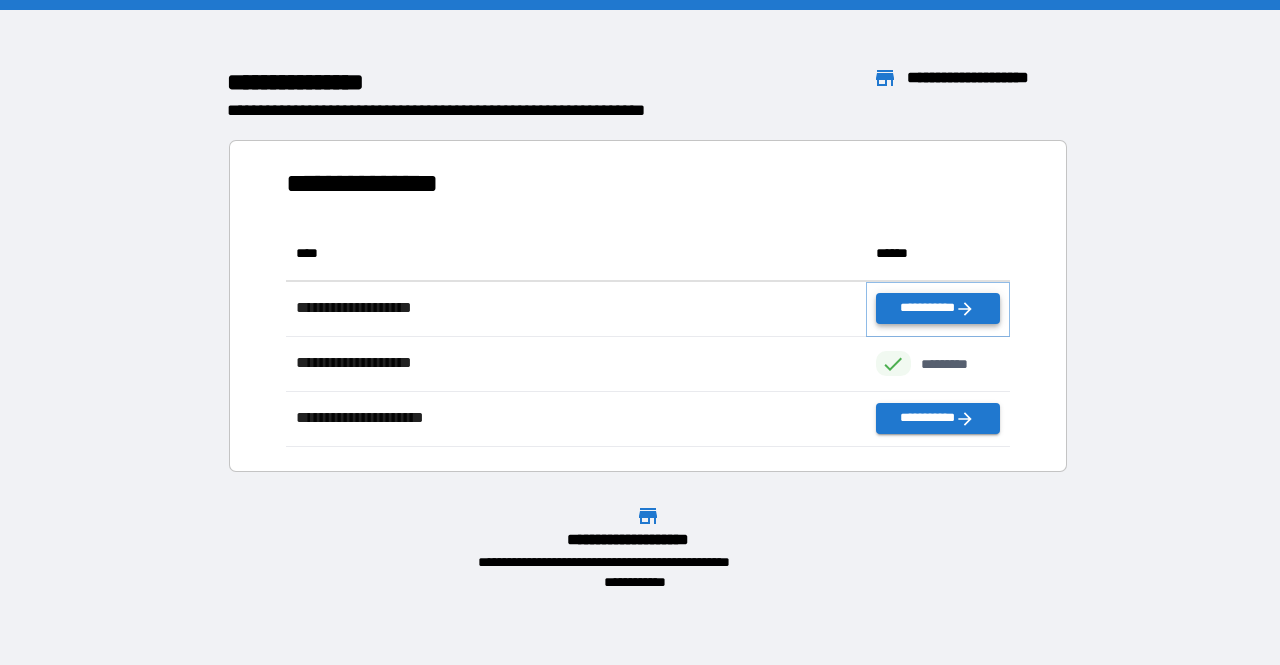 click on "**********" at bounding box center (938, 308) 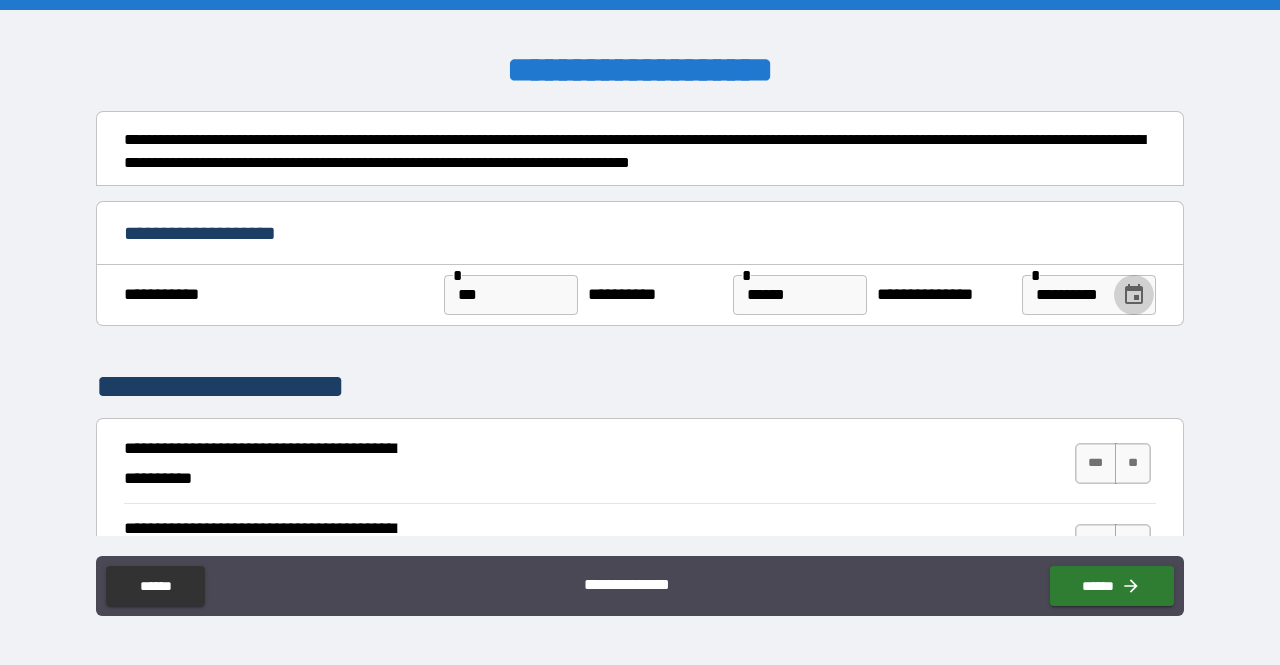 click 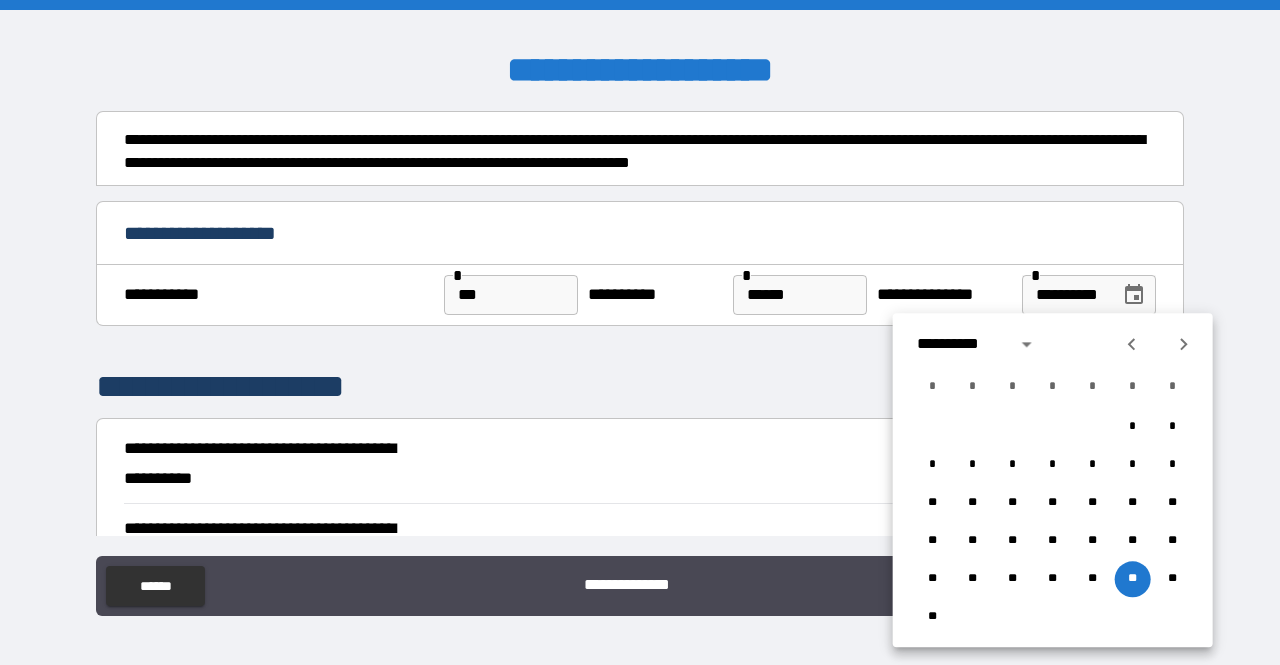 click on "**********" at bounding box center [640, 387] 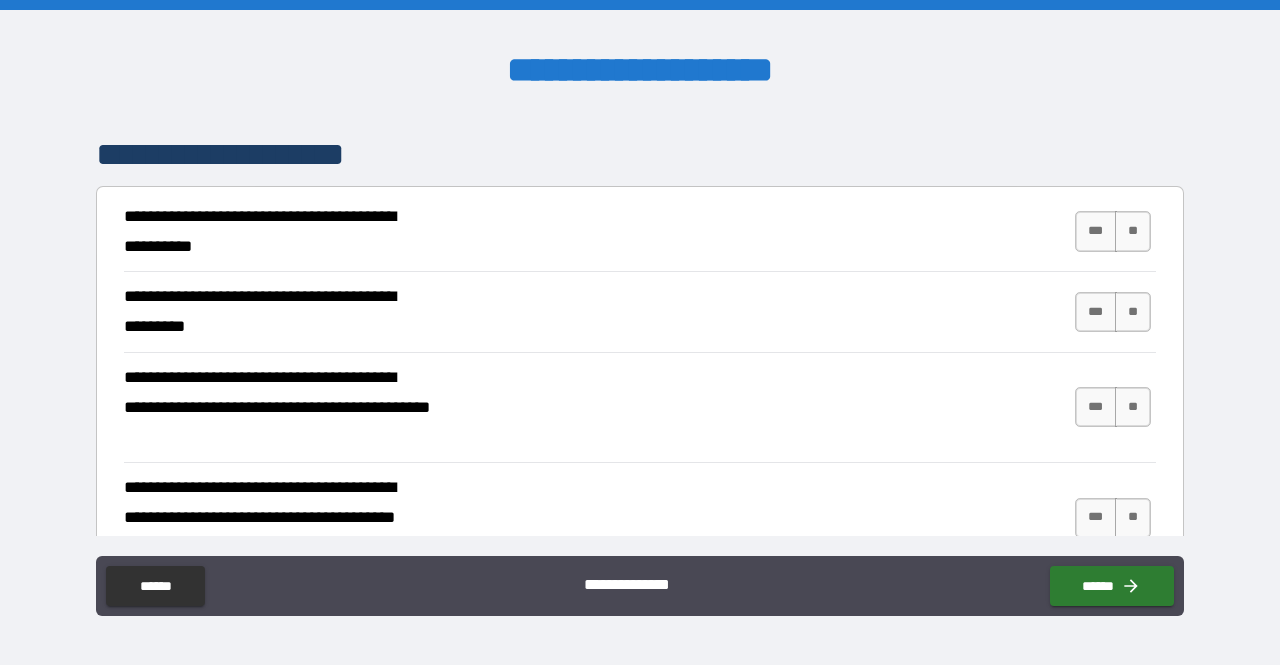 scroll, scrollTop: 240, scrollLeft: 0, axis: vertical 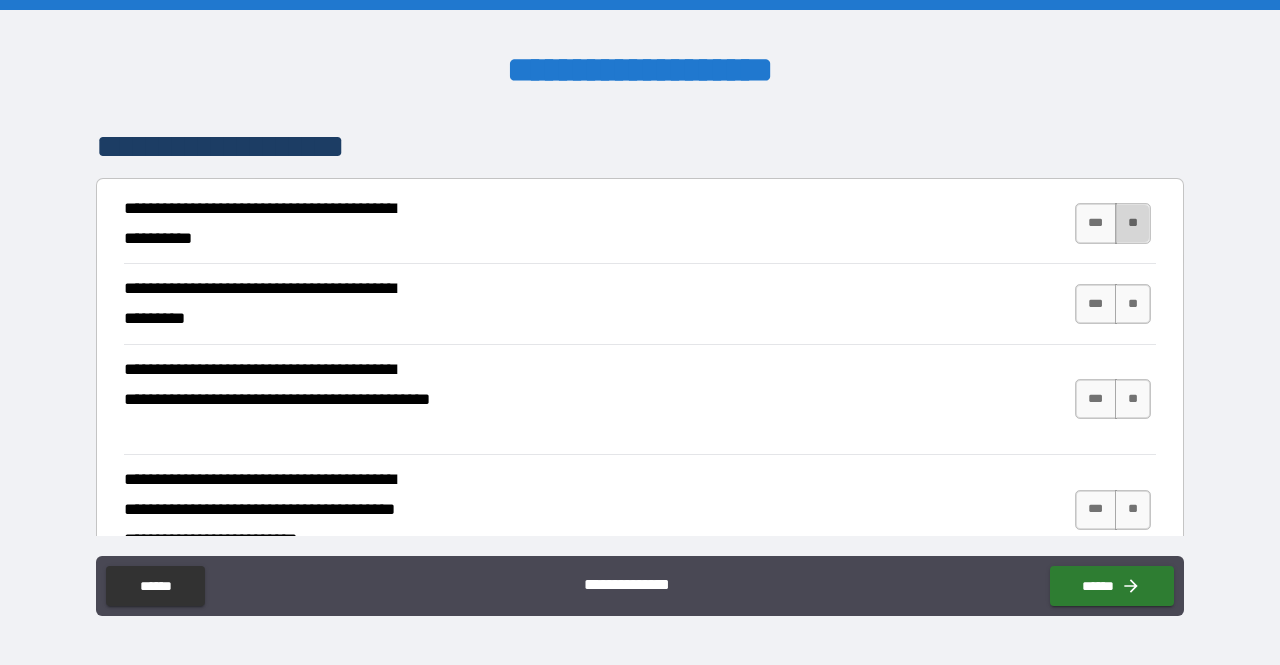 click on "**" at bounding box center (1133, 223) 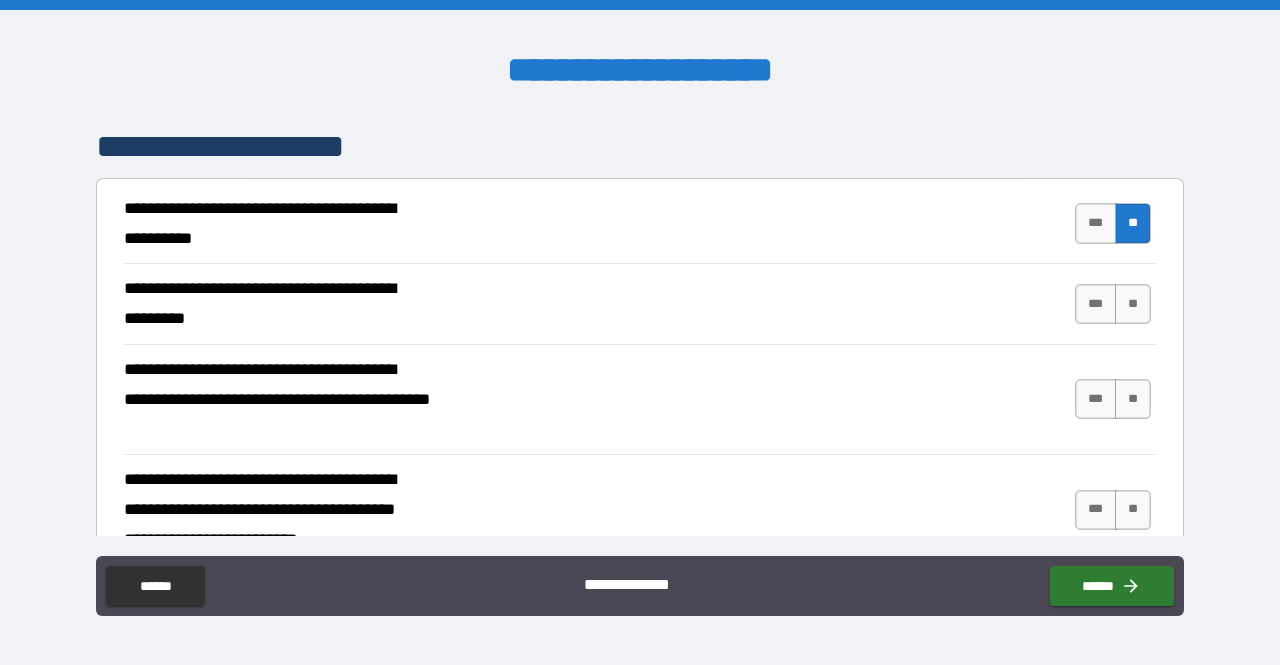 click on "**********" at bounding box center (640, 224) 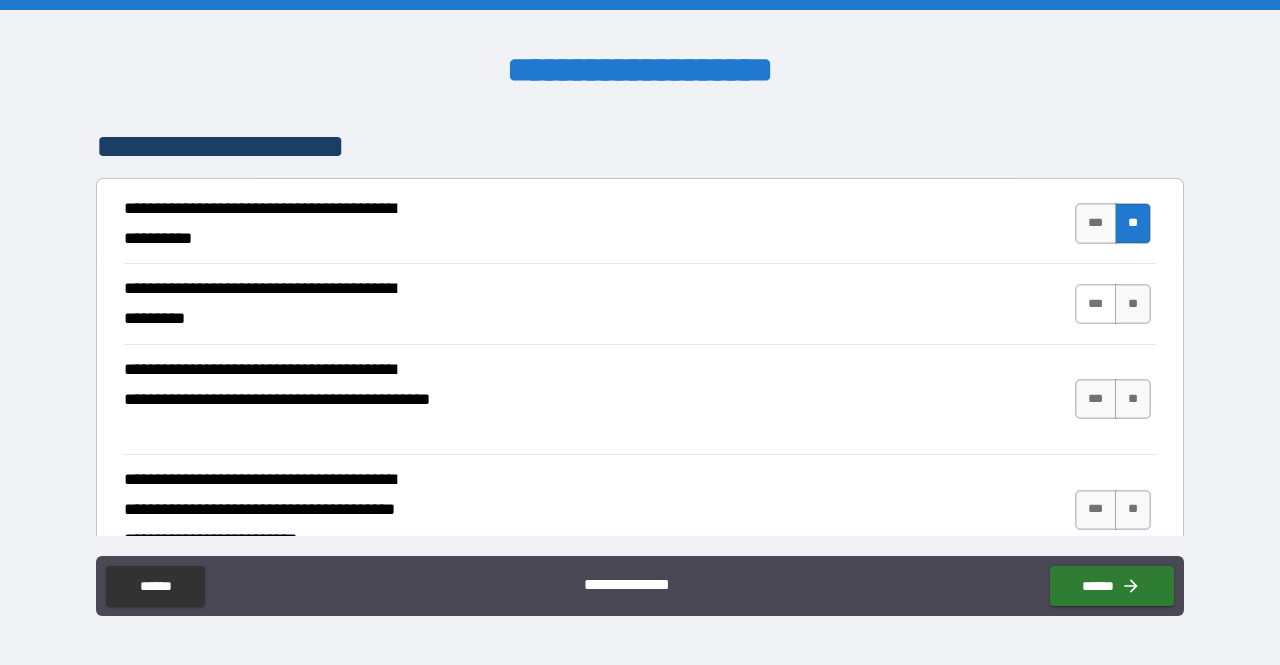 click on "***" at bounding box center [1096, 304] 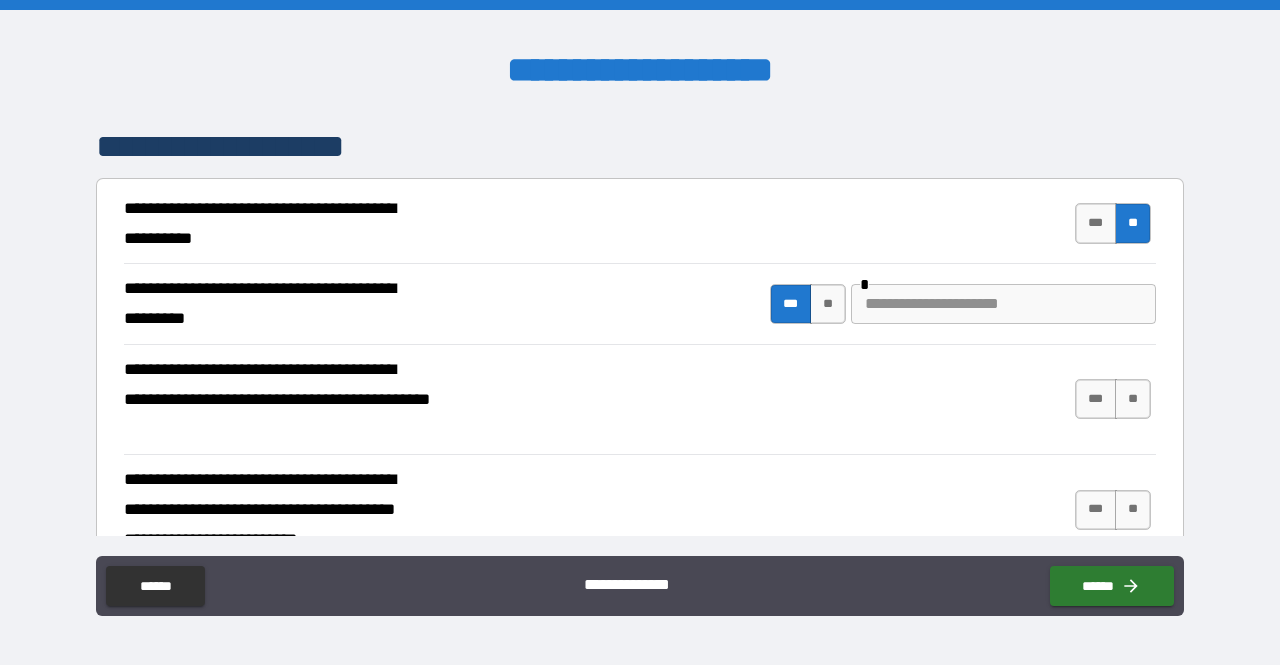 click at bounding box center [1003, 304] 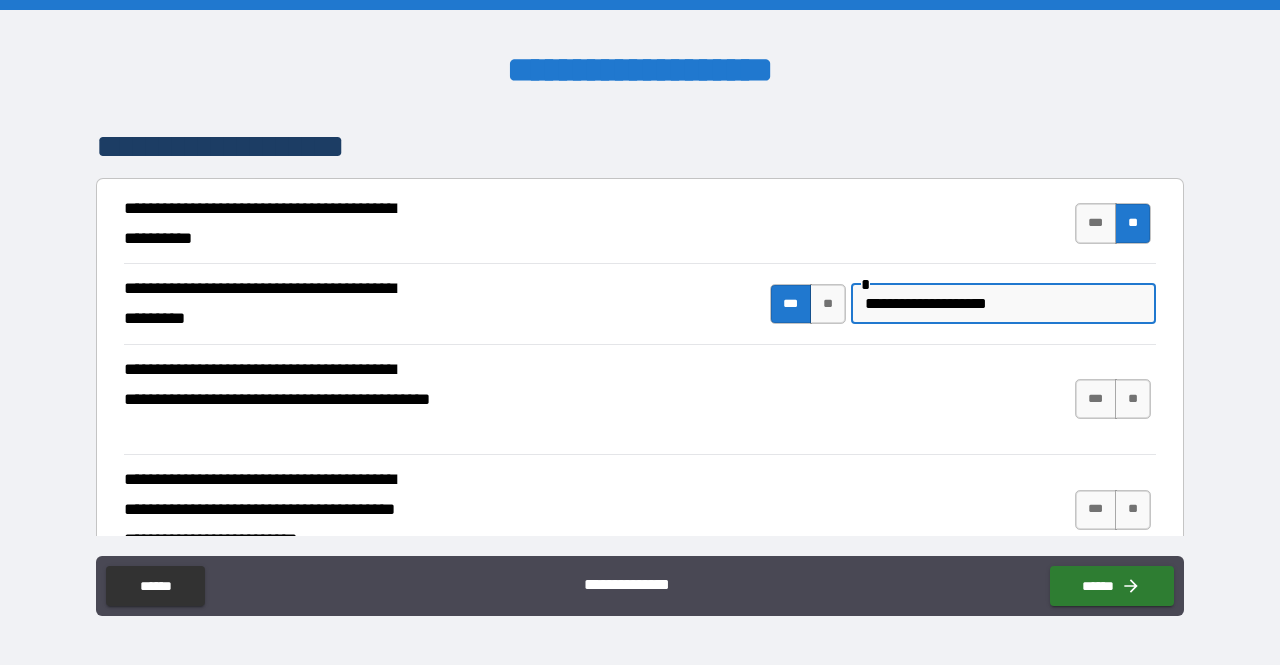 type on "**********" 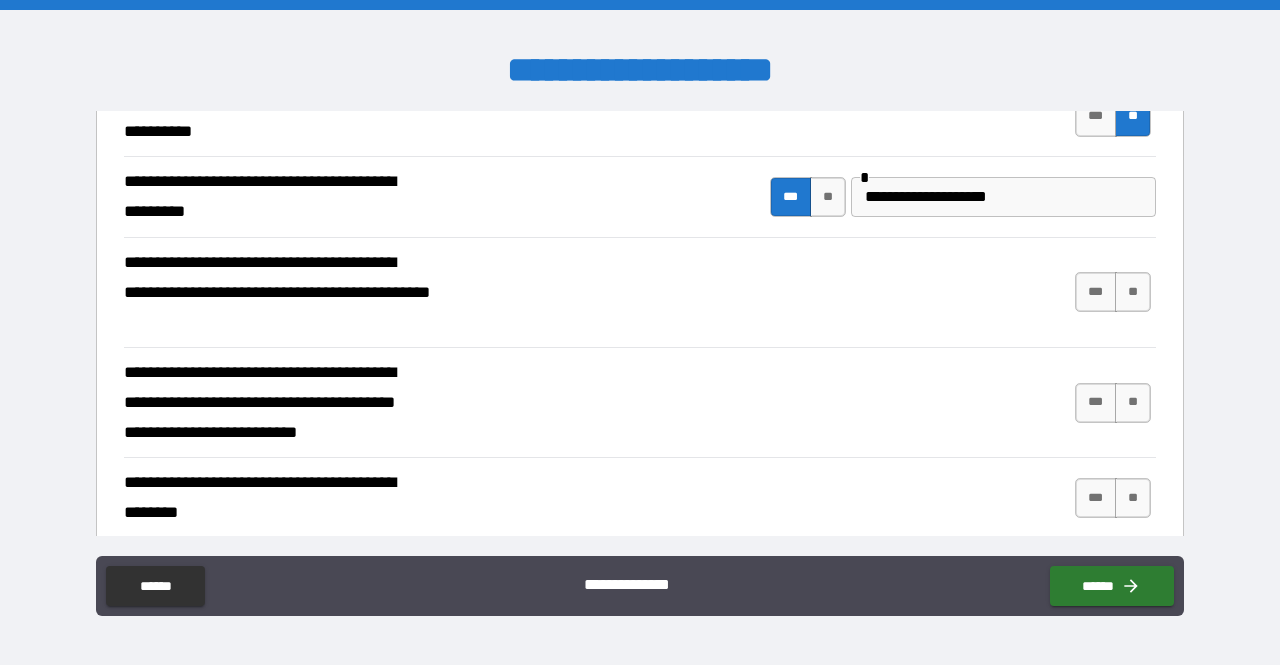 scroll, scrollTop: 320, scrollLeft: 0, axis: vertical 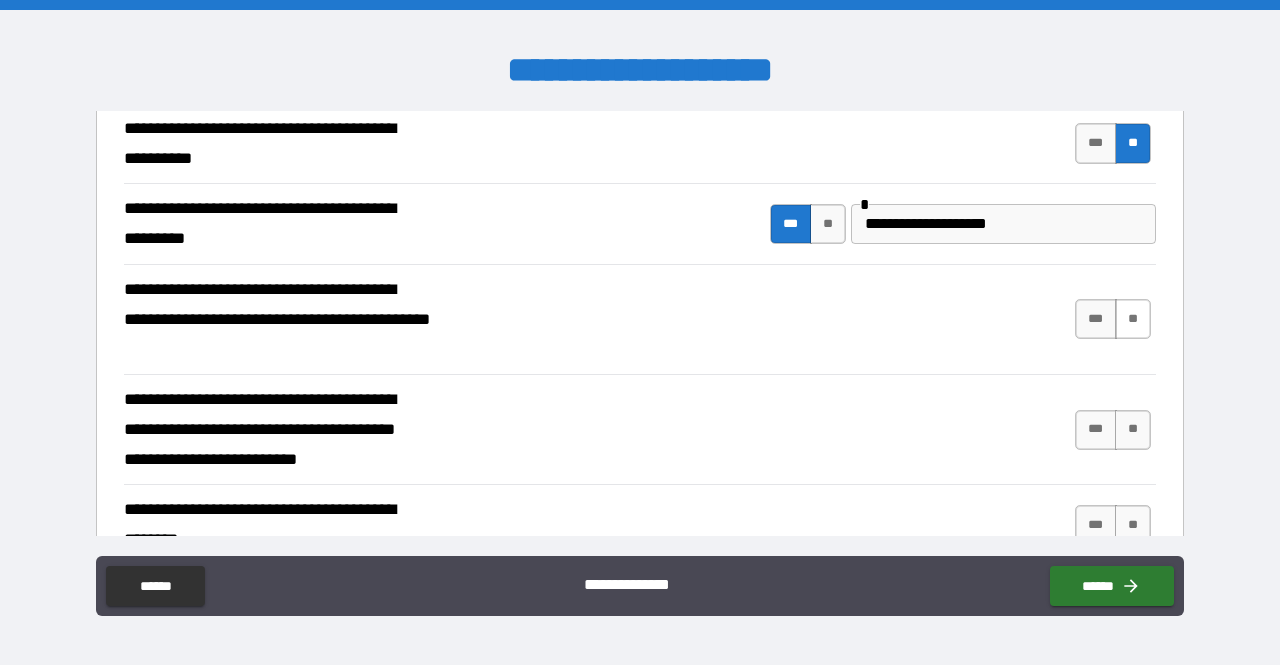 click on "**" at bounding box center [1133, 319] 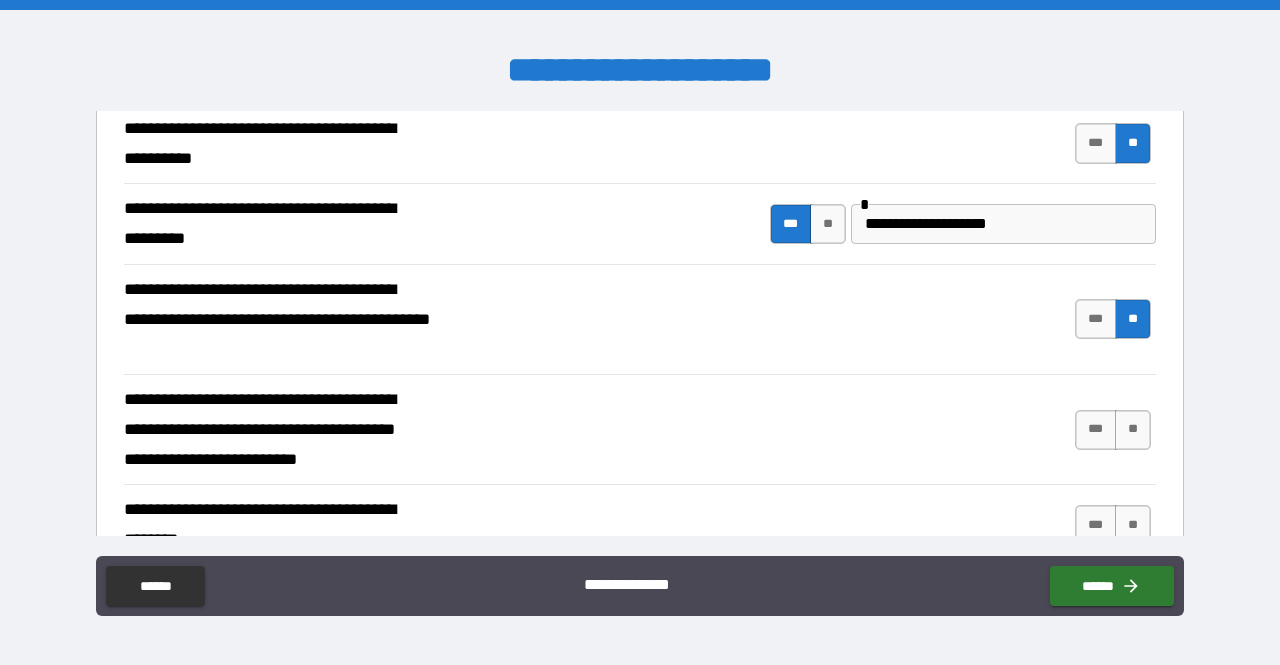 click on "**********" at bounding box center [640, 319] 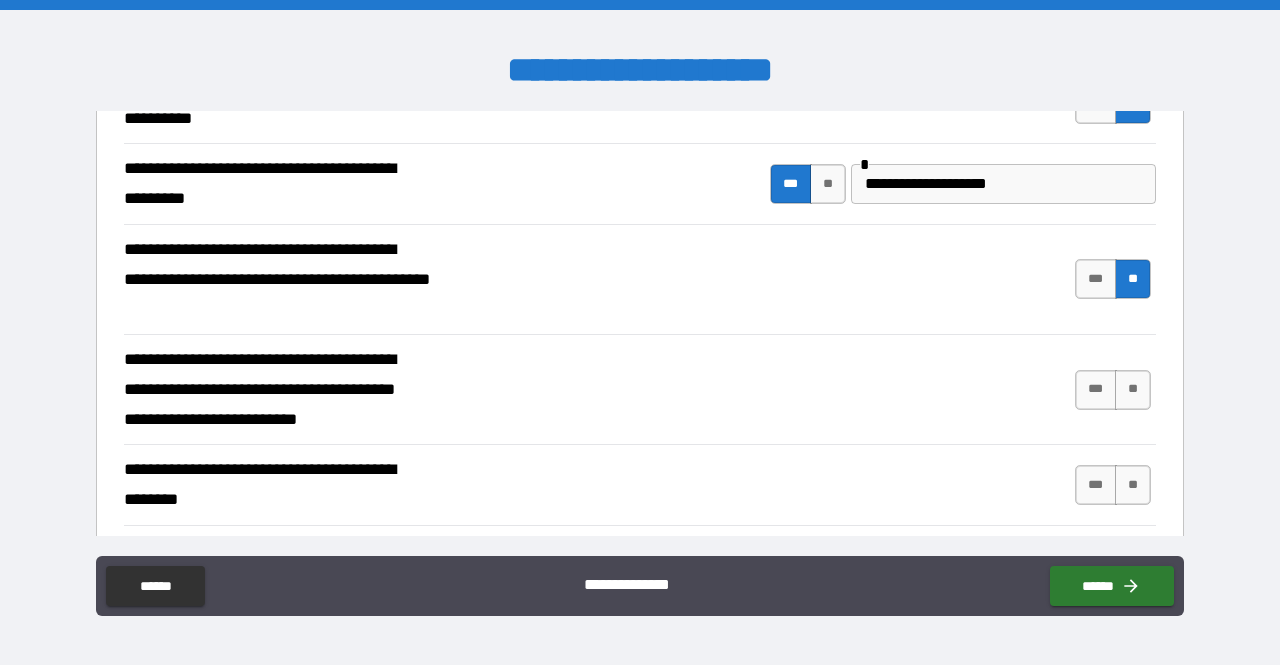 scroll, scrollTop: 480, scrollLeft: 0, axis: vertical 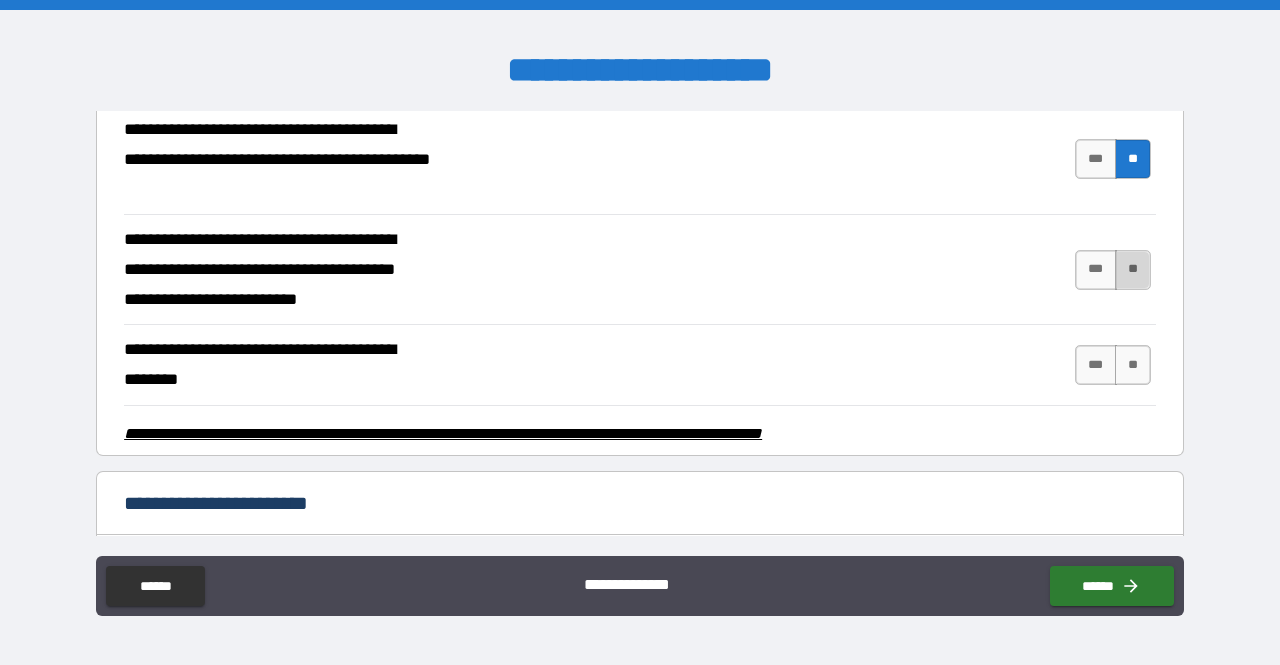 click on "**" at bounding box center (1133, 270) 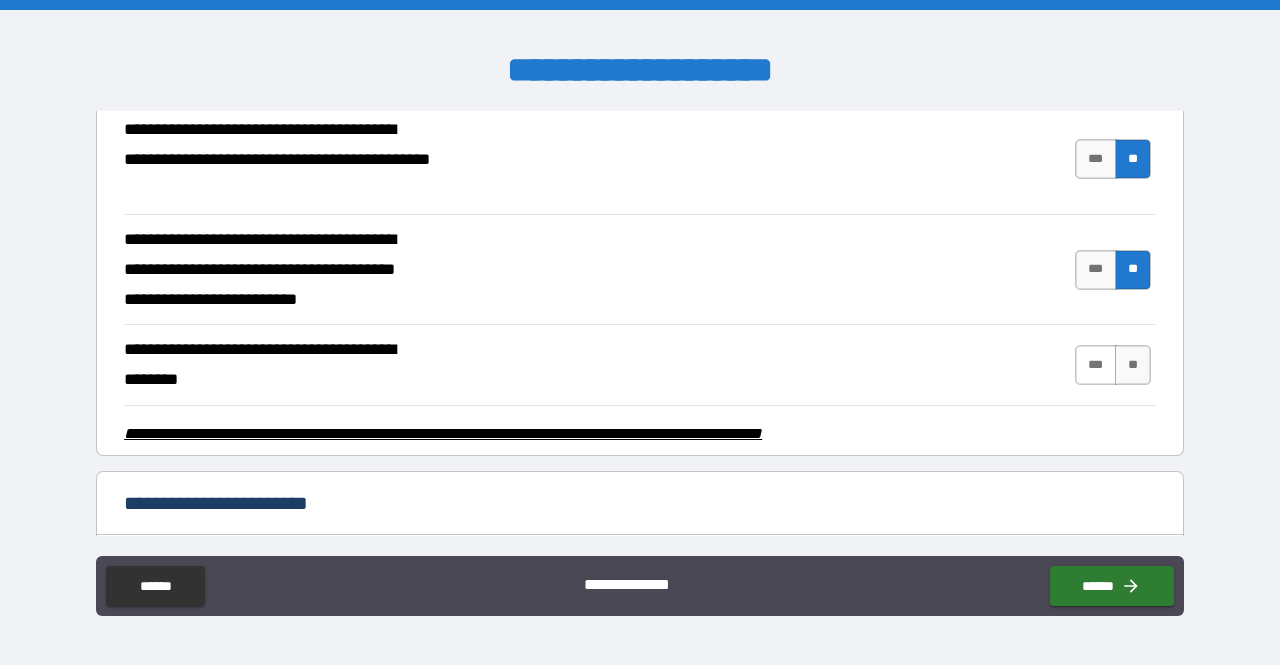 click on "***" at bounding box center (1096, 365) 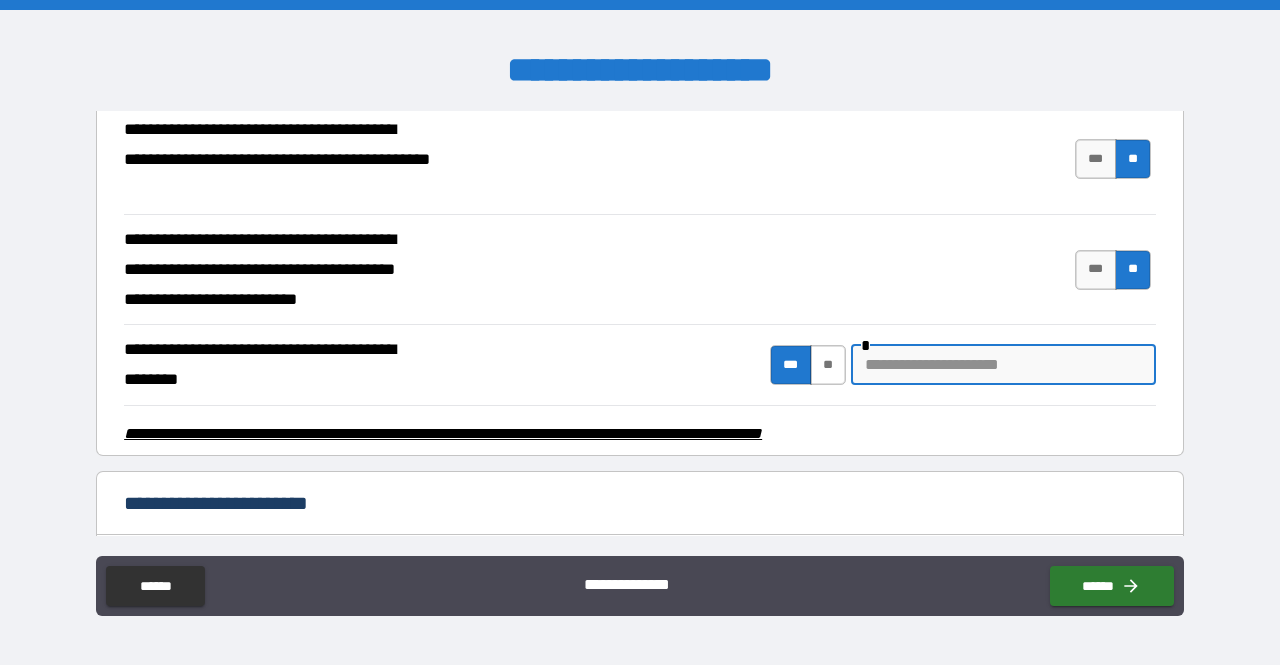 click on "**" at bounding box center (828, 365) 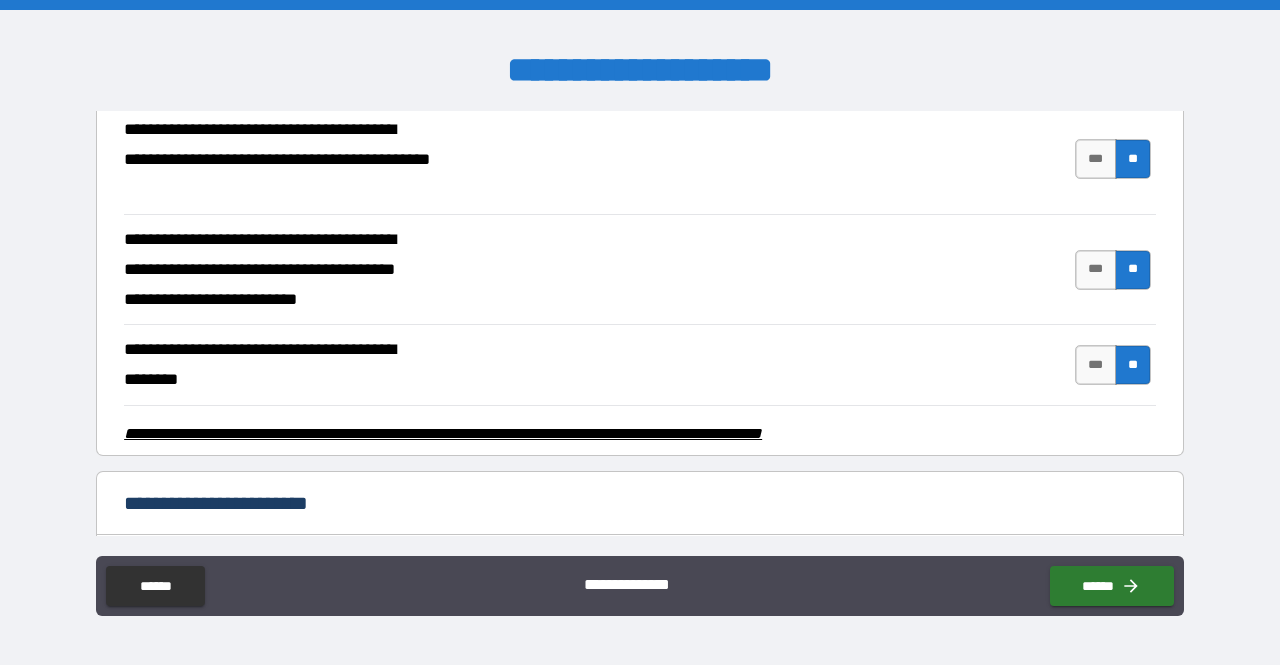 click on "**********" at bounding box center (640, 365) 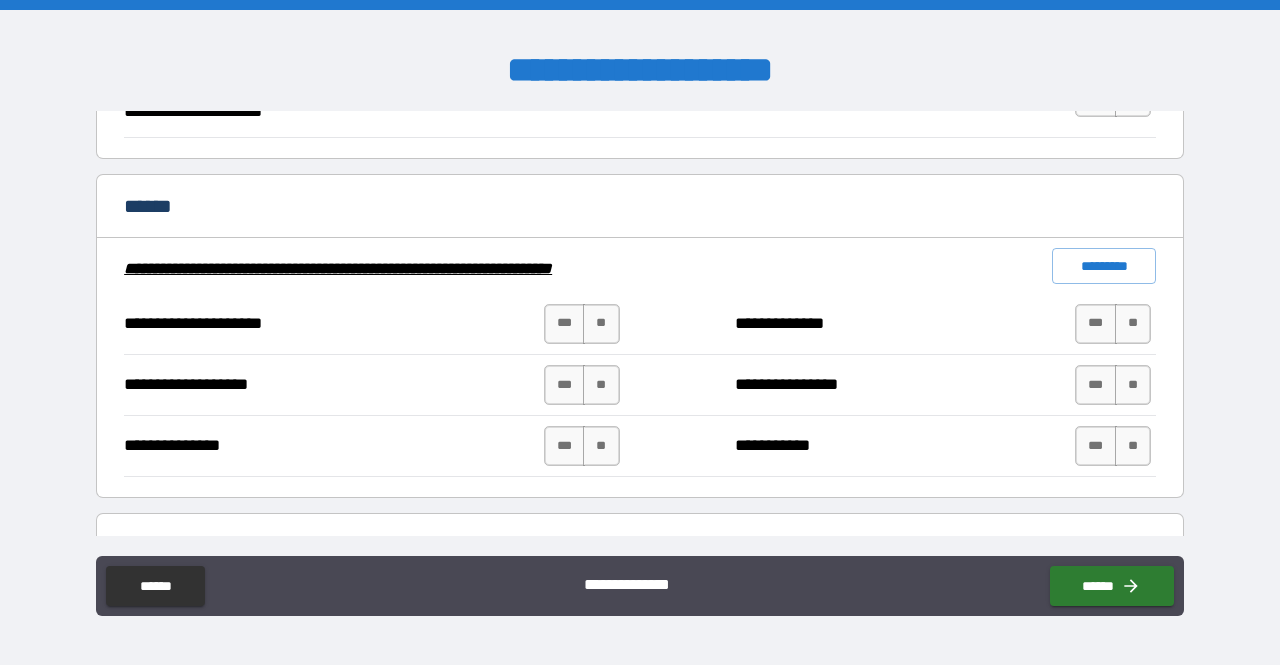 scroll, scrollTop: 1120, scrollLeft: 0, axis: vertical 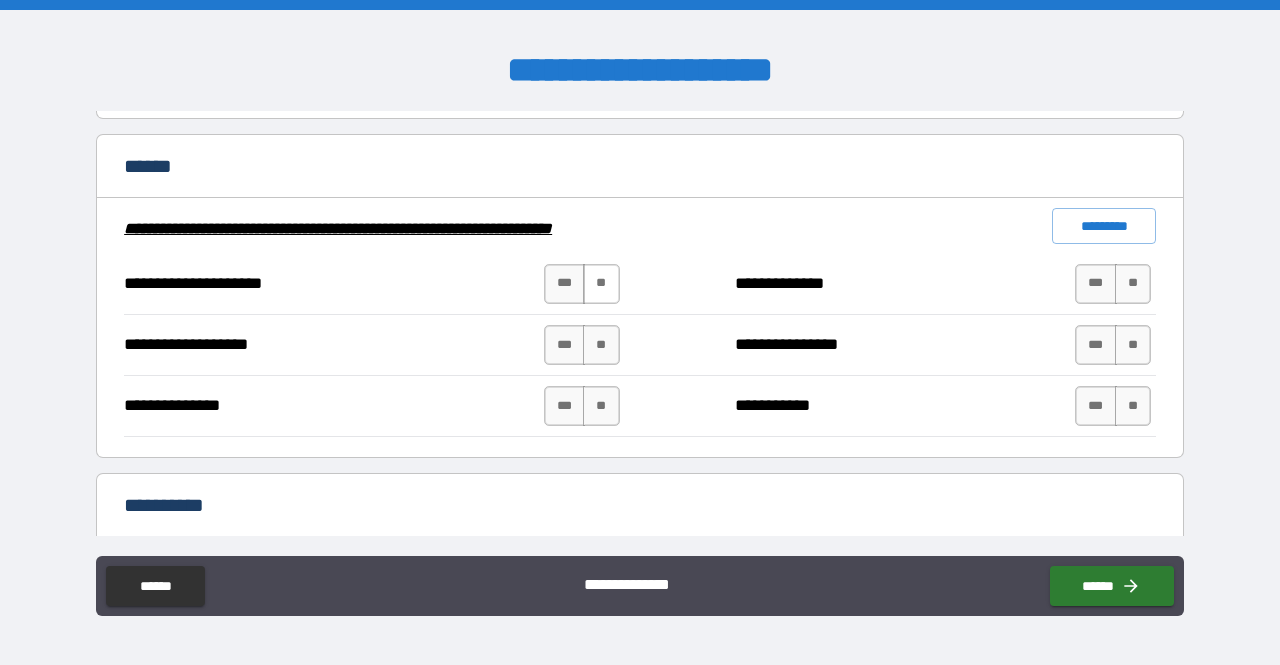 click on "**" at bounding box center (601, 284) 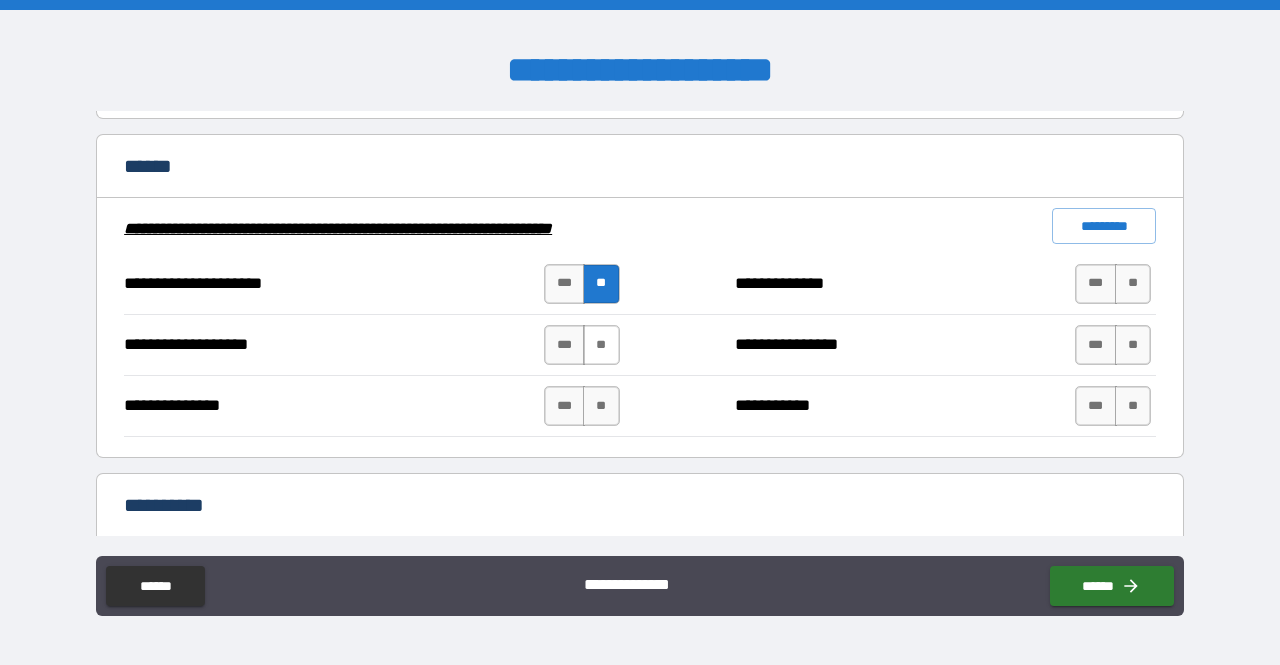 click on "**" at bounding box center [601, 345] 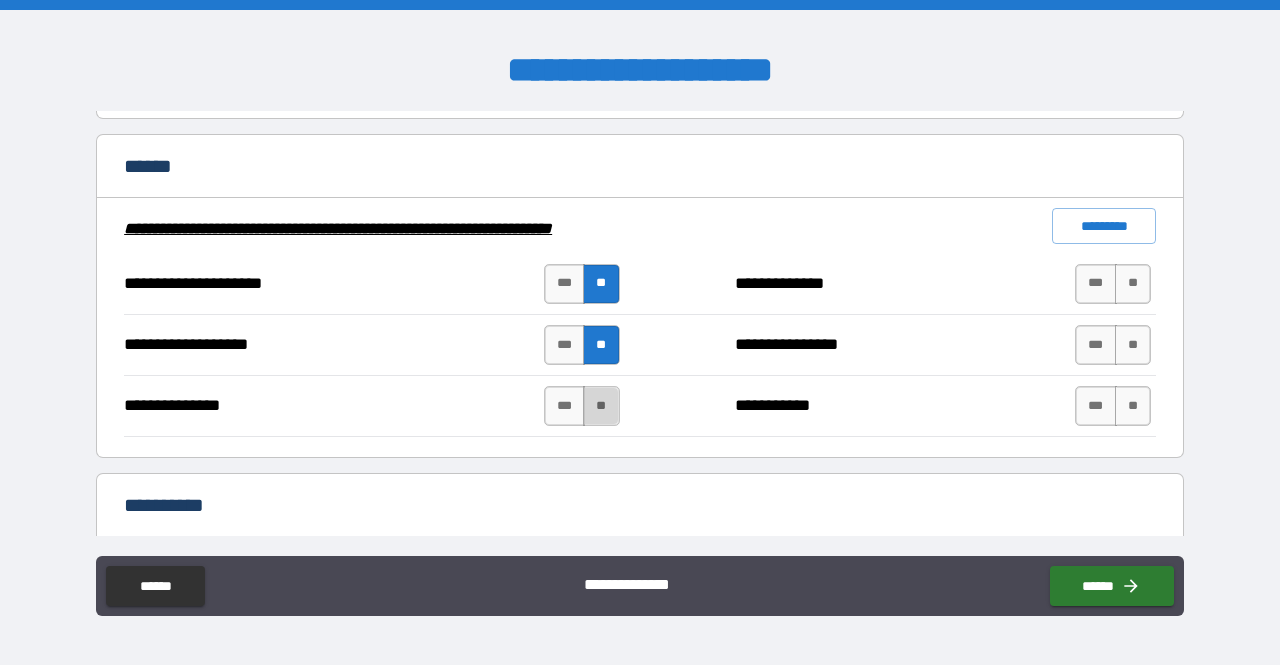 click on "**" at bounding box center (601, 406) 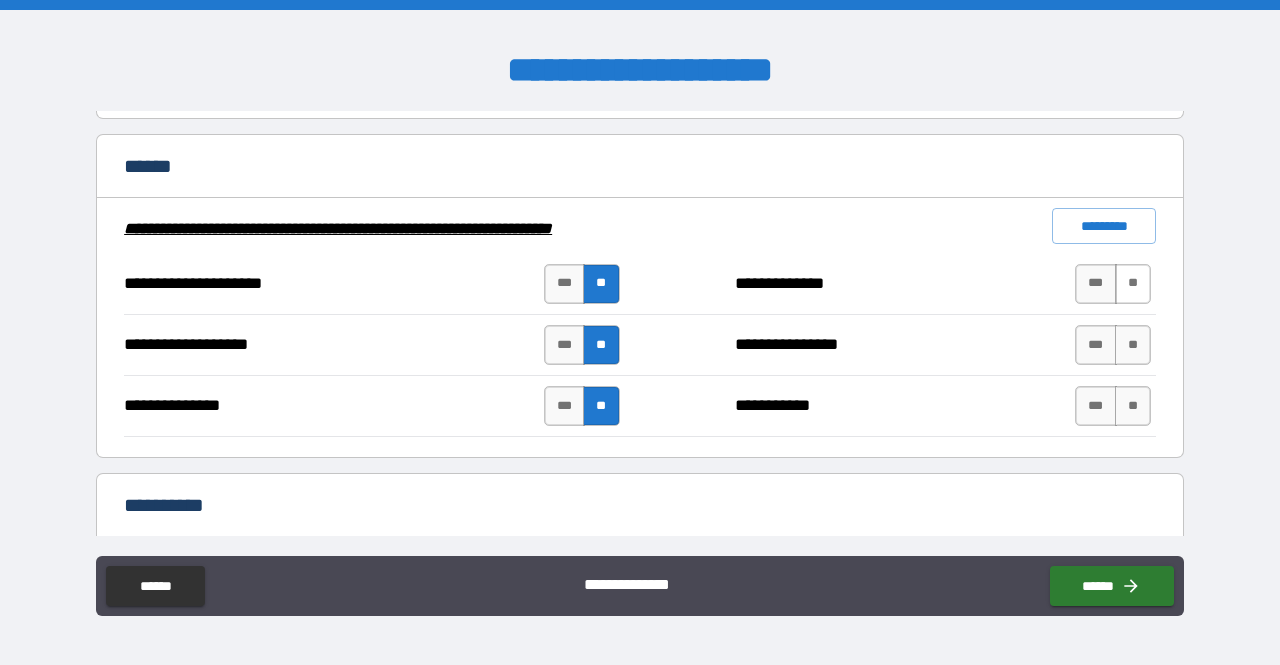 click on "**" at bounding box center [1133, 284] 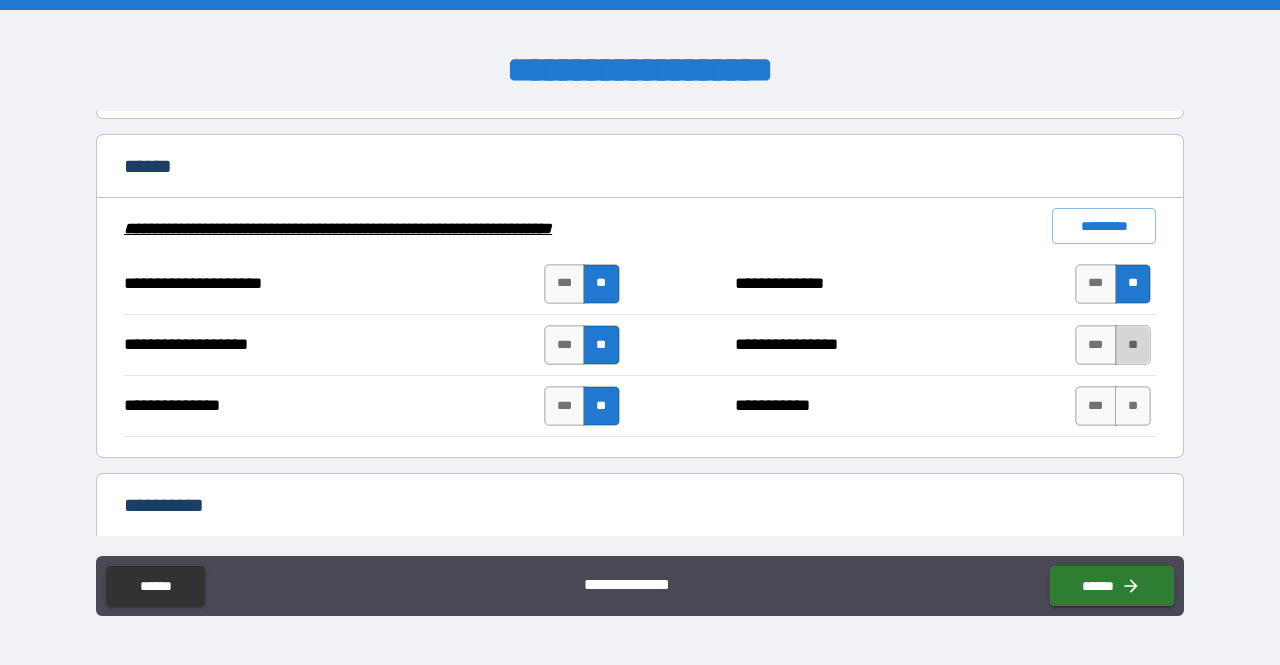 click on "**" at bounding box center (1133, 345) 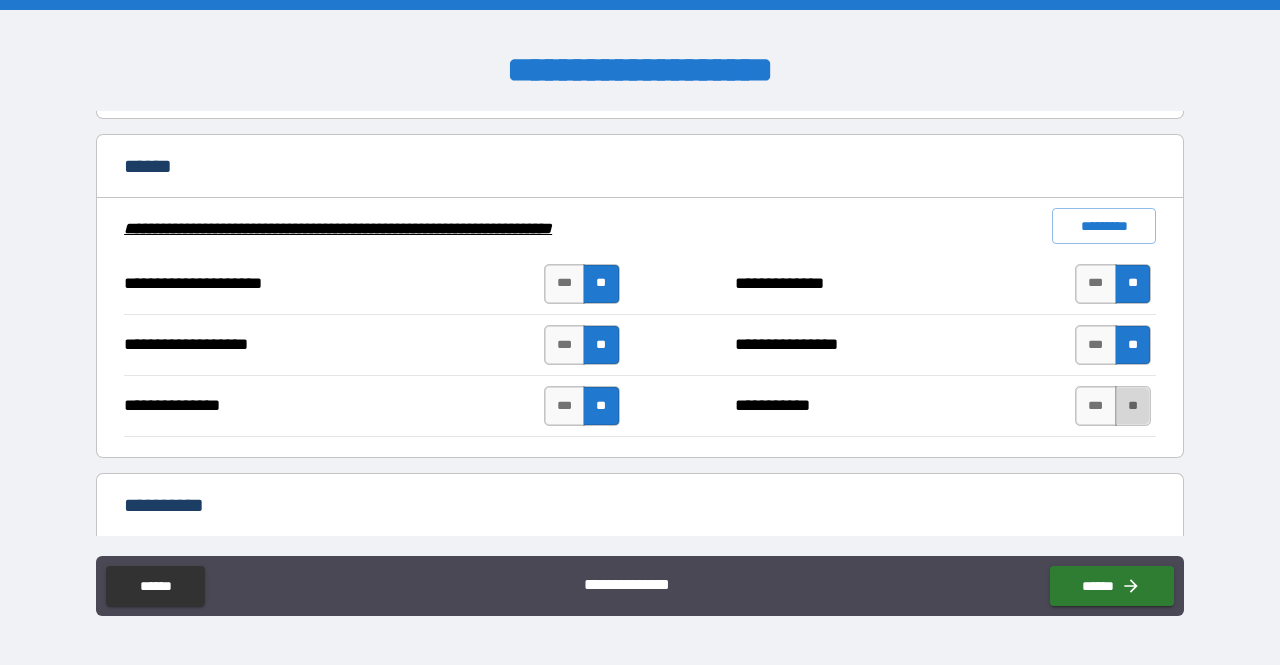 click on "**" at bounding box center (1133, 406) 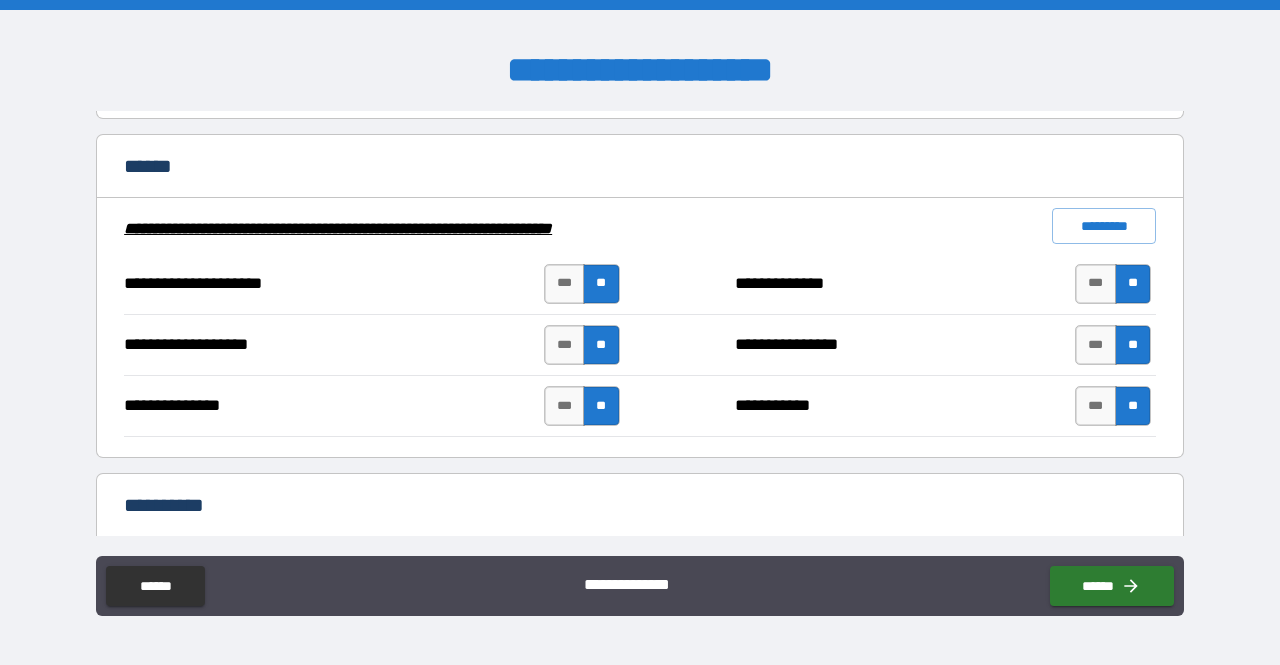 click at bounding box center (640, 446) 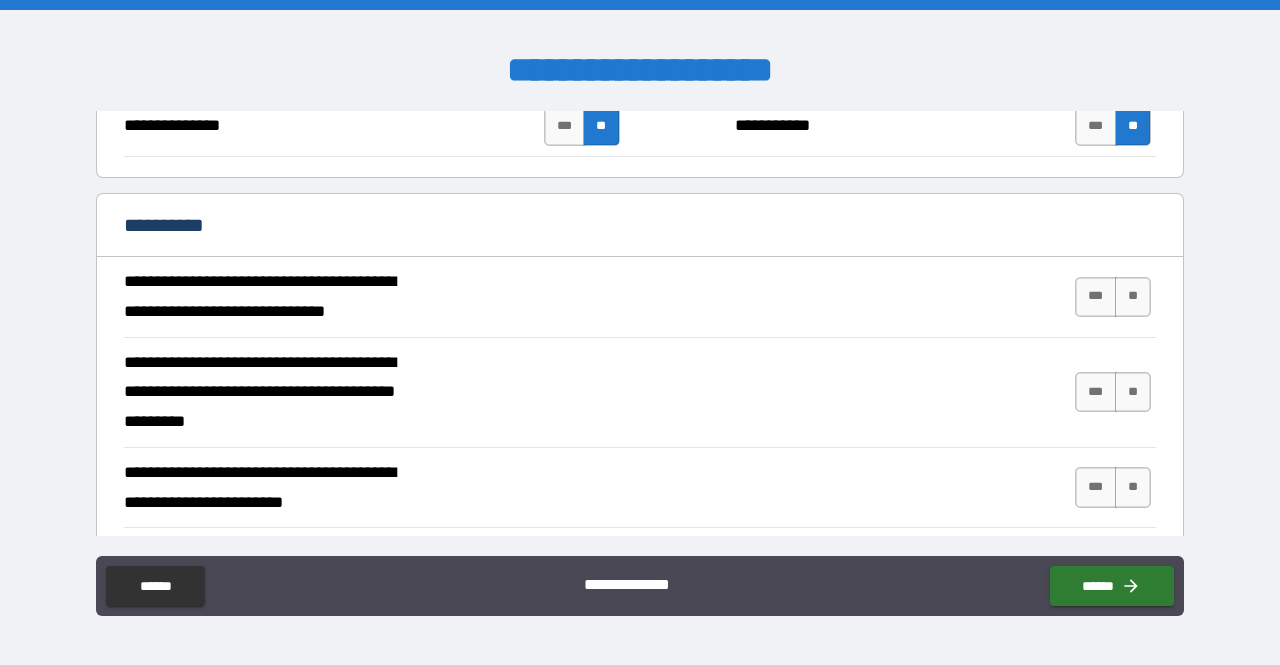 scroll, scrollTop: 1440, scrollLeft: 0, axis: vertical 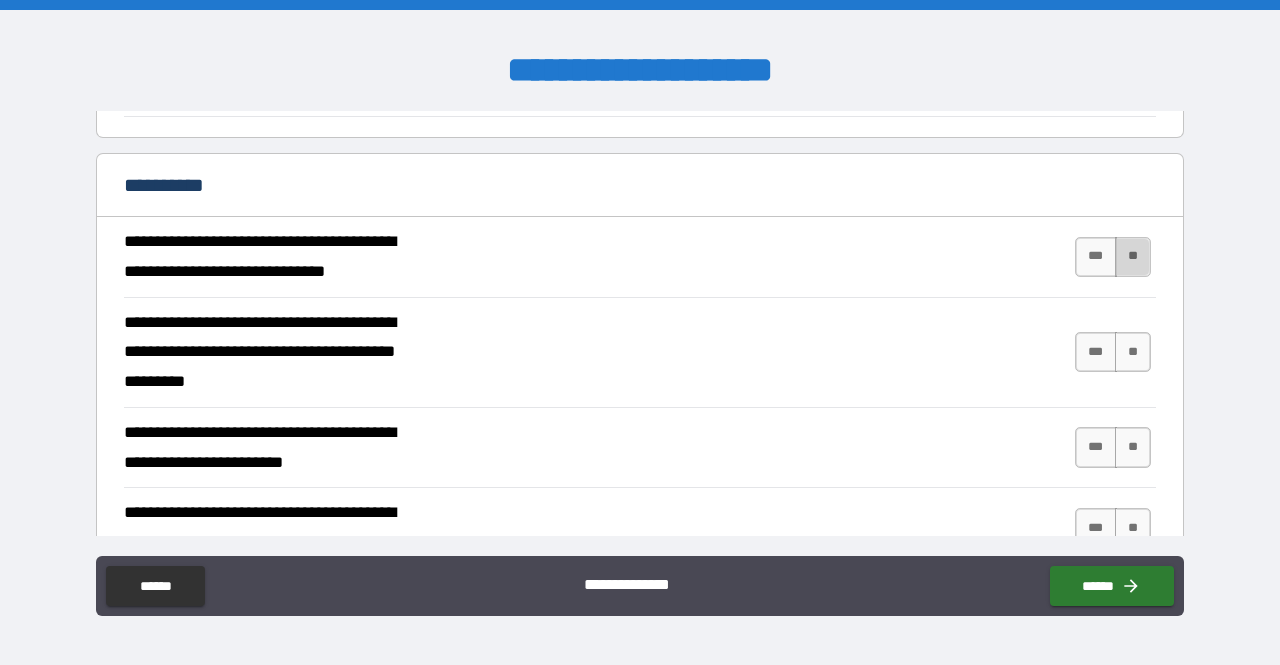 click on "**" at bounding box center [1133, 257] 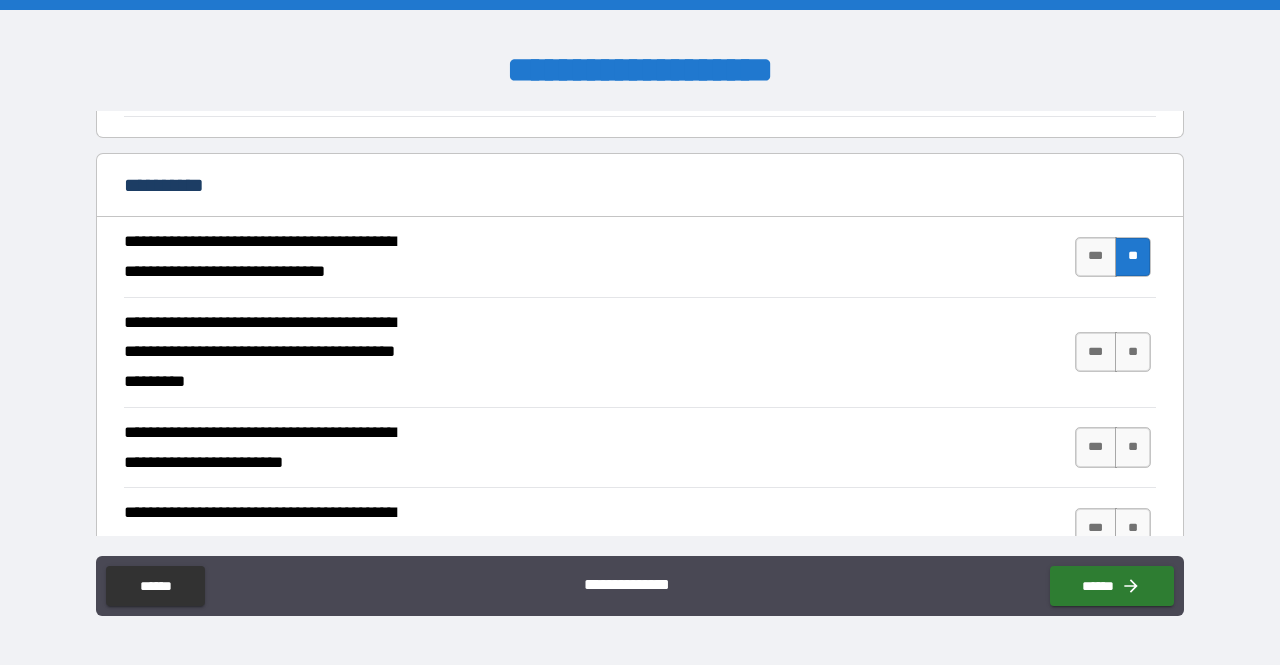 click on "**********" at bounding box center [640, 352] 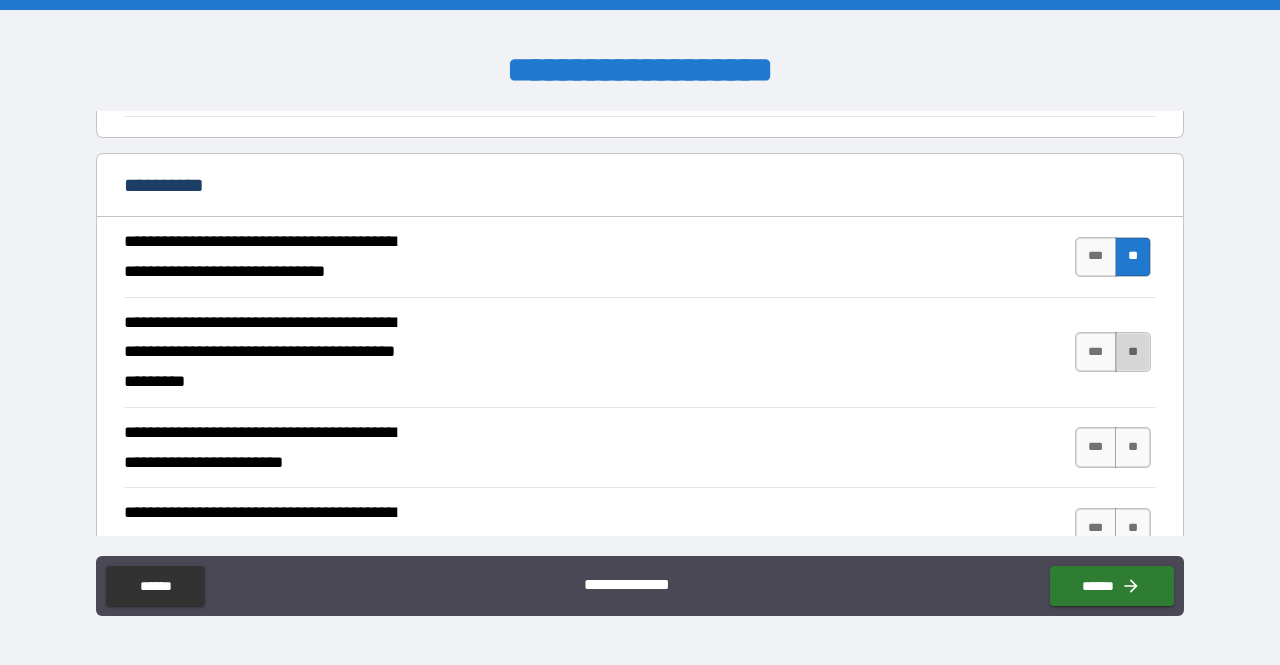 click on "**" at bounding box center (1133, 352) 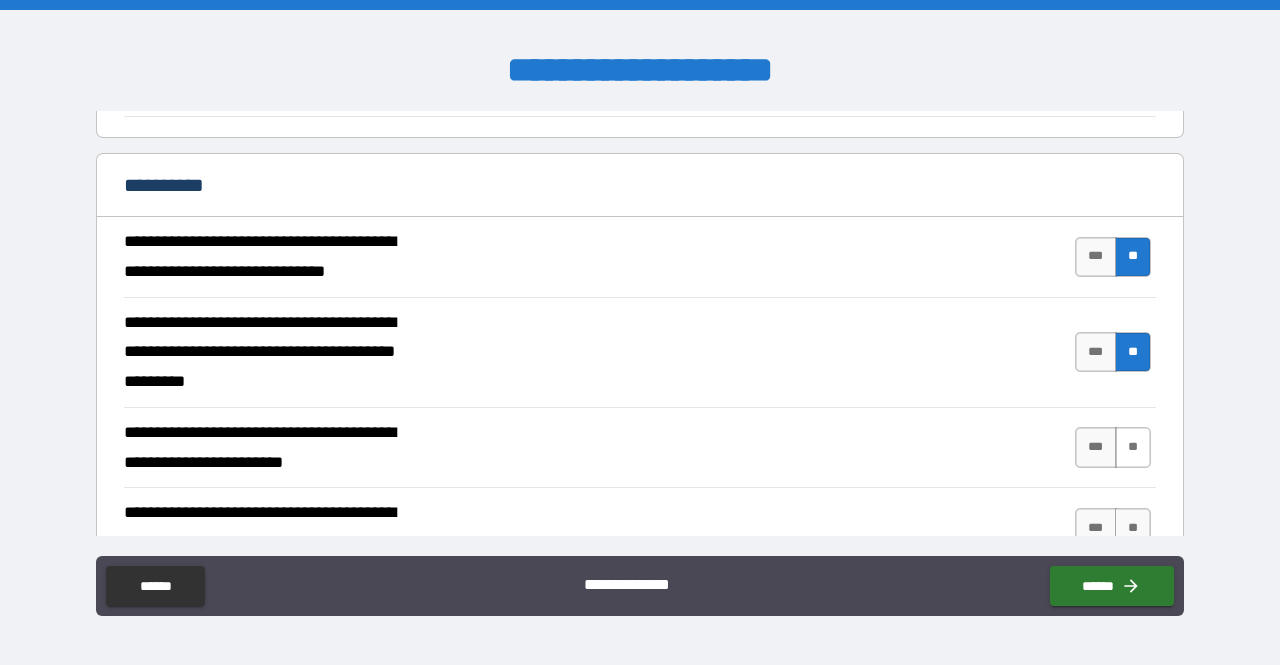 click on "**" at bounding box center [1133, 447] 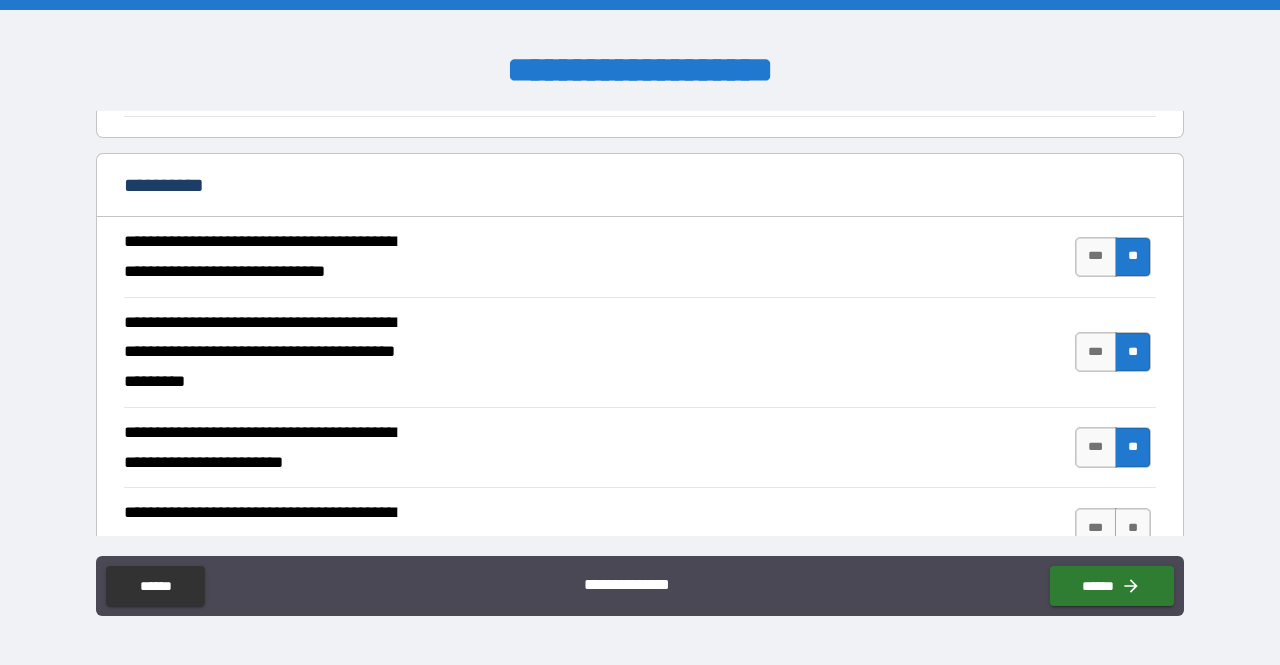 click on "**********" at bounding box center (640, 352) 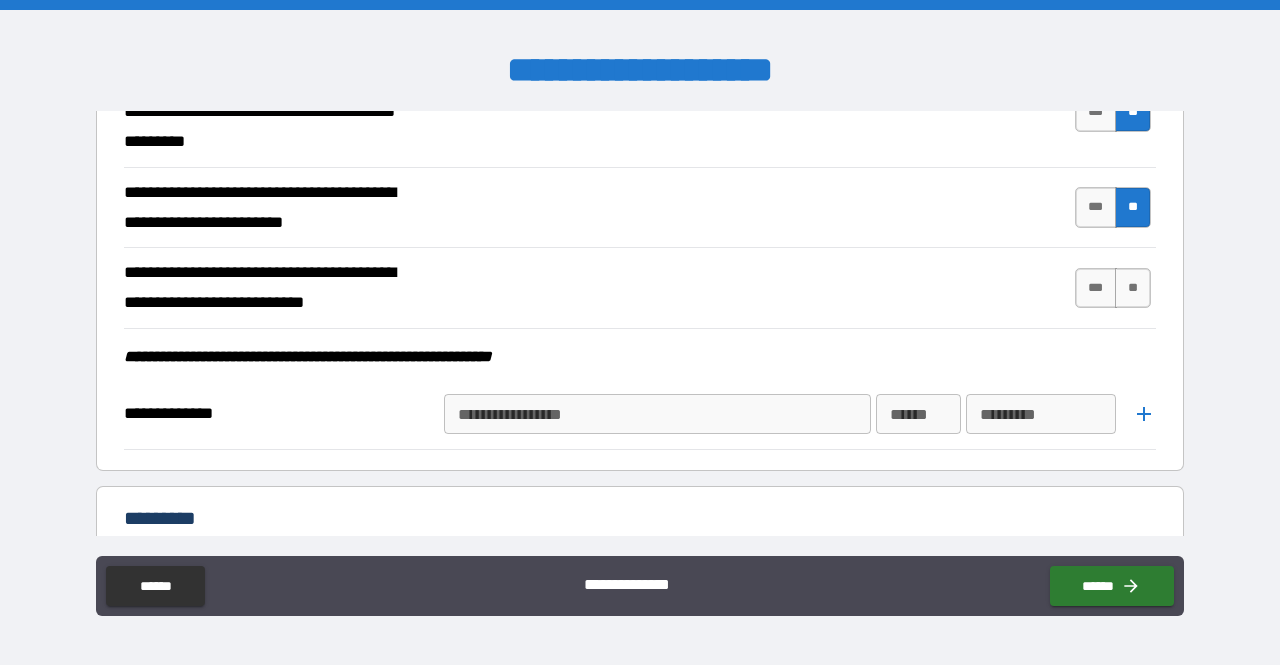 scroll, scrollTop: 1720, scrollLeft: 0, axis: vertical 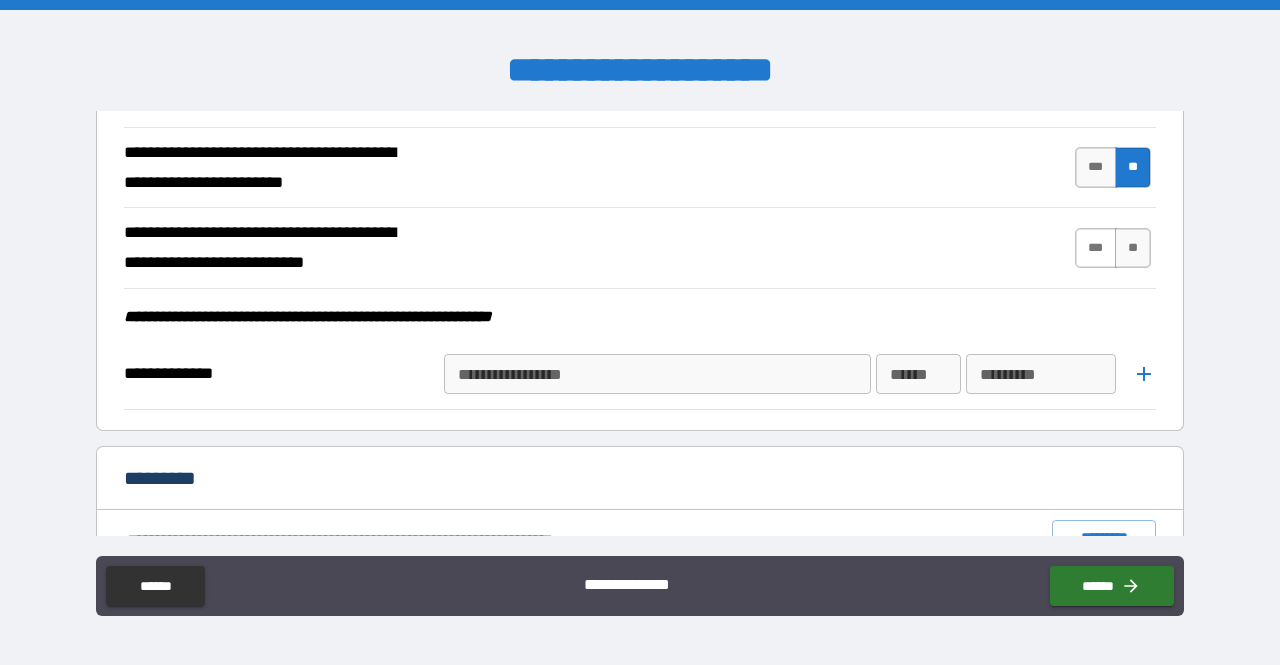 click on "***" at bounding box center (1096, 248) 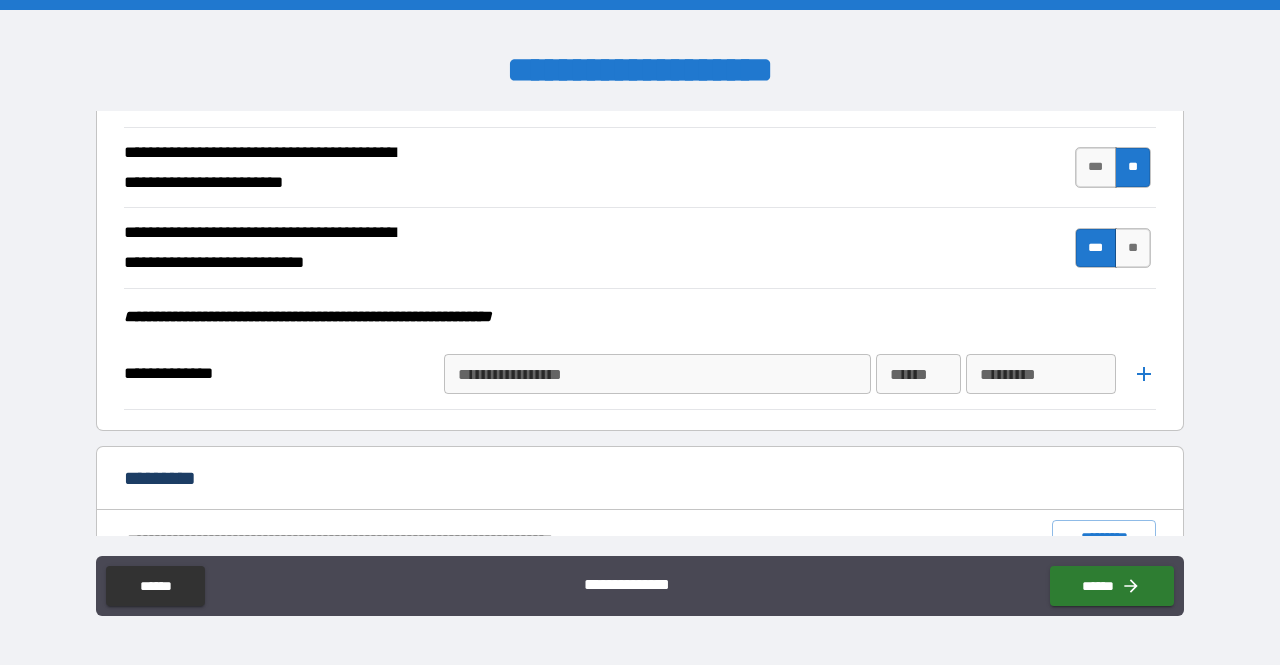 click on "**********" at bounding box center (640, 248) 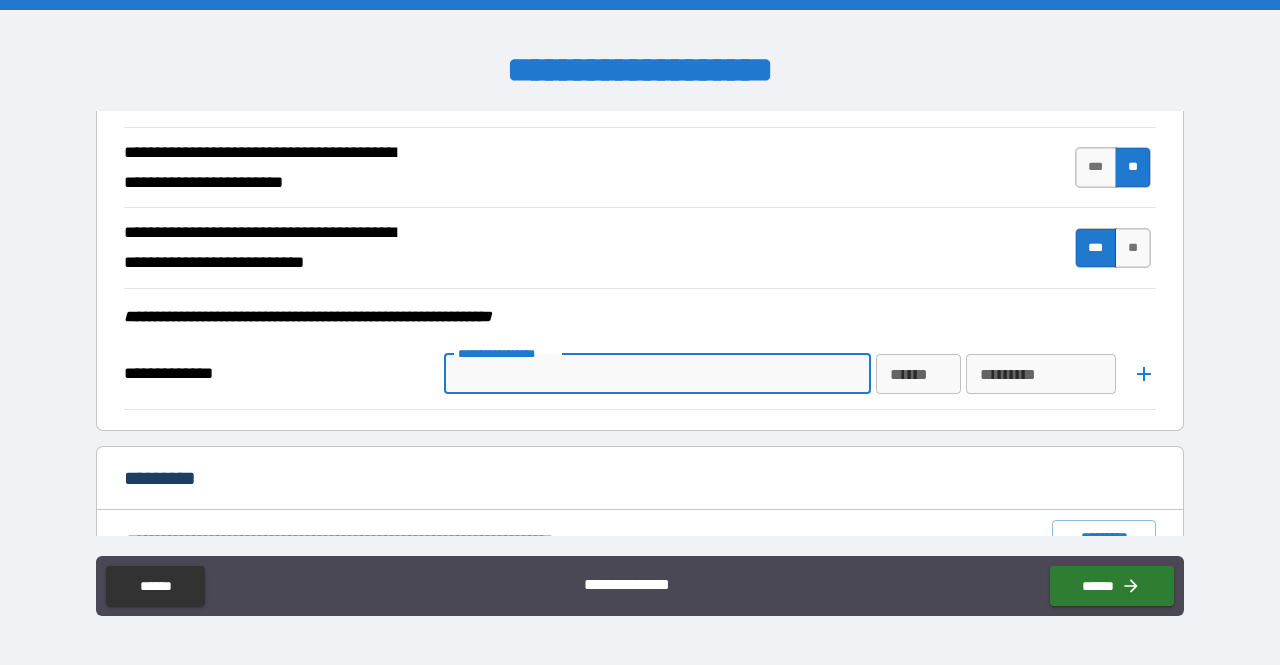 click on "**********" at bounding box center [656, 374] 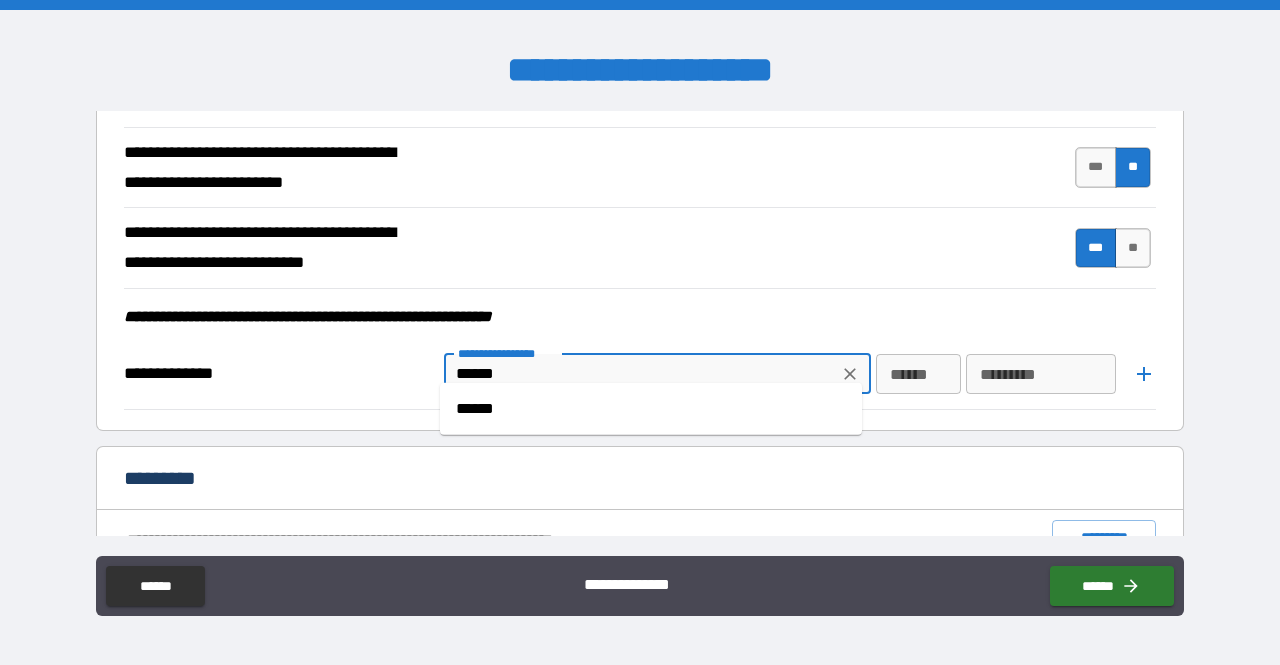 click on "******" at bounding box center [651, 409] 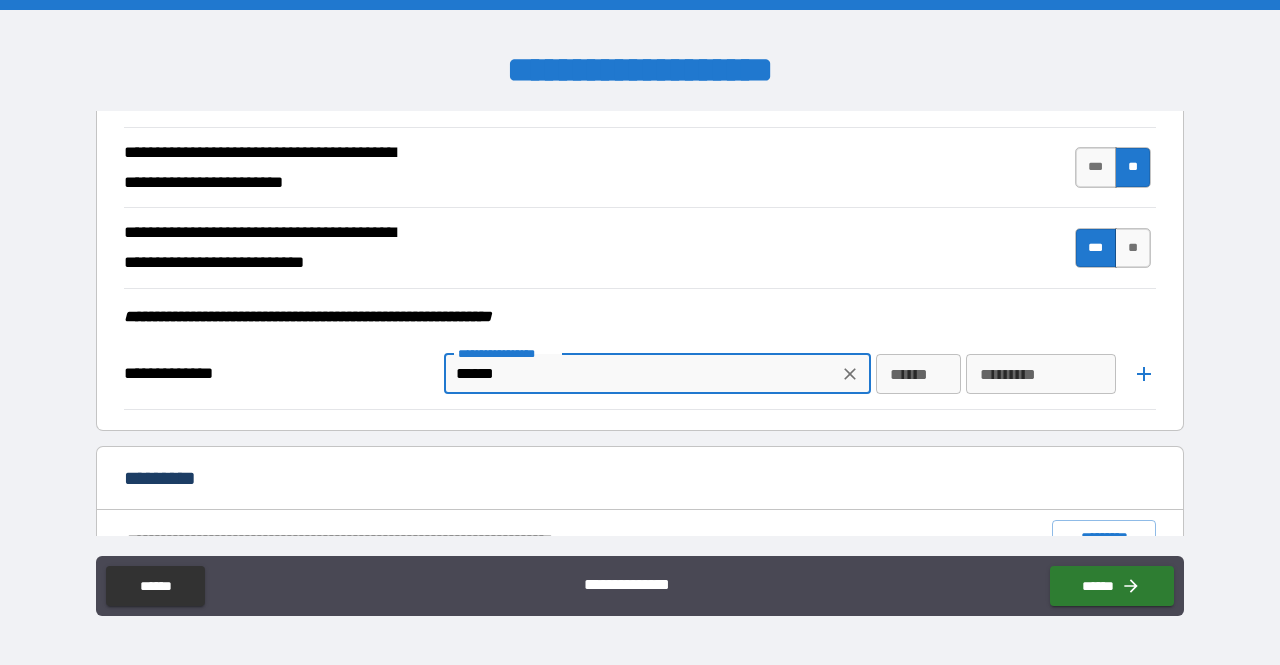 type on "******" 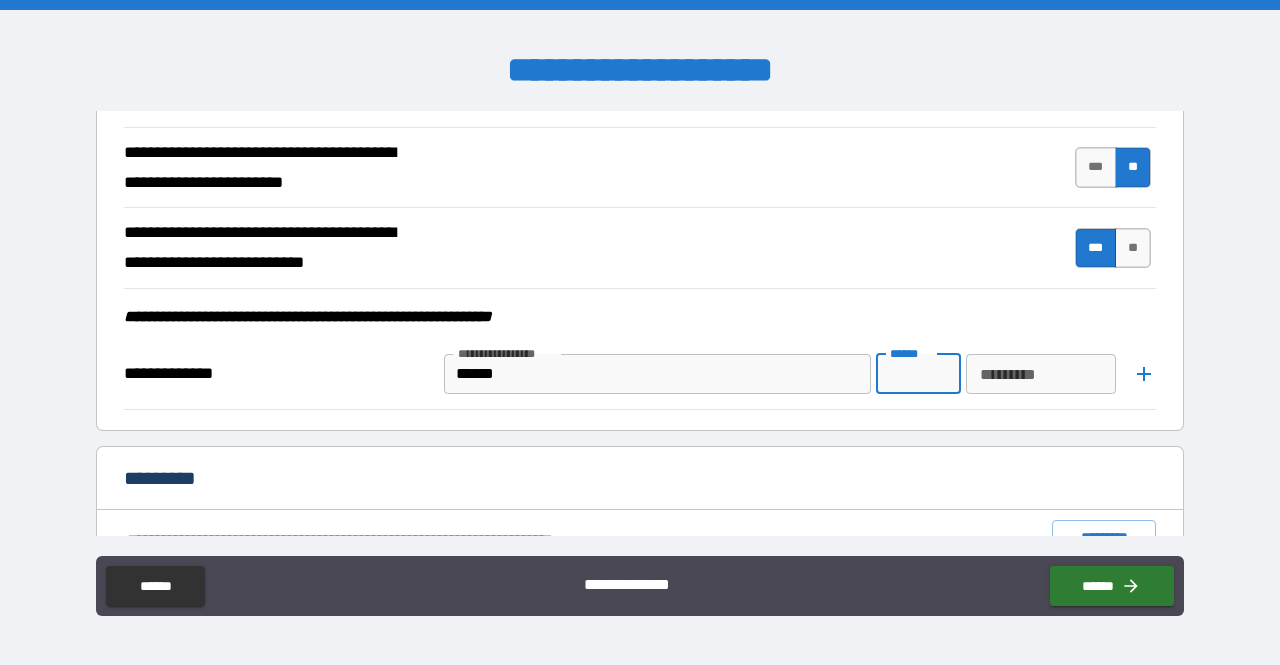 click on "****** ******" at bounding box center (918, 374) 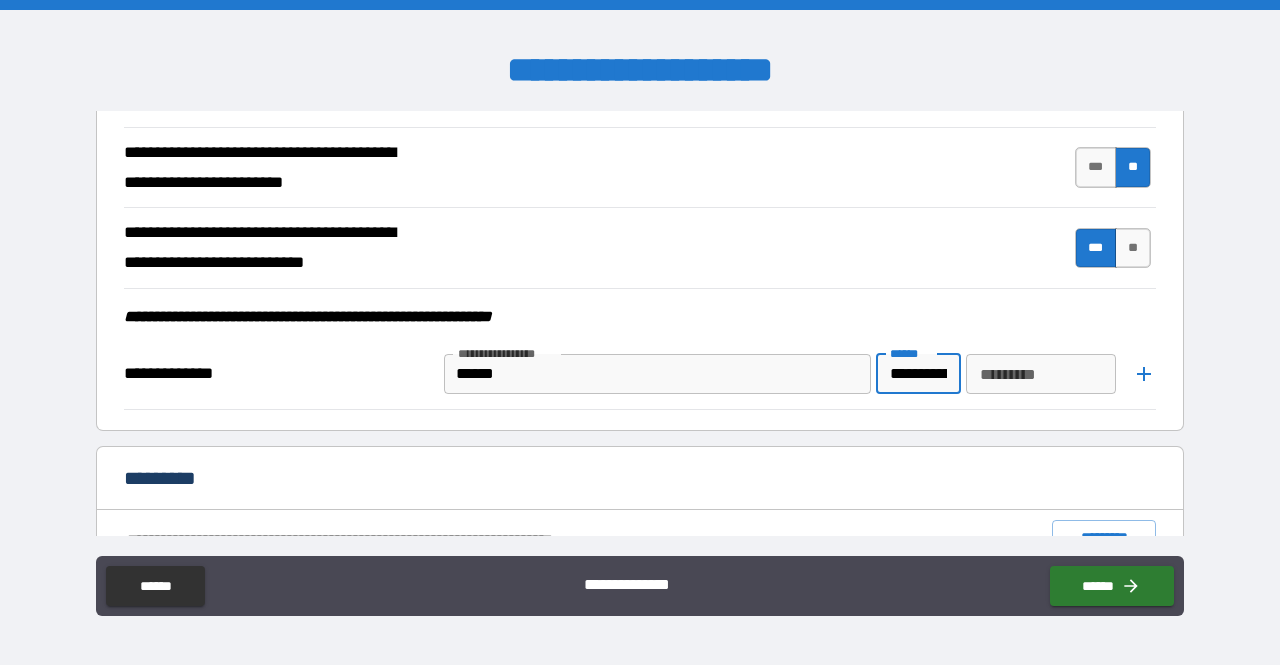 click on "**********" at bounding box center (918, 374) 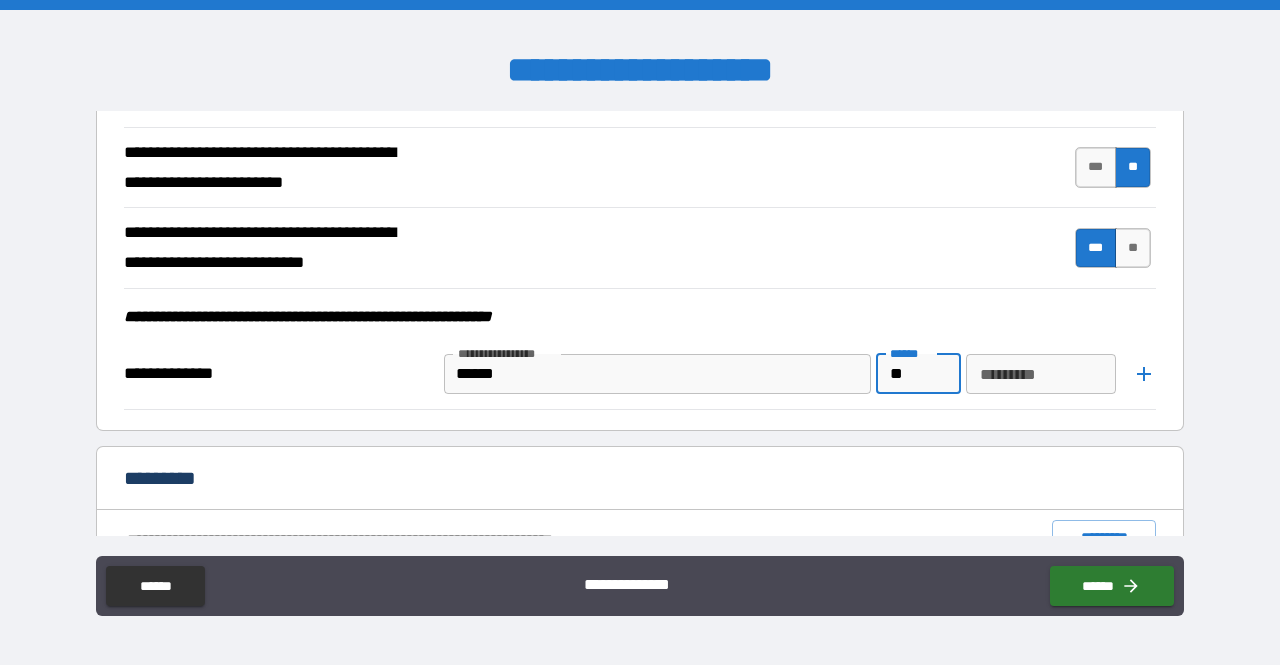 type on "*" 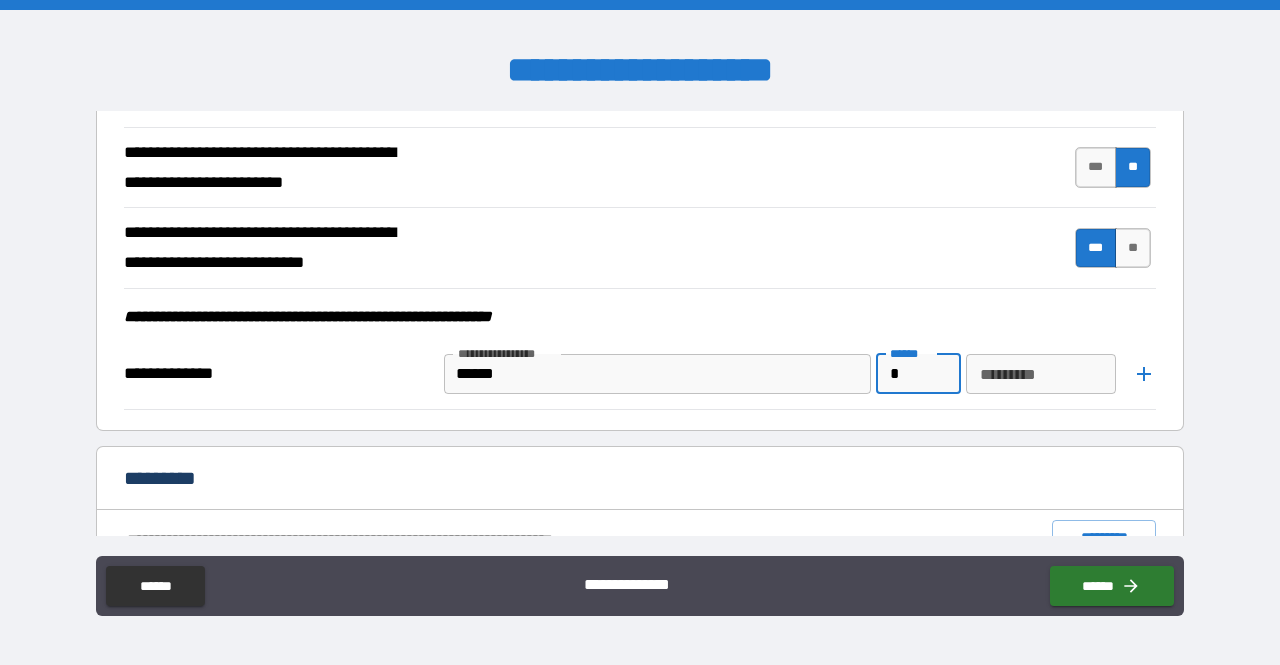 type on "**********" 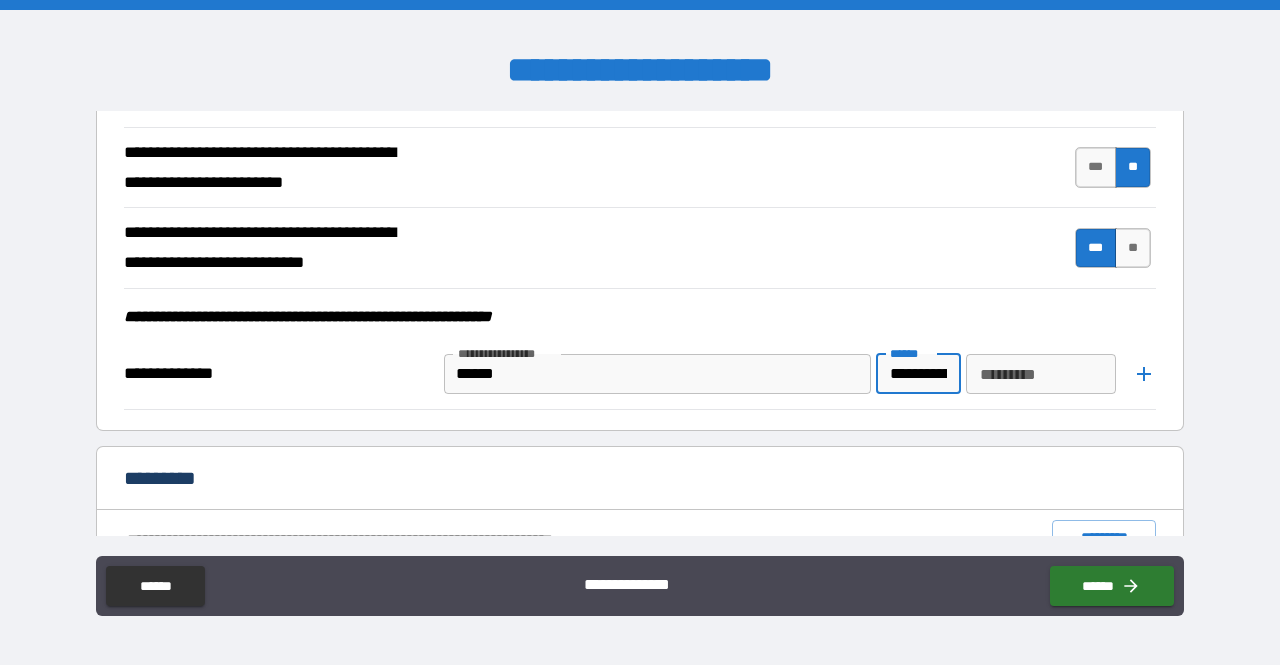 click on "********* *********" at bounding box center (1040, 374) 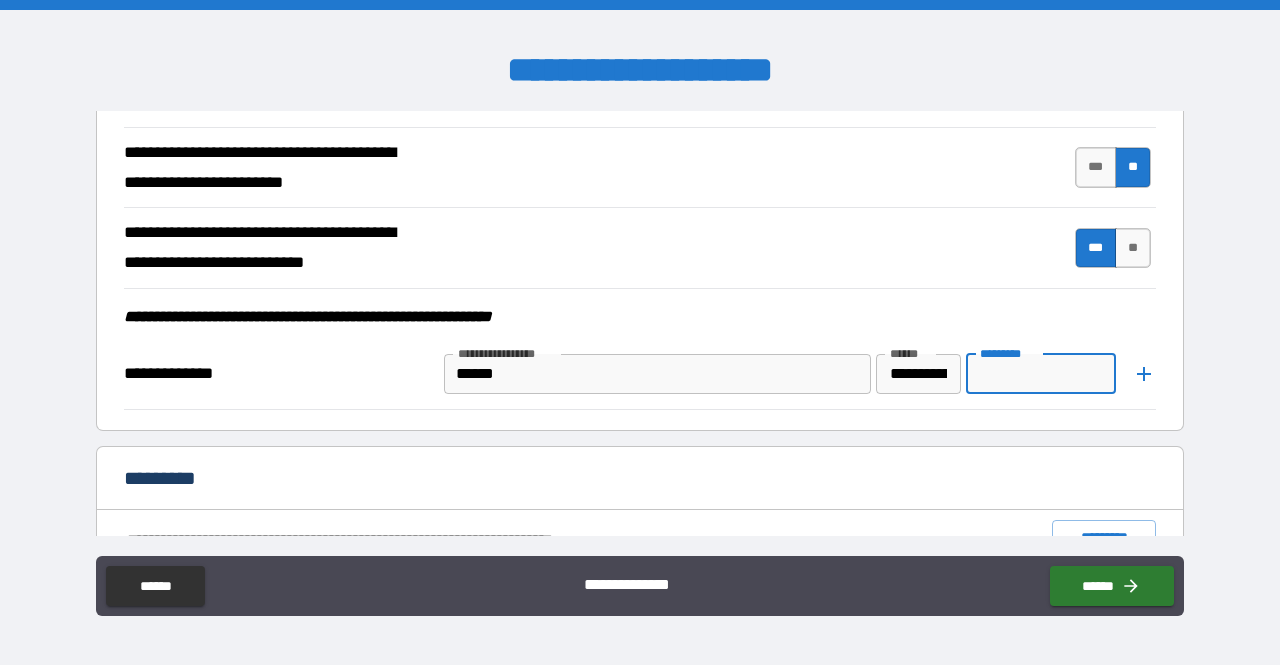 type on "**********" 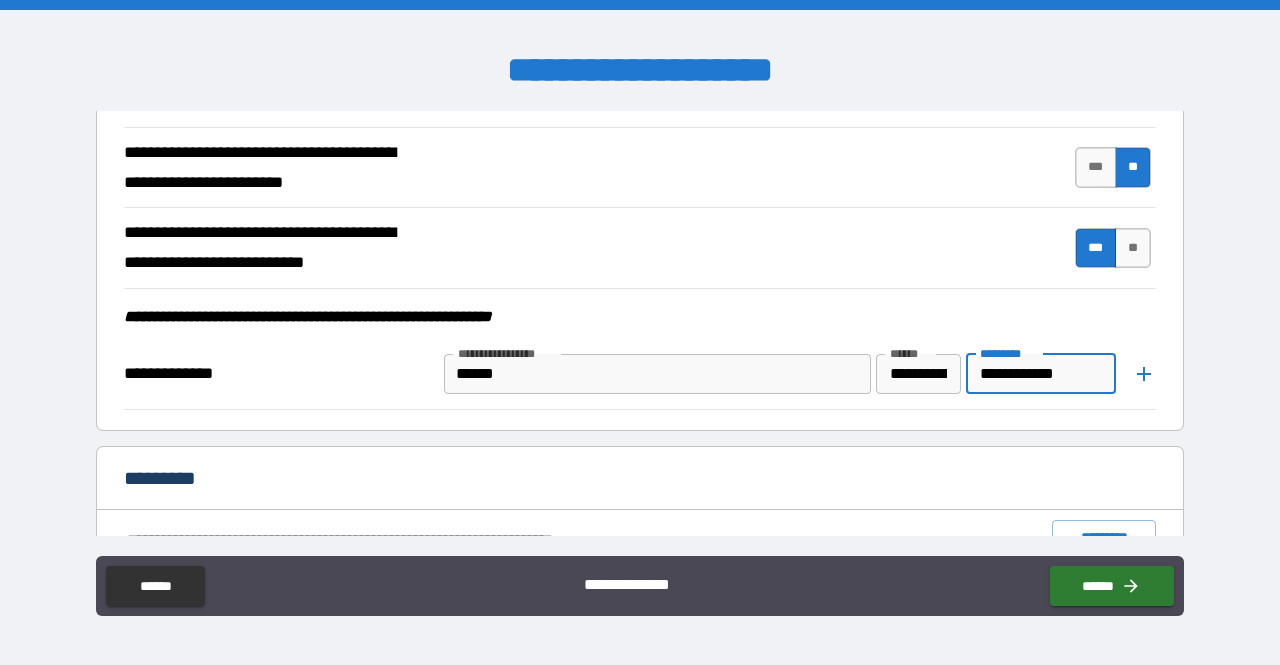 click on "**********" at bounding box center (640, 317) 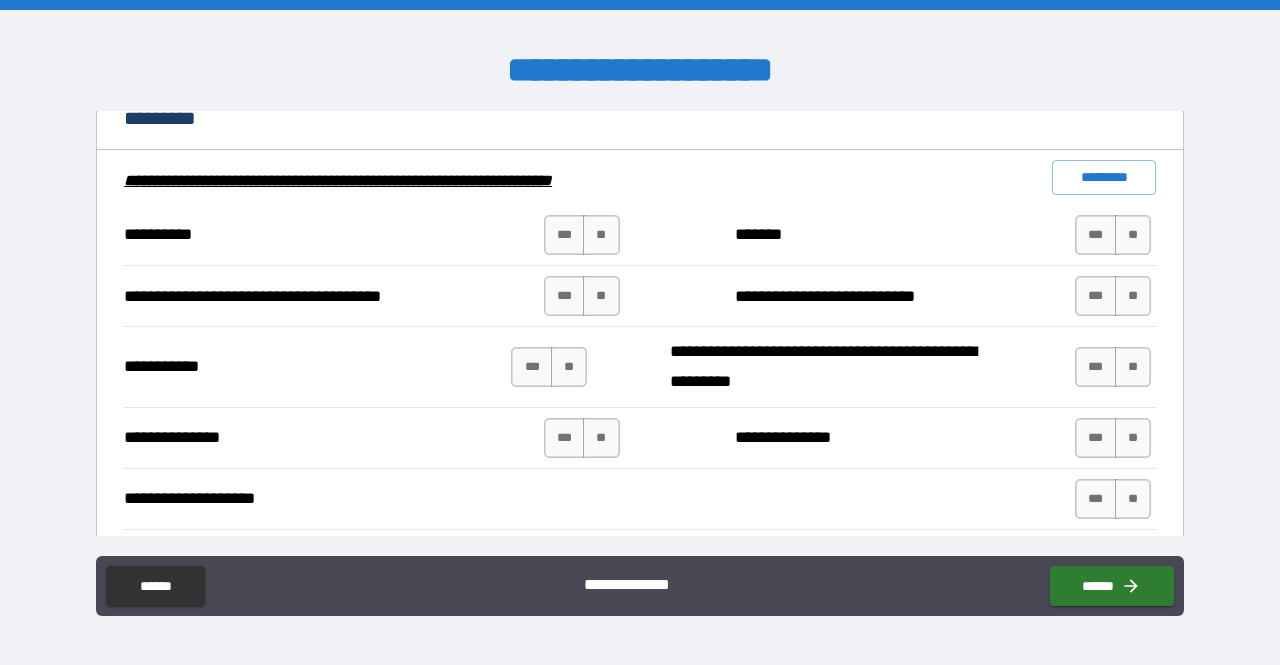 scroll, scrollTop: 2080, scrollLeft: 0, axis: vertical 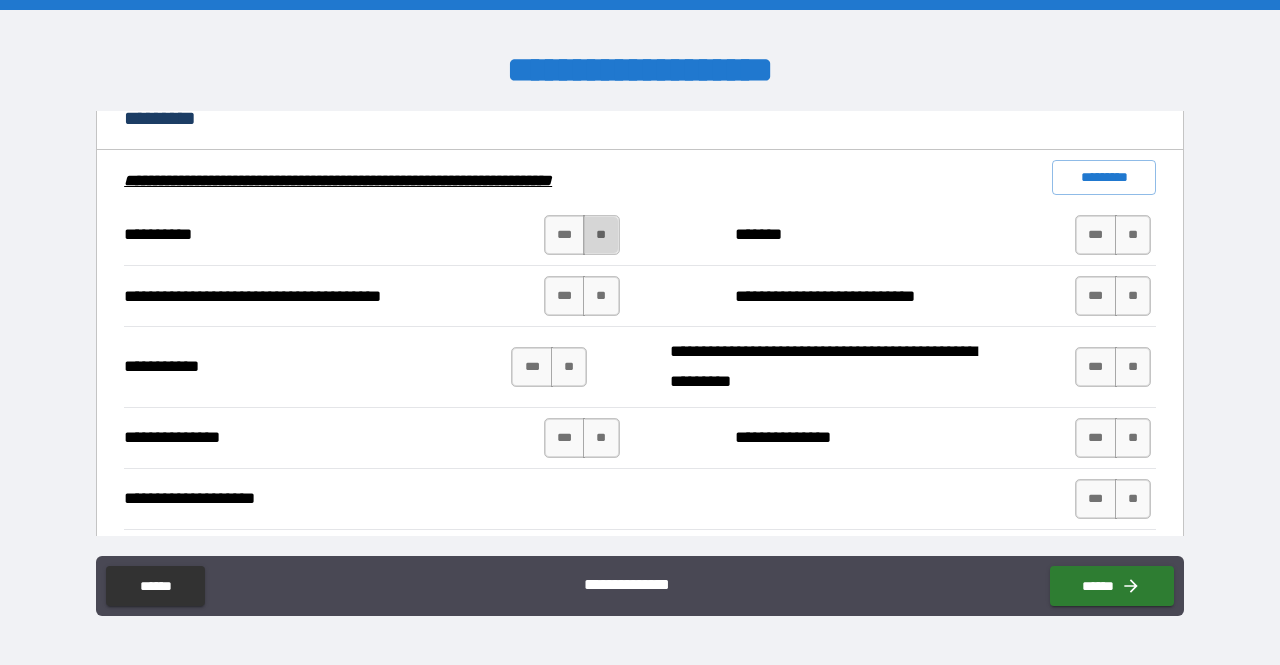 click on "**" at bounding box center [601, 235] 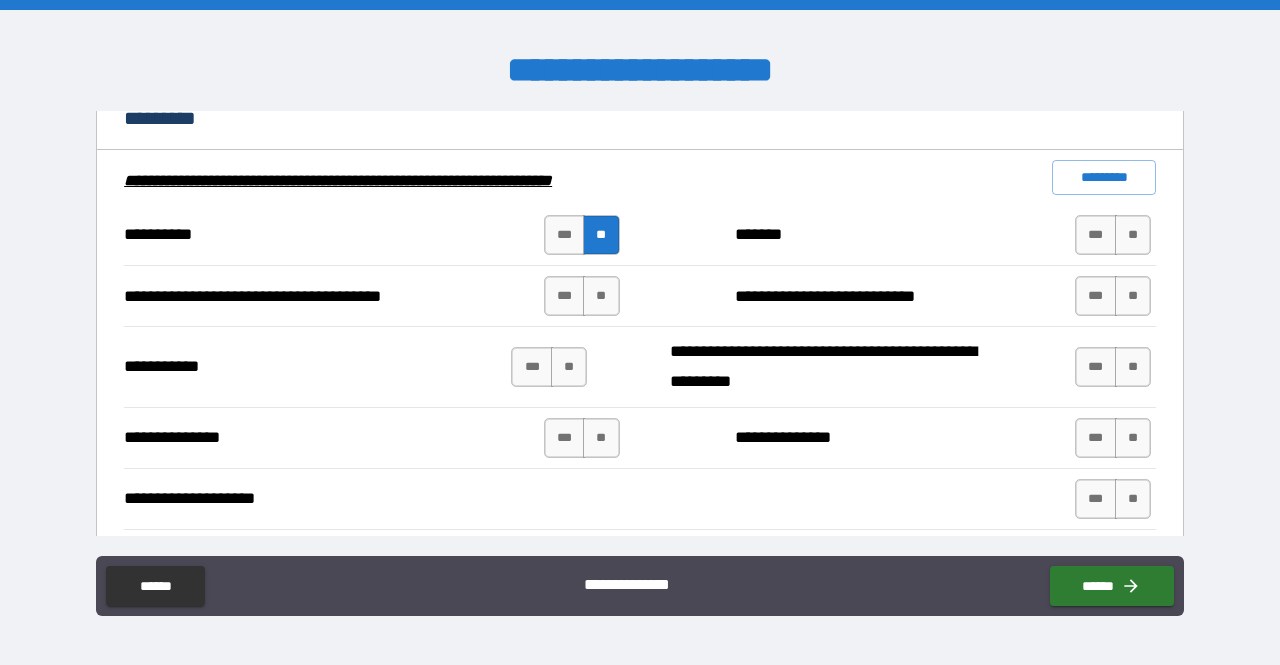 click on "*******" at bounding box center [849, 235] 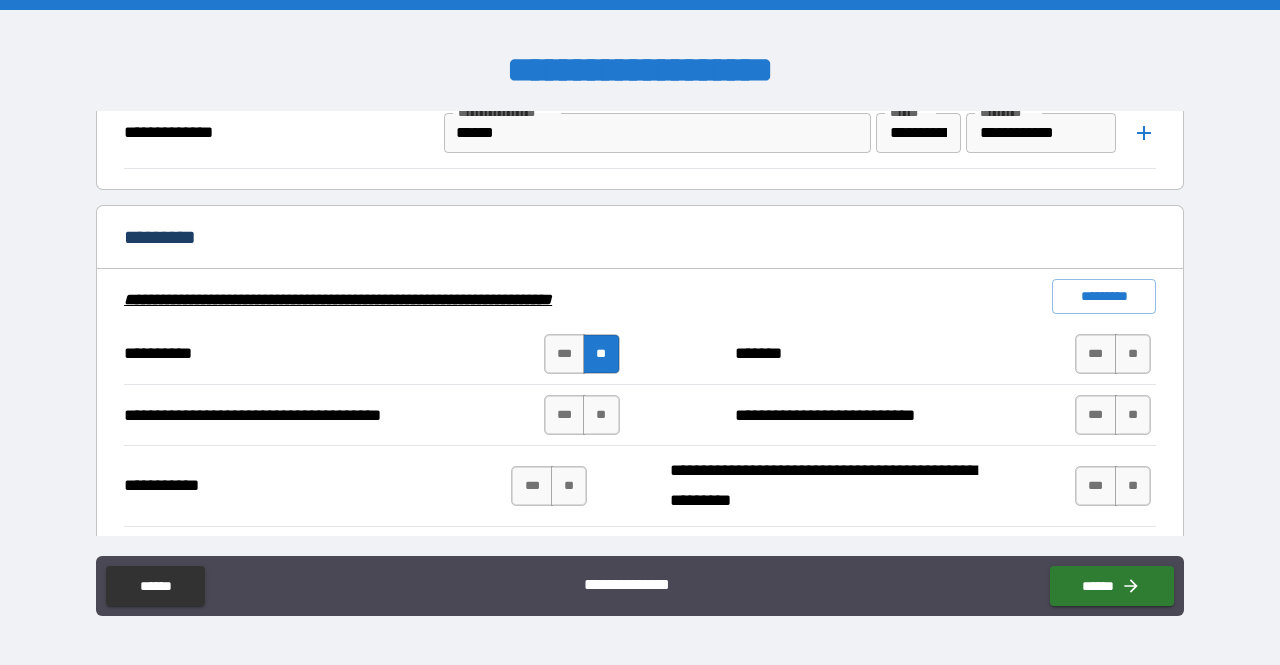 scroll, scrollTop: 1960, scrollLeft: 0, axis: vertical 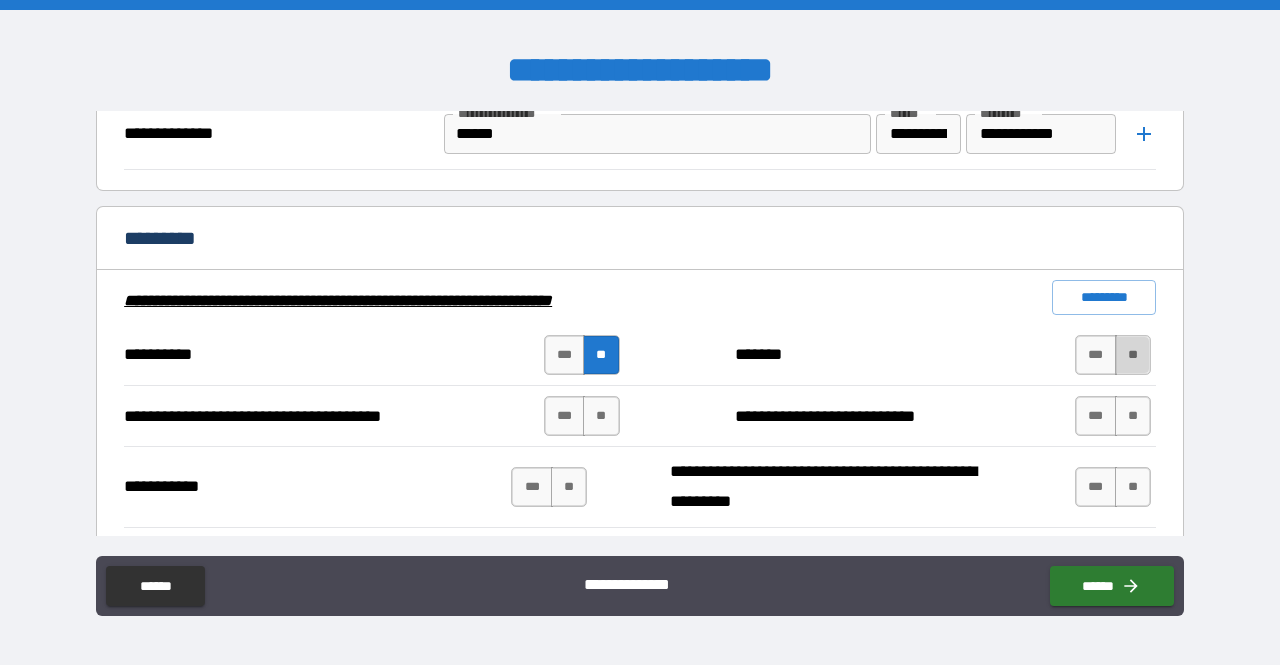 click on "**" at bounding box center [1133, 355] 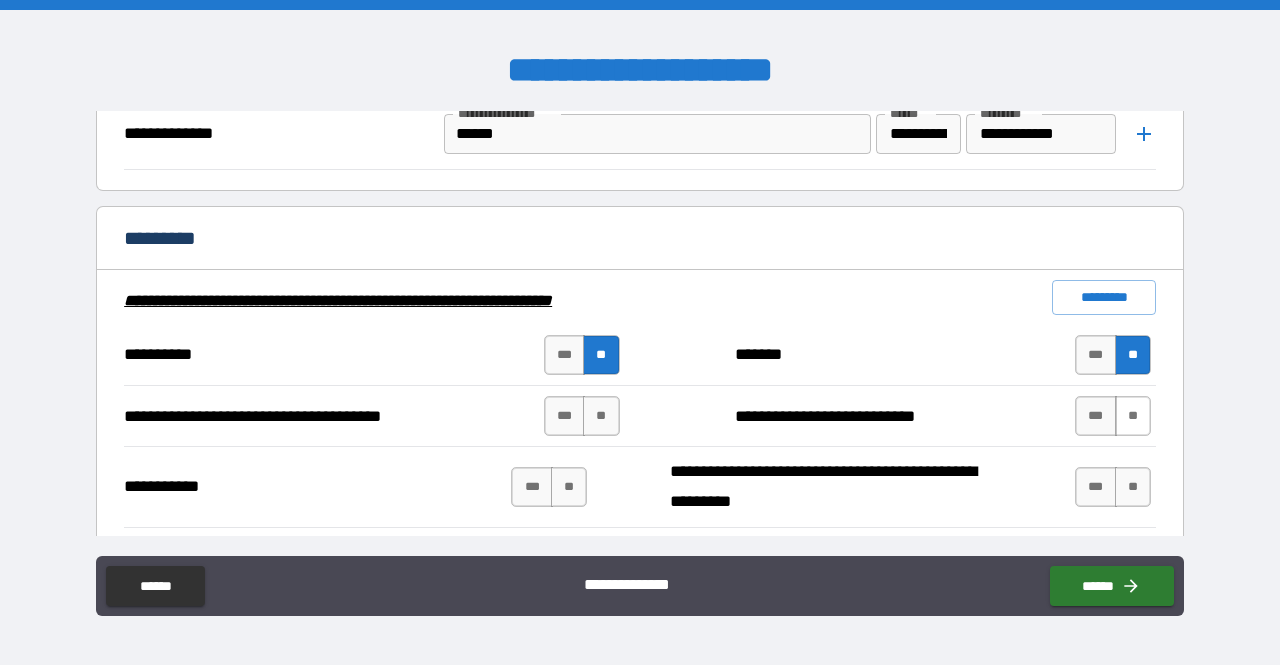 click on "**" at bounding box center [1133, 416] 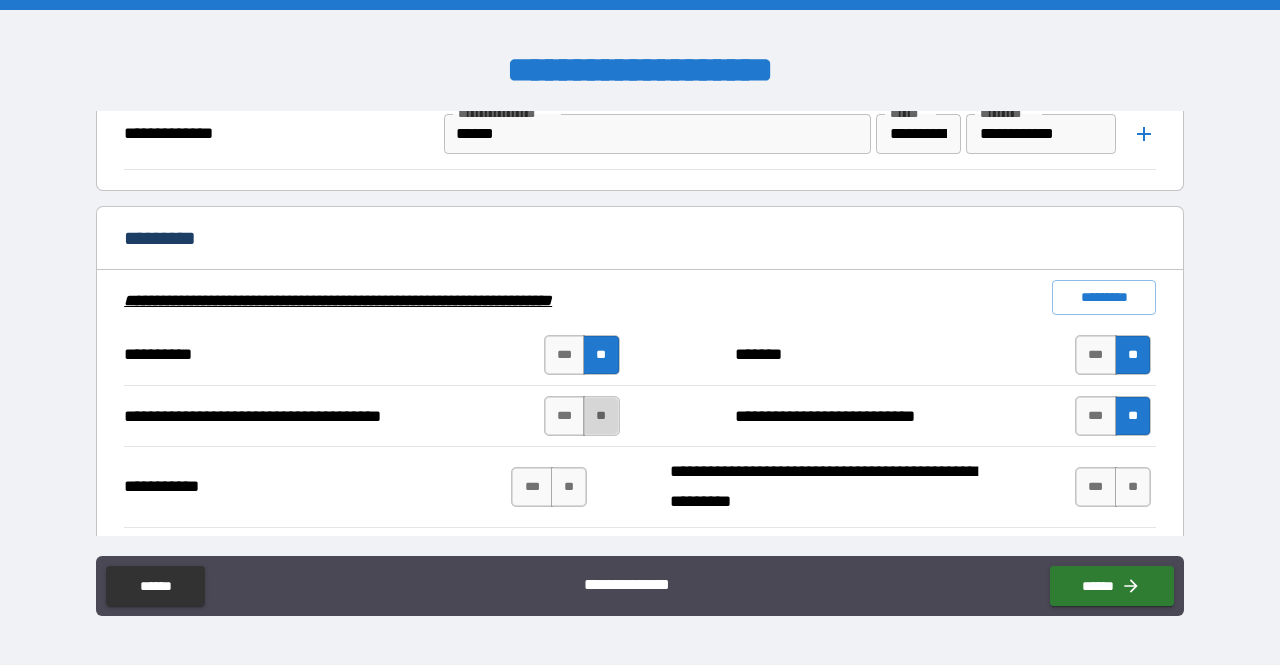 click on "**" at bounding box center (601, 416) 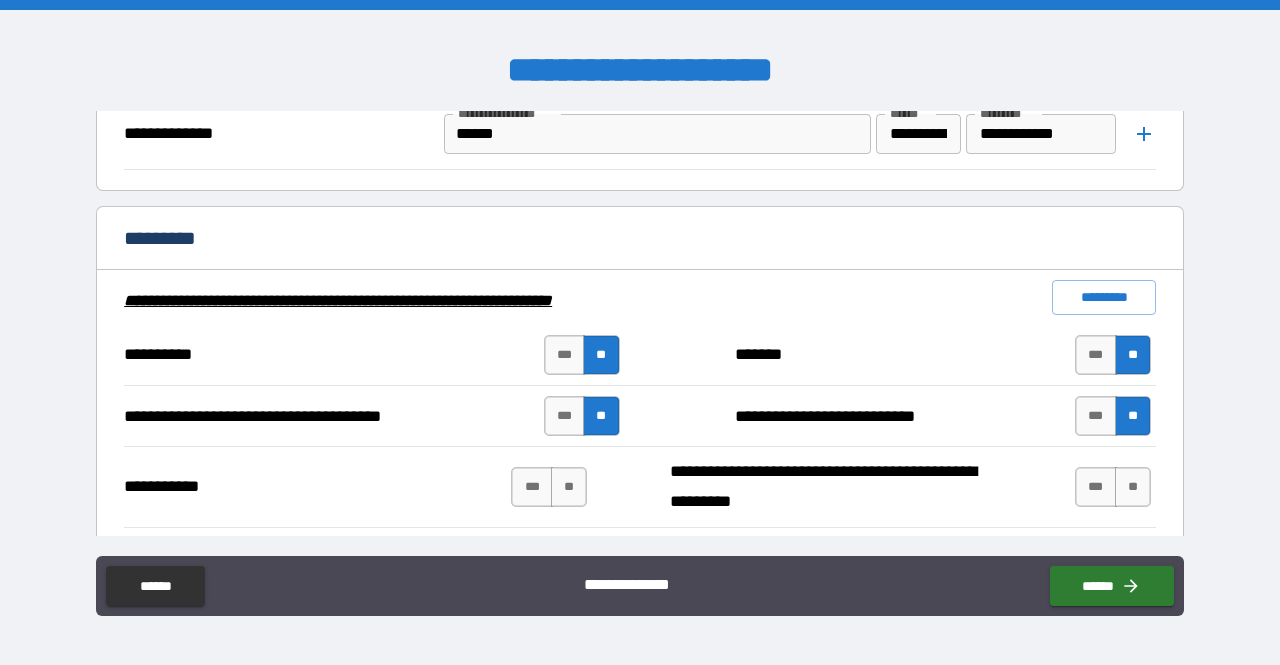 click on "**********" at bounding box center [640, 416] 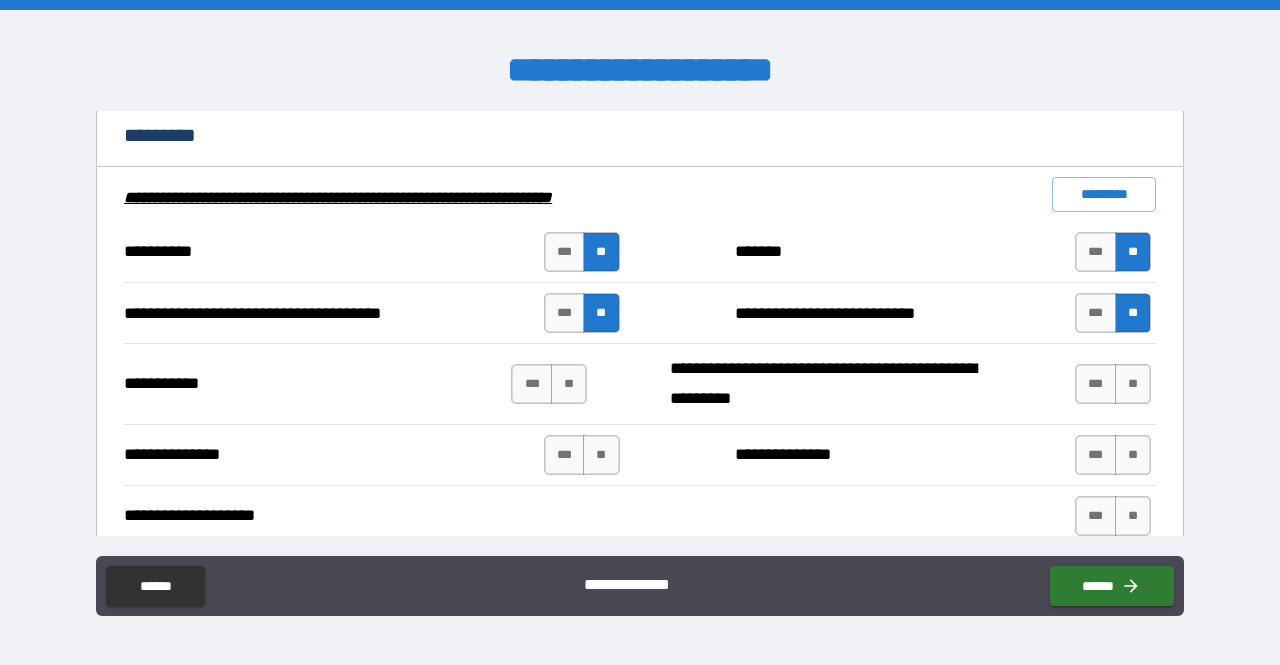 scroll, scrollTop: 2080, scrollLeft: 0, axis: vertical 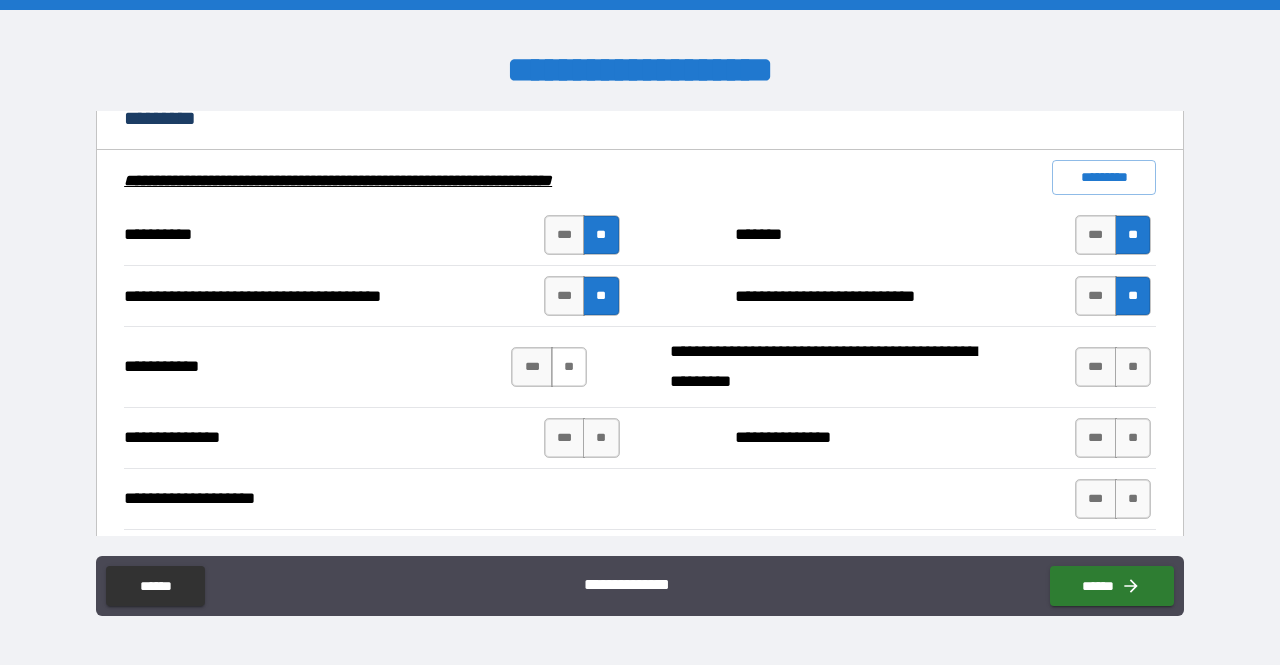 click on "**" at bounding box center [569, 367] 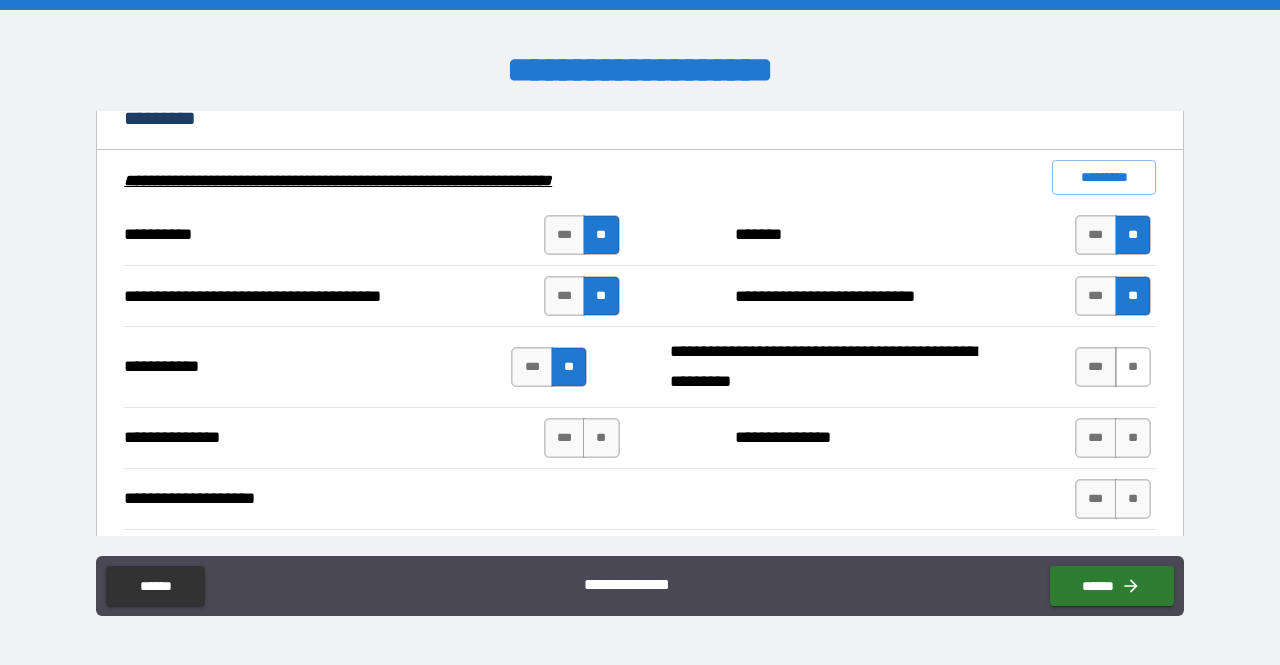 click on "**" at bounding box center [1133, 367] 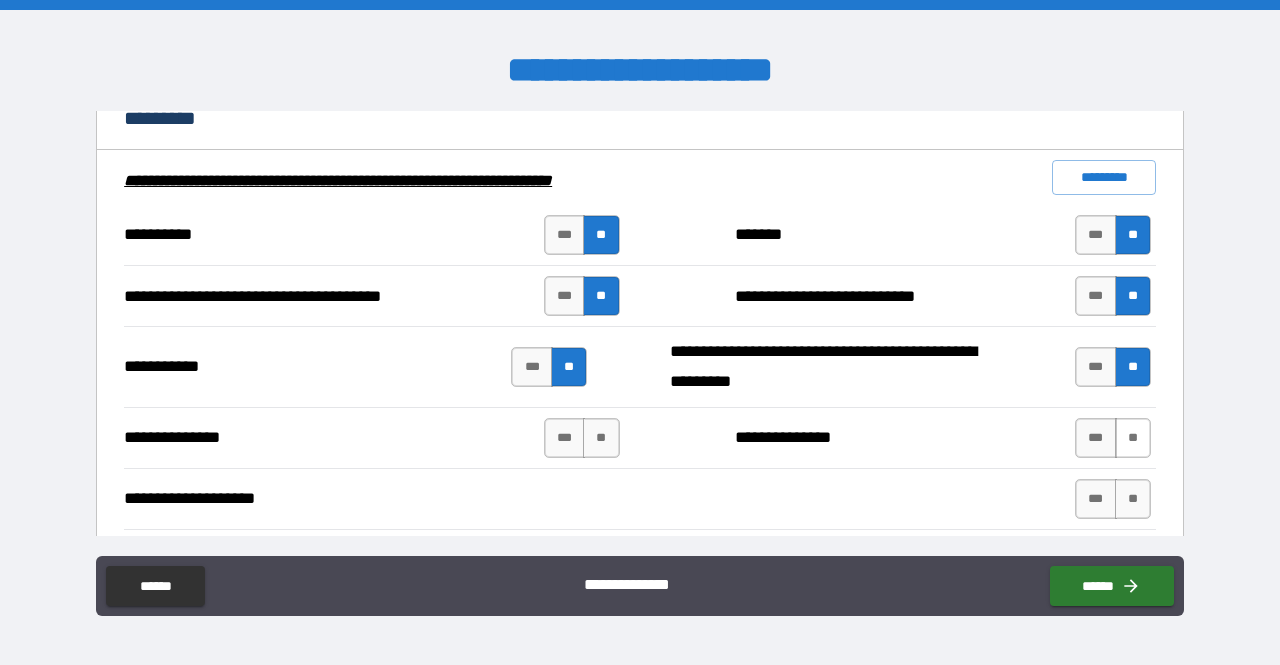 click on "**" at bounding box center (1133, 438) 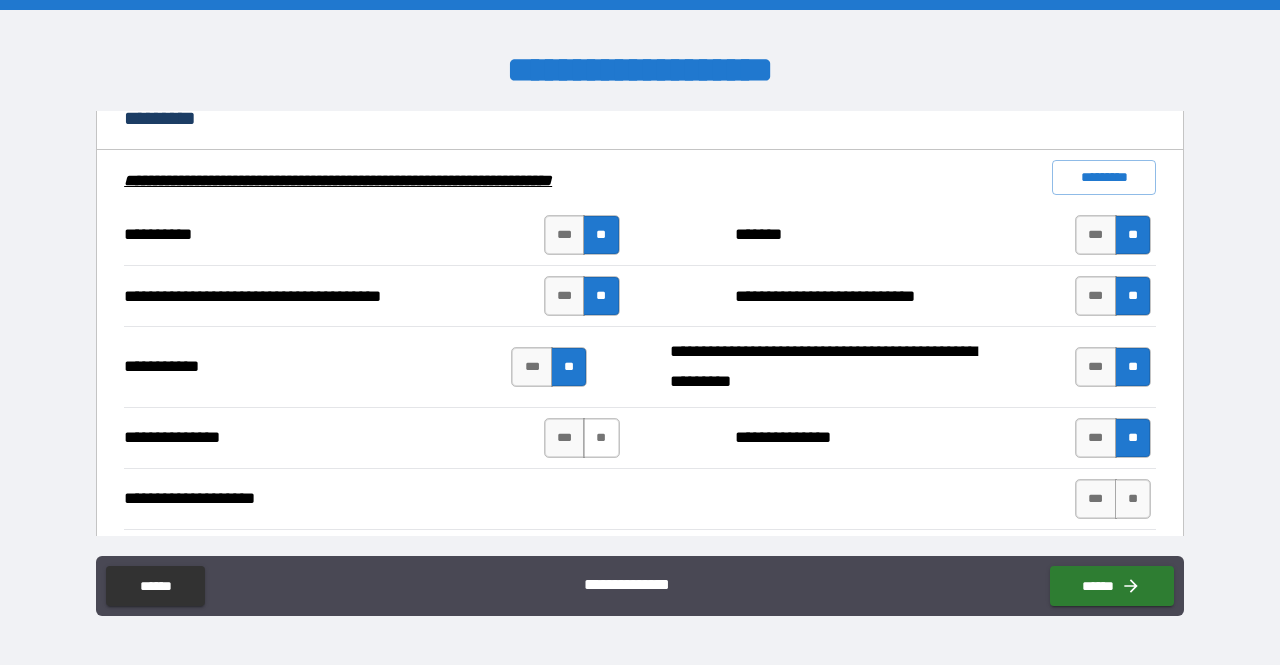 click on "**" at bounding box center (601, 438) 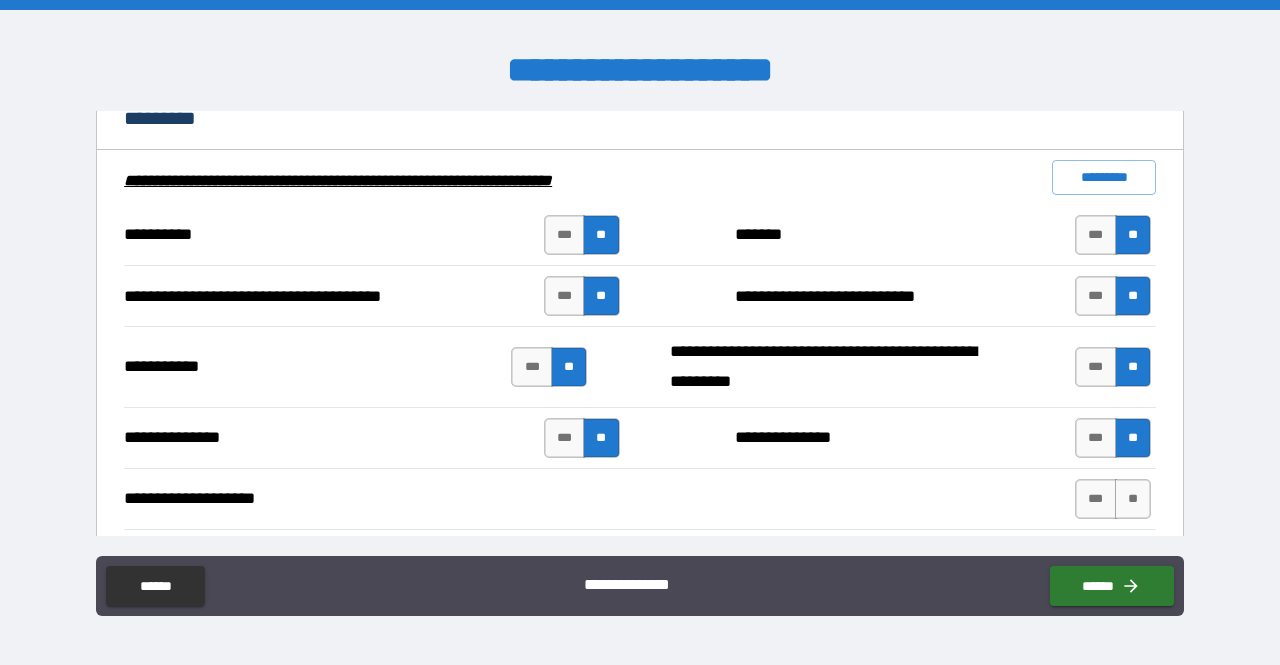 click on "**********" at bounding box center (640, 438) 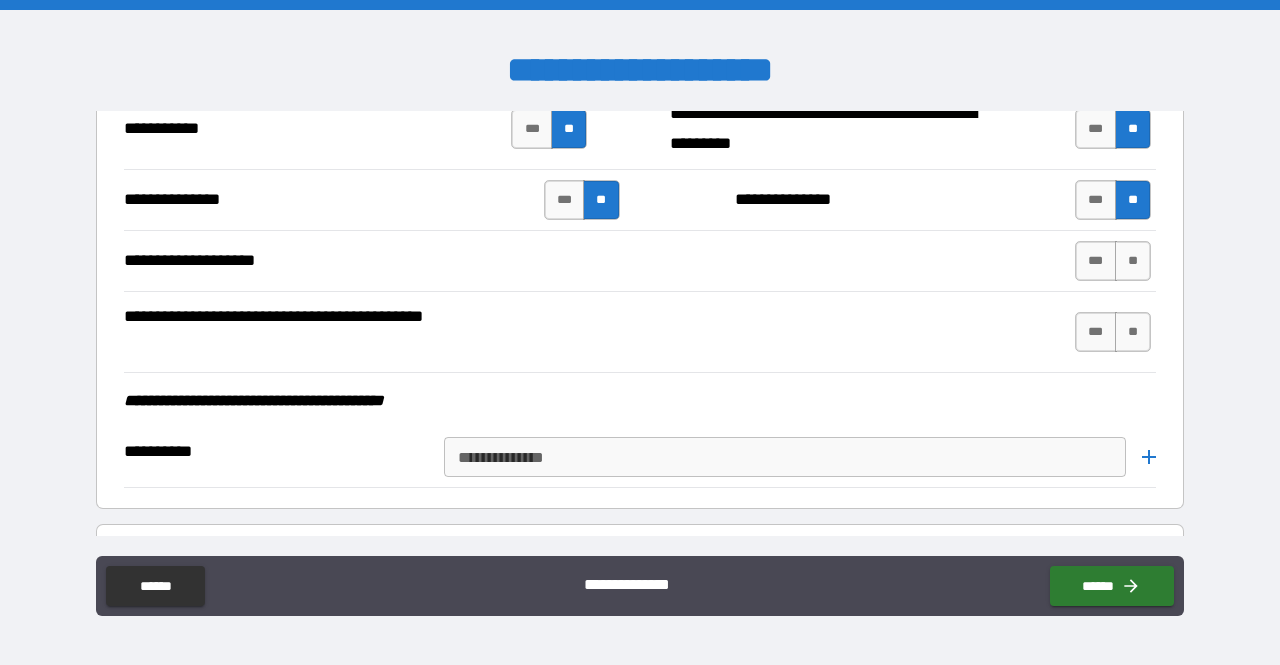 scroll, scrollTop: 2320, scrollLeft: 0, axis: vertical 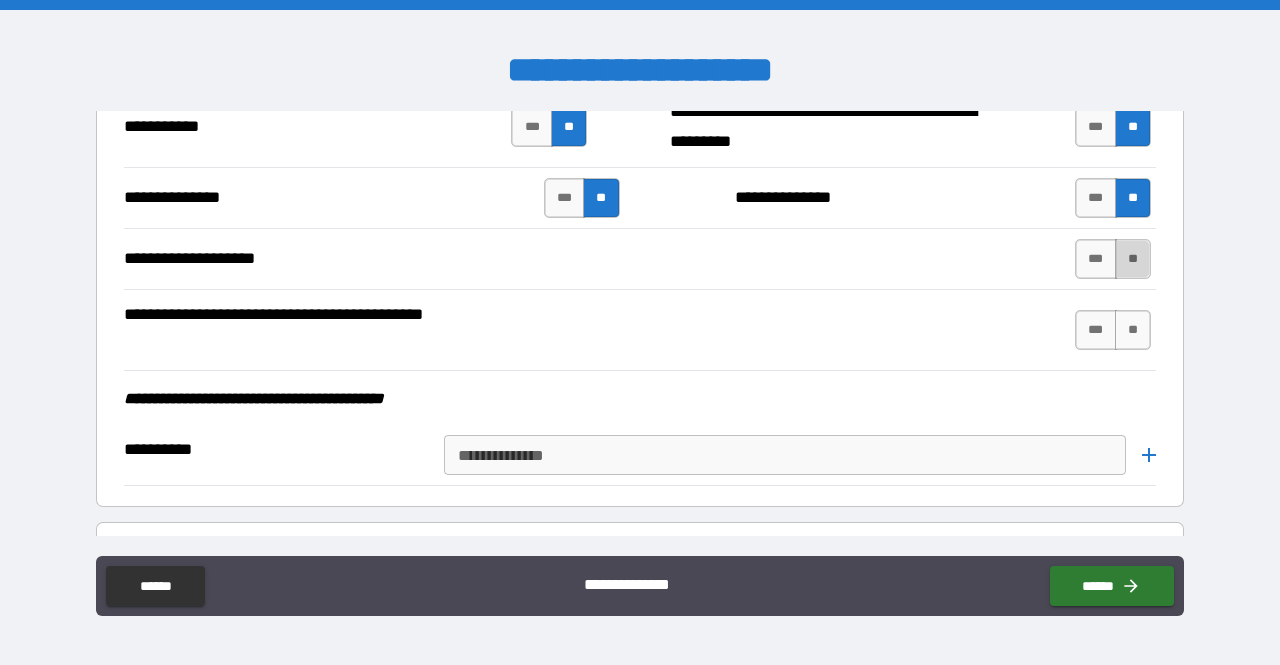 click on "**" at bounding box center (1133, 259) 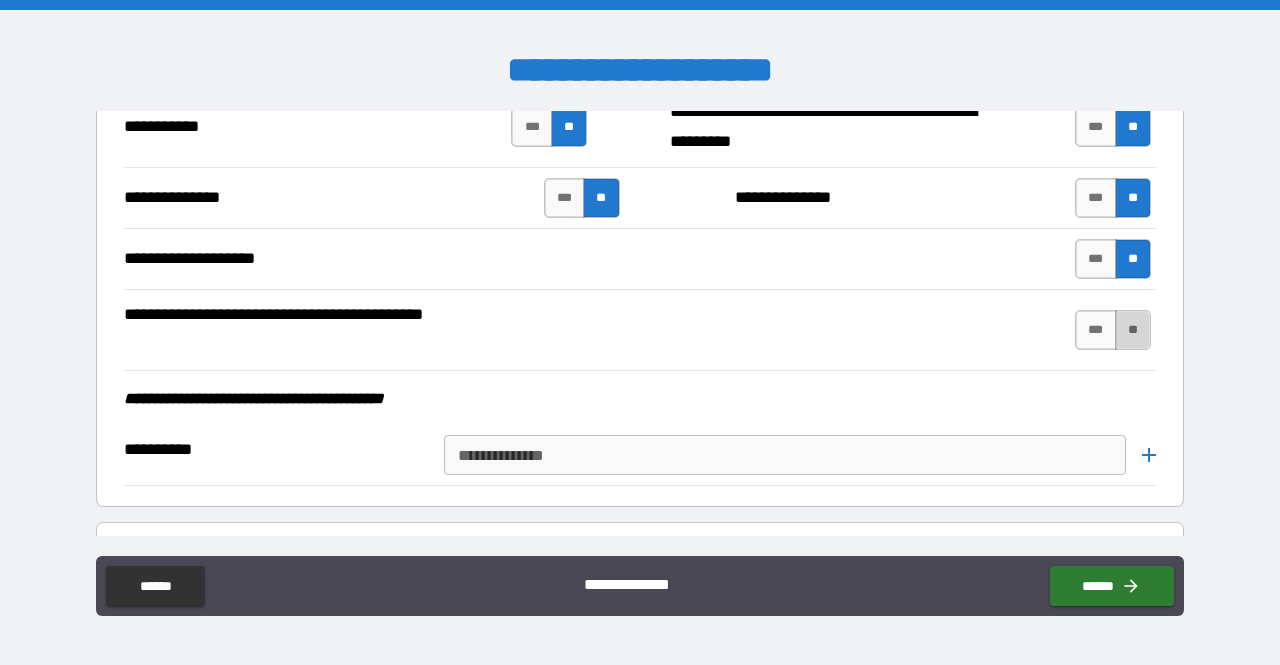 click on "**" at bounding box center (1133, 330) 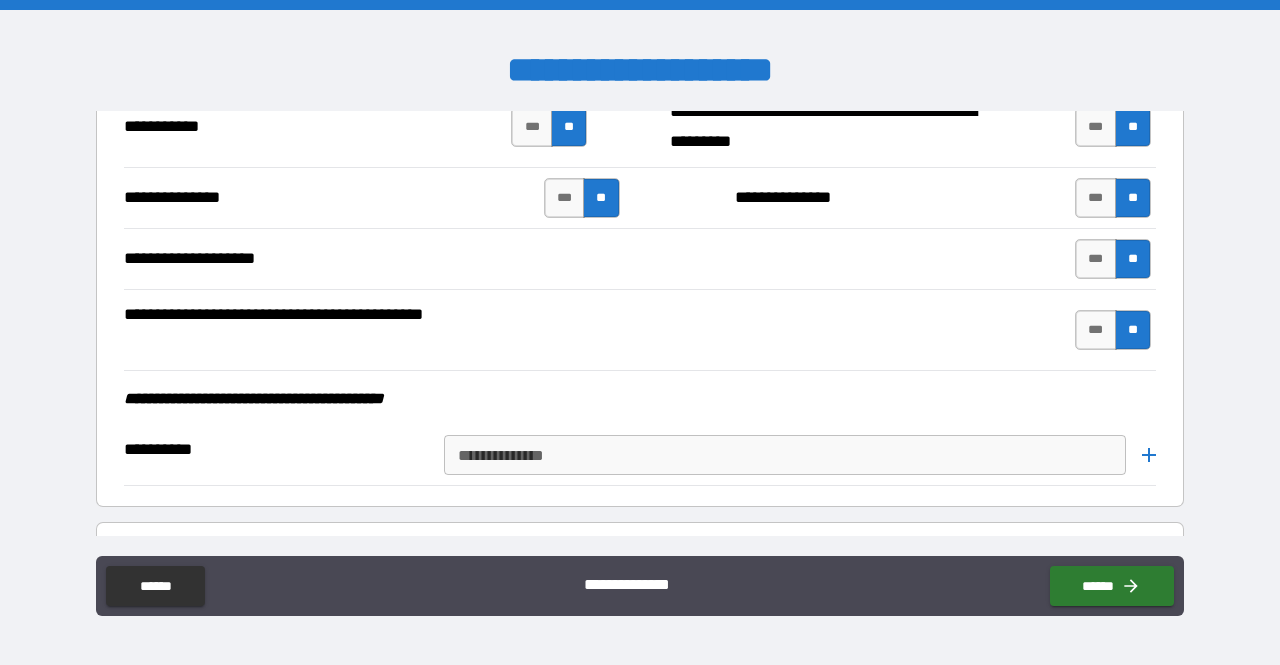 click on "**********" at bounding box center (640, 330) 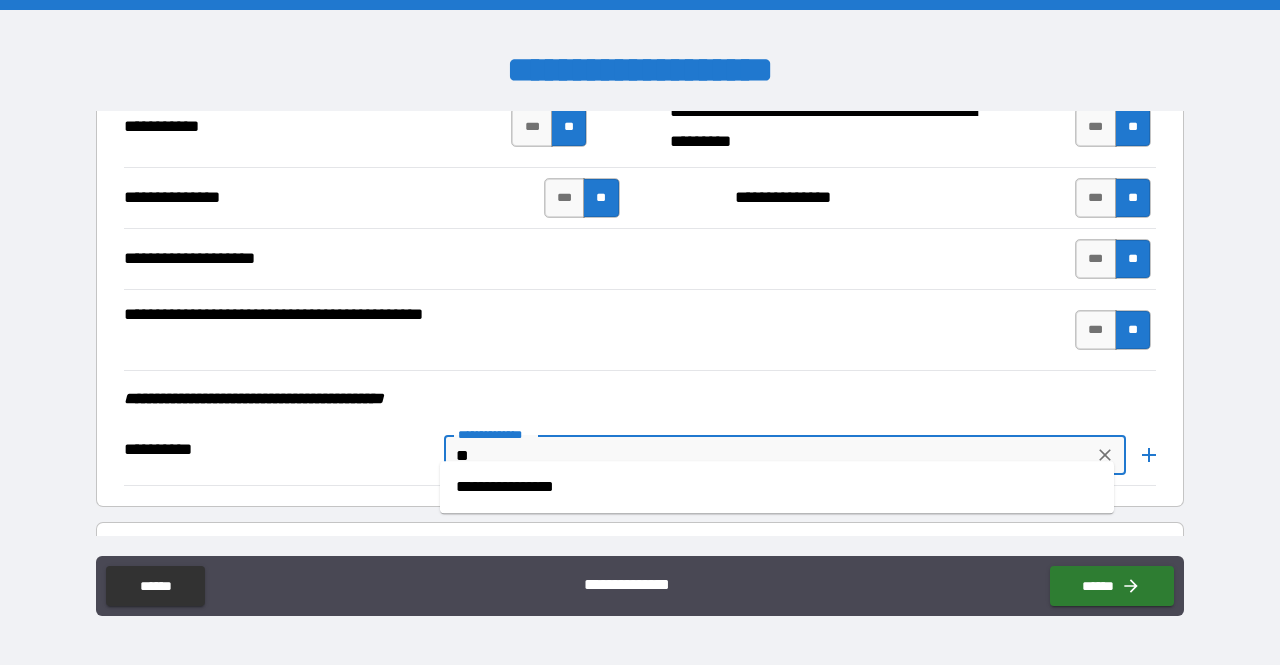 type on "*" 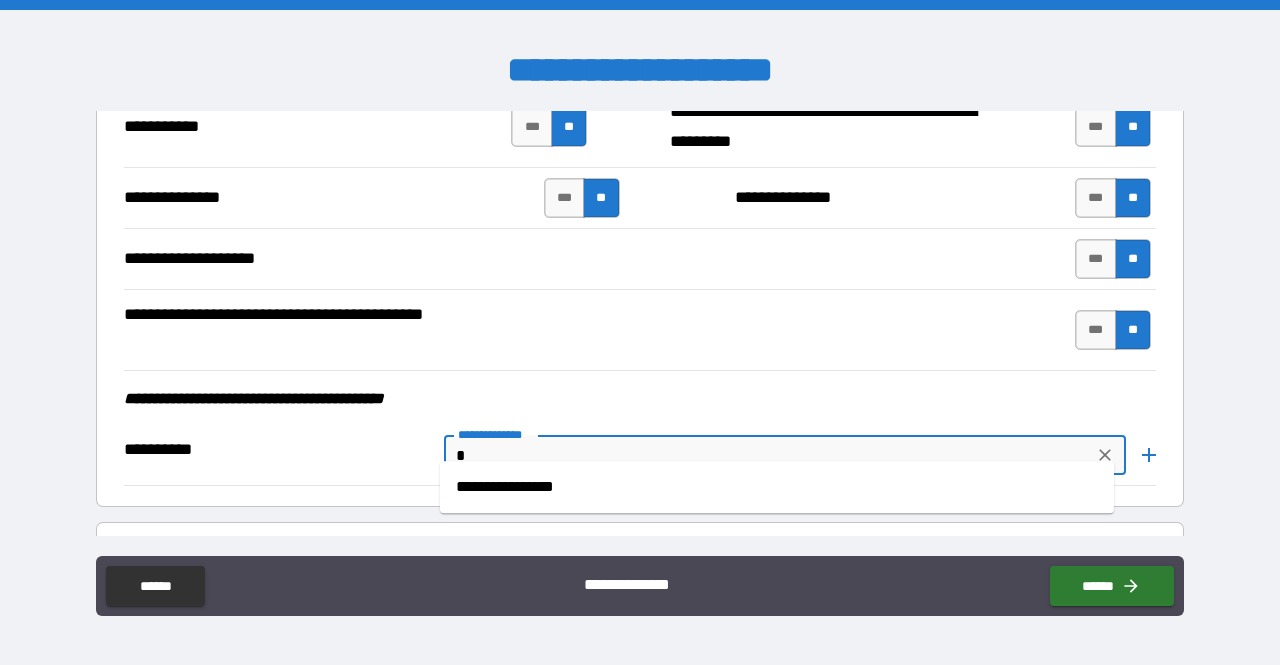 type 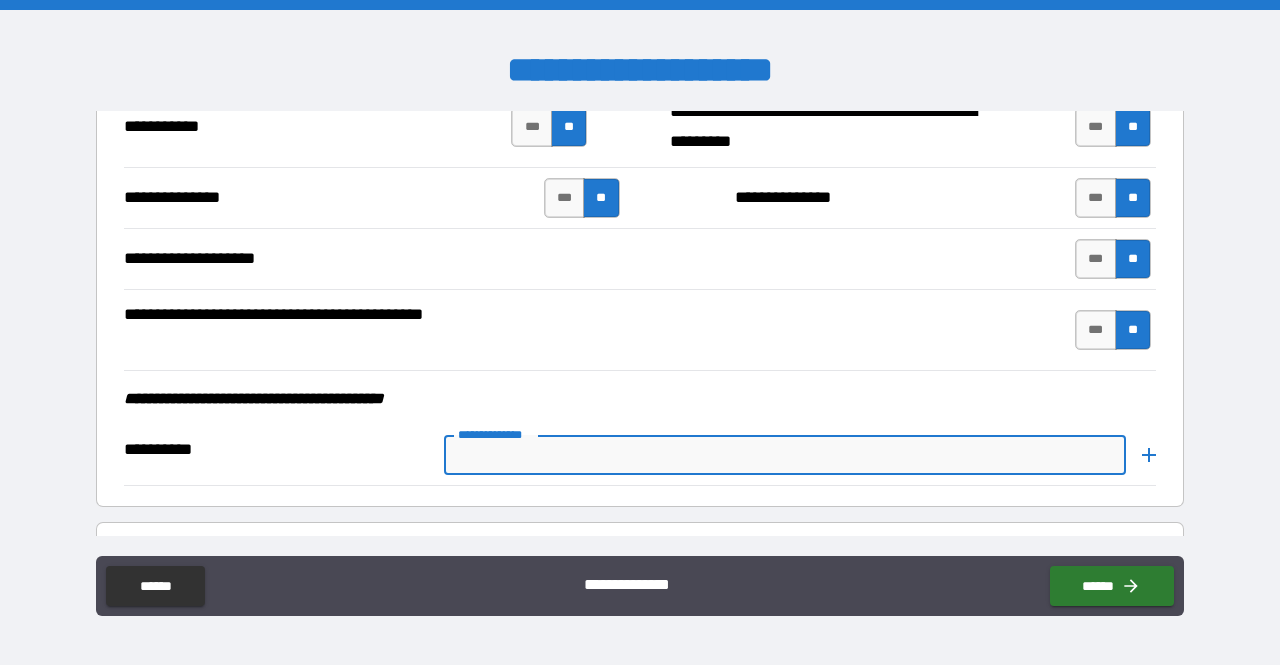 click on "**********" at bounding box center (640, 399) 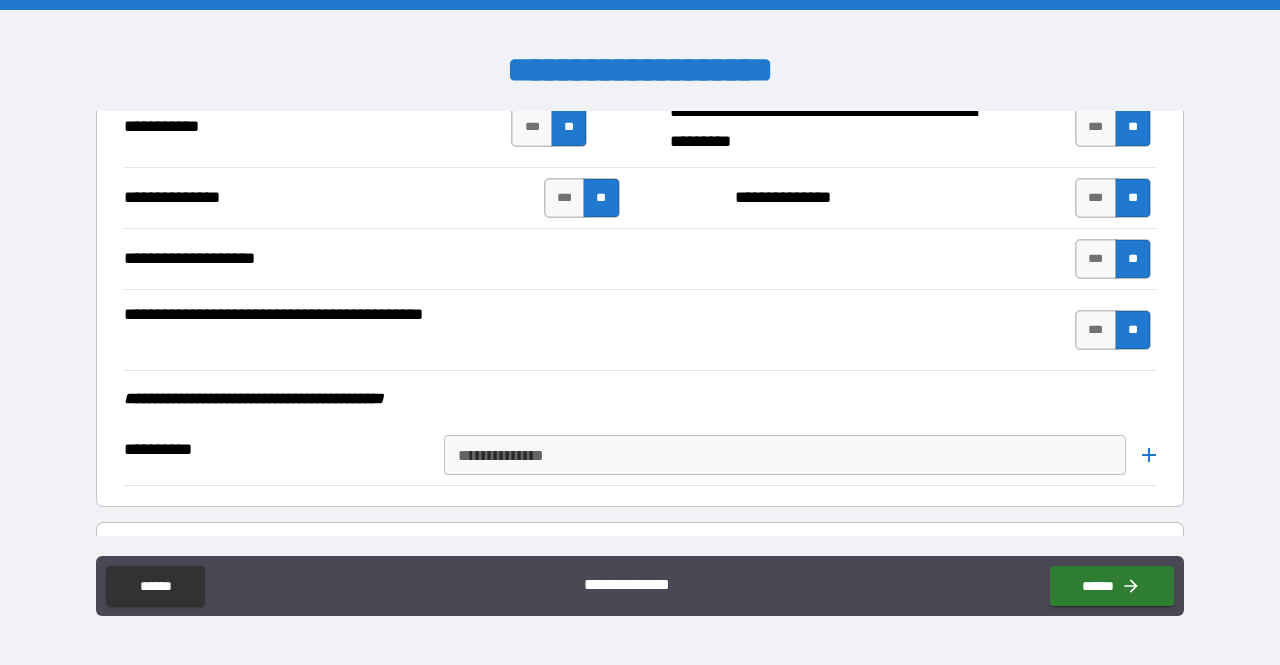 click on "**********" at bounding box center (640, 399) 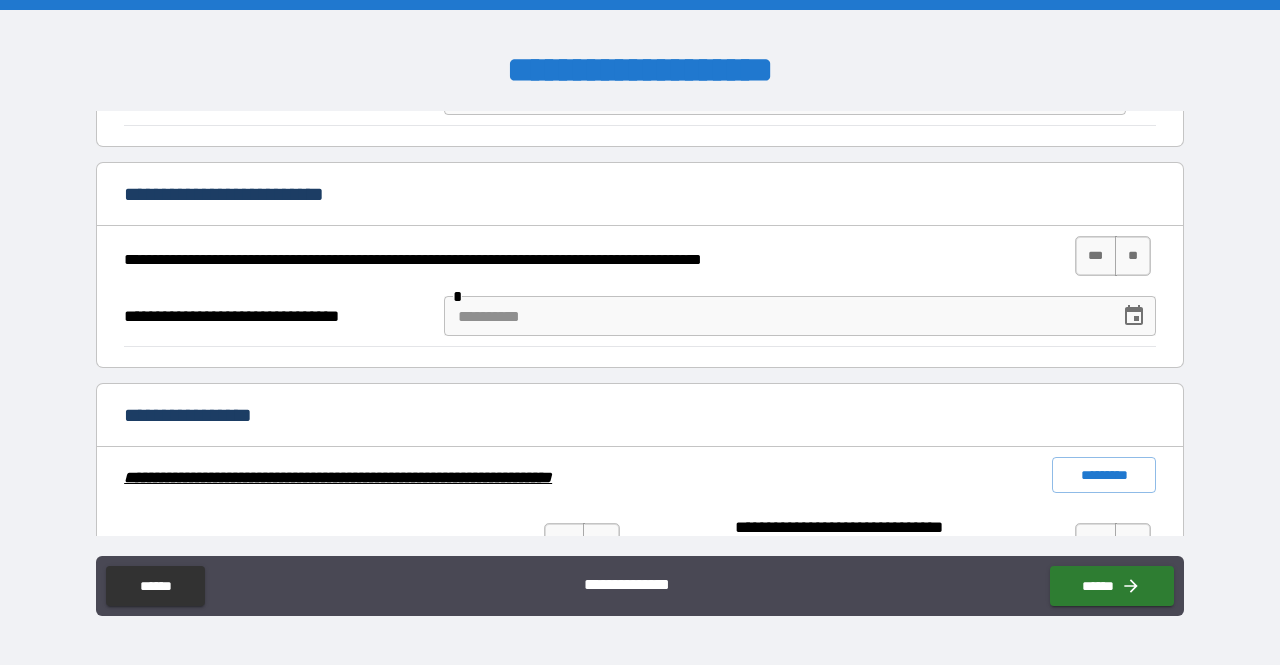 scroll, scrollTop: 2720, scrollLeft: 0, axis: vertical 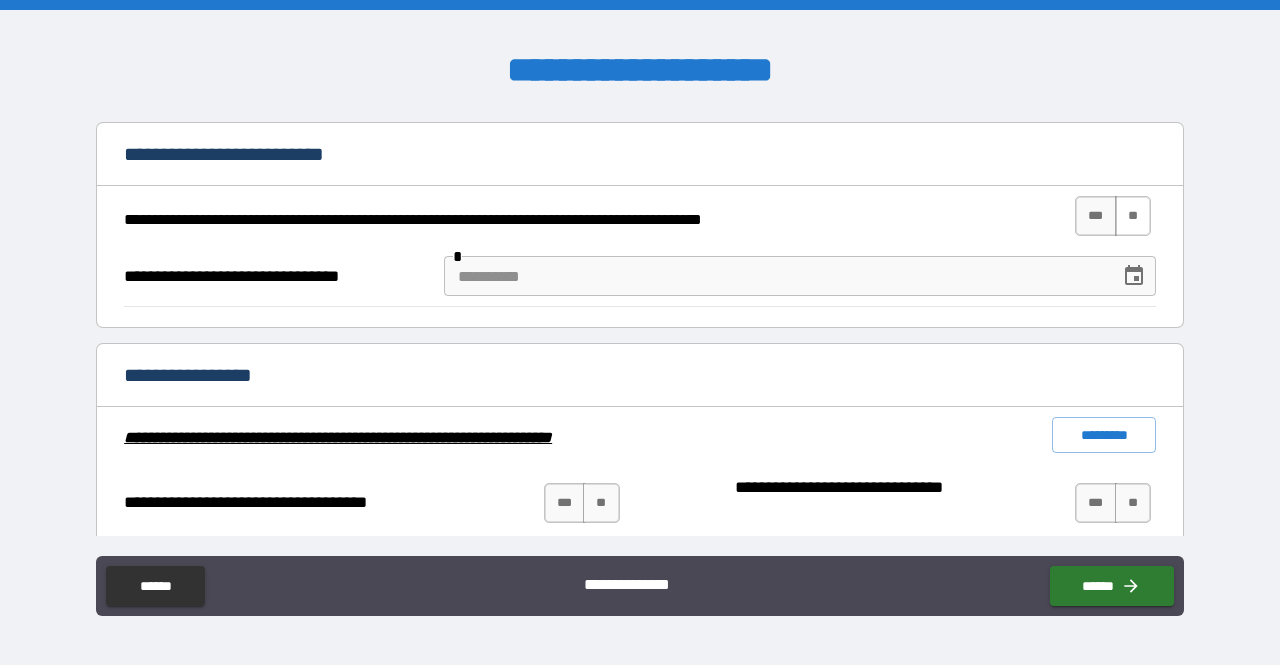 click on "**" at bounding box center (1133, 216) 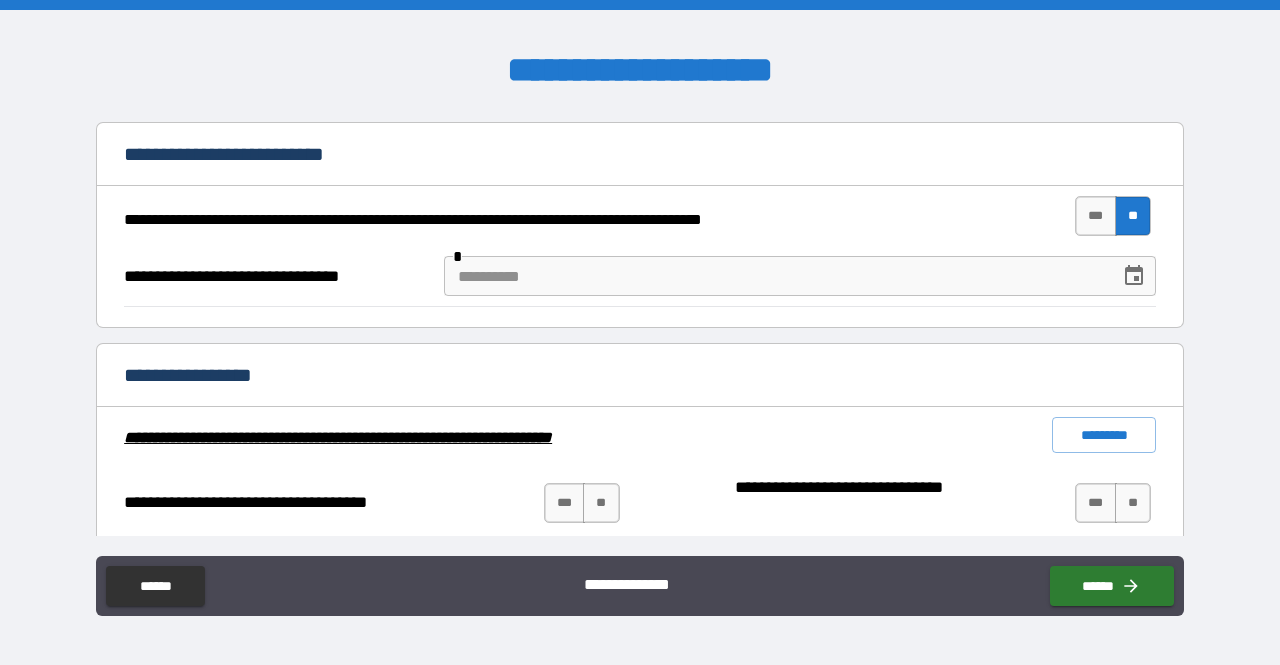 click on "**********" at bounding box center [640, 216] 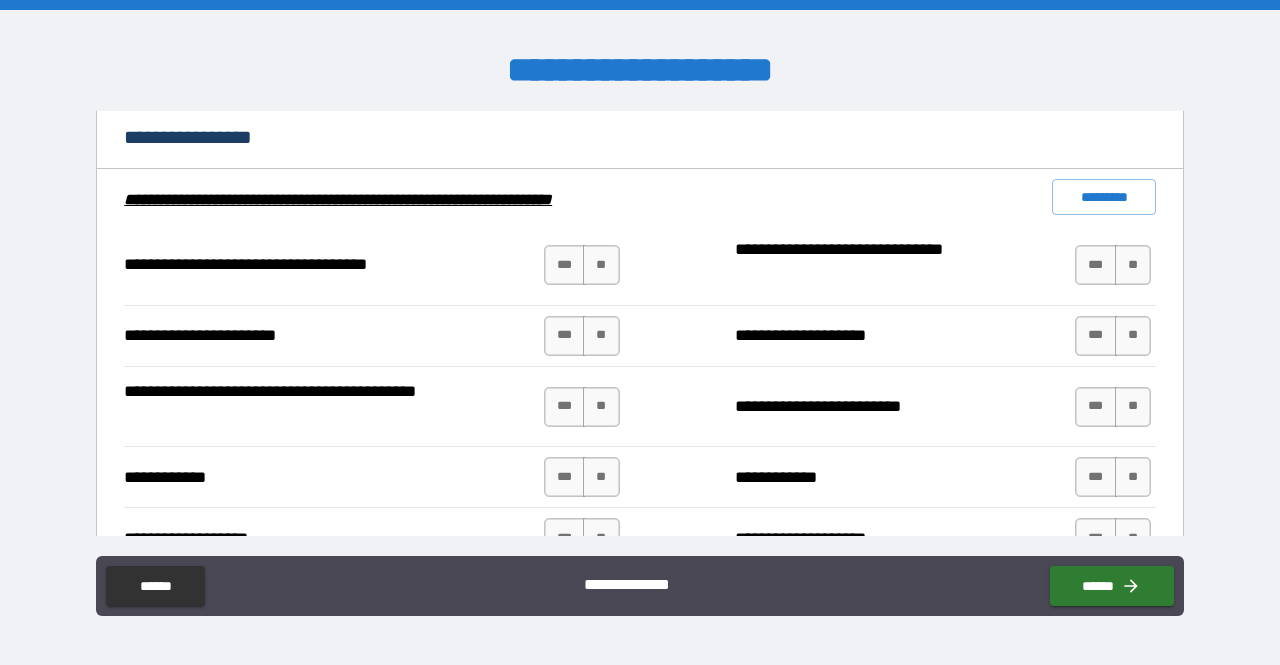 scroll, scrollTop: 2960, scrollLeft: 0, axis: vertical 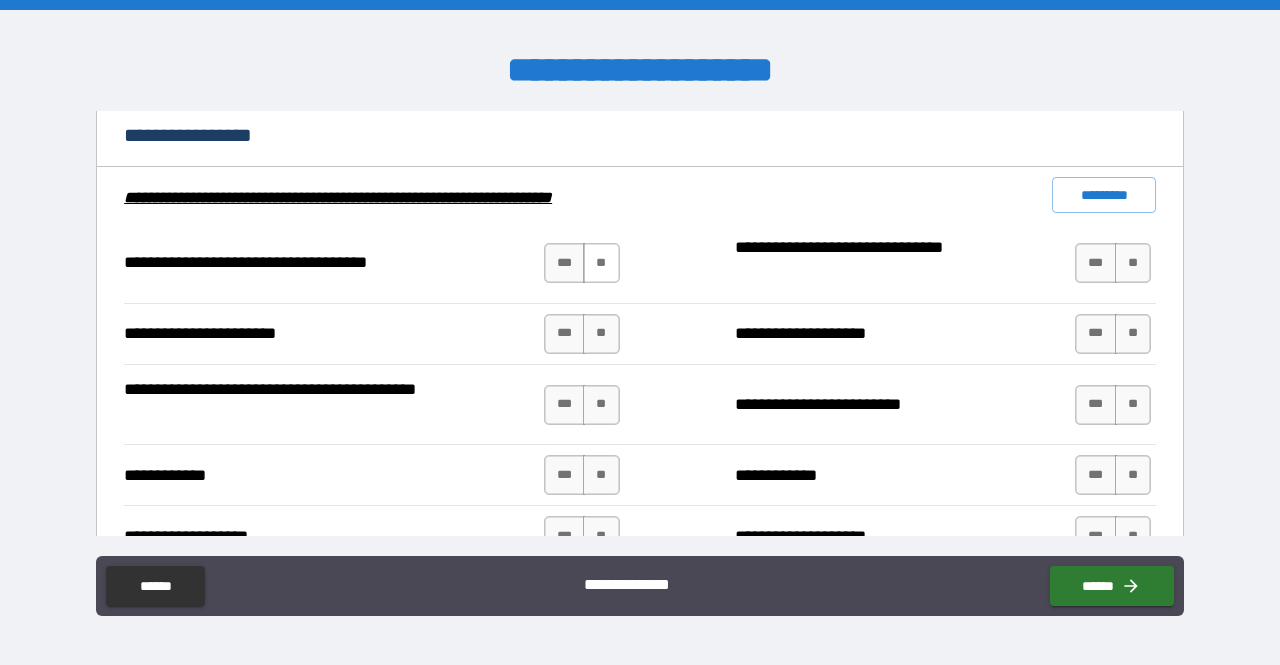 click on "**" at bounding box center (601, 263) 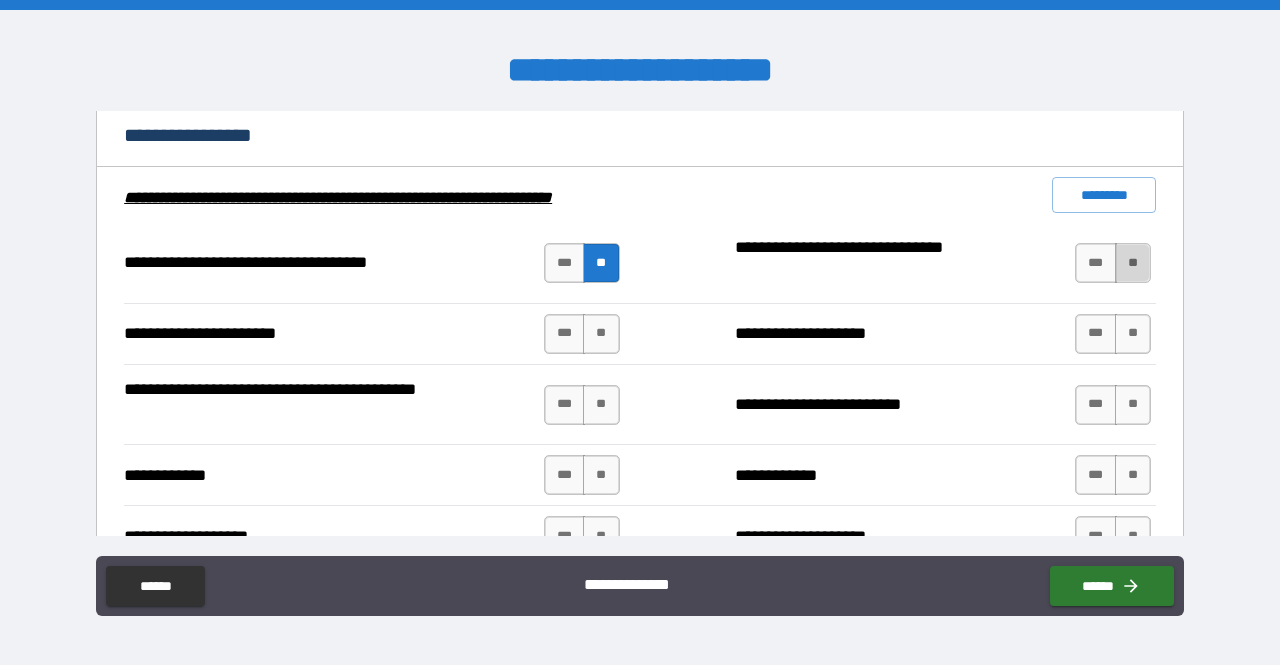 click on "**" at bounding box center [1133, 263] 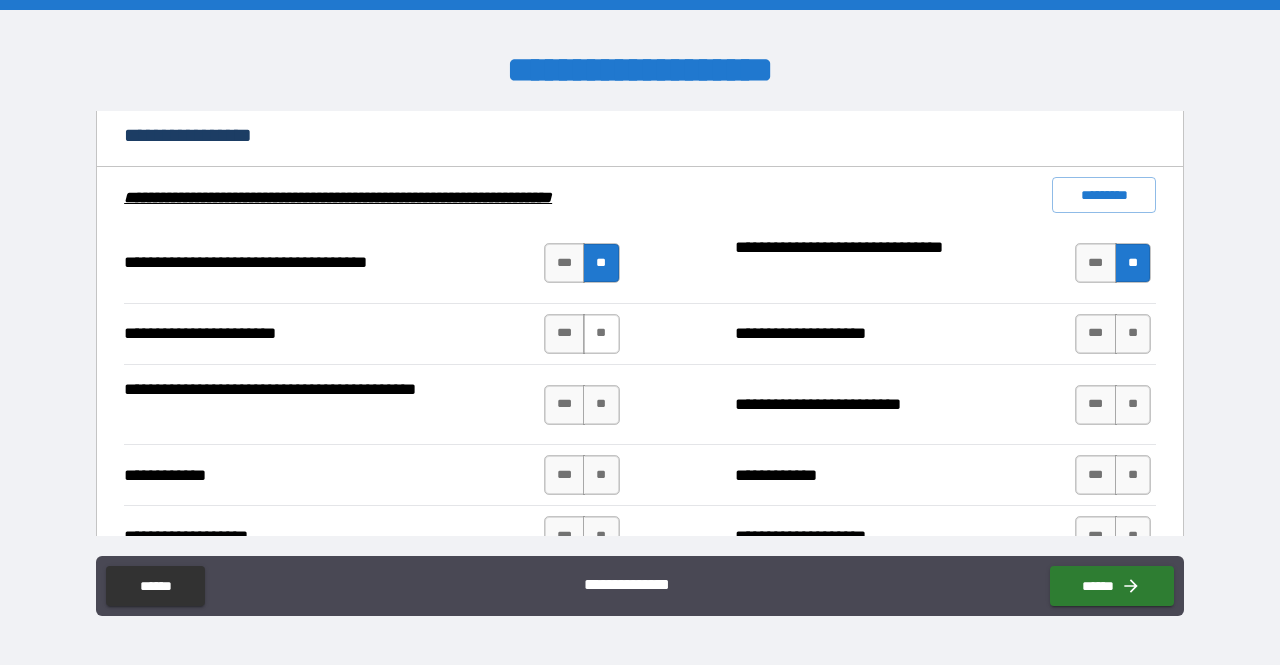 click on "**" at bounding box center (601, 334) 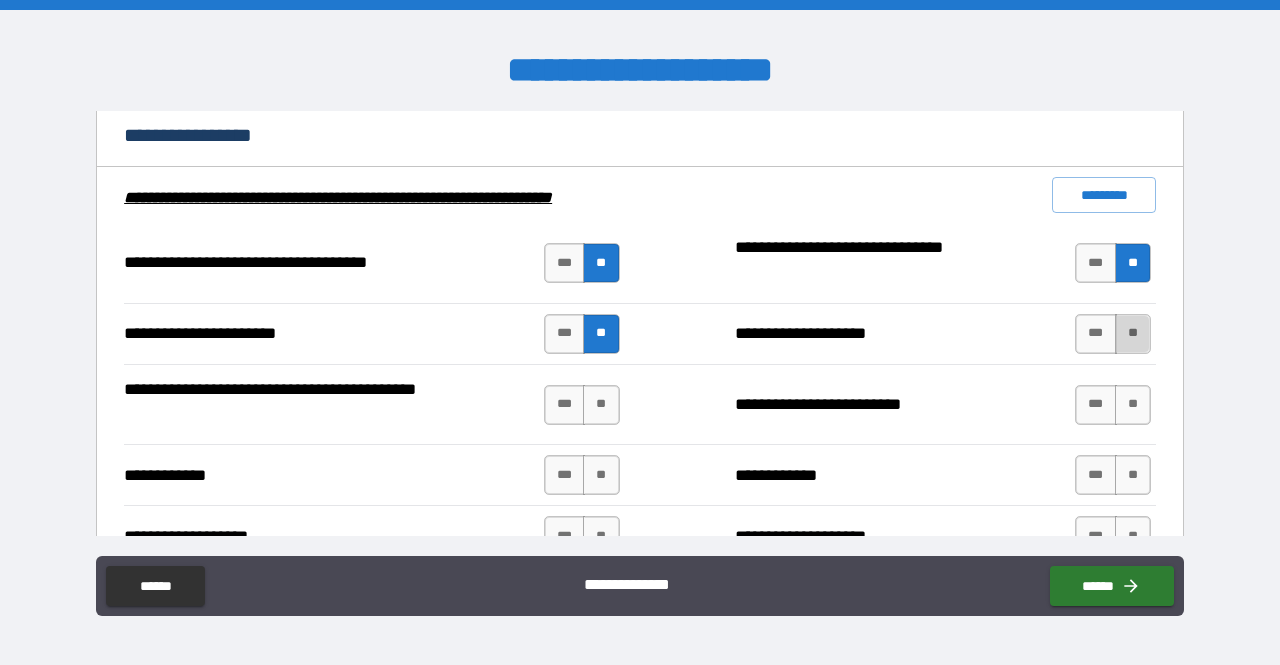 click on "**" at bounding box center [1133, 334] 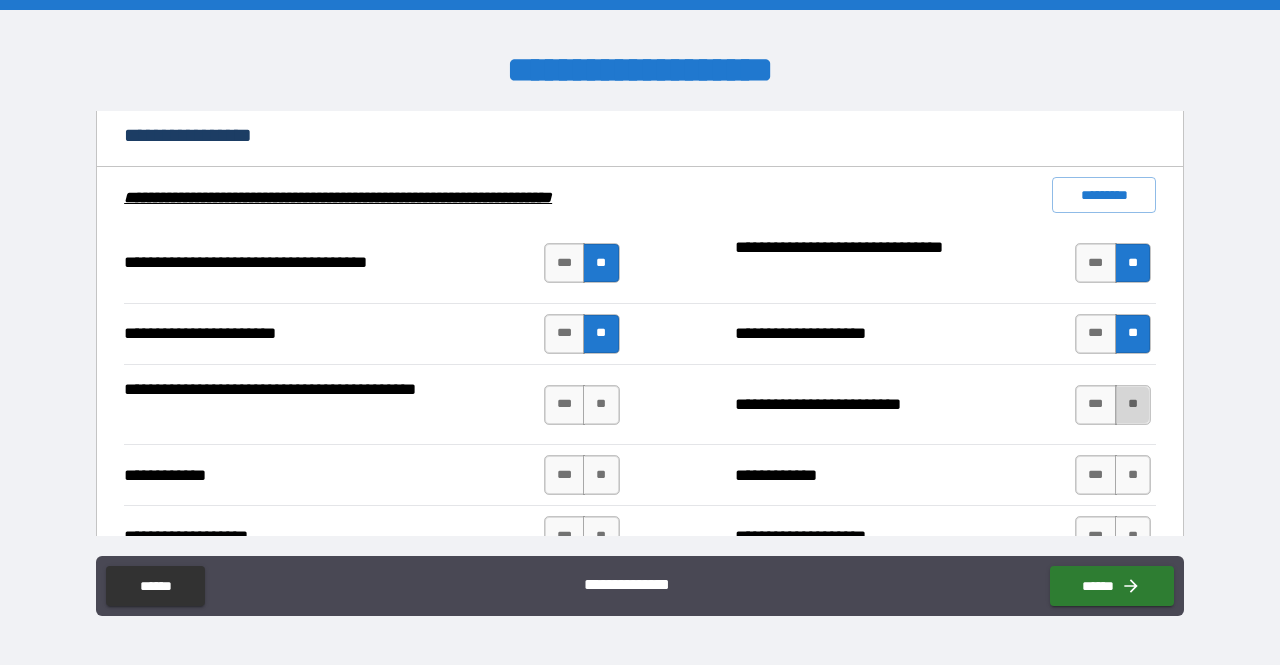 click on "**" at bounding box center [1133, 405] 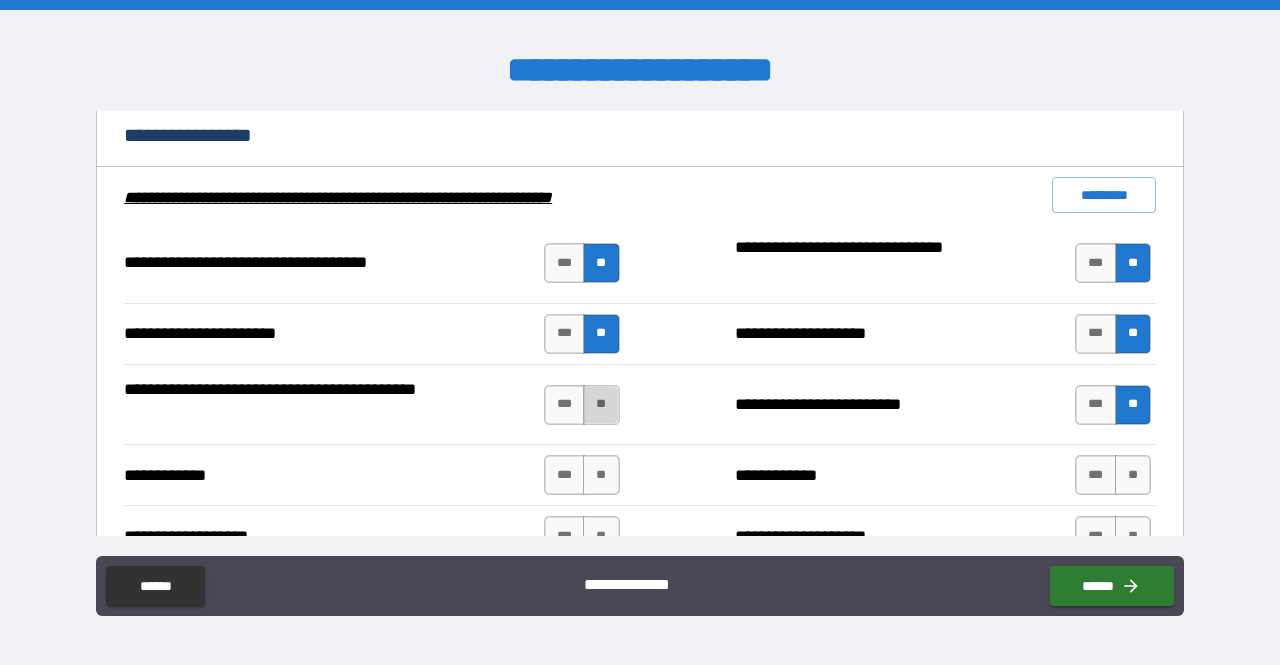 click on "**" at bounding box center (601, 405) 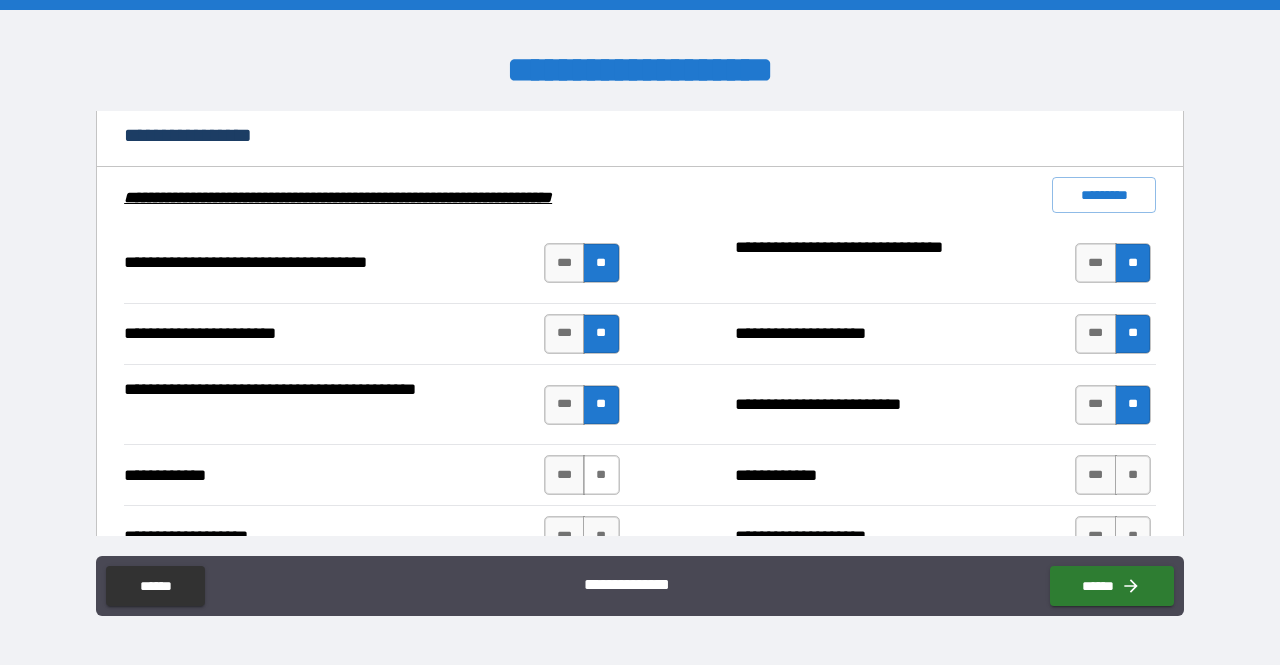 click on "**" at bounding box center [601, 475] 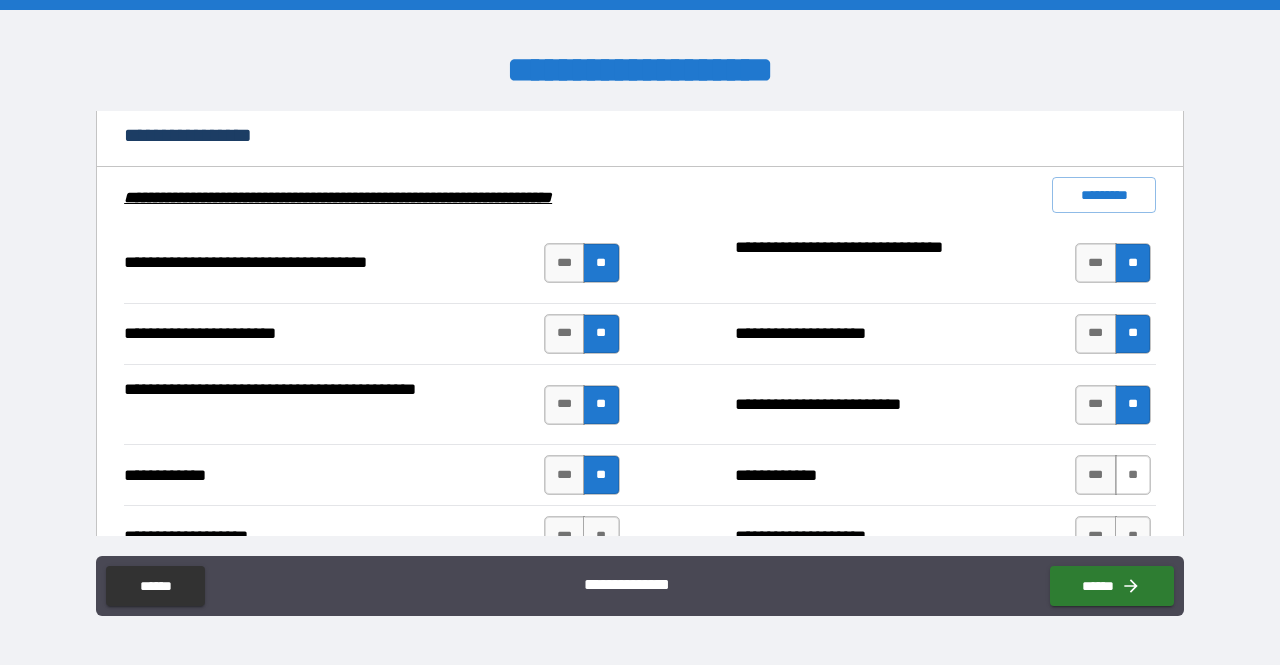 click on "**" at bounding box center [1133, 475] 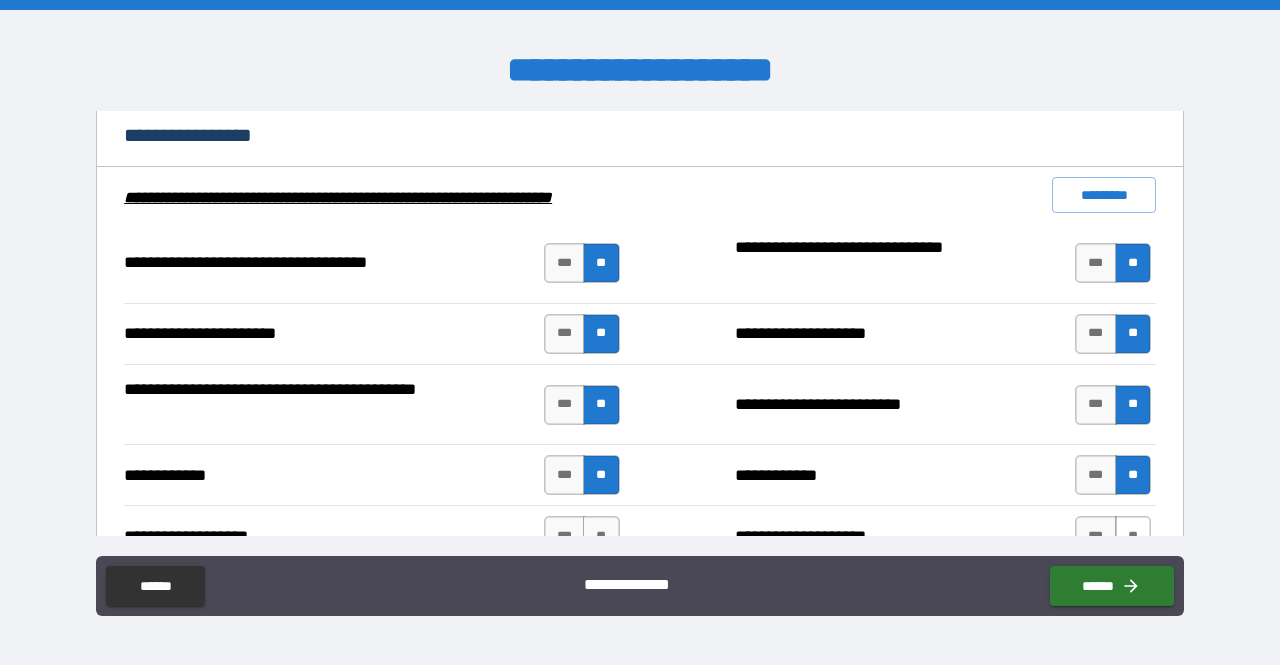 click on "**" at bounding box center [1133, 536] 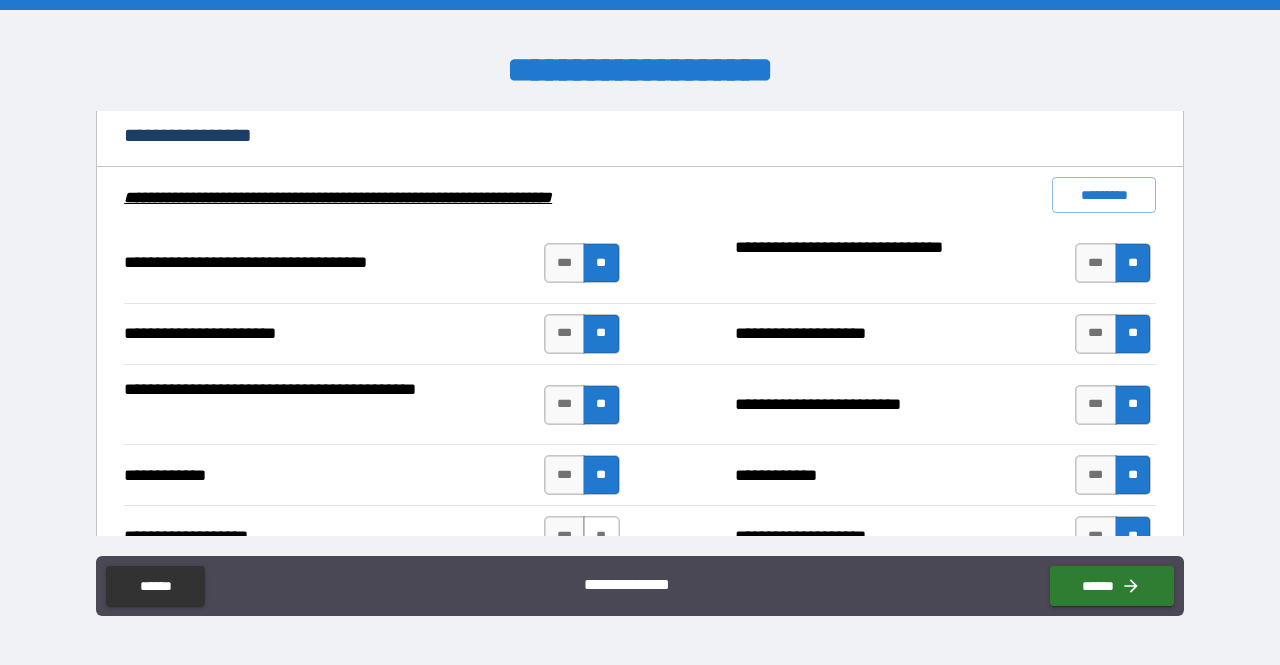 click on "**" at bounding box center [601, 536] 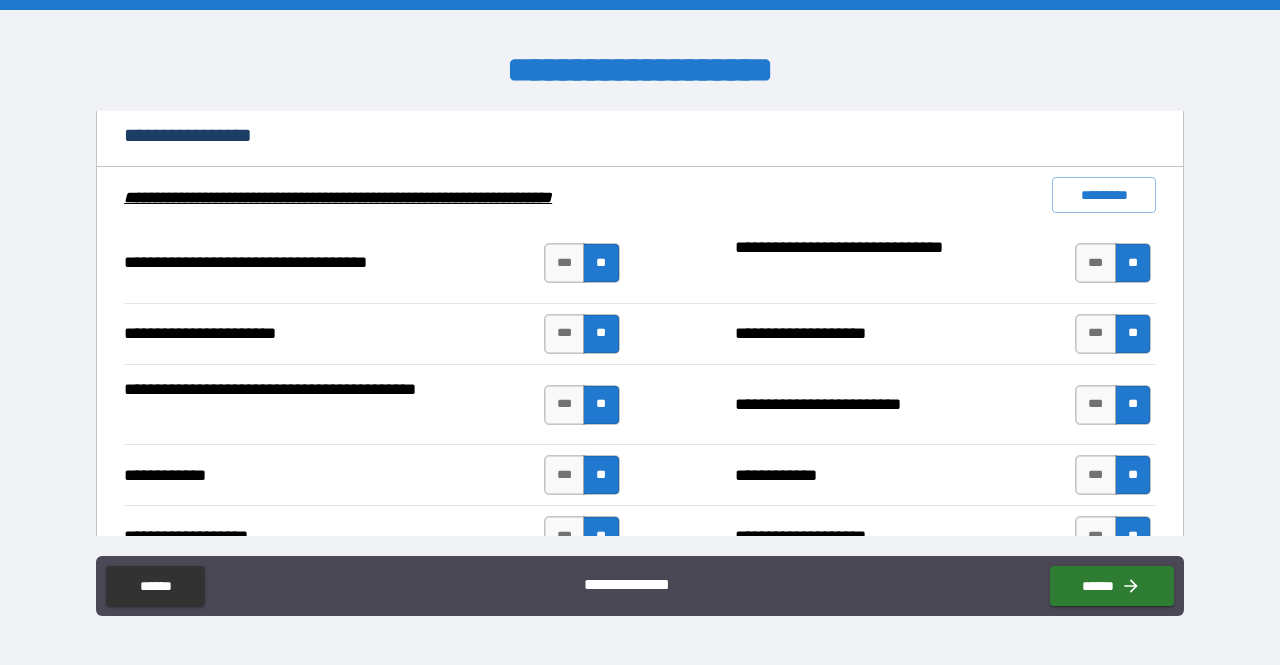 click on "**********" at bounding box center (640, 474) 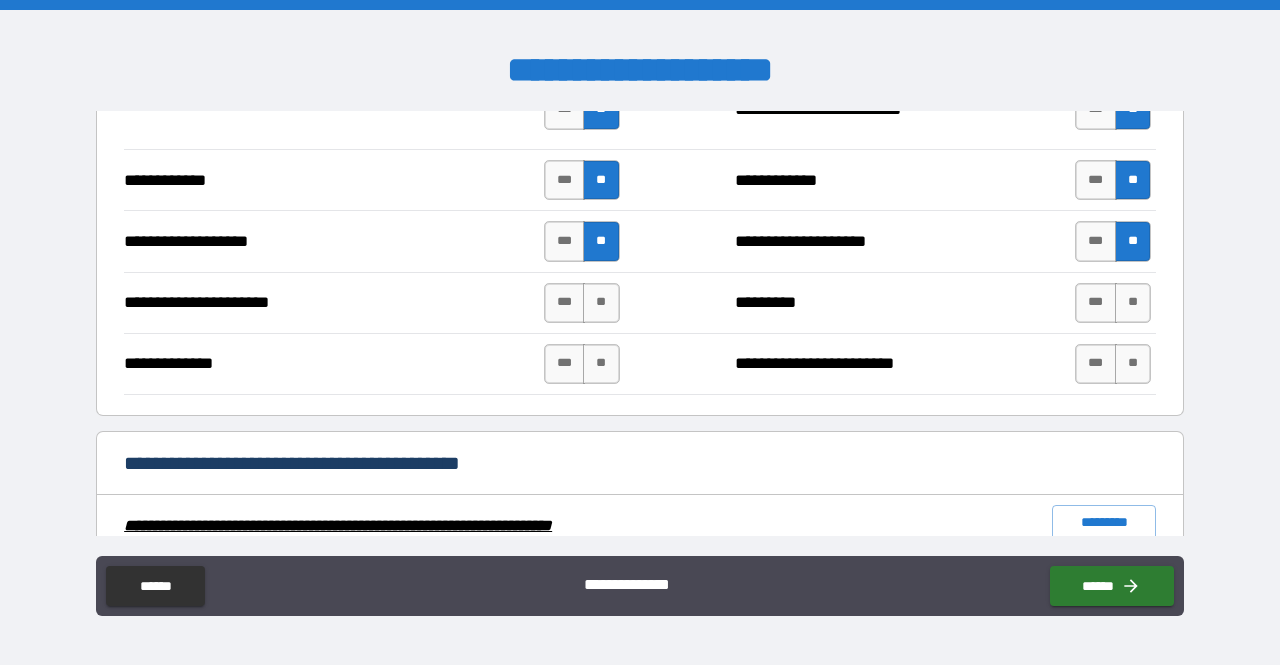 scroll, scrollTop: 3280, scrollLeft: 0, axis: vertical 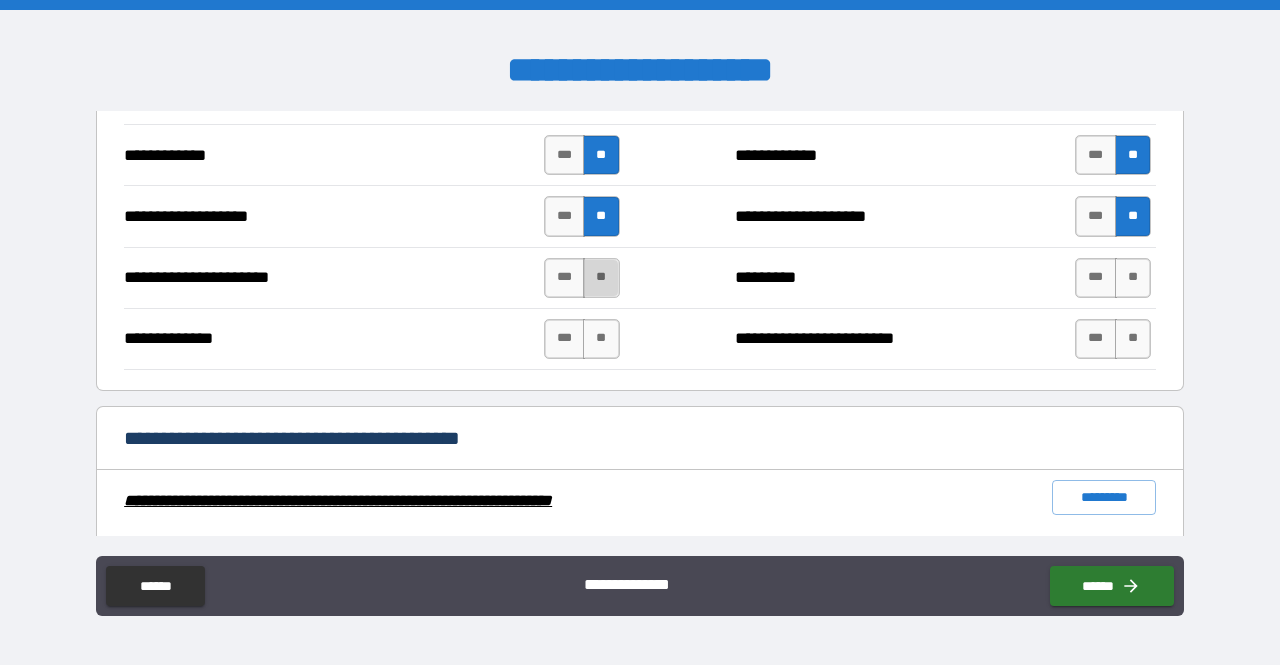 click on "**" at bounding box center [601, 278] 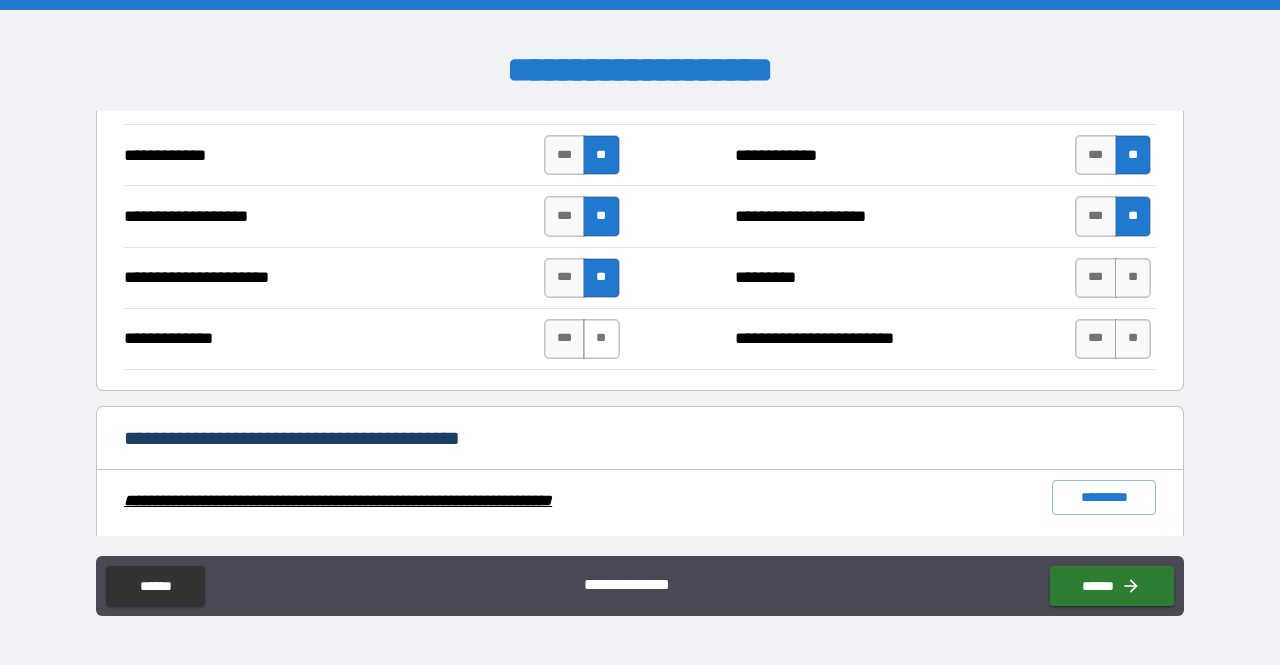 click on "**" at bounding box center (601, 339) 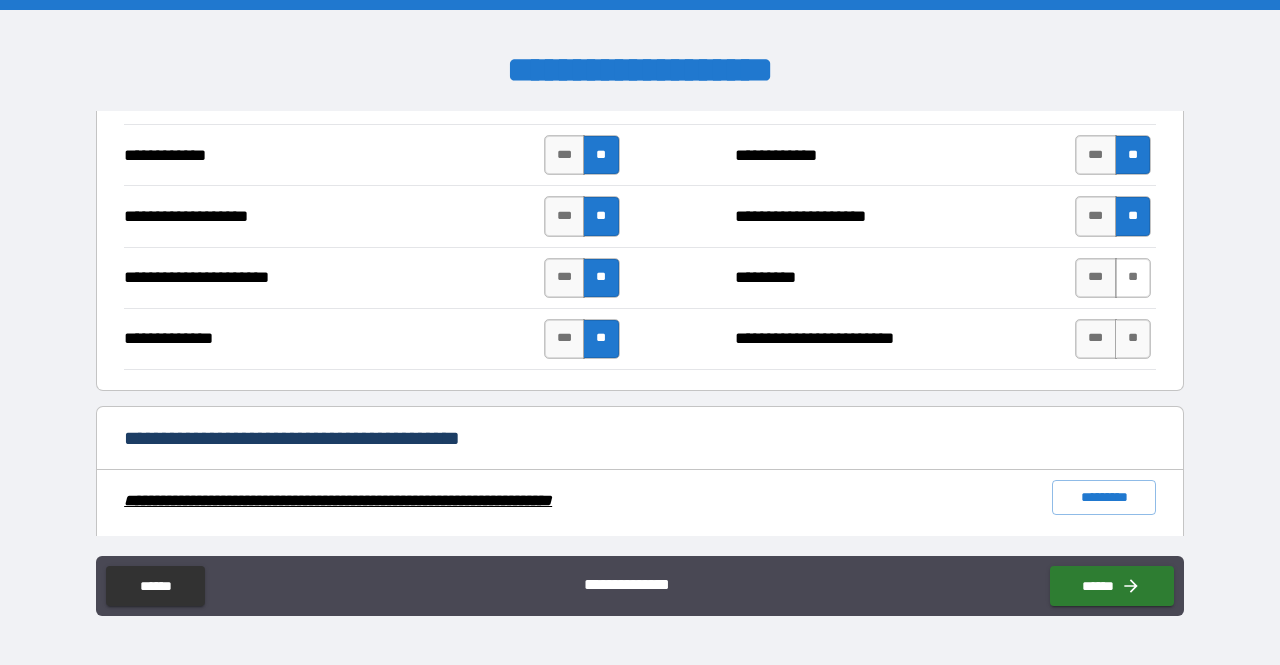click on "**" at bounding box center (1133, 278) 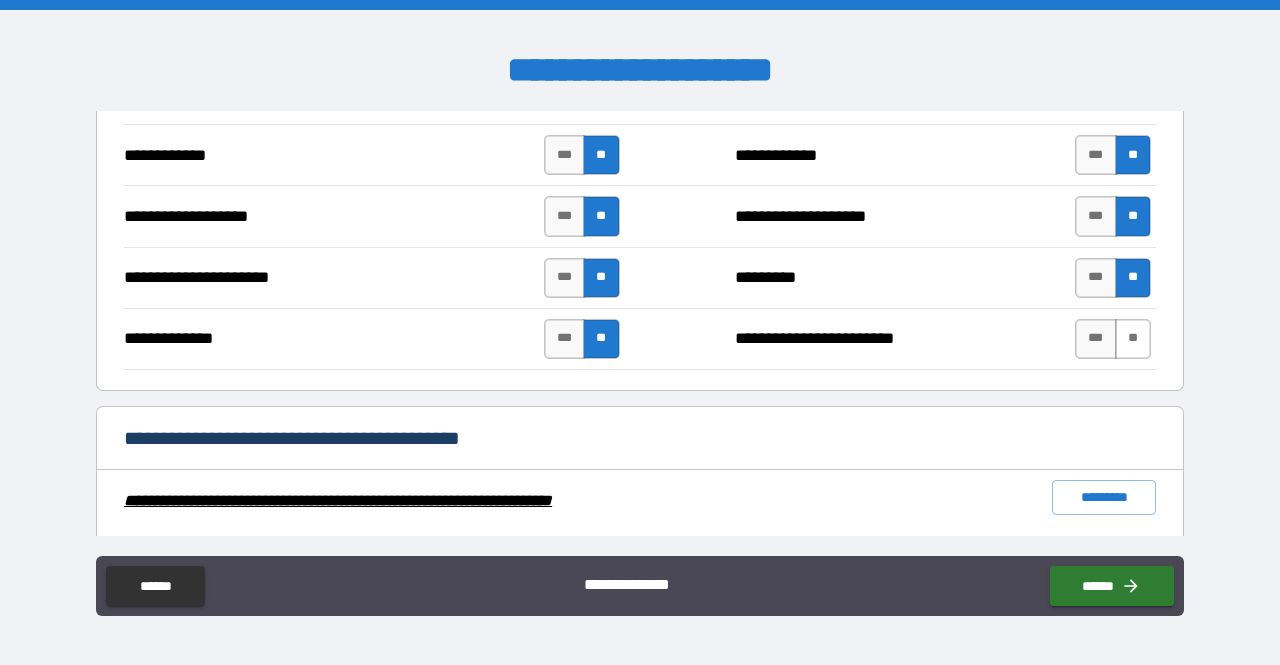 click on "**" at bounding box center (1133, 339) 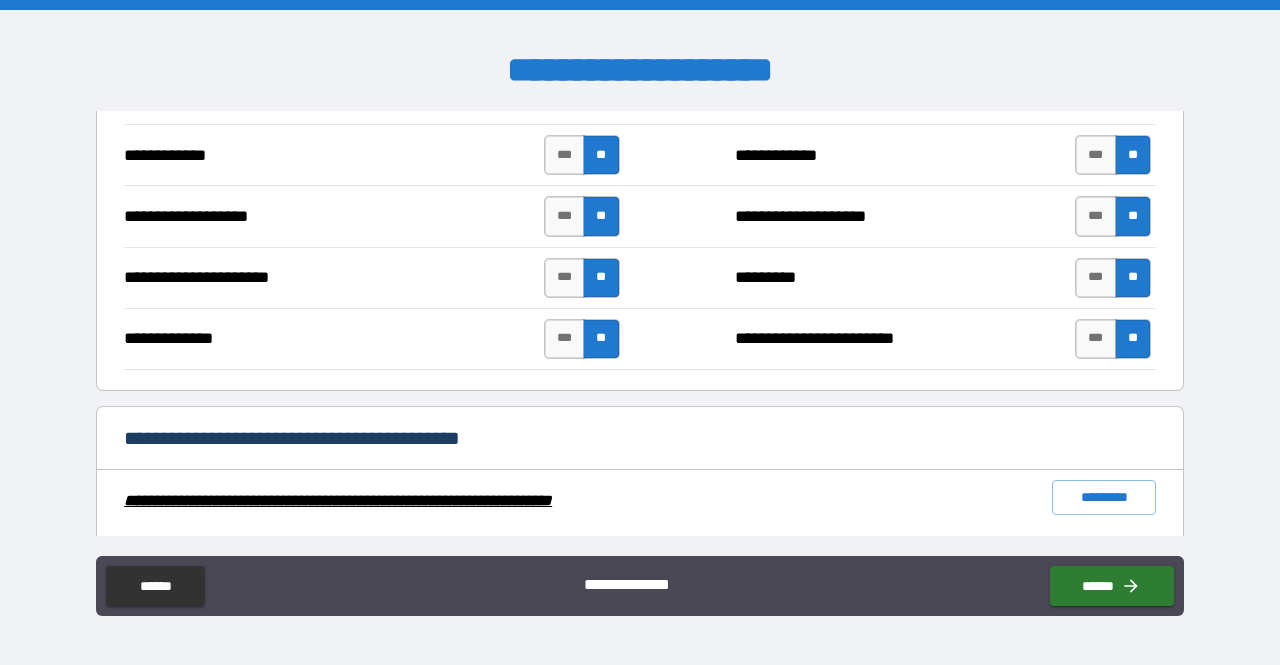 click on "**********" at bounding box center (640, 440) 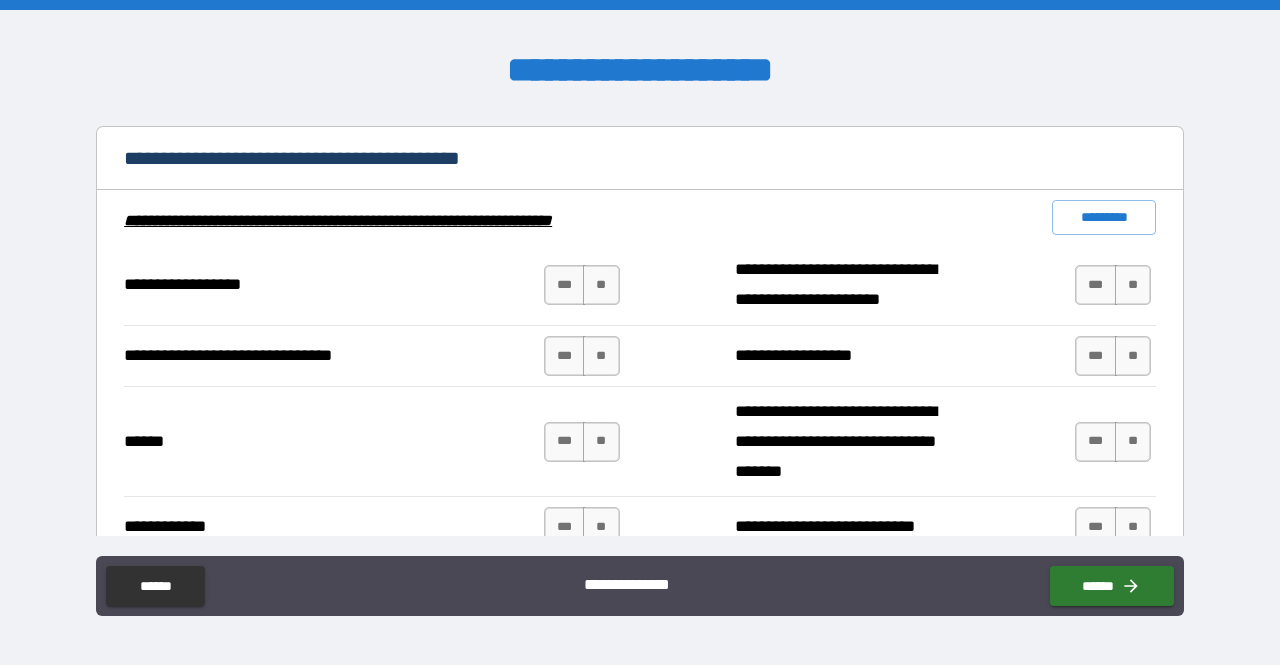 scroll, scrollTop: 3600, scrollLeft: 0, axis: vertical 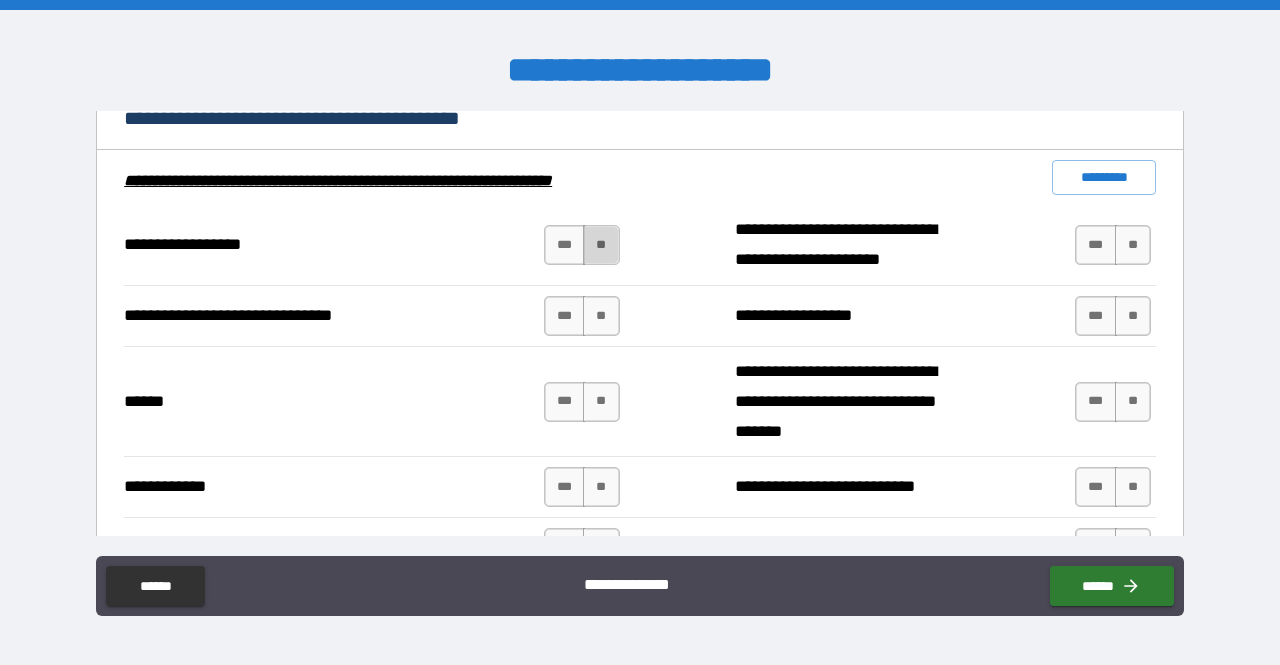 click on "**" at bounding box center (601, 245) 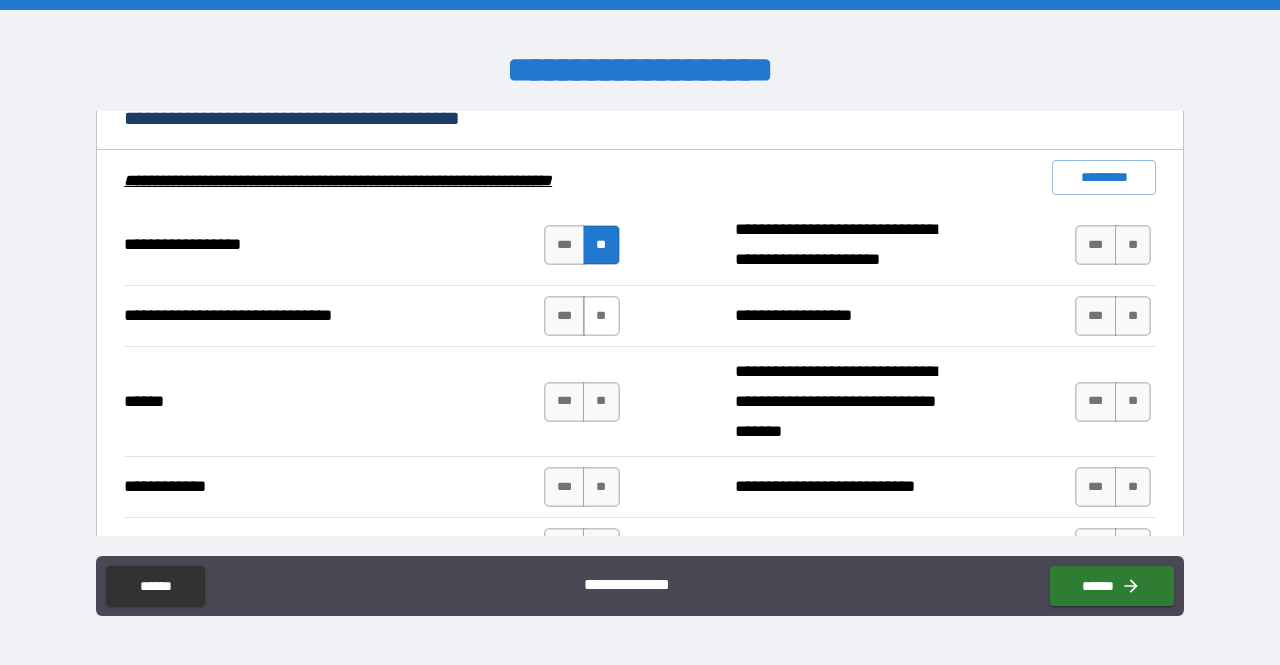 click on "**" at bounding box center (601, 316) 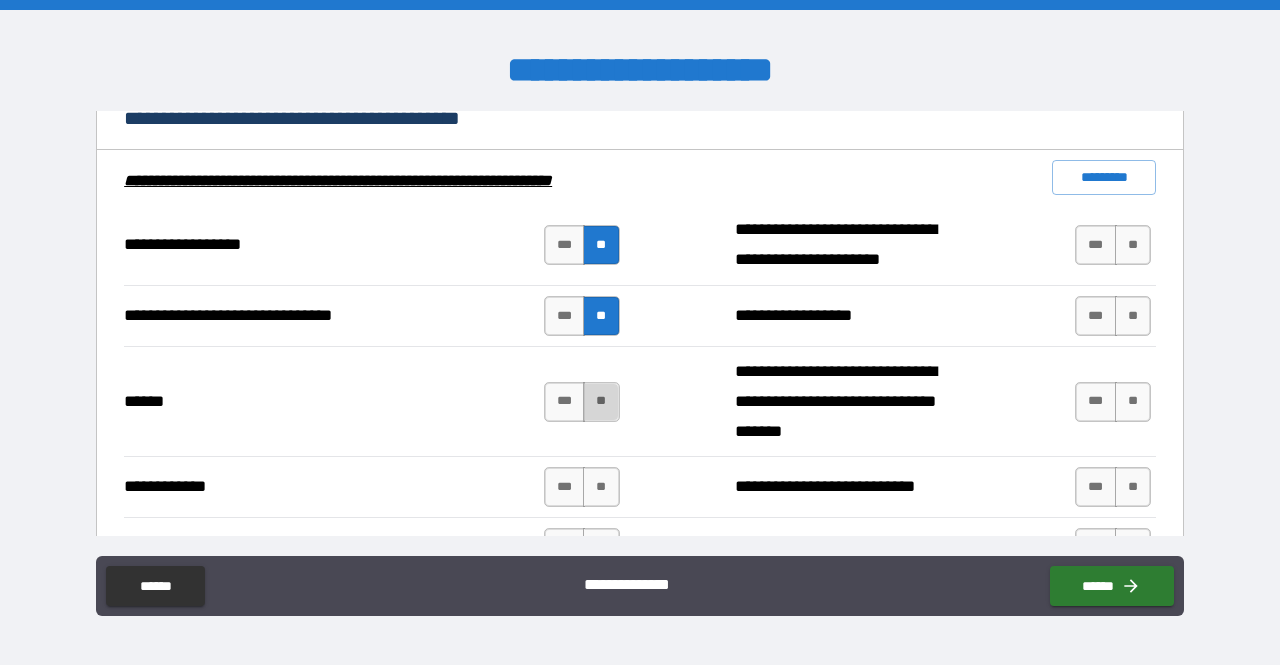 click on "**" at bounding box center (601, 402) 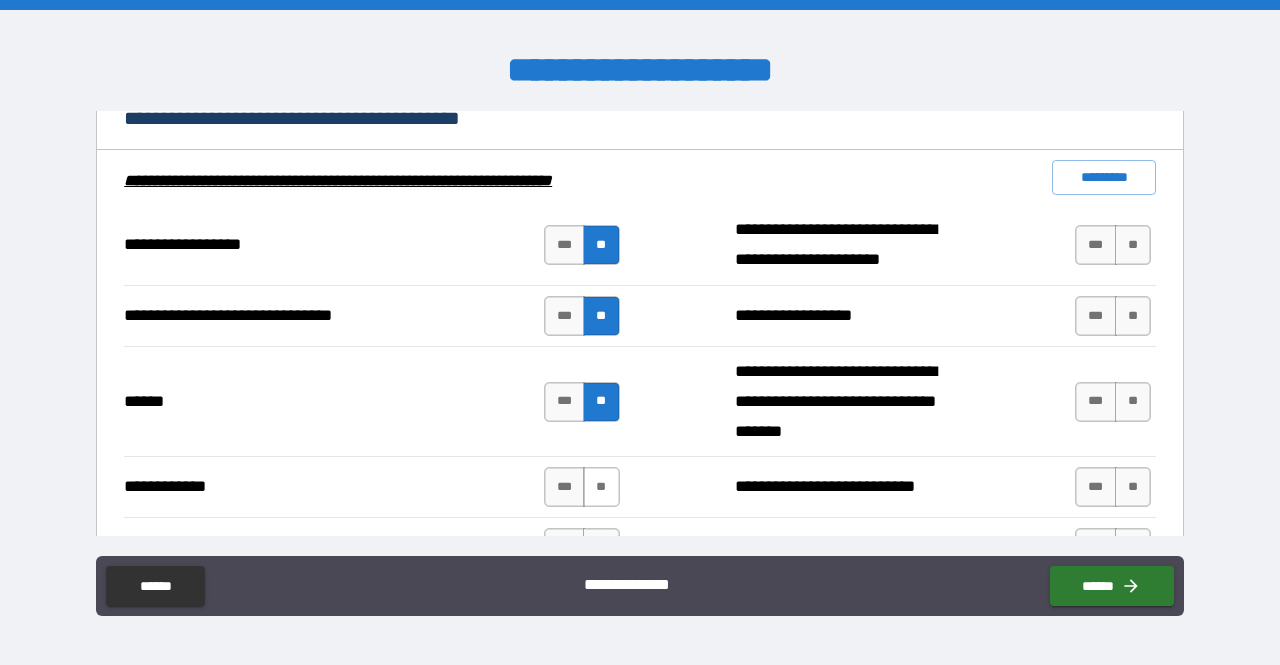 click on "**" at bounding box center [601, 487] 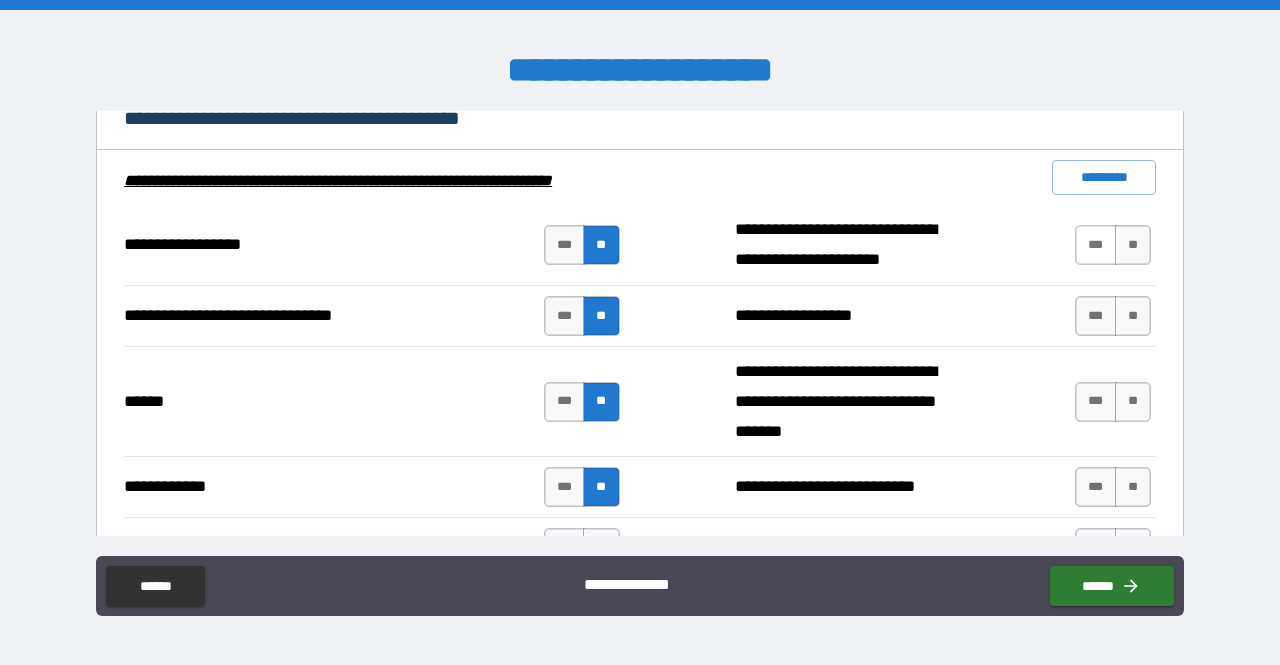 click on "***" at bounding box center [1096, 245] 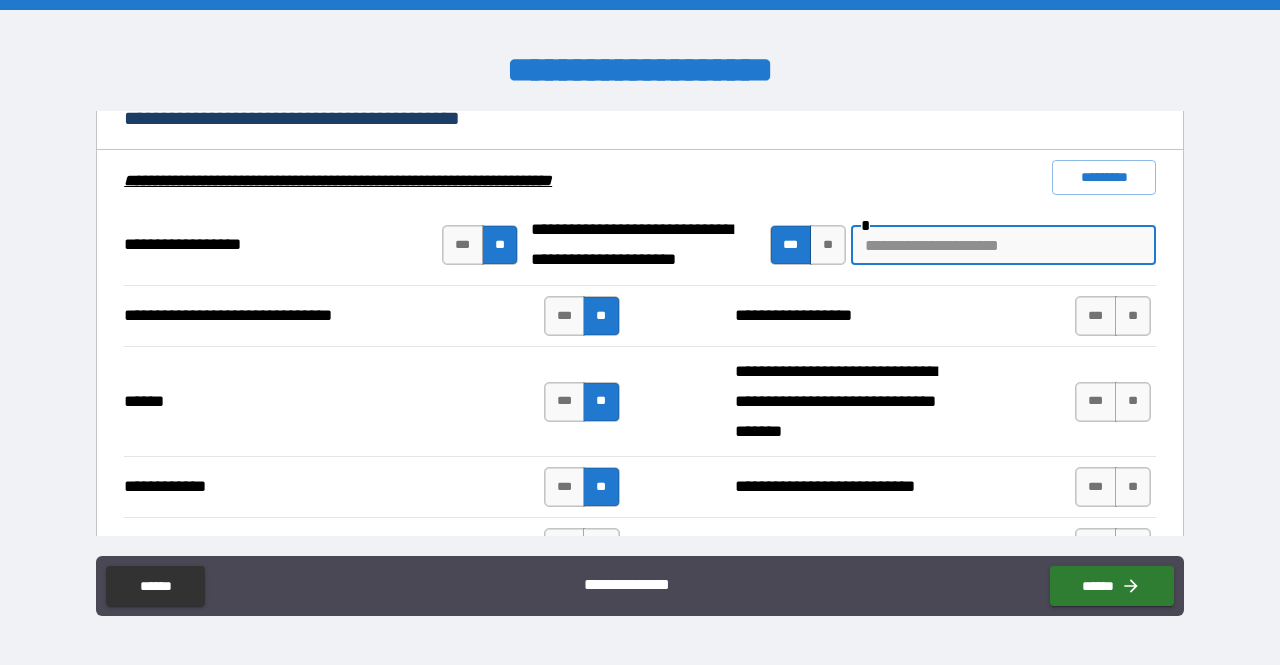 click at bounding box center (1003, 245) 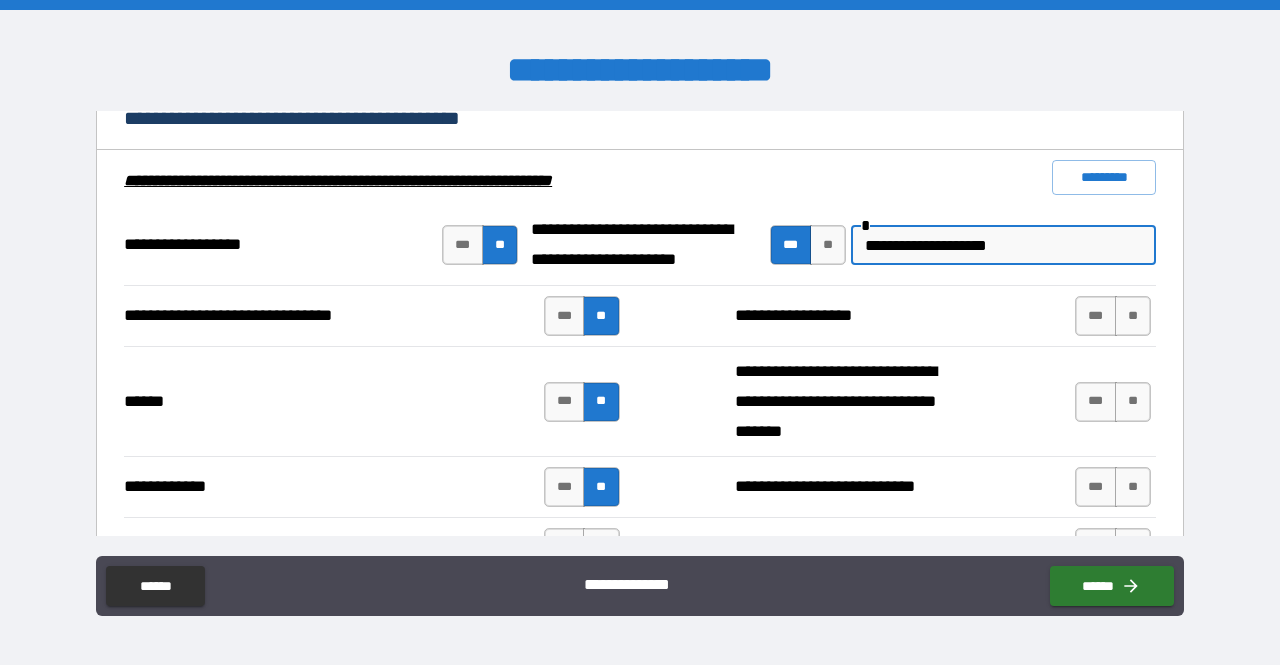type on "**********" 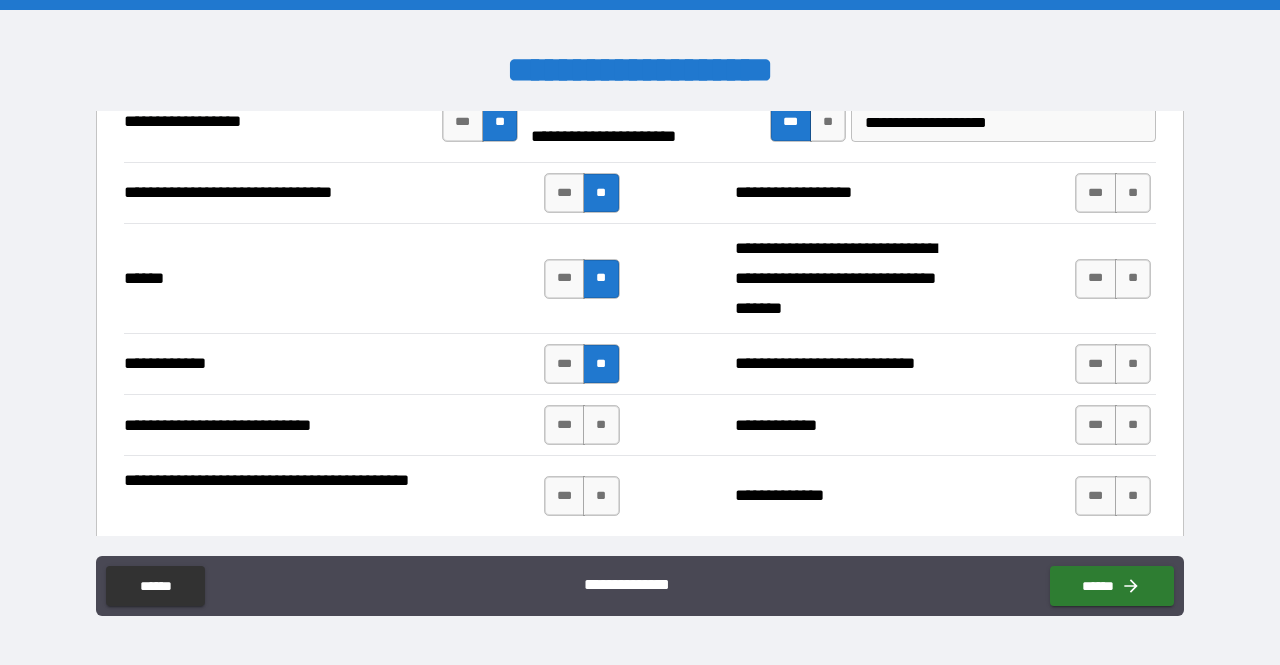 scroll, scrollTop: 3720, scrollLeft: 0, axis: vertical 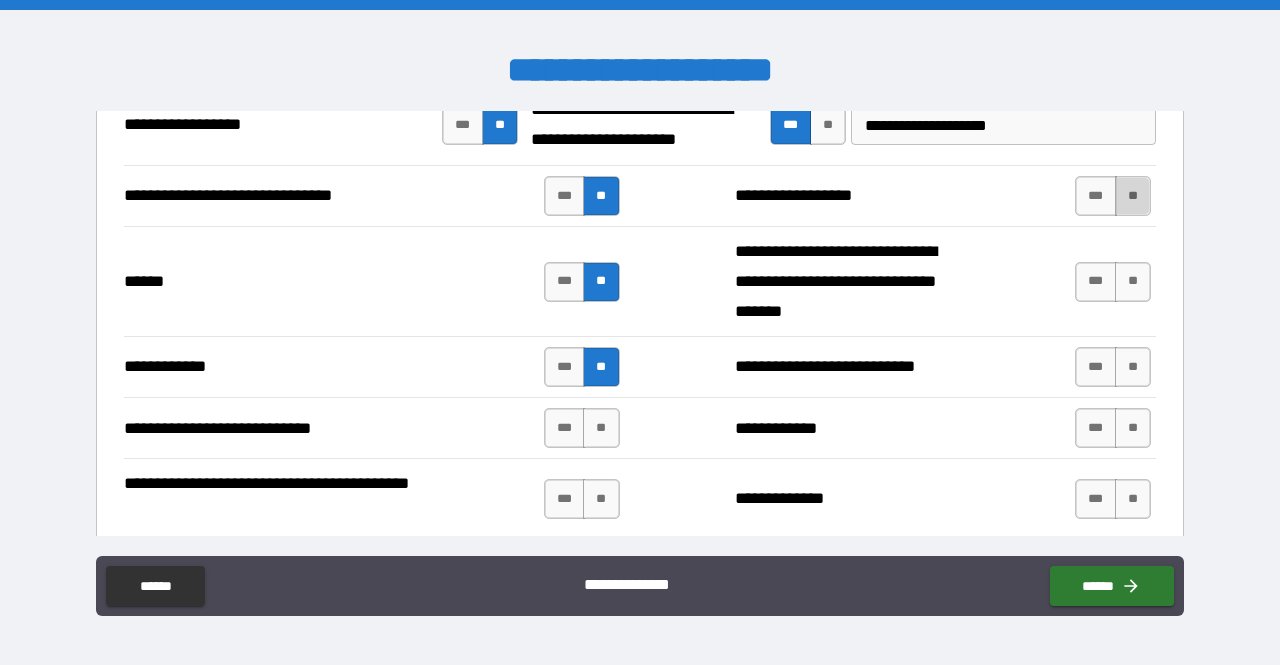 click on "**" at bounding box center [1133, 196] 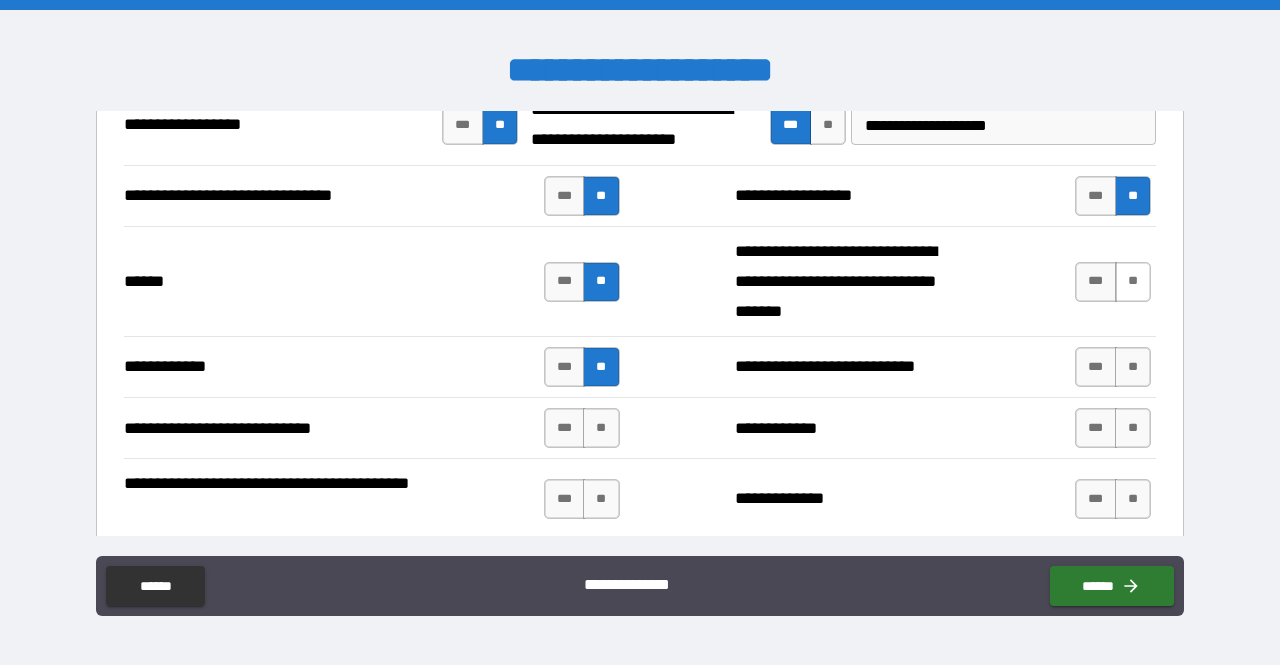 click on "**" at bounding box center [1133, 282] 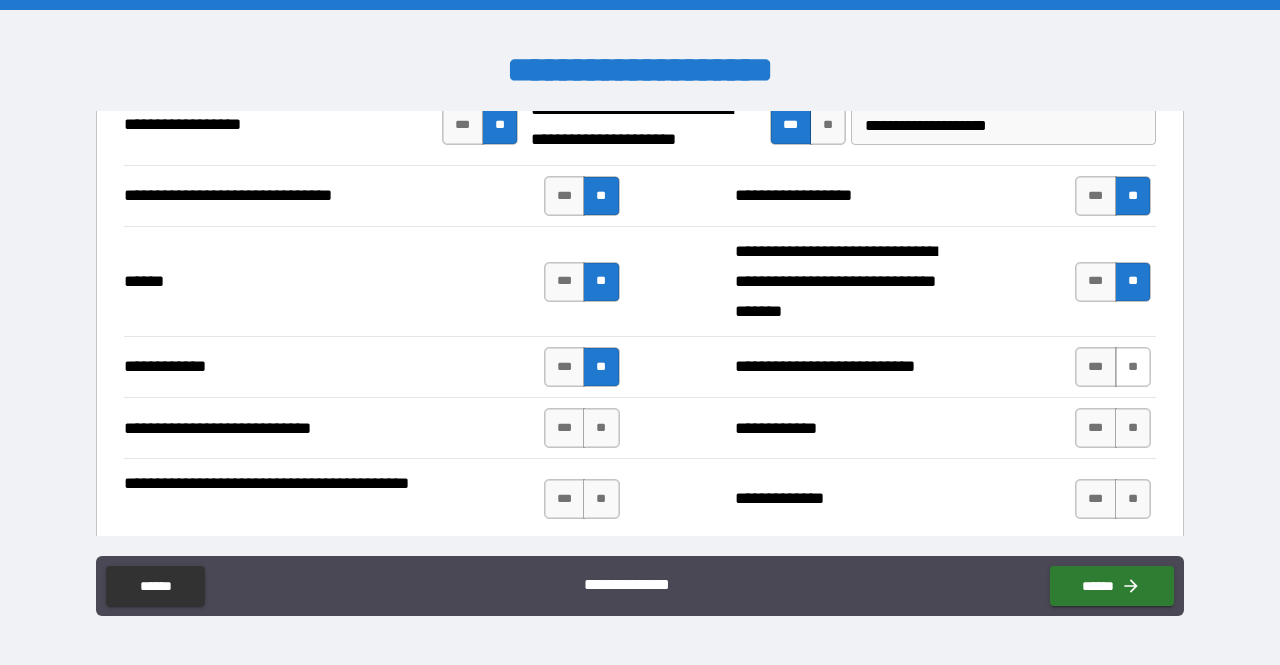 click on "**" at bounding box center [1133, 367] 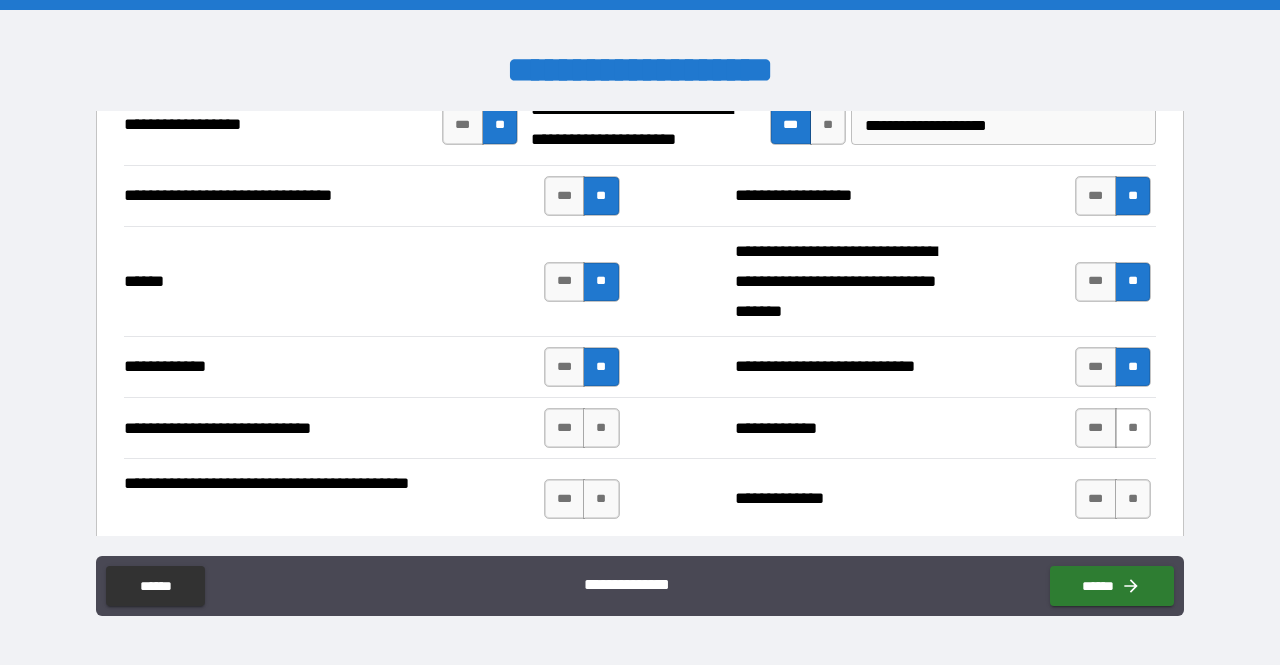 click on "**" at bounding box center [1133, 428] 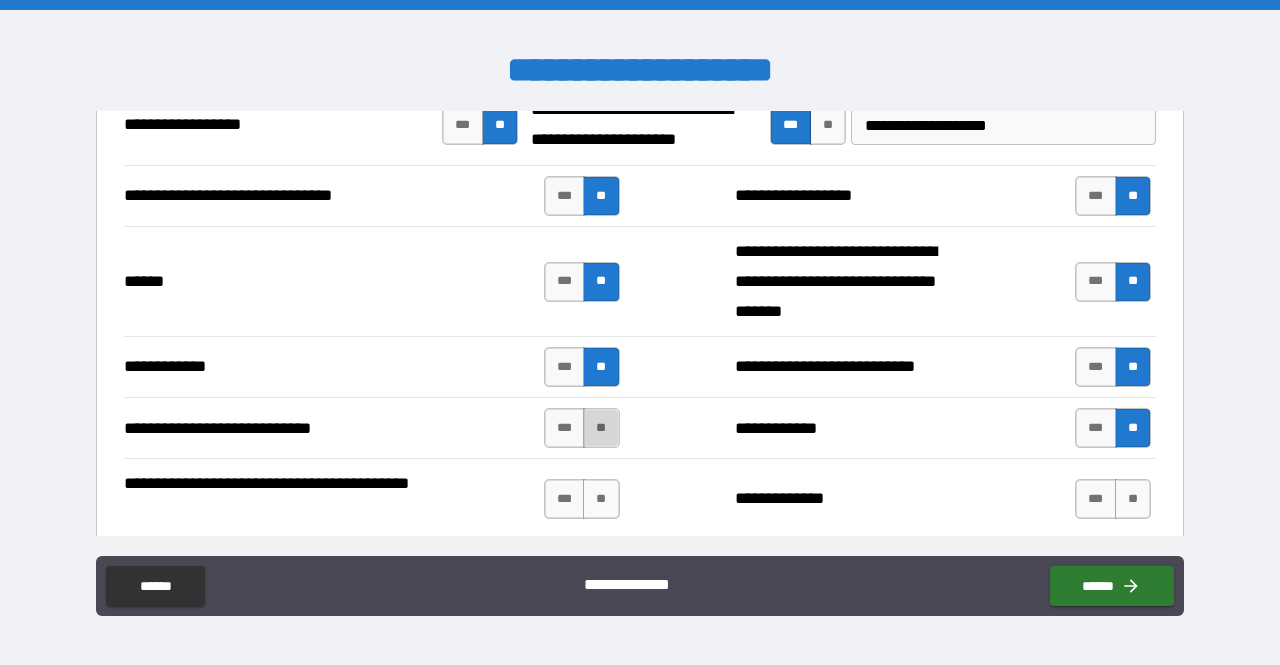 click on "**" at bounding box center [601, 428] 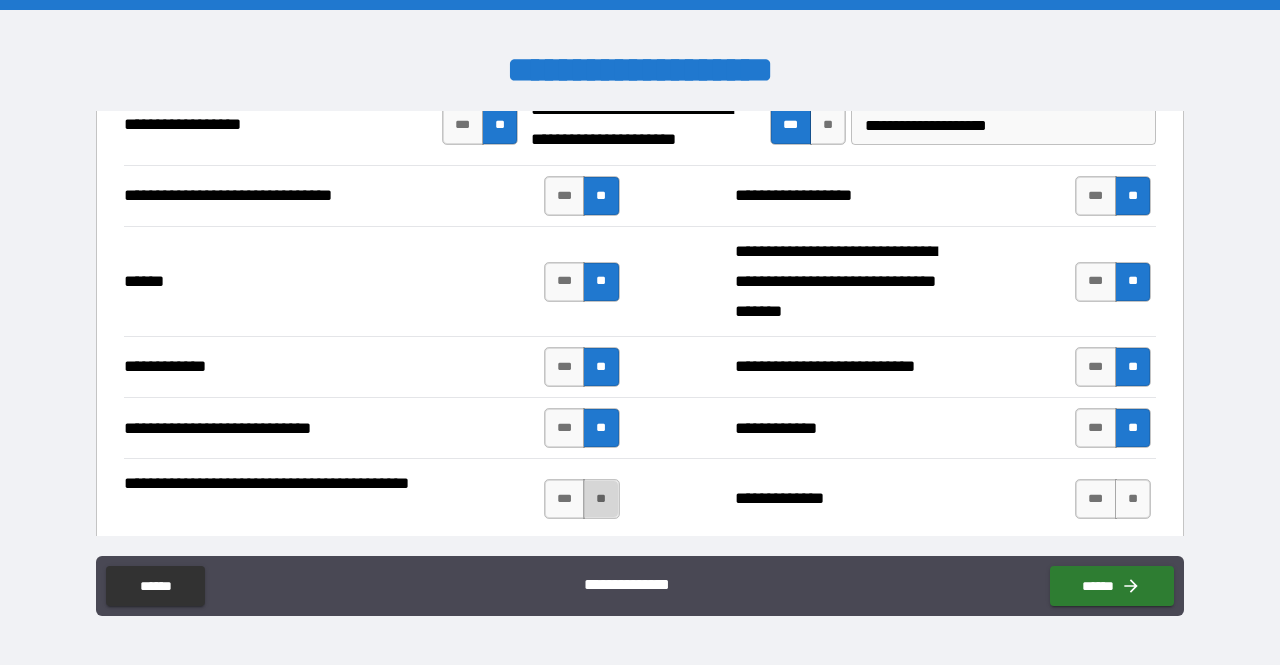 click on "**" at bounding box center (601, 499) 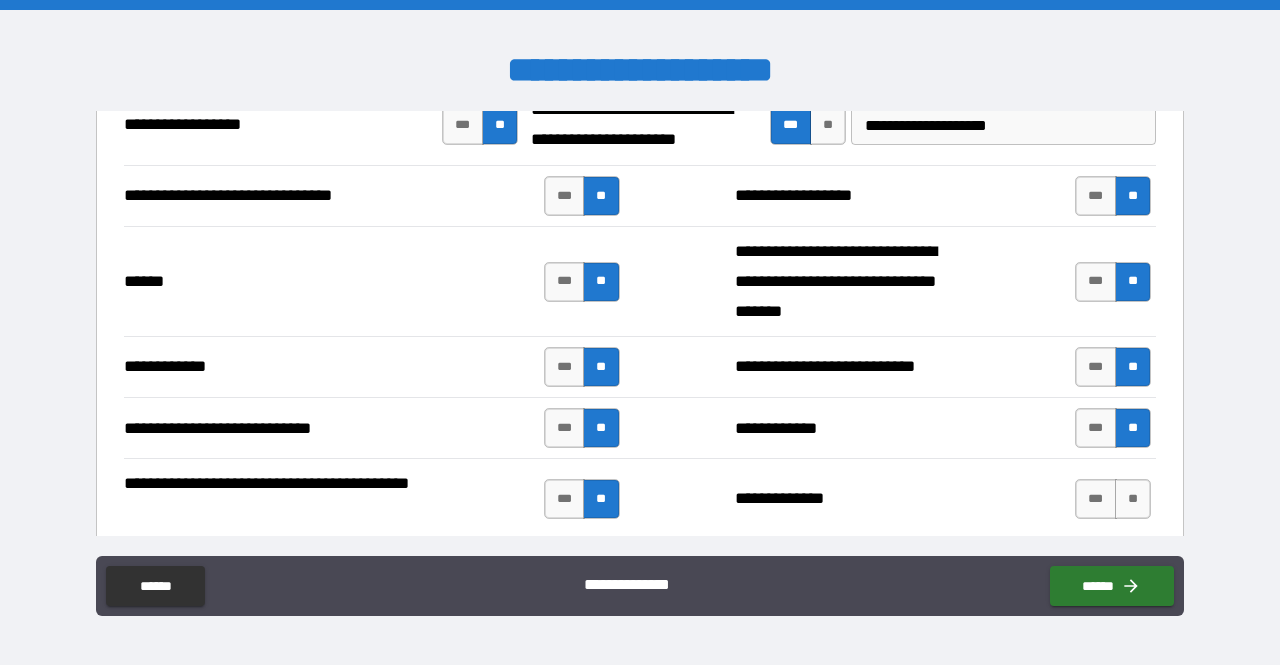 click on "**" at bounding box center (1133, 499) 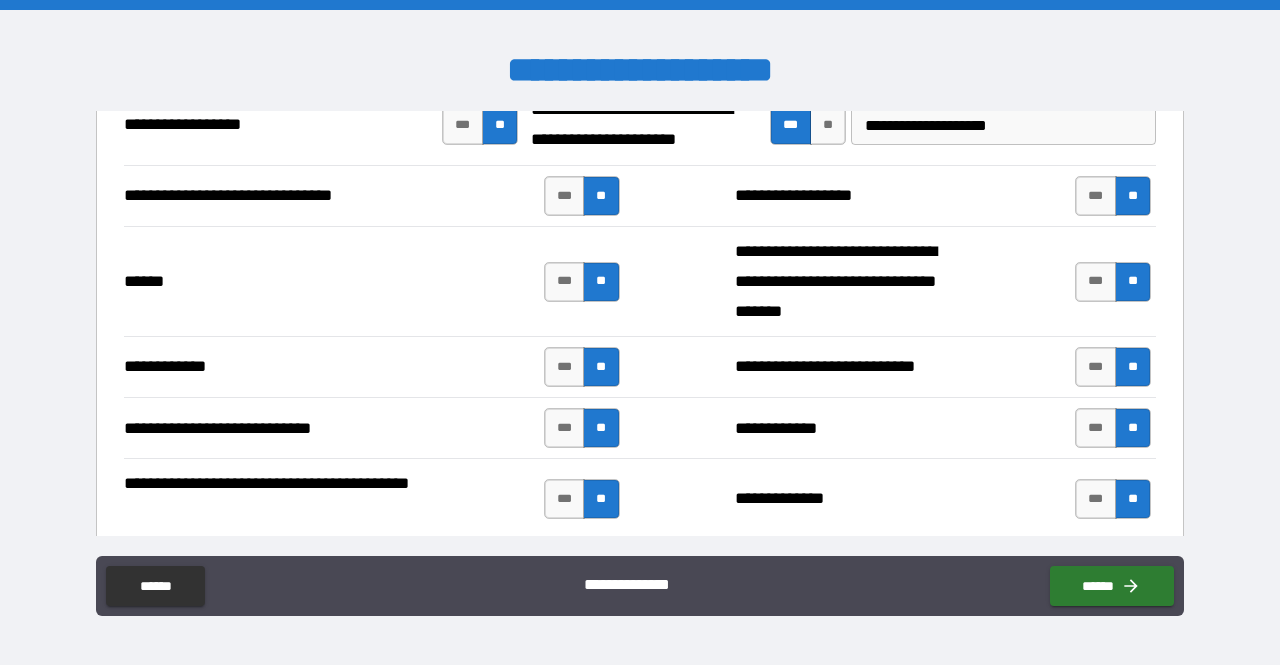 click on "**********" at bounding box center (849, 499) 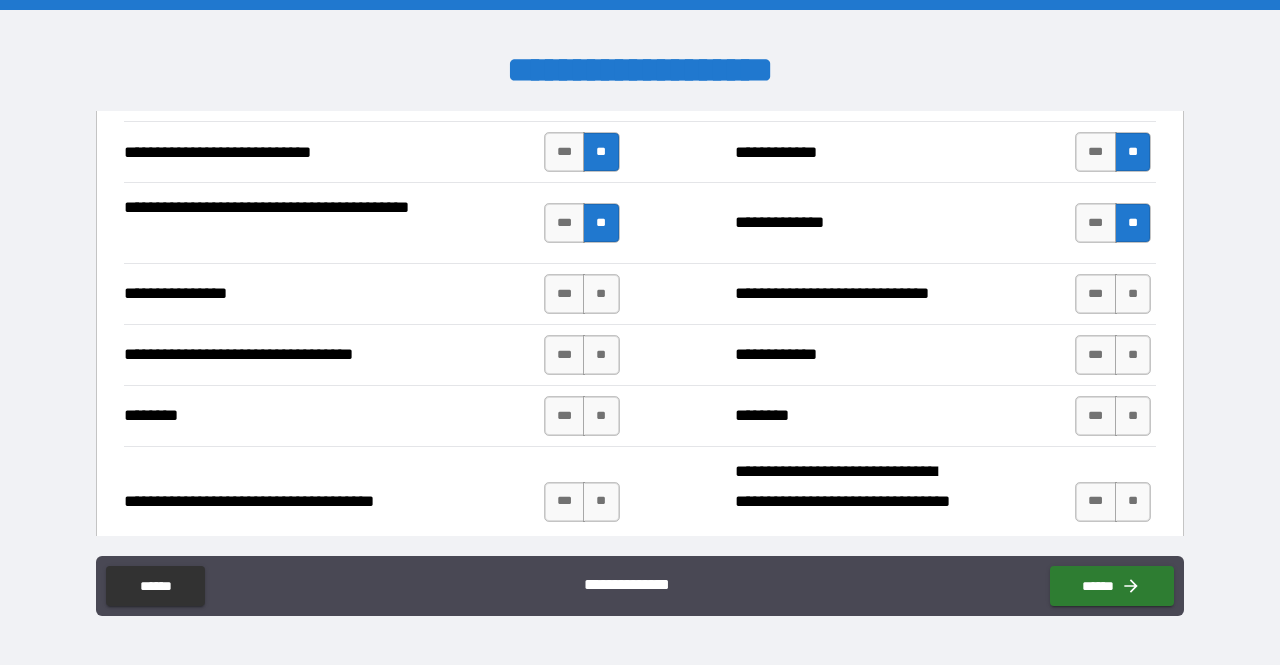 scroll, scrollTop: 4000, scrollLeft: 0, axis: vertical 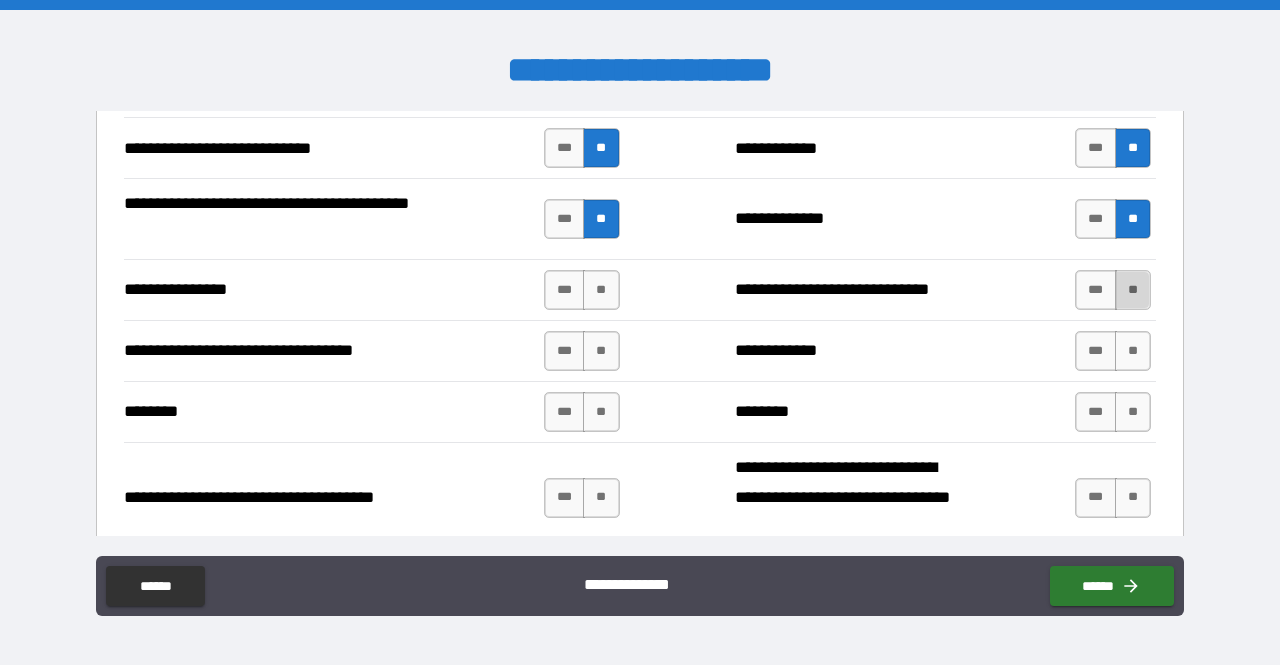 click on "**" at bounding box center [1133, 290] 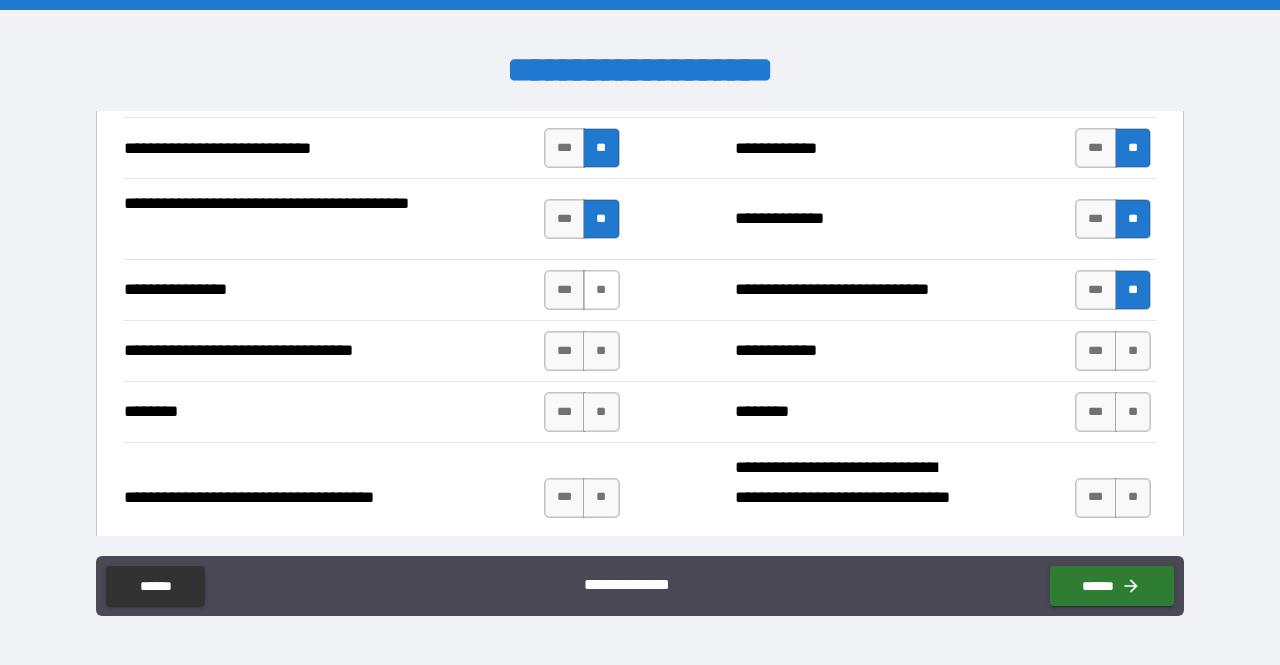 click on "**" at bounding box center (601, 290) 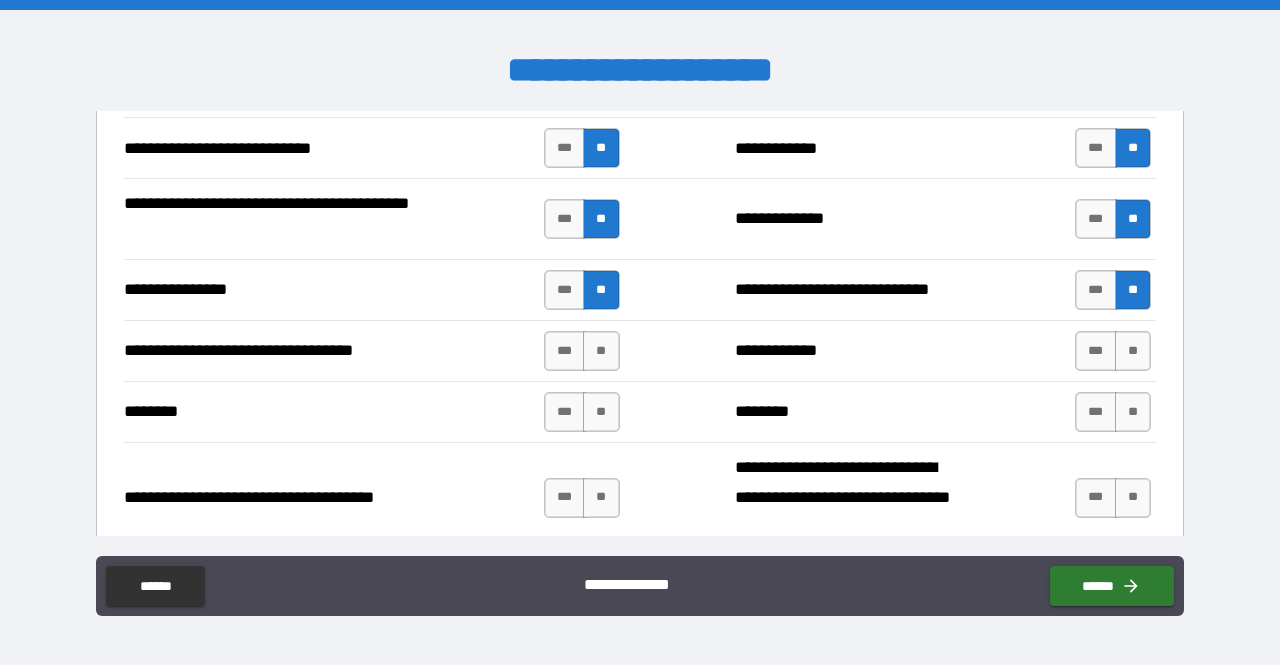 click on "**********" at bounding box center [640, 290] 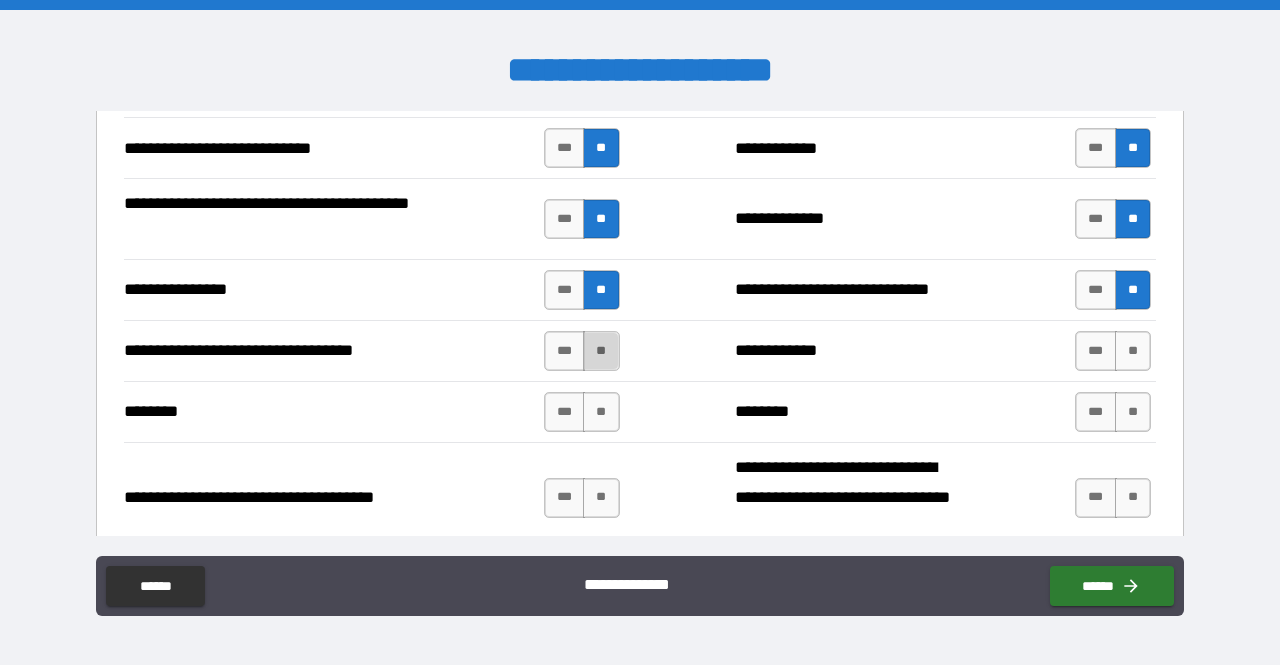 click on "**" at bounding box center [601, 351] 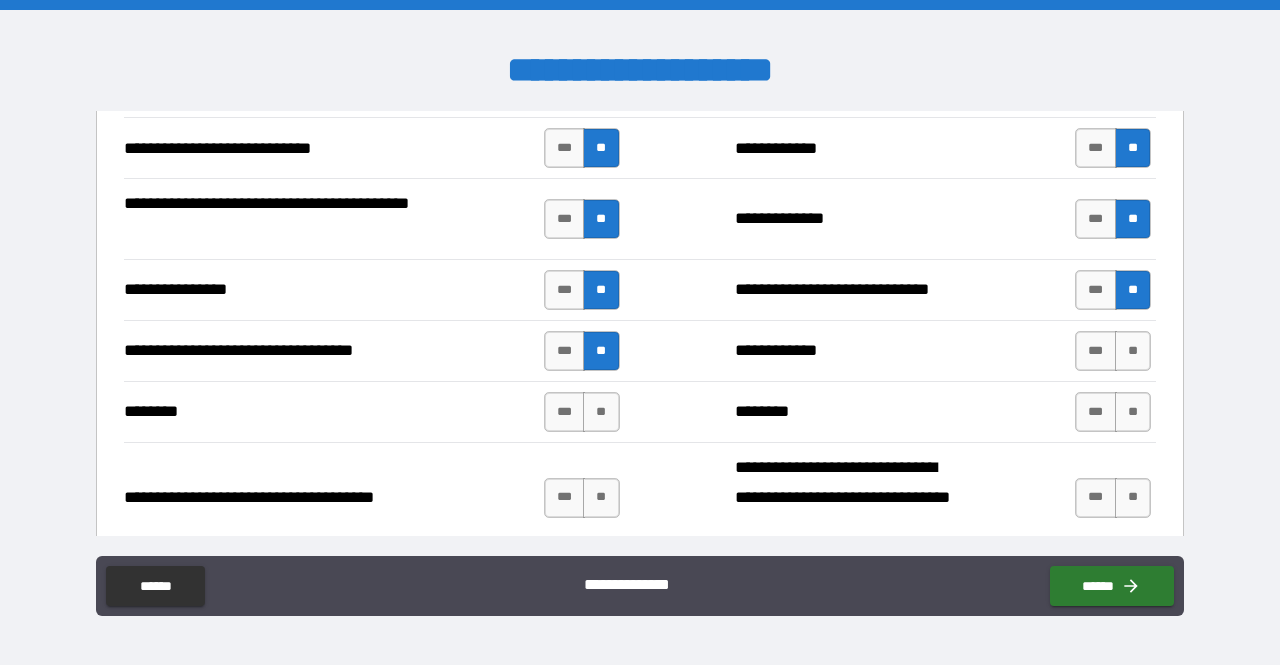 click on "**********" at bounding box center (849, 351) 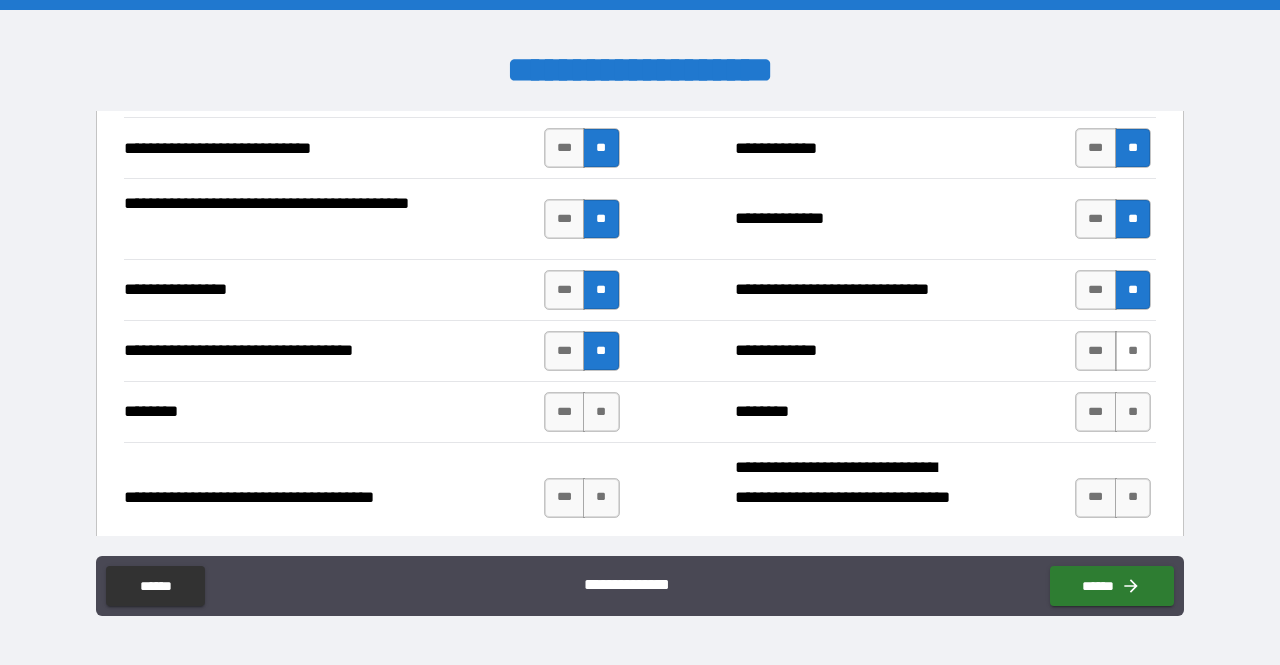 click on "**" at bounding box center [1133, 351] 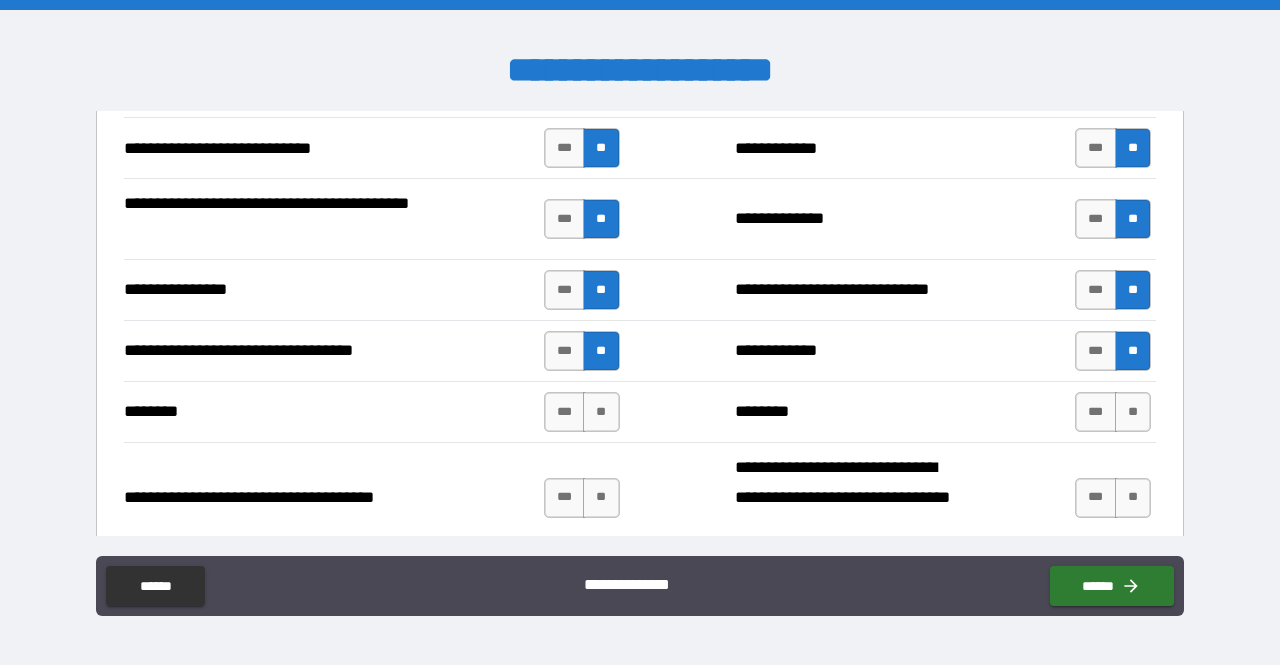 click on "**********" at bounding box center (849, 351) 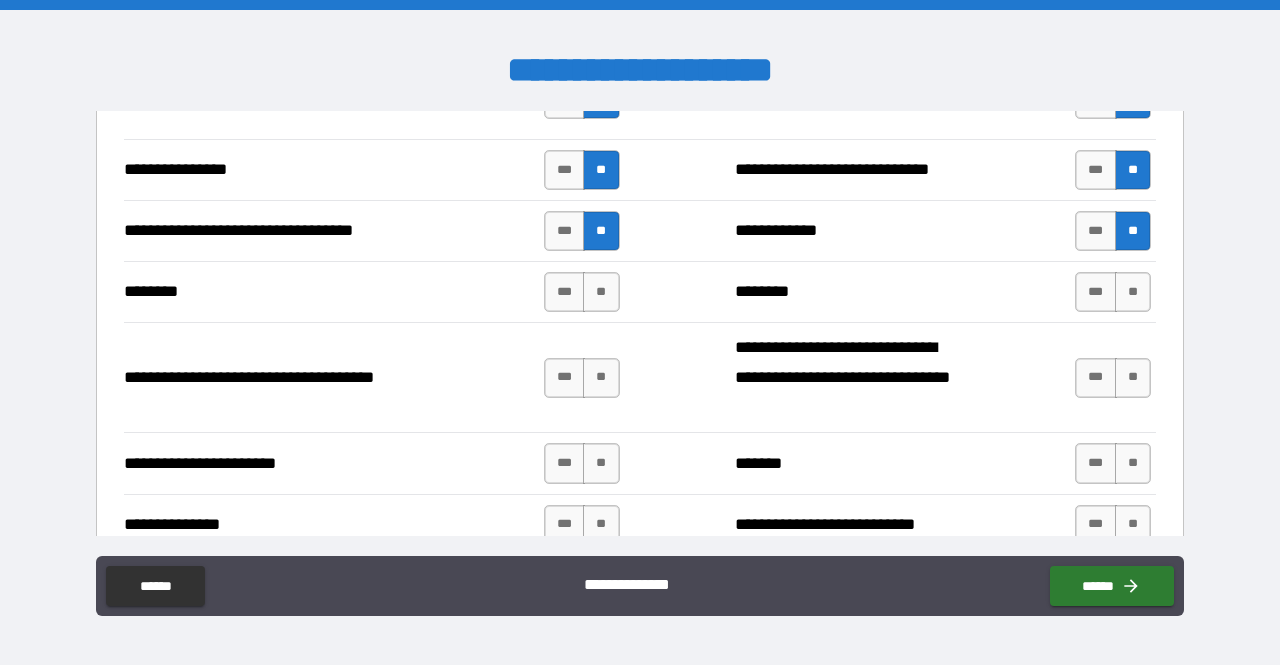 scroll, scrollTop: 4160, scrollLeft: 0, axis: vertical 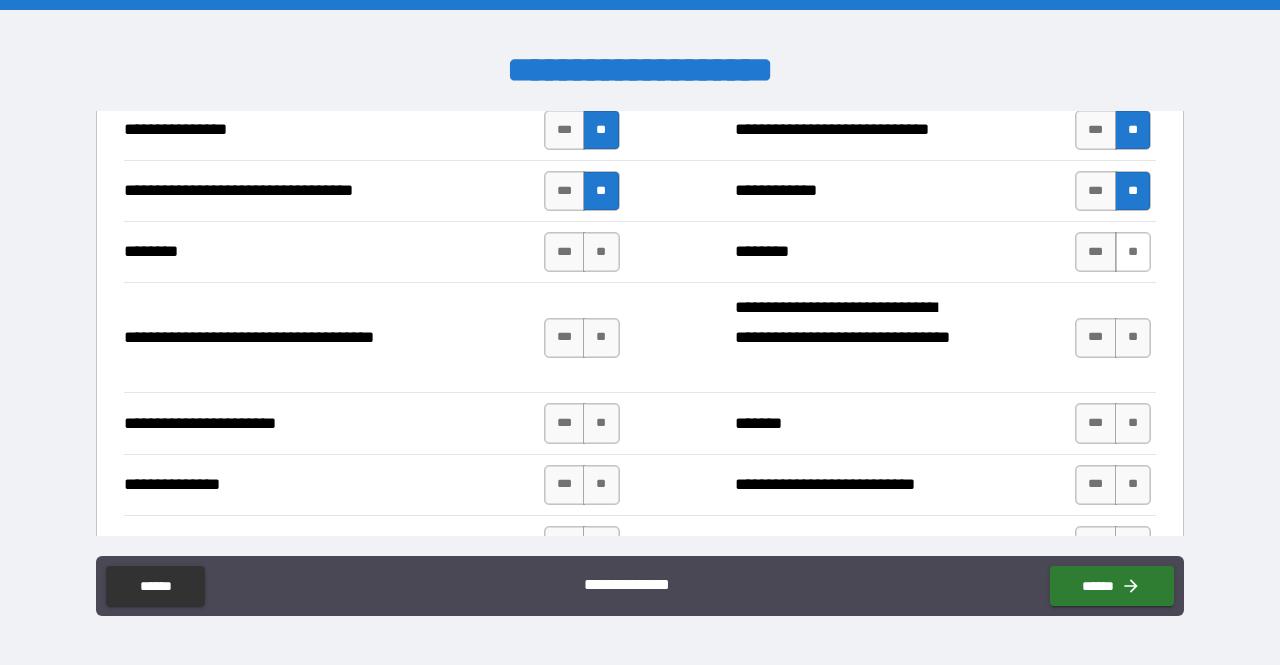 click on "**" at bounding box center [1133, 252] 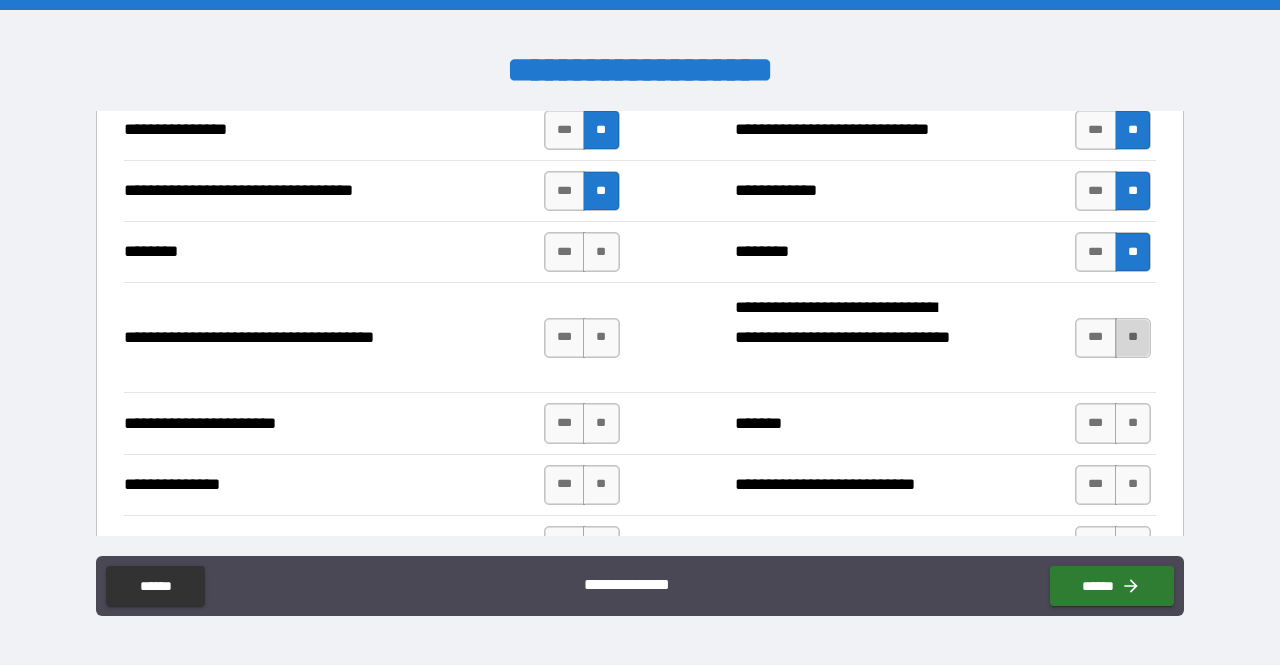 click on "**" at bounding box center [1133, 338] 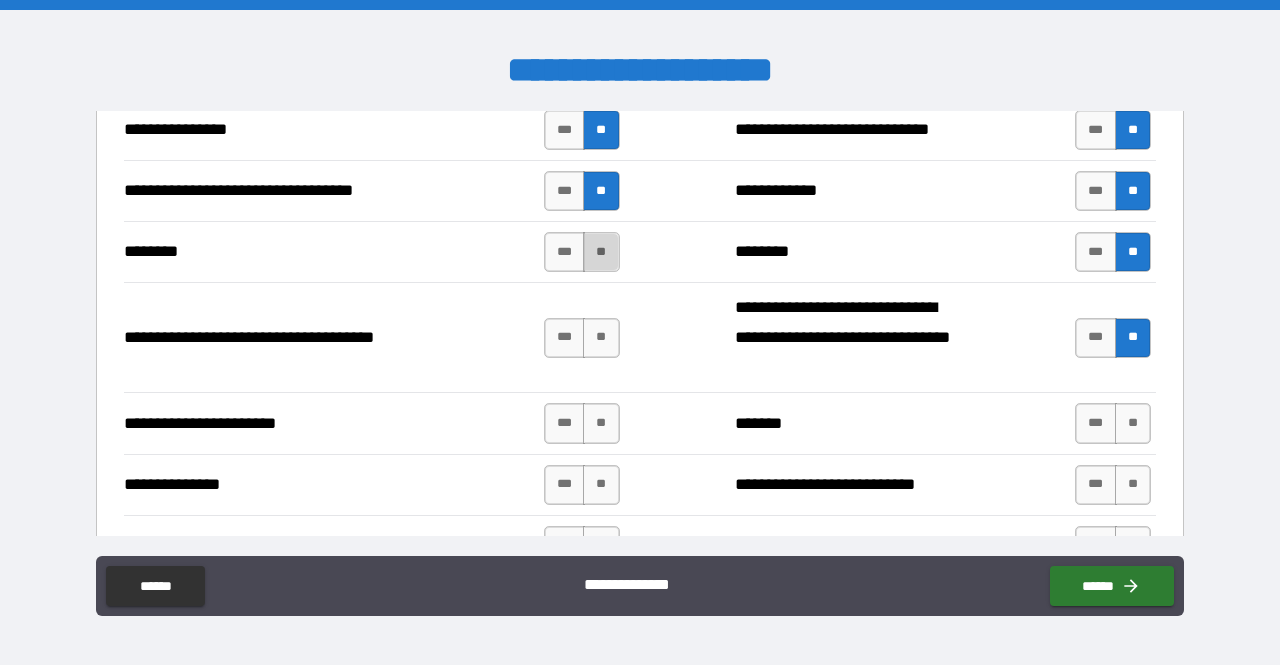 click on "**" at bounding box center (601, 252) 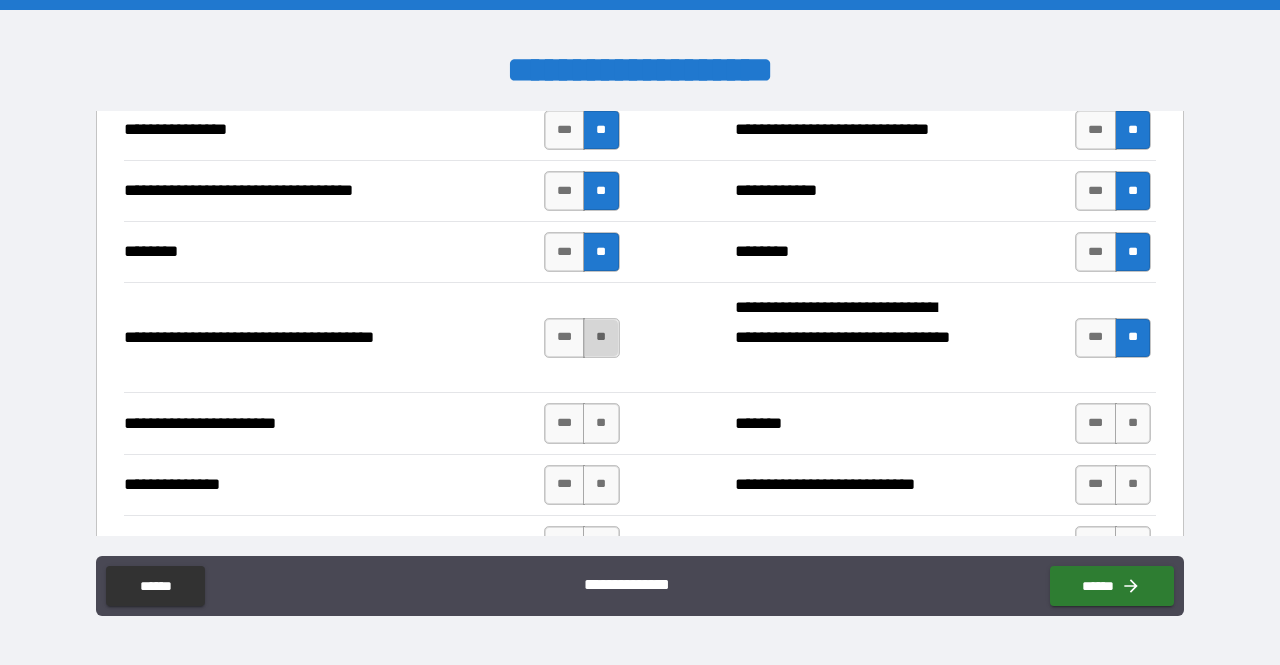 click on "**" at bounding box center [601, 338] 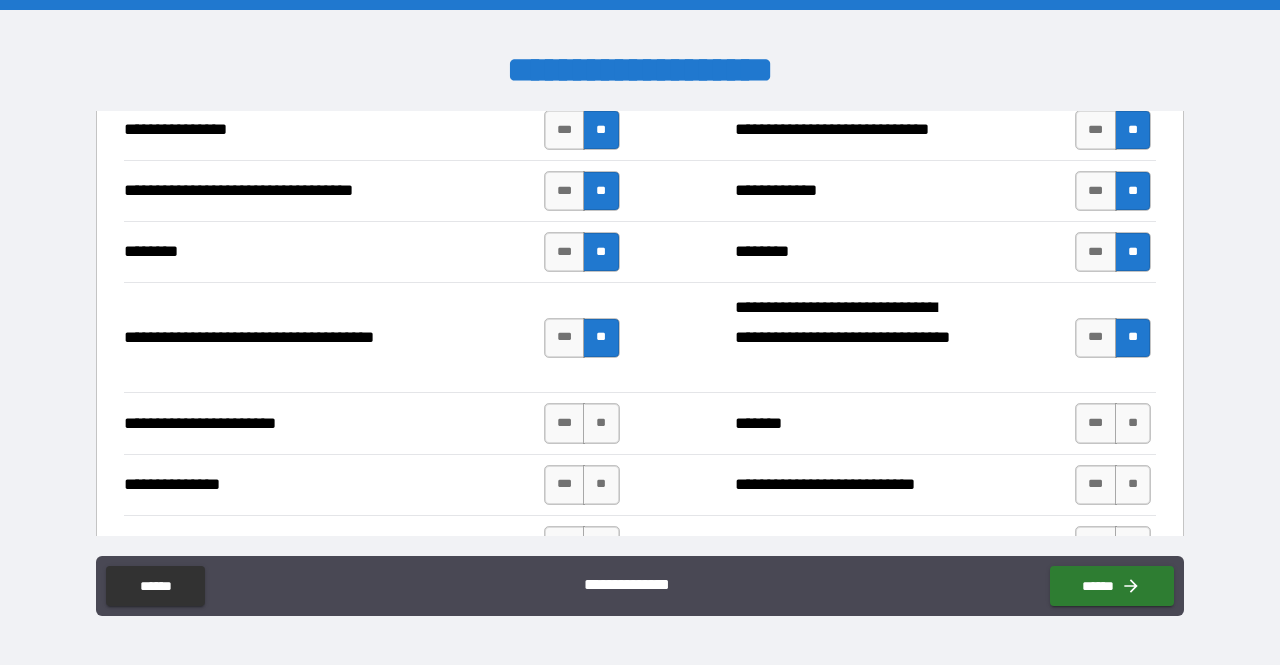 click on "**********" at bounding box center [640, 337] 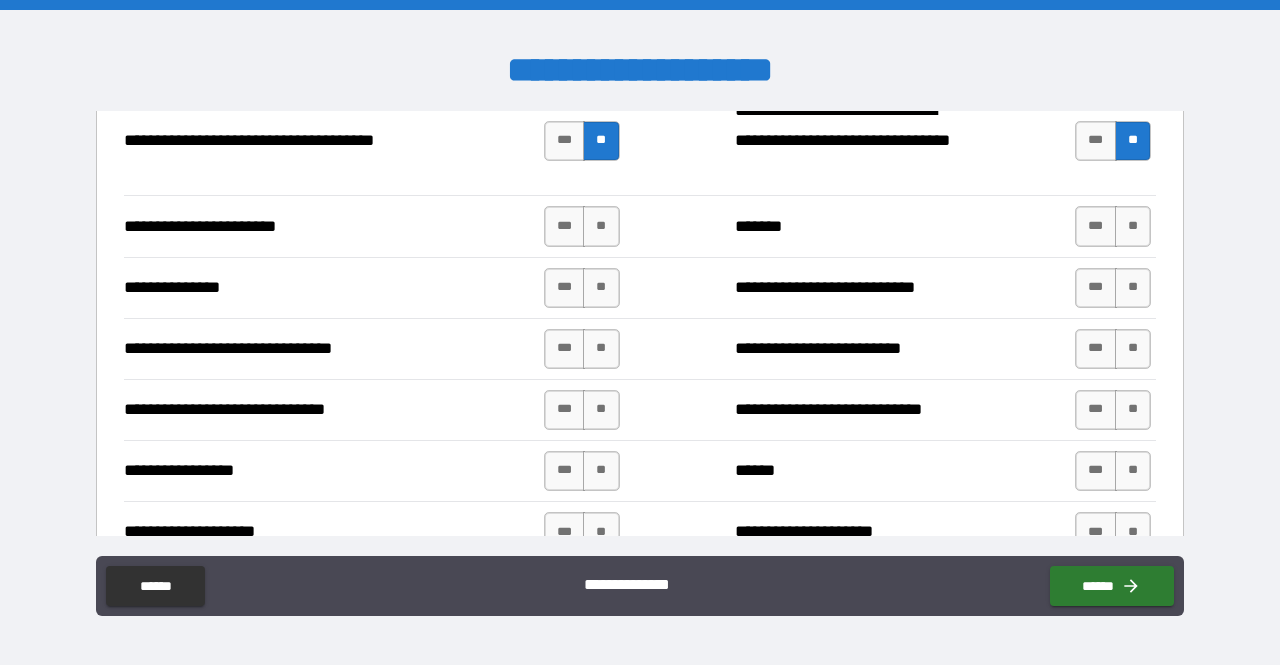 scroll, scrollTop: 4360, scrollLeft: 0, axis: vertical 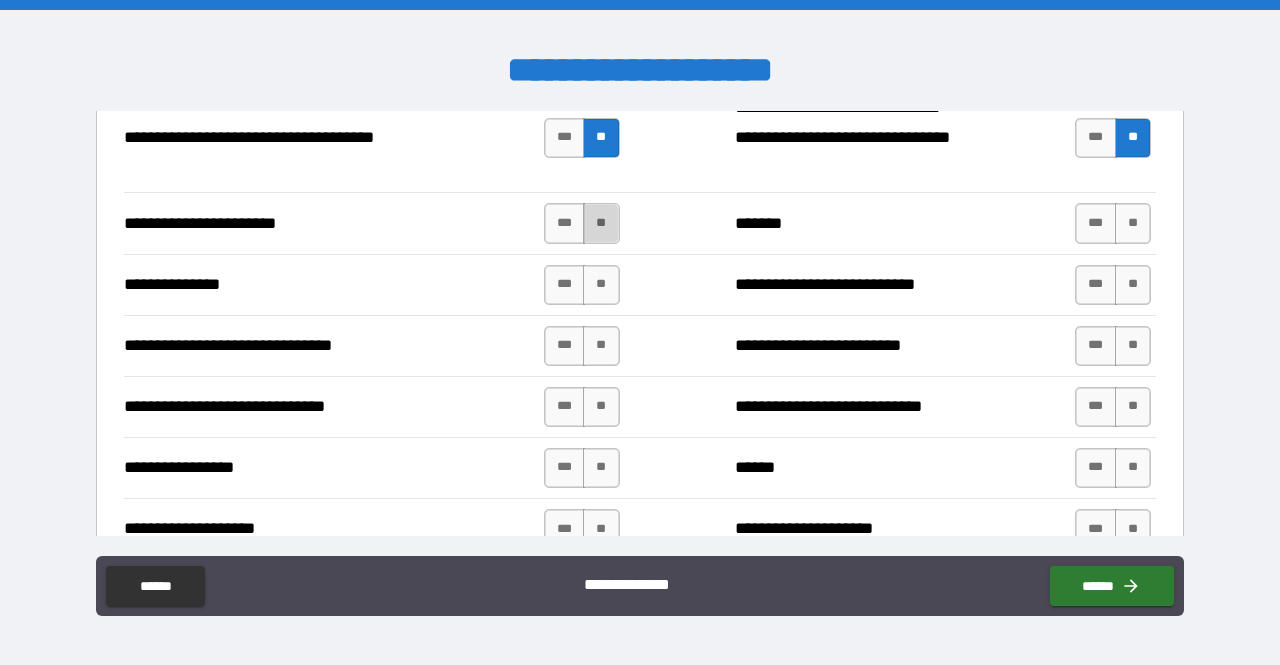 click on "**" at bounding box center [601, 223] 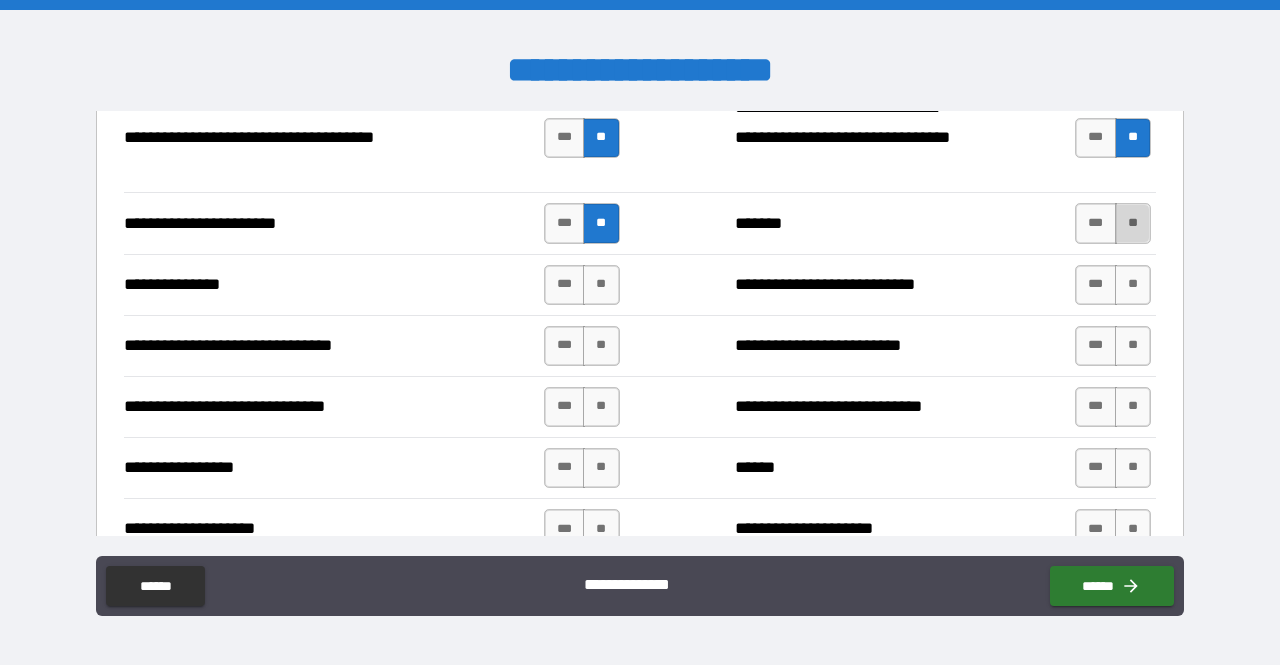 click on "**" at bounding box center (1133, 223) 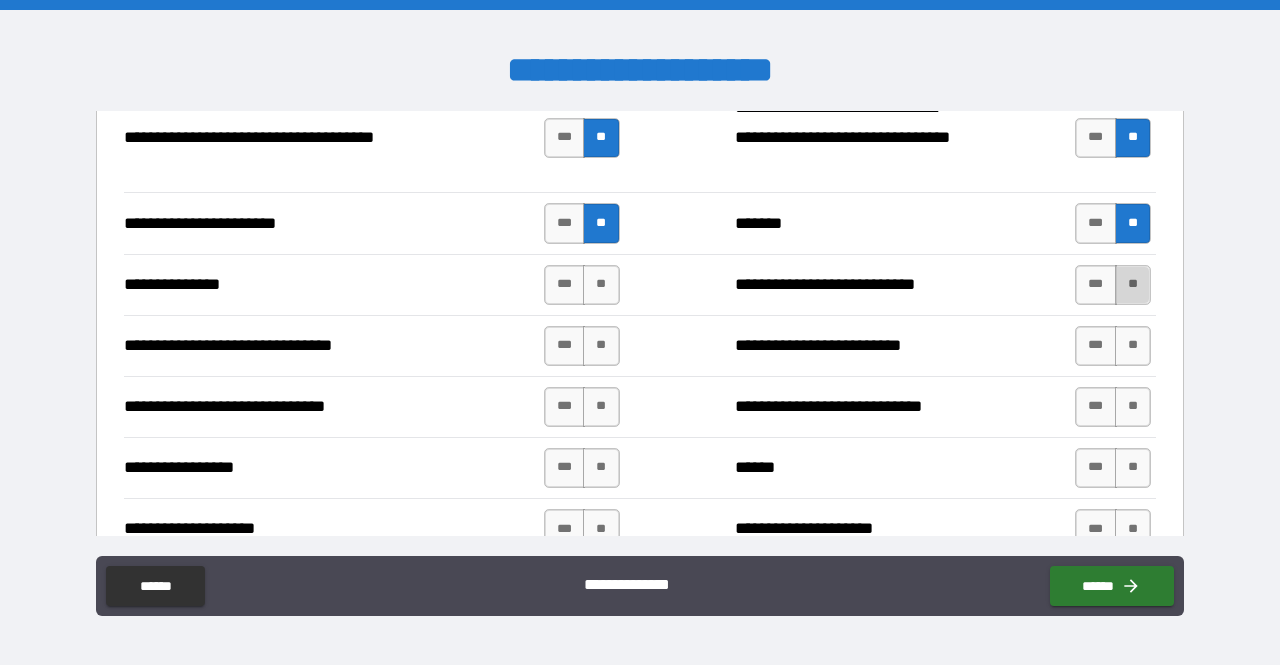click on "**" at bounding box center [1133, 285] 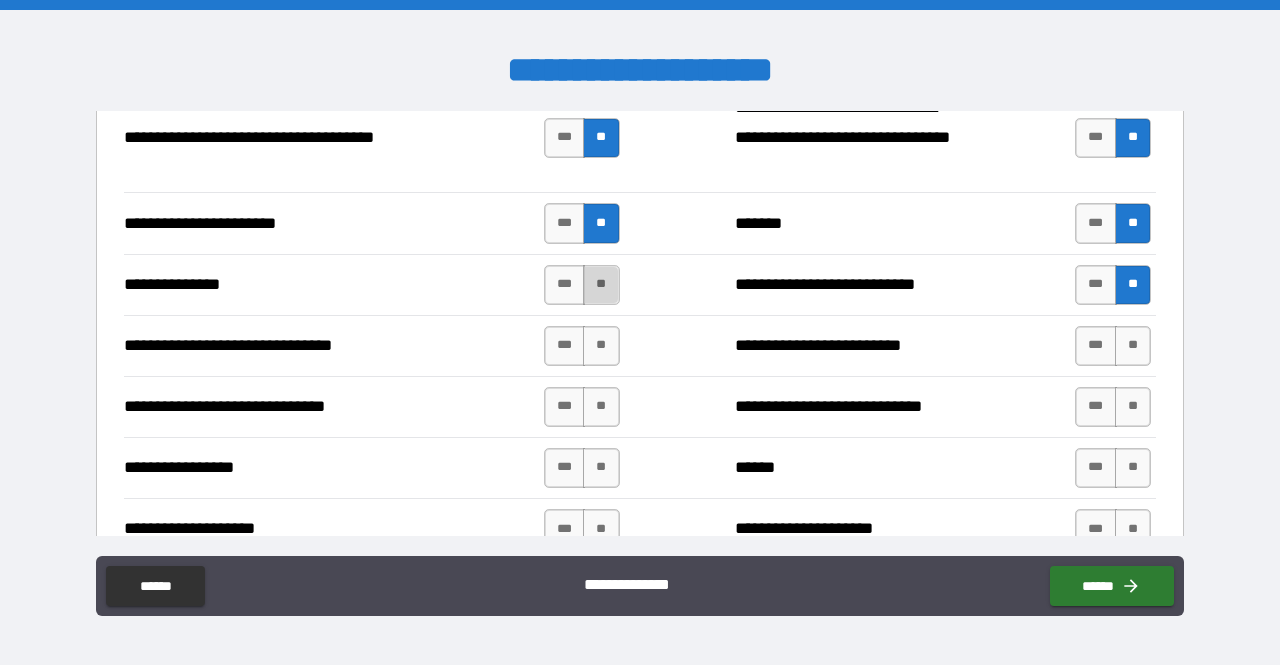 click on "**" at bounding box center (601, 285) 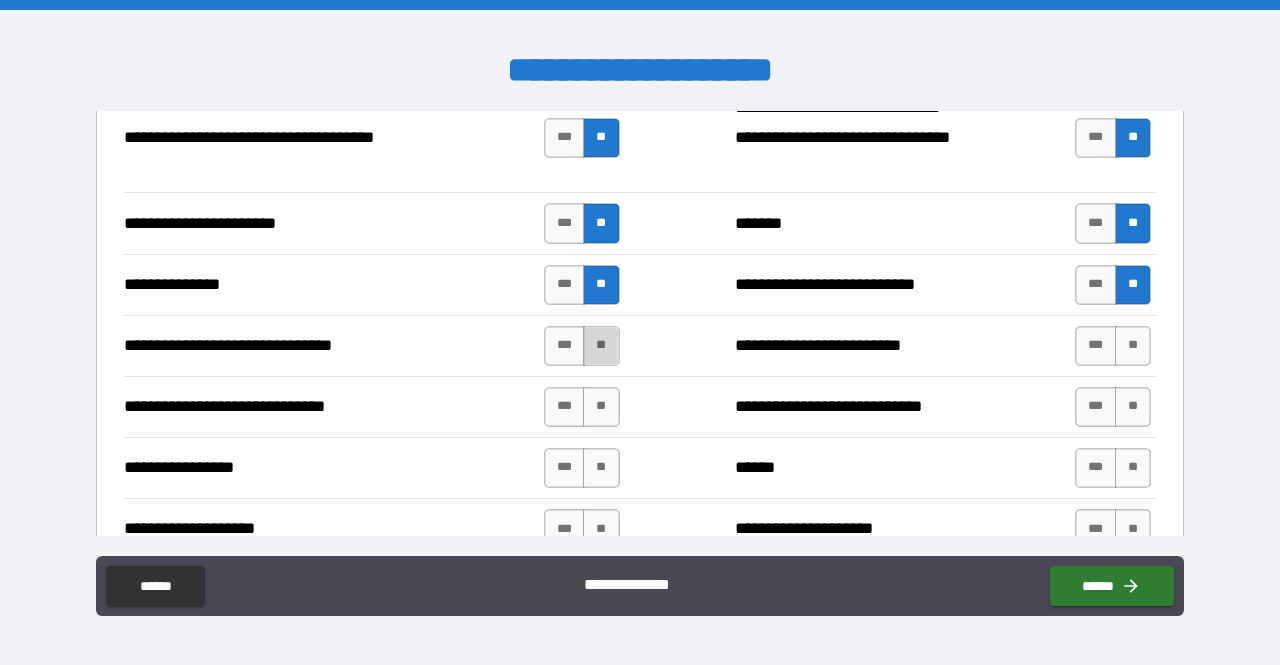 click on "**" at bounding box center [601, 346] 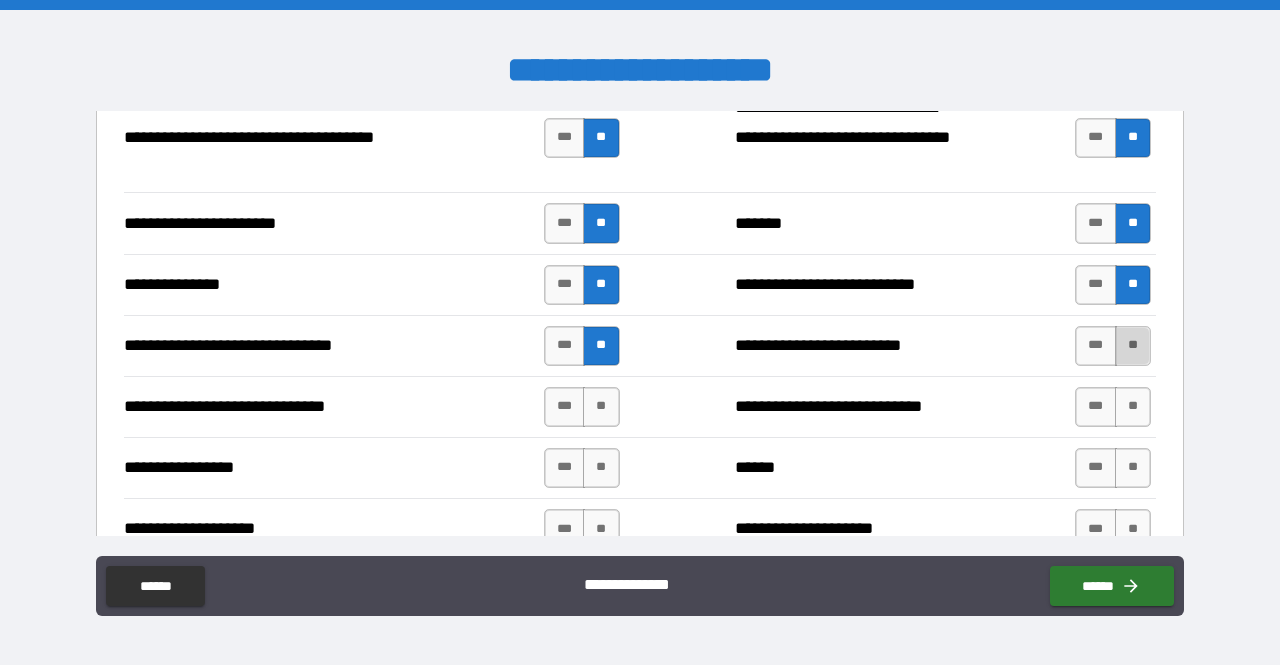 click on "**" at bounding box center [1133, 346] 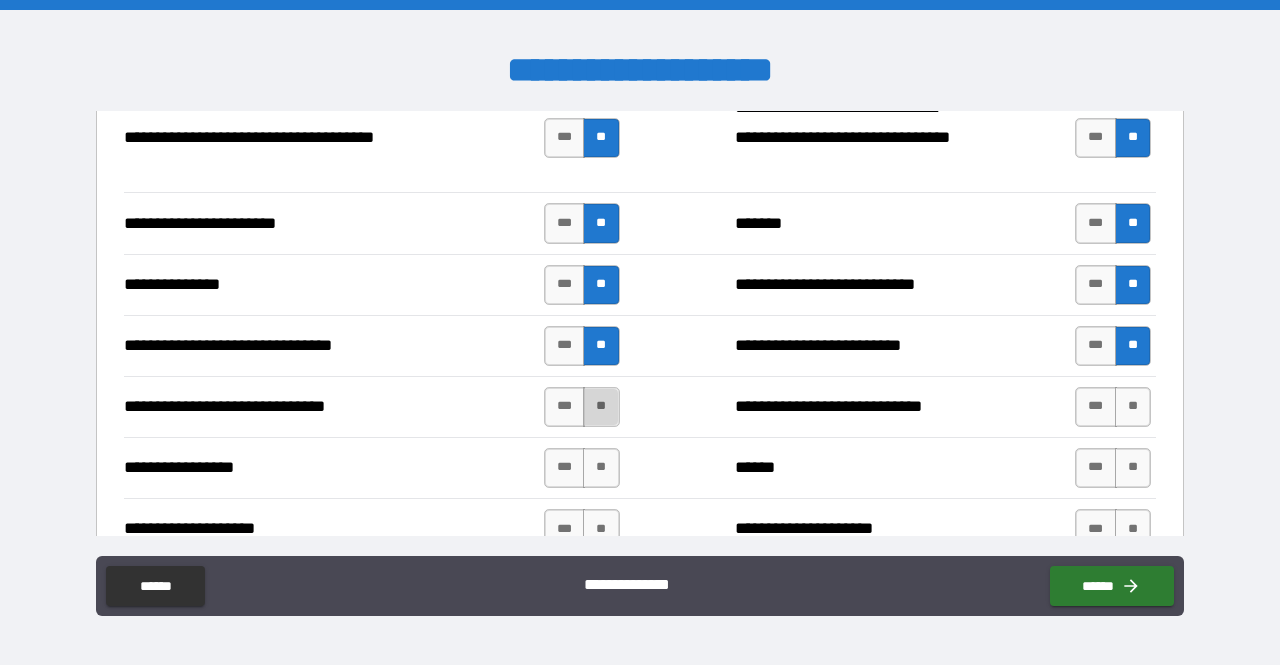 click on "**" at bounding box center [601, 407] 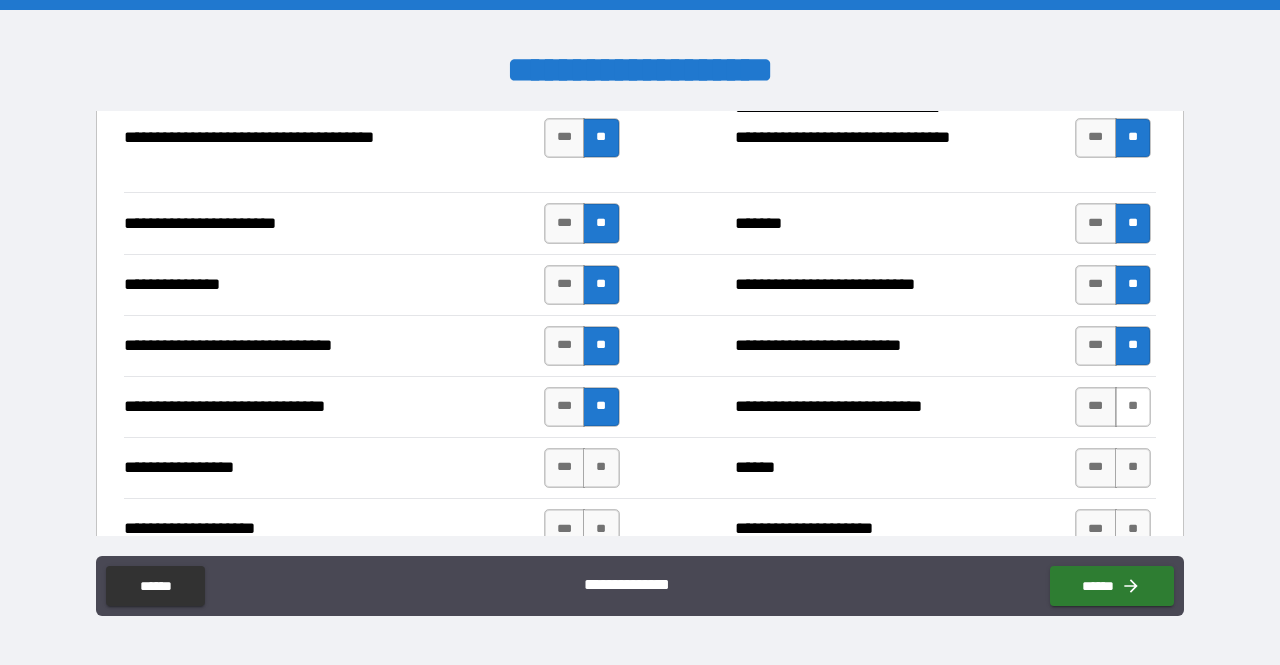 click on "**" at bounding box center [1133, 407] 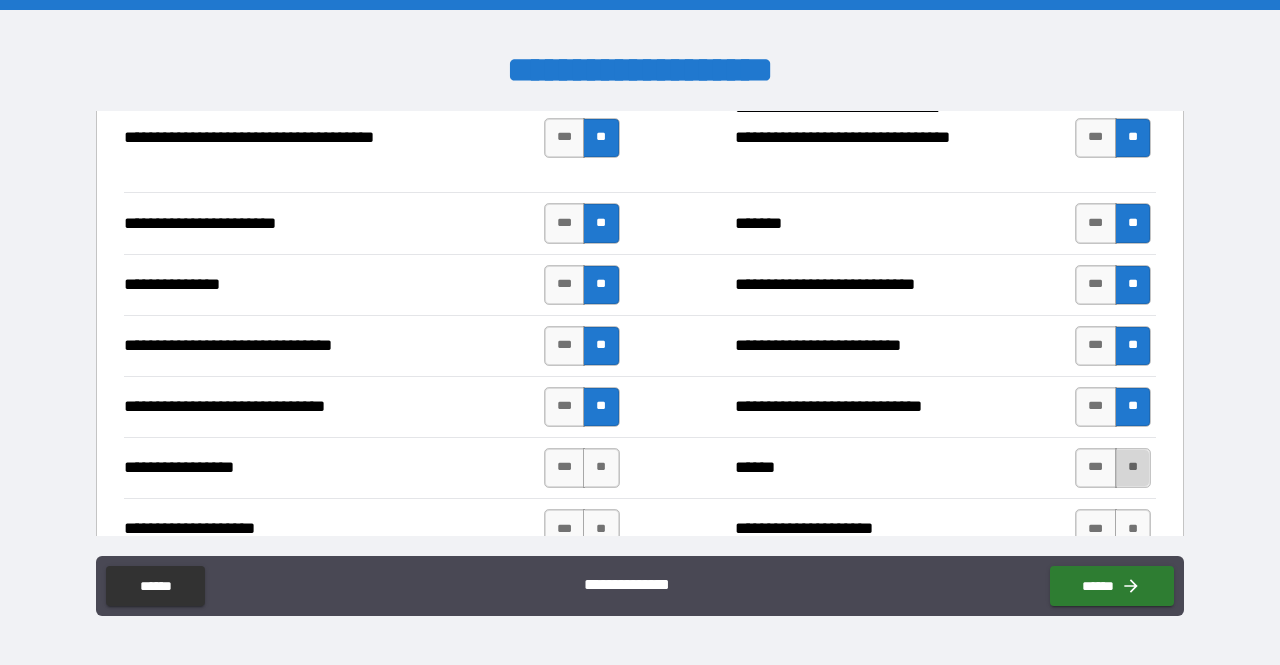 click on "**" at bounding box center (1133, 468) 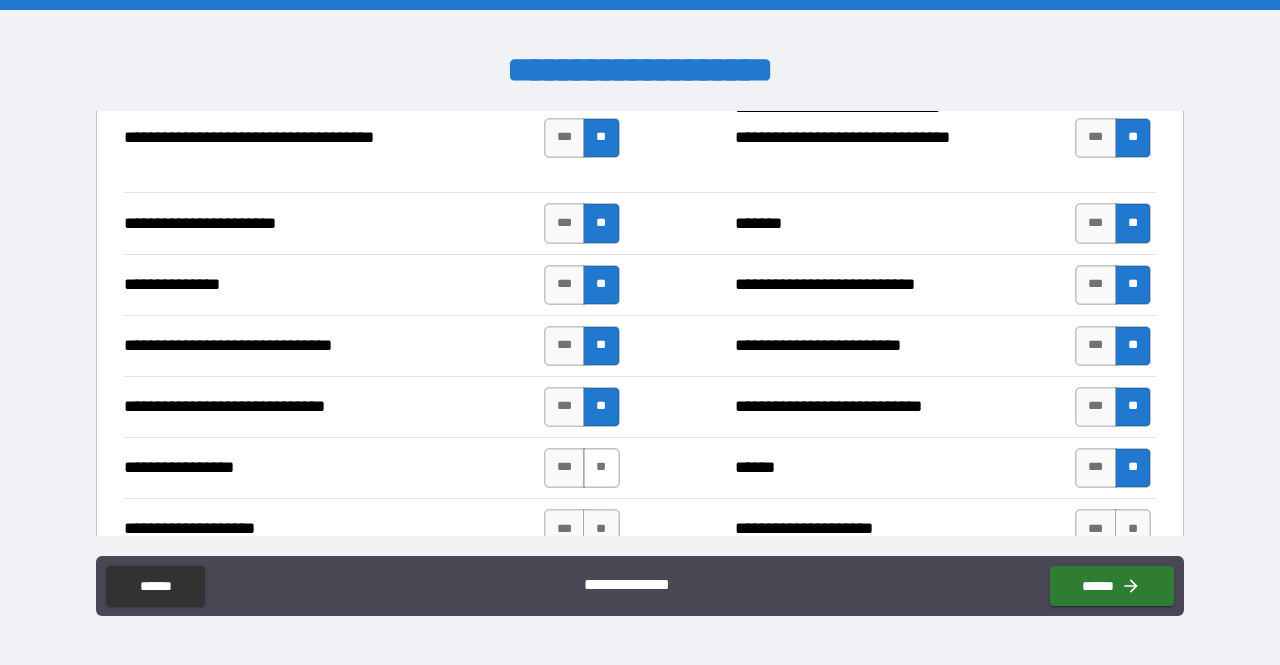 click on "**" at bounding box center [601, 468] 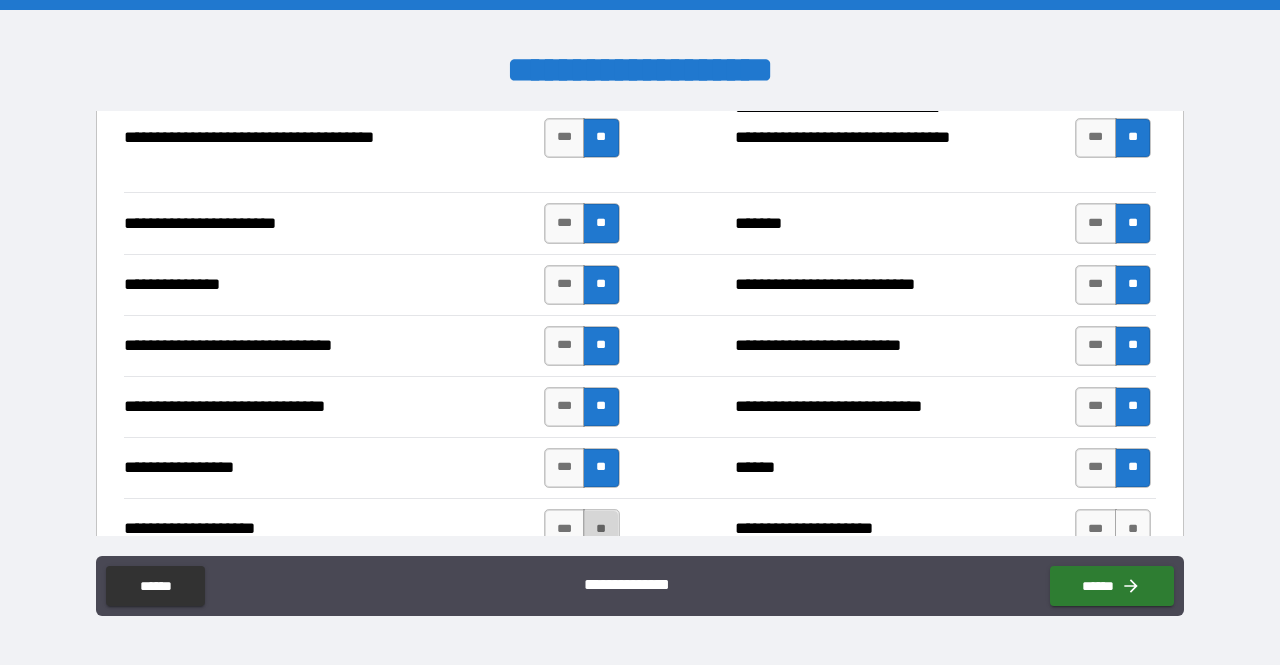click on "**" at bounding box center (601, 529) 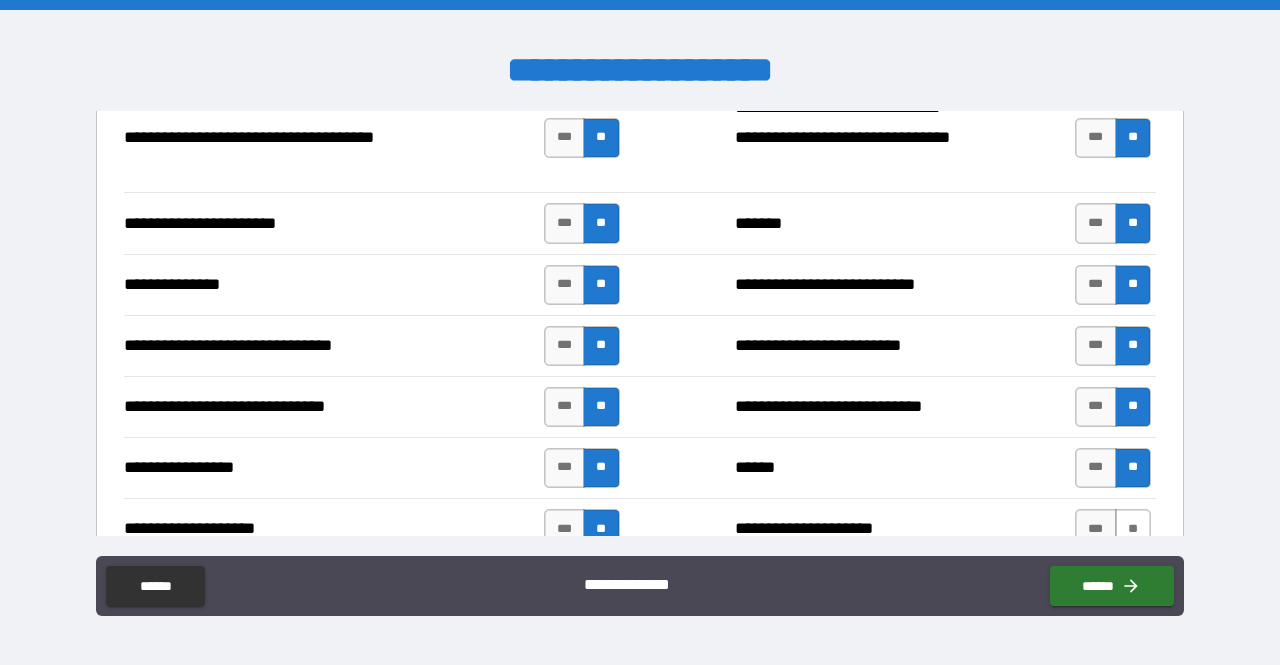 click on "**" at bounding box center (1133, 529) 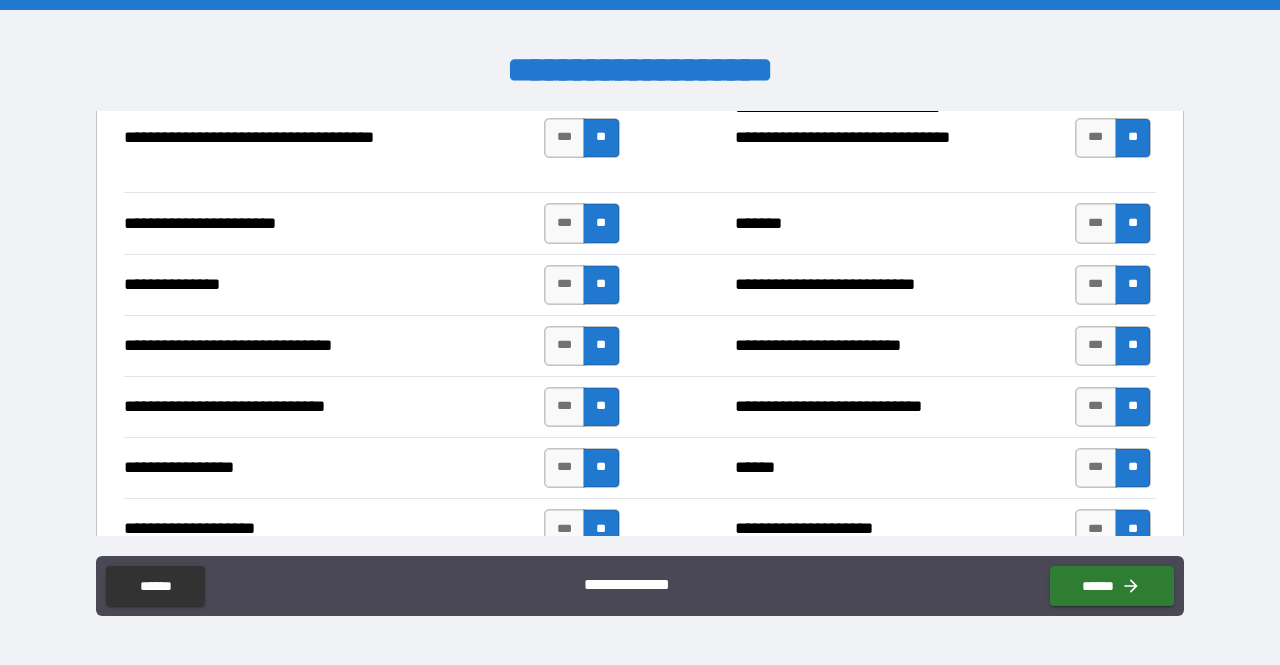 click on "**********" at bounding box center (640, 406) 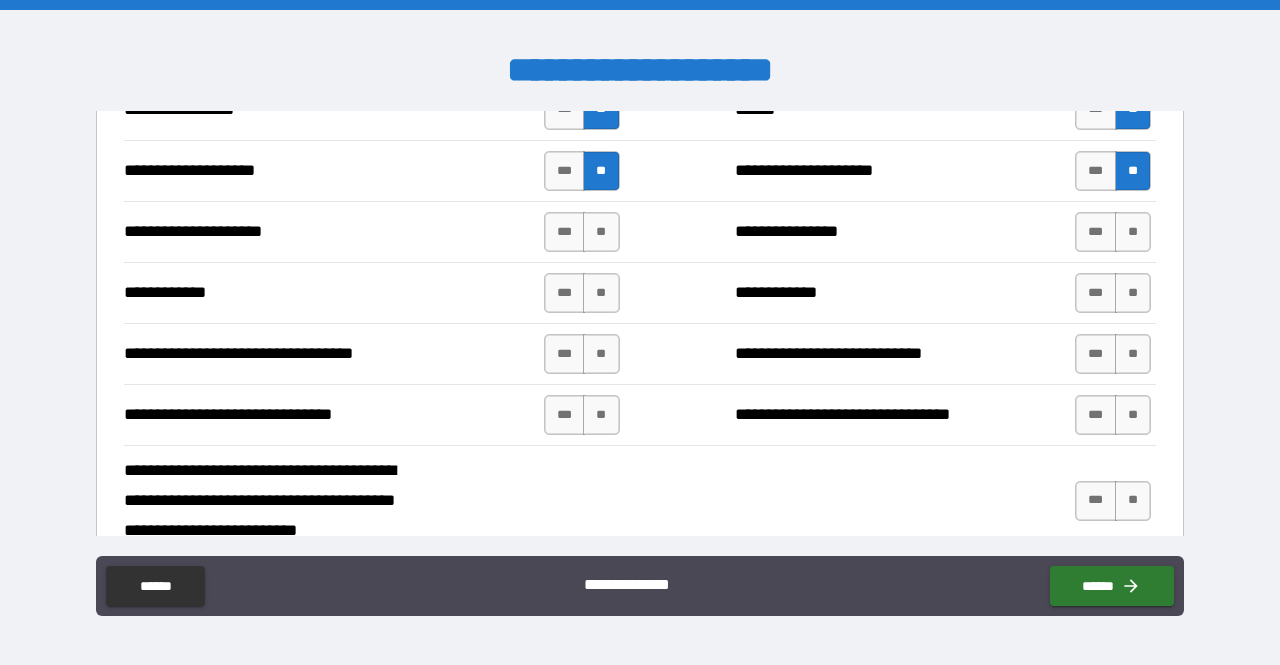 scroll, scrollTop: 4720, scrollLeft: 0, axis: vertical 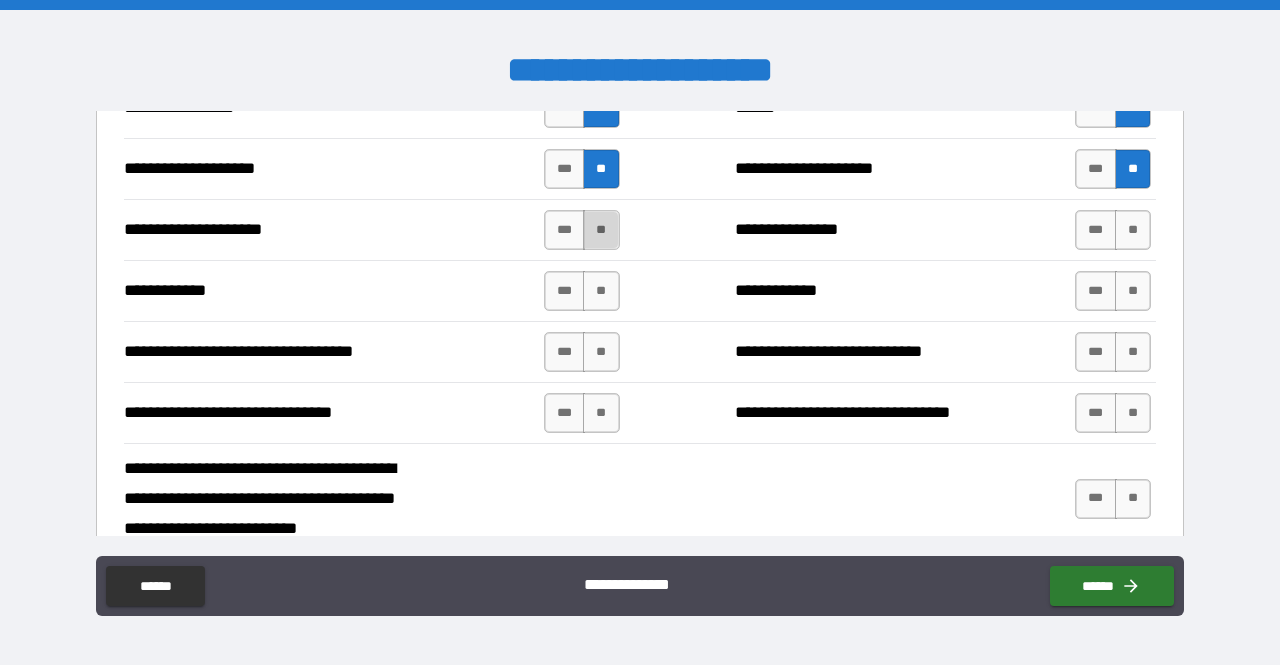 click on "**" at bounding box center (601, 230) 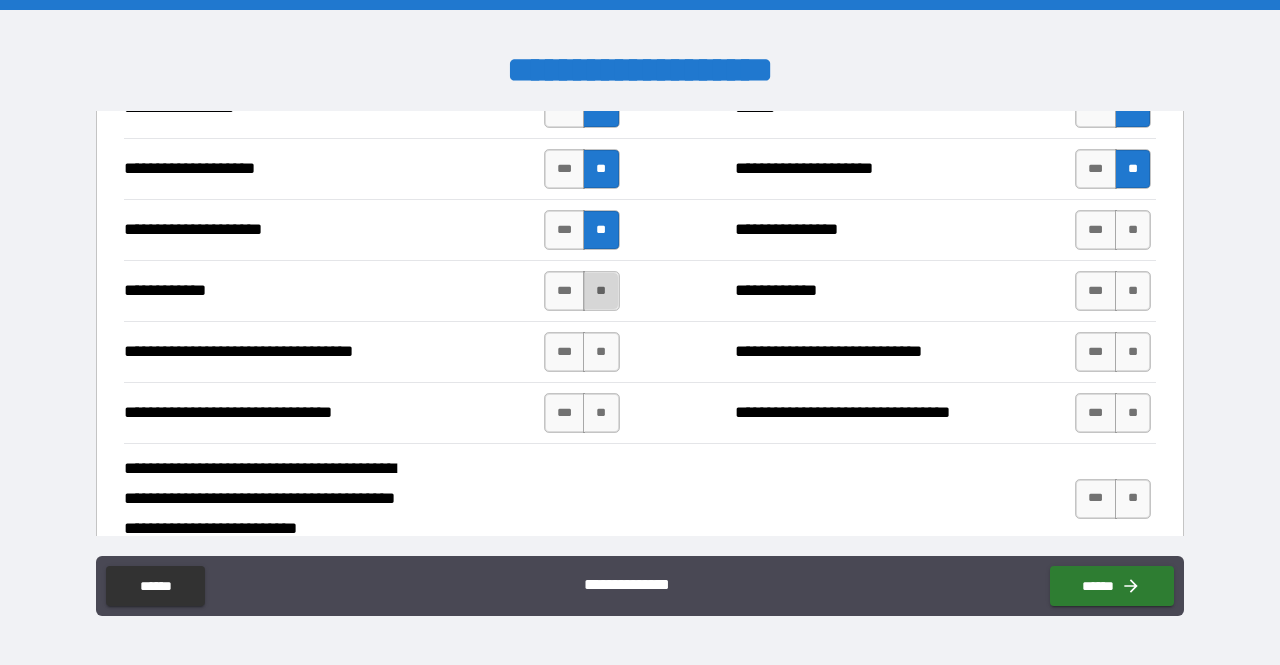 click on "**" at bounding box center (601, 291) 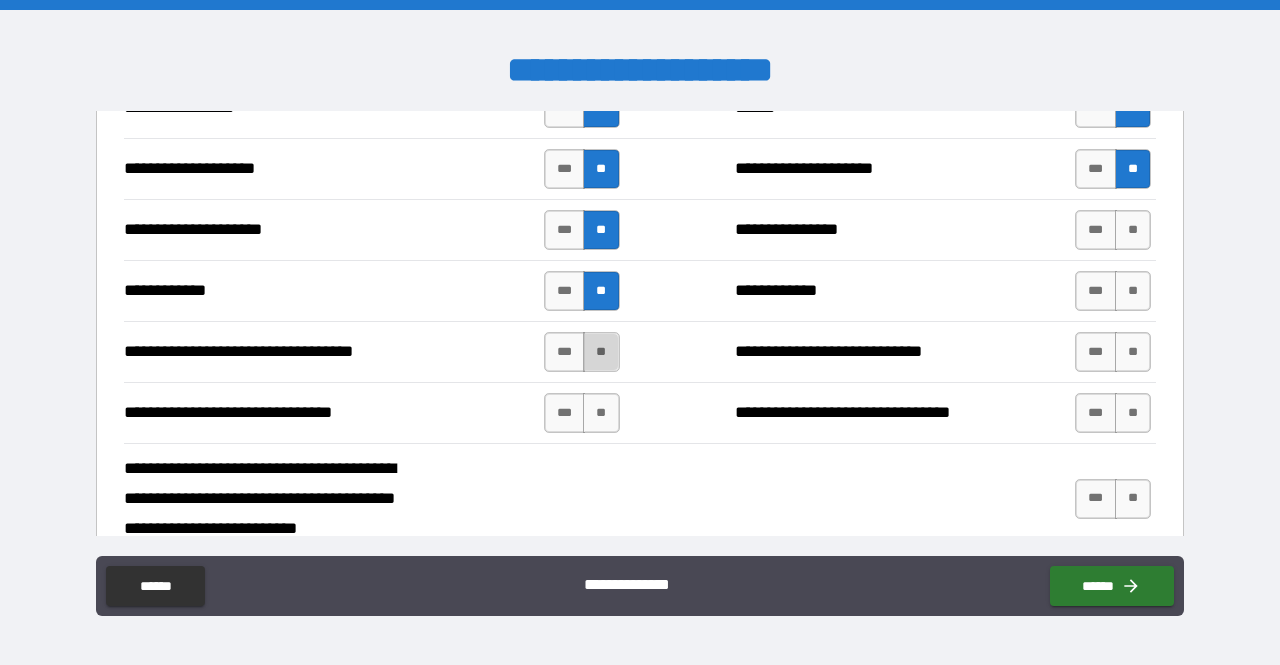 click on "**" at bounding box center [601, 352] 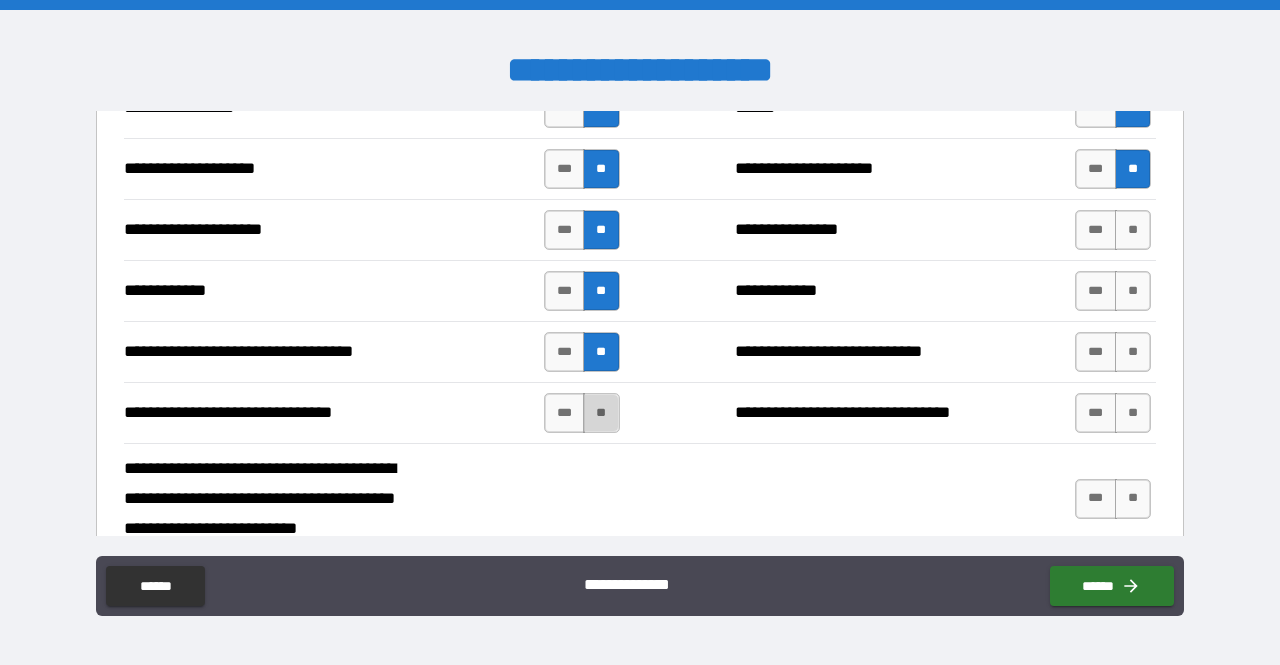 click on "**" at bounding box center [601, 413] 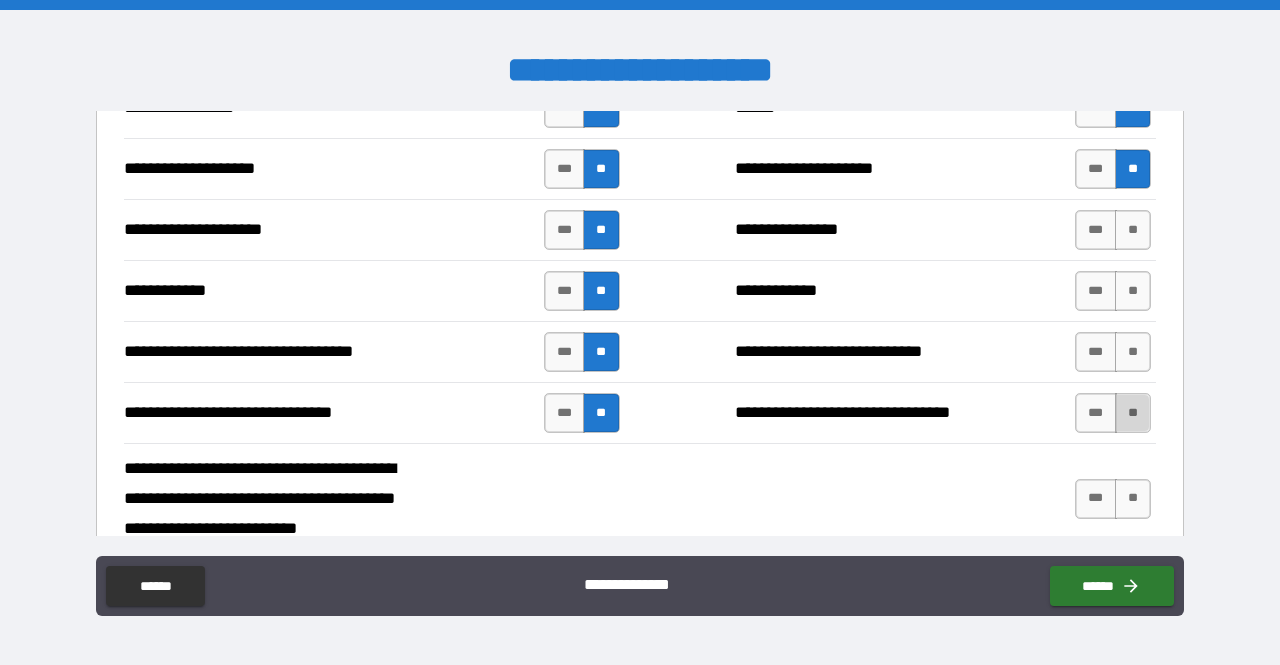 click on "**" at bounding box center [1133, 413] 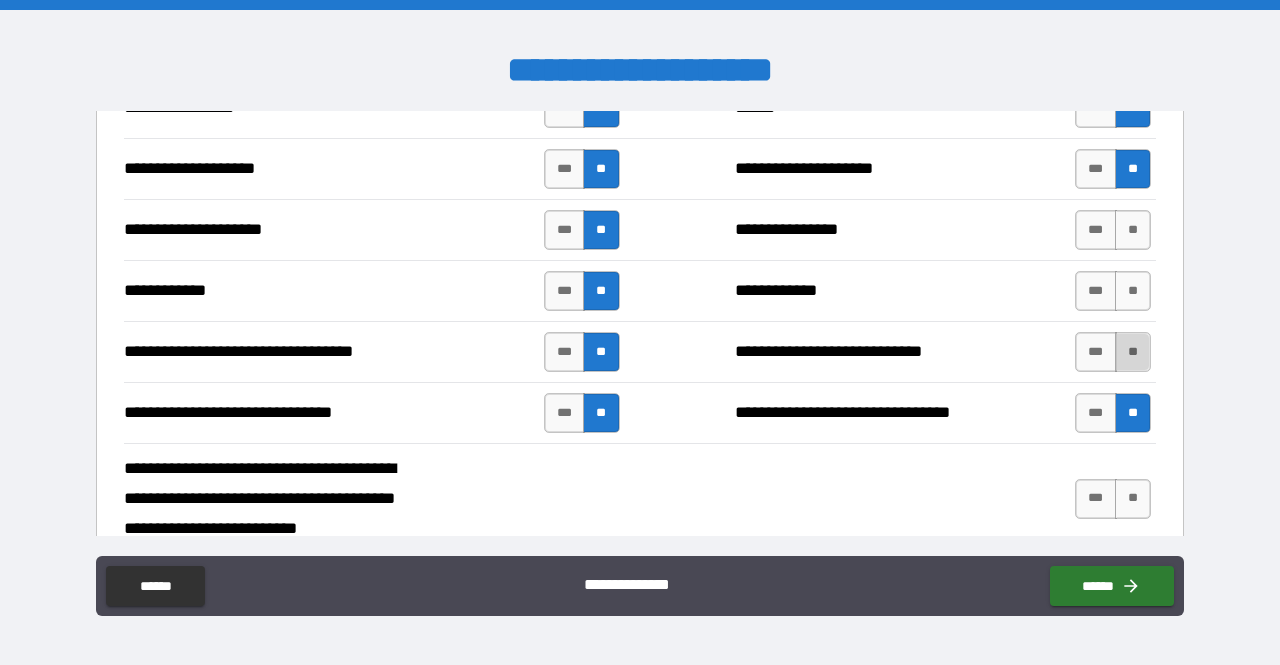 click on "**" at bounding box center (1133, 352) 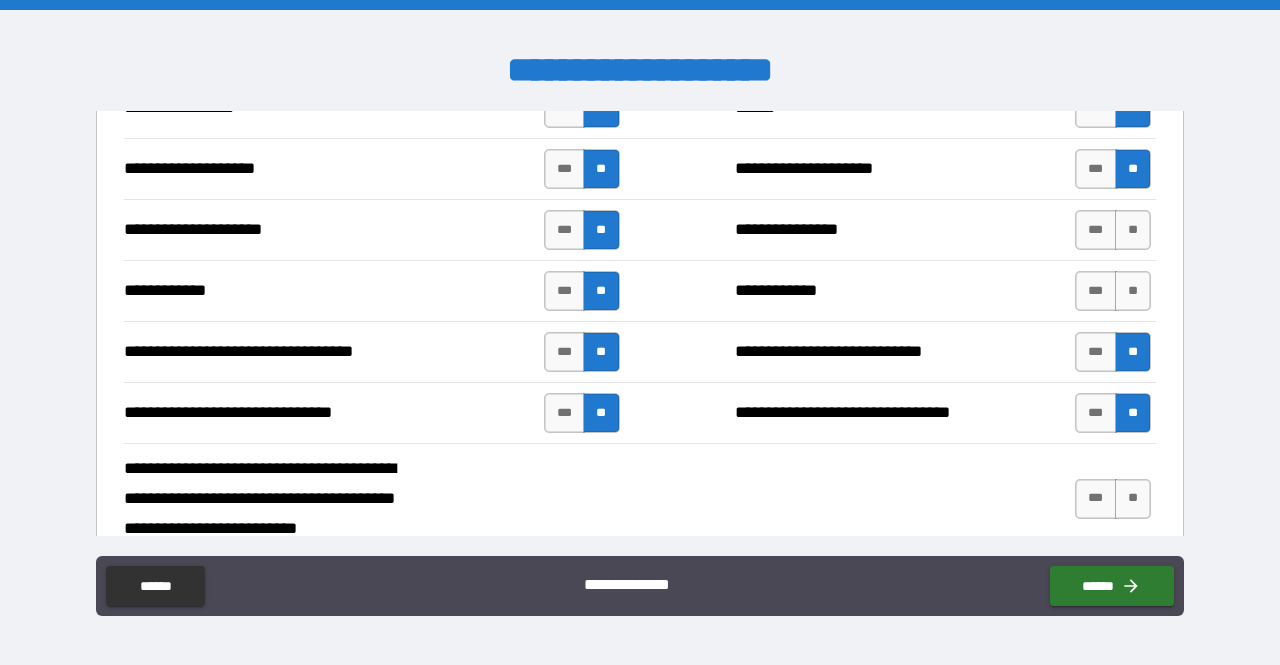 click on "**********" at bounding box center (640, 290) 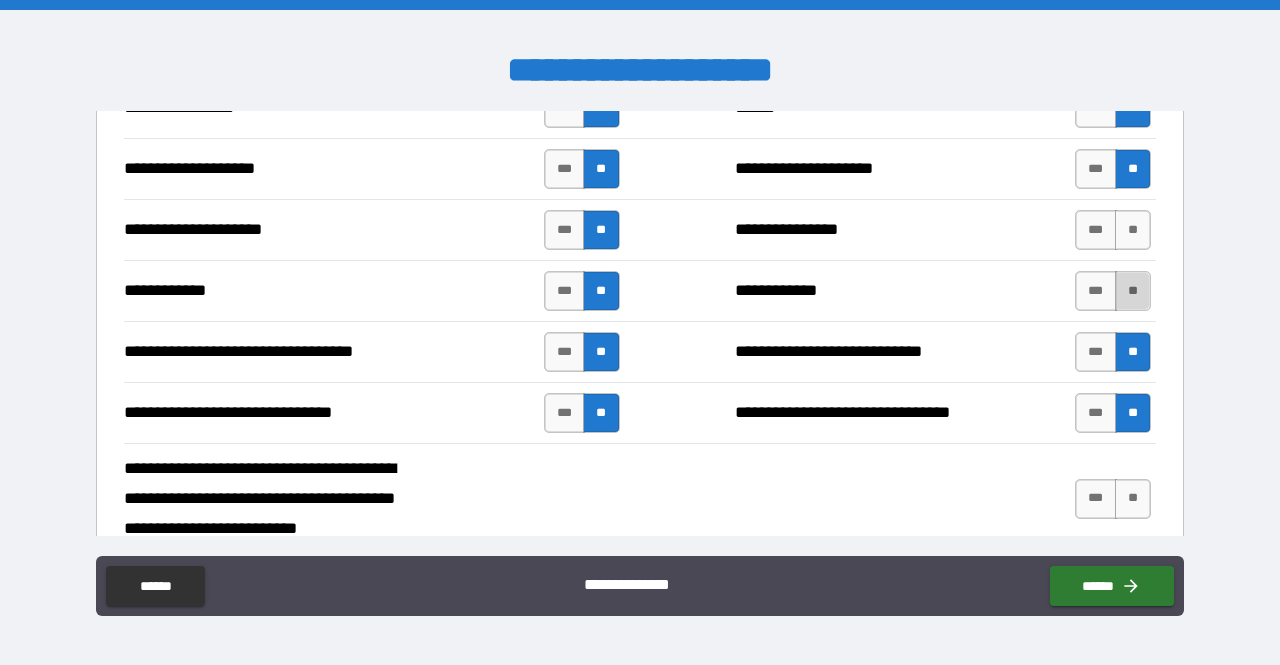 click on "**" at bounding box center (1133, 291) 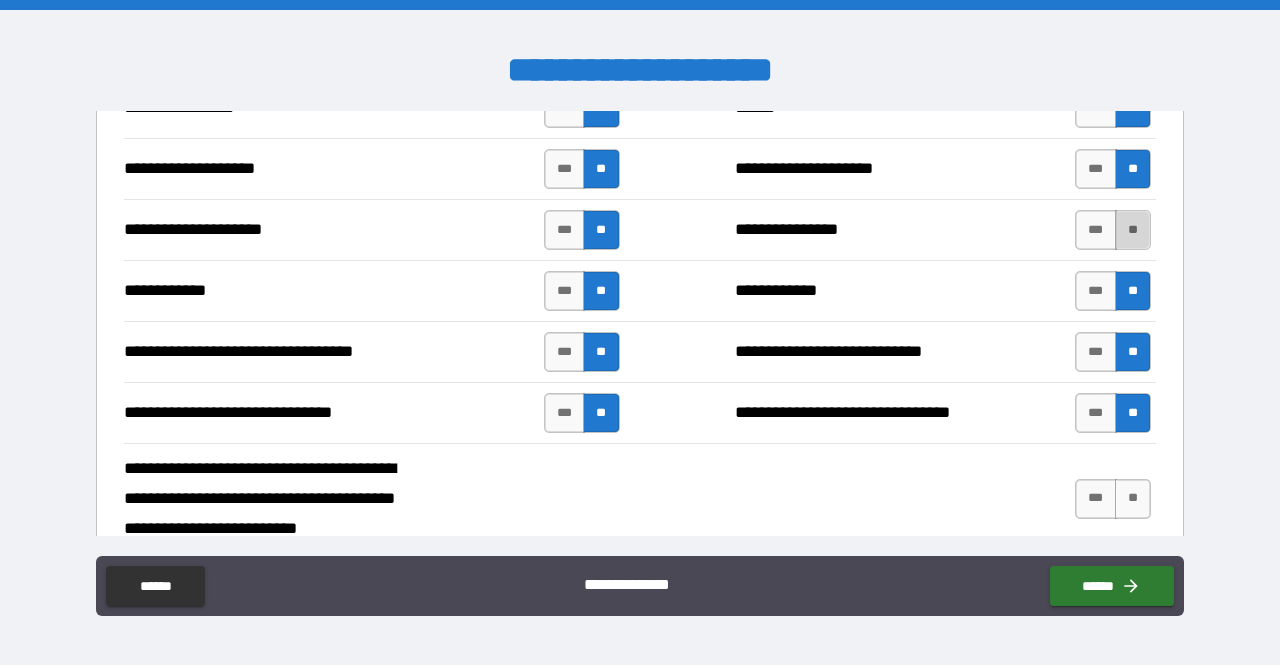 click on "**" at bounding box center (1133, 230) 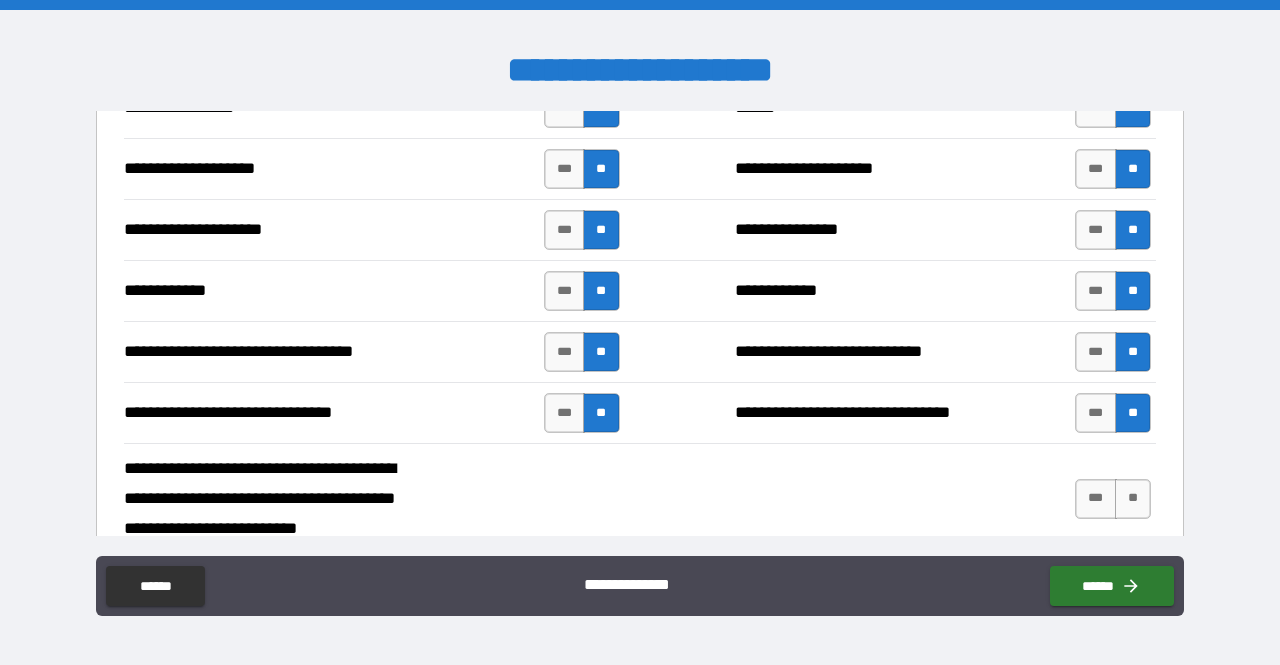 click on "**********" at bounding box center [640, 412] 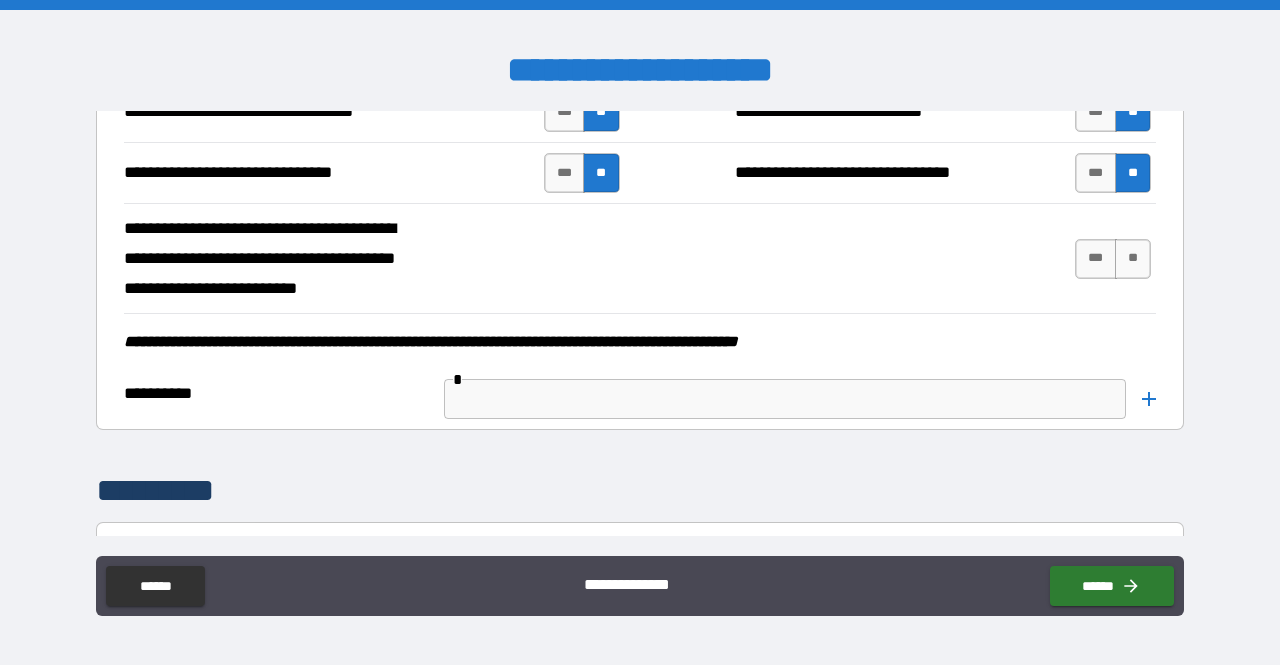 scroll, scrollTop: 5000, scrollLeft: 0, axis: vertical 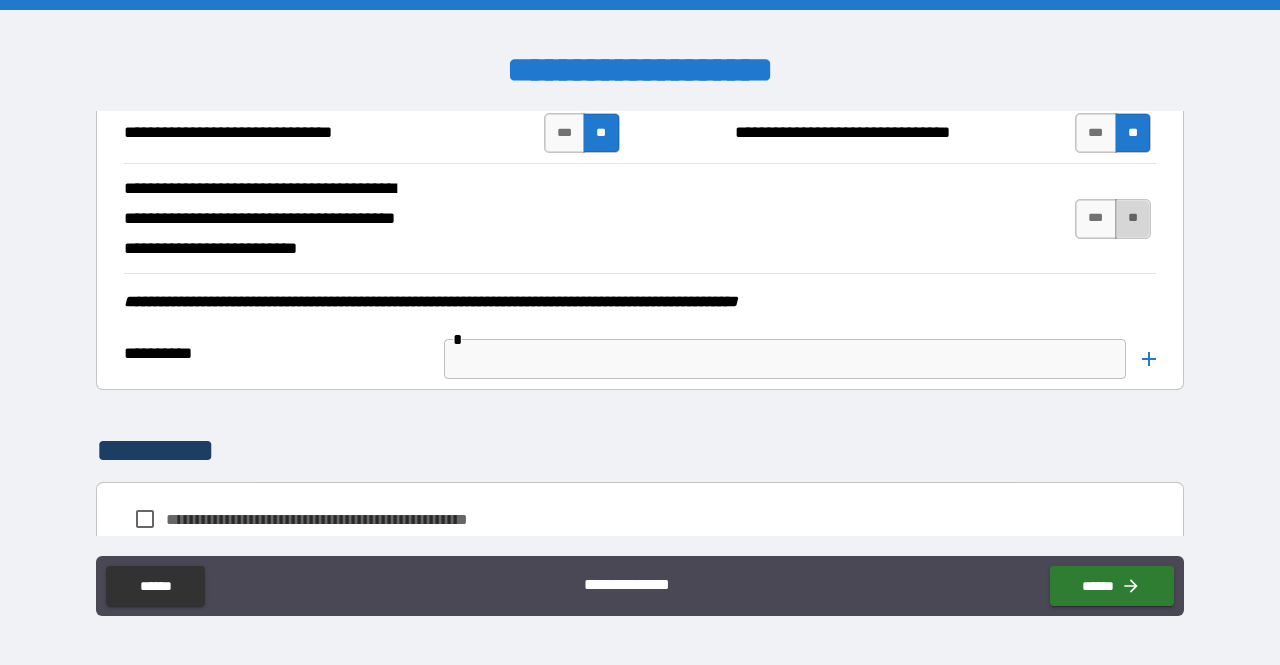 click on "**" at bounding box center (1133, 219) 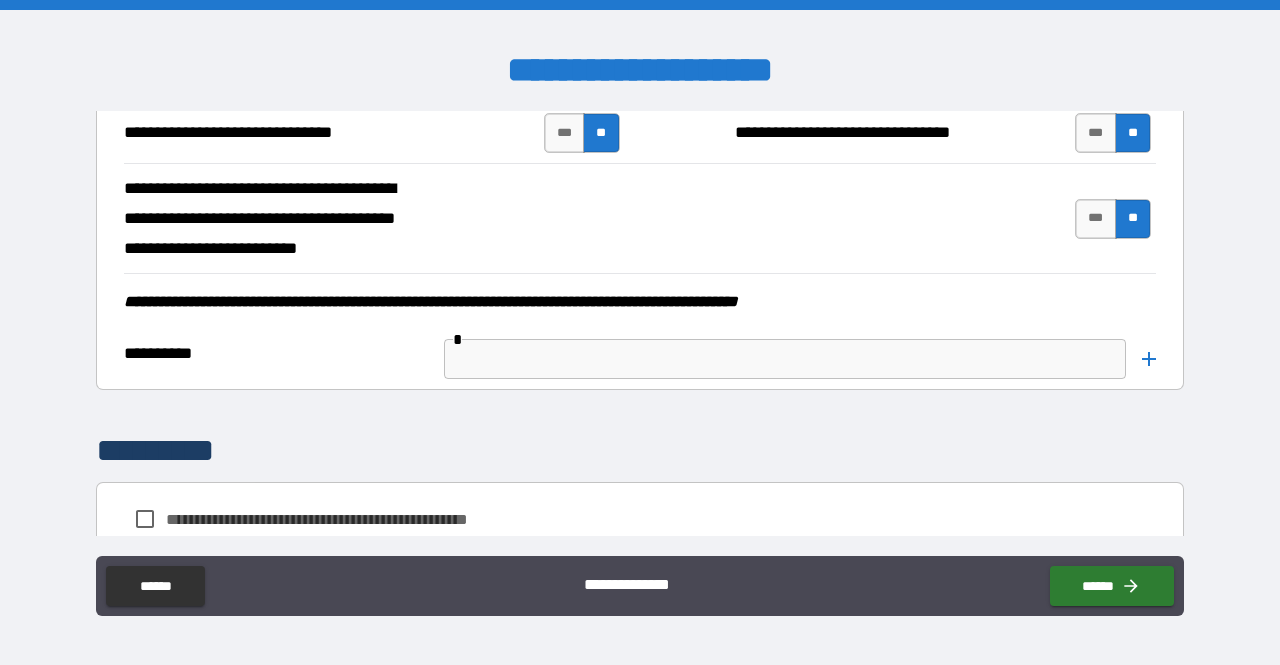 click on "**********" at bounding box center [640, 218] 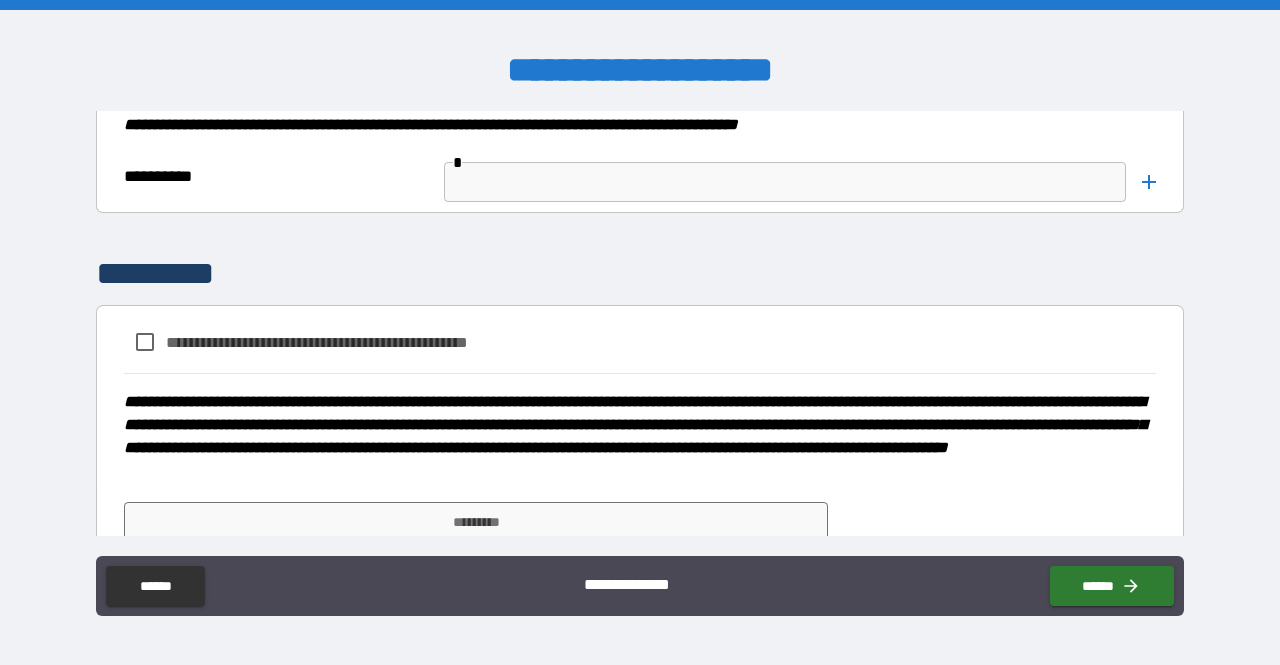 scroll, scrollTop: 5249, scrollLeft: 0, axis: vertical 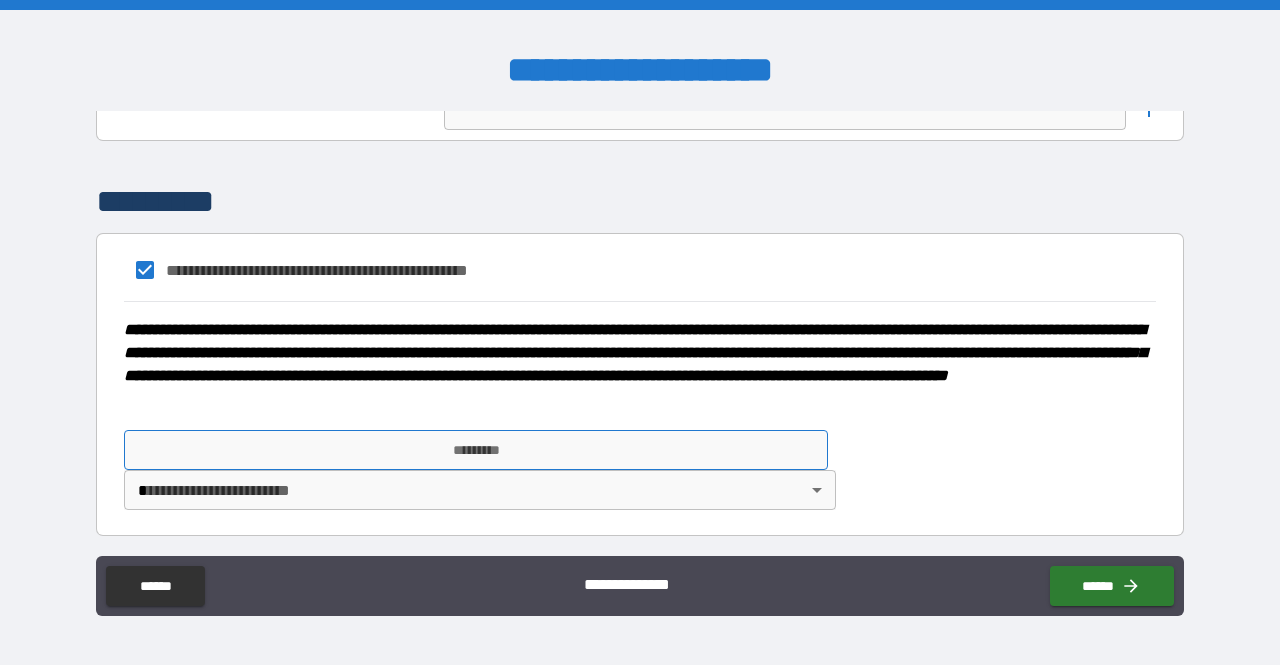 click on "*********" at bounding box center [476, 450] 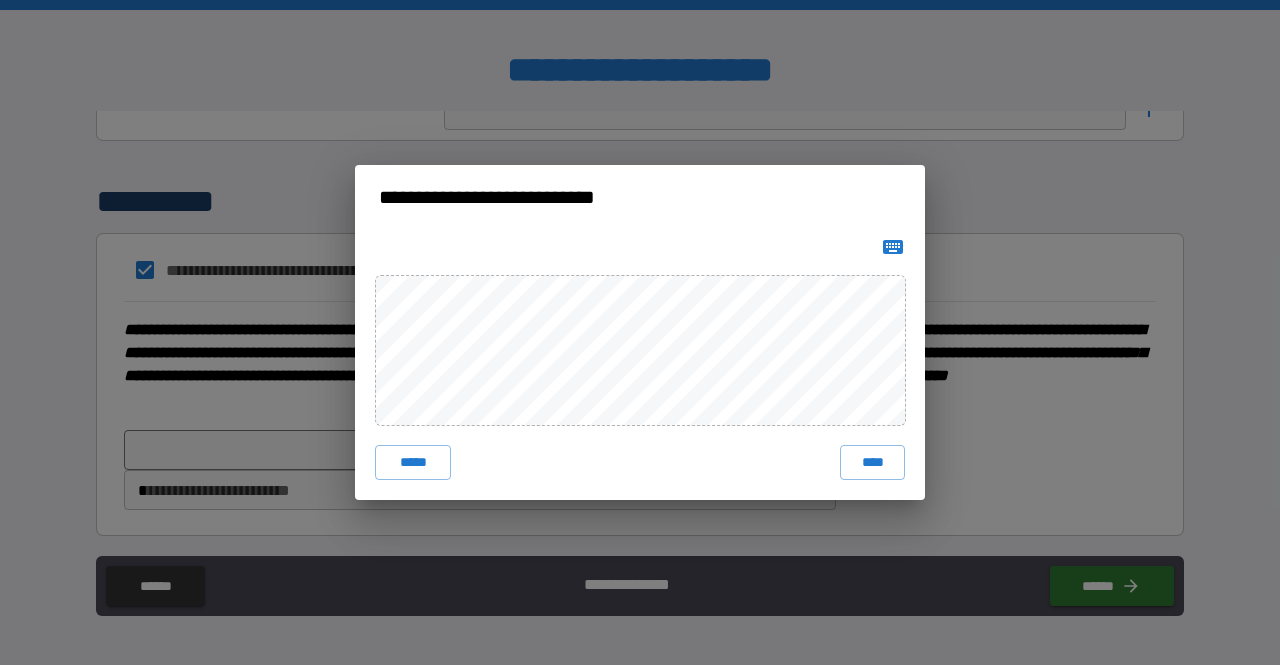 click at bounding box center (893, 247) 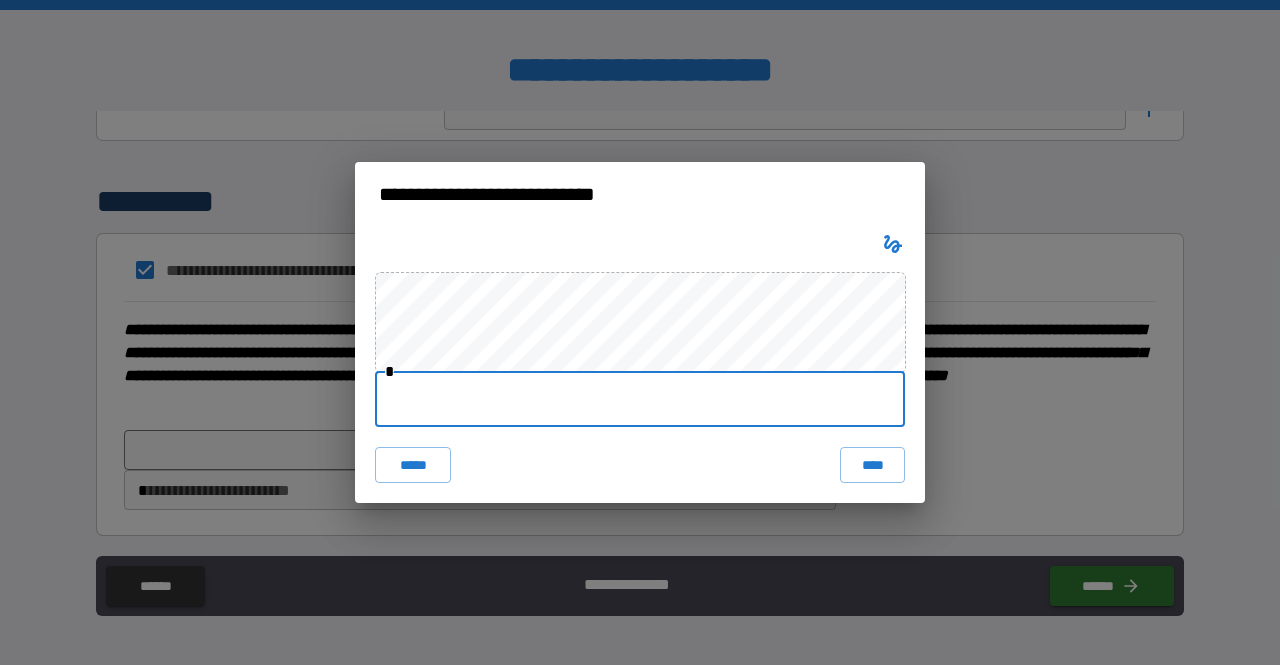 click at bounding box center [640, 399] 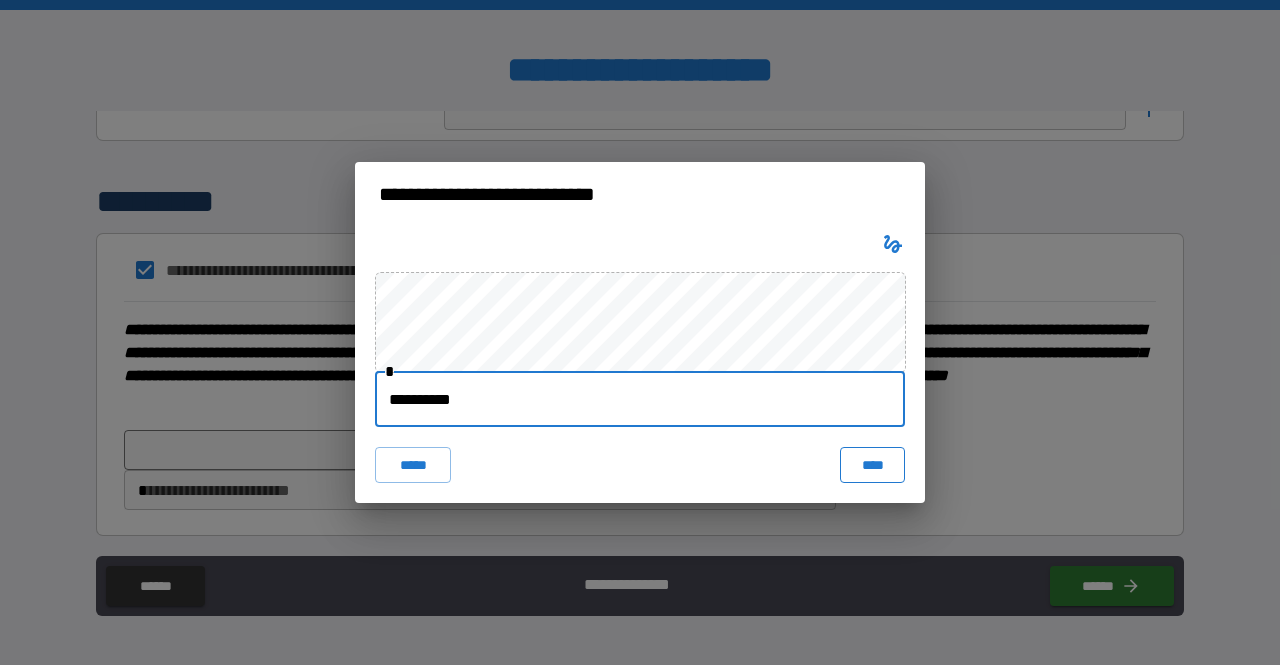 type on "**********" 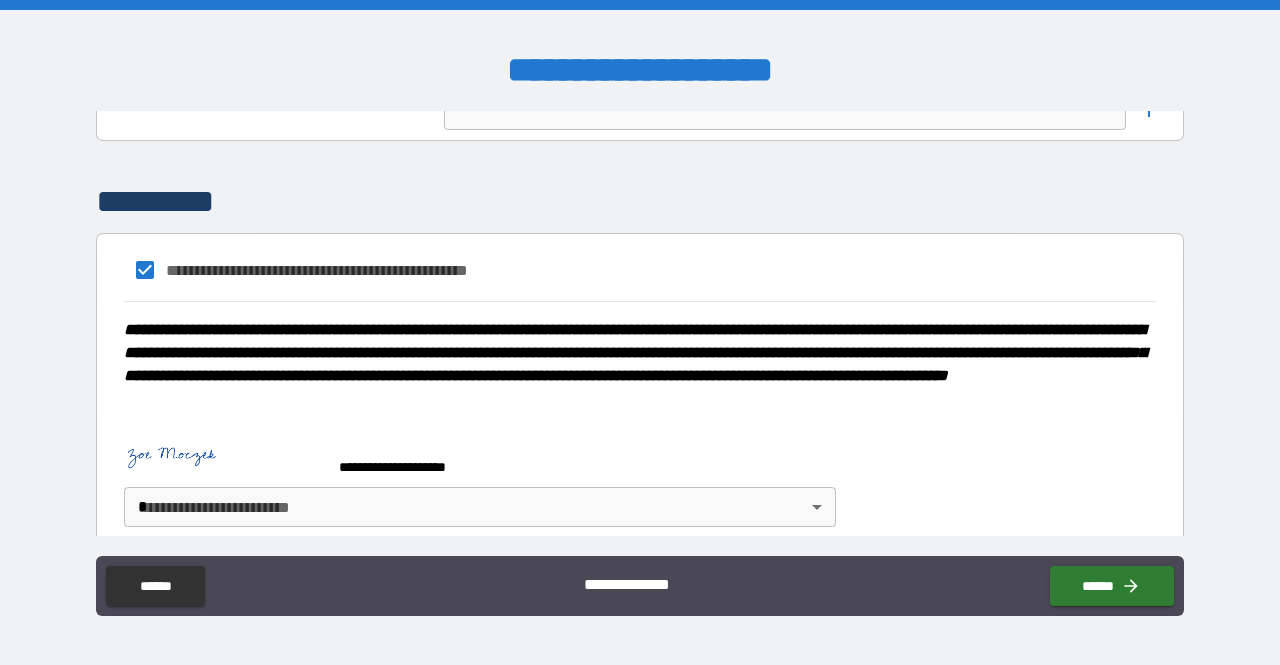 click on "**********" at bounding box center [640, 332] 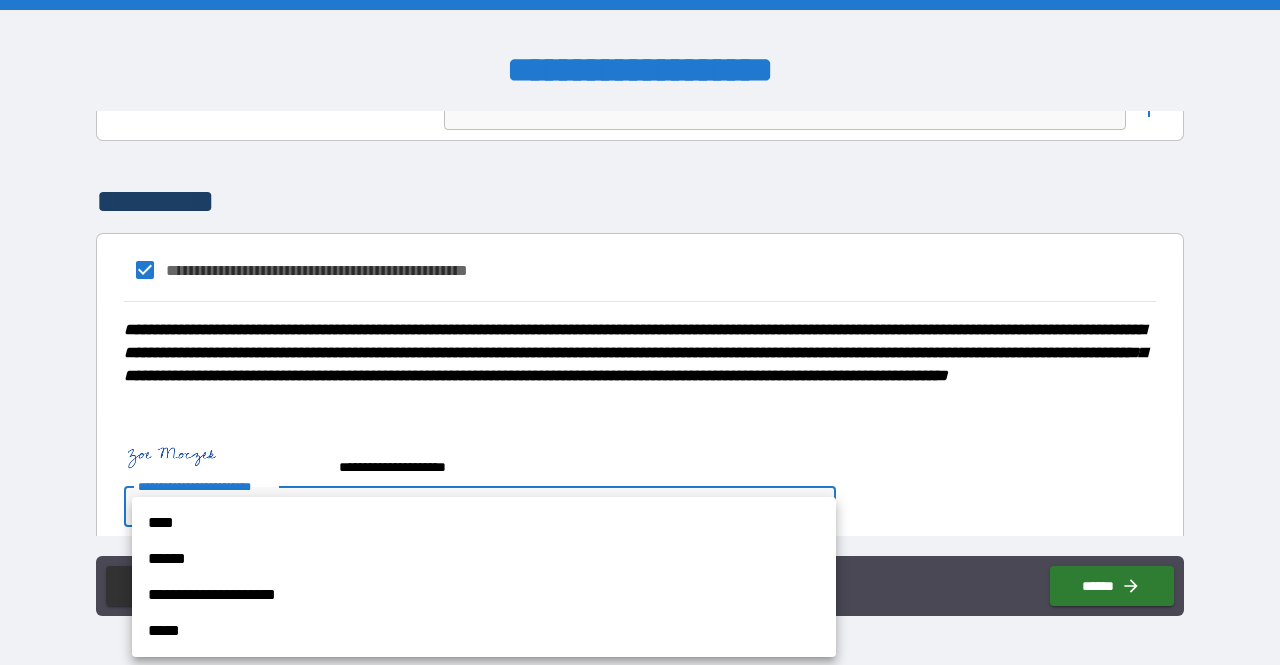 click on "****" at bounding box center (484, 523) 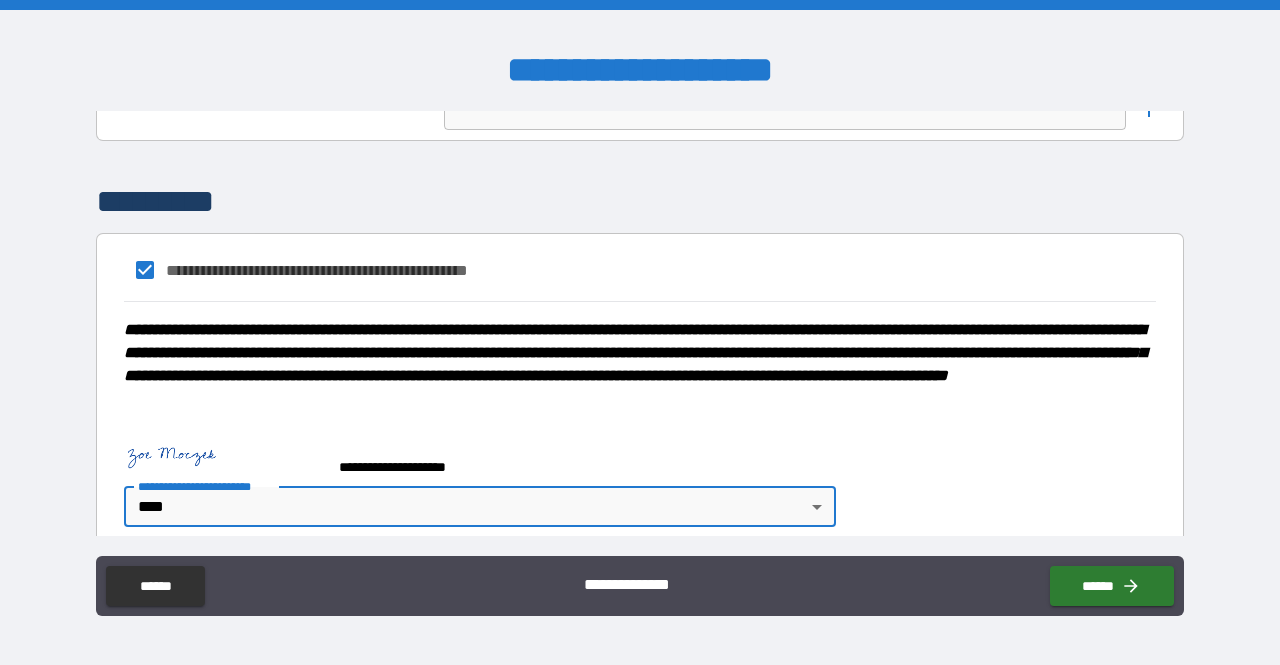 click on "**********" at bounding box center (640, 478) 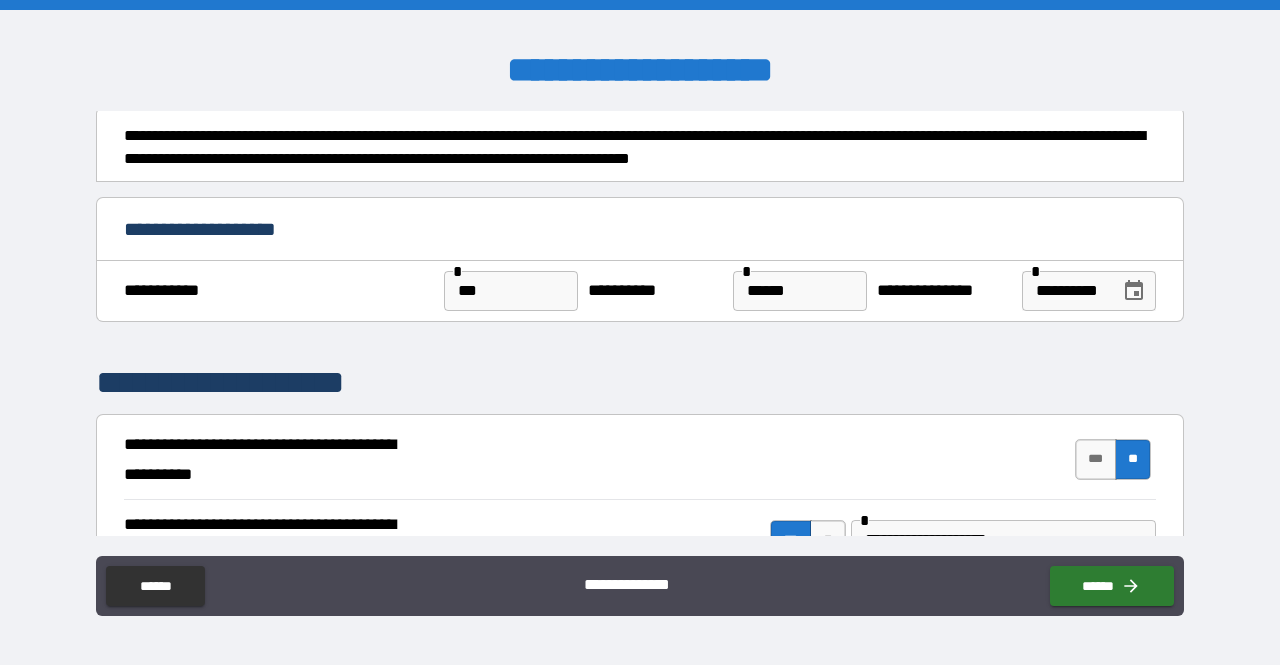 scroll, scrollTop: 0, scrollLeft: 0, axis: both 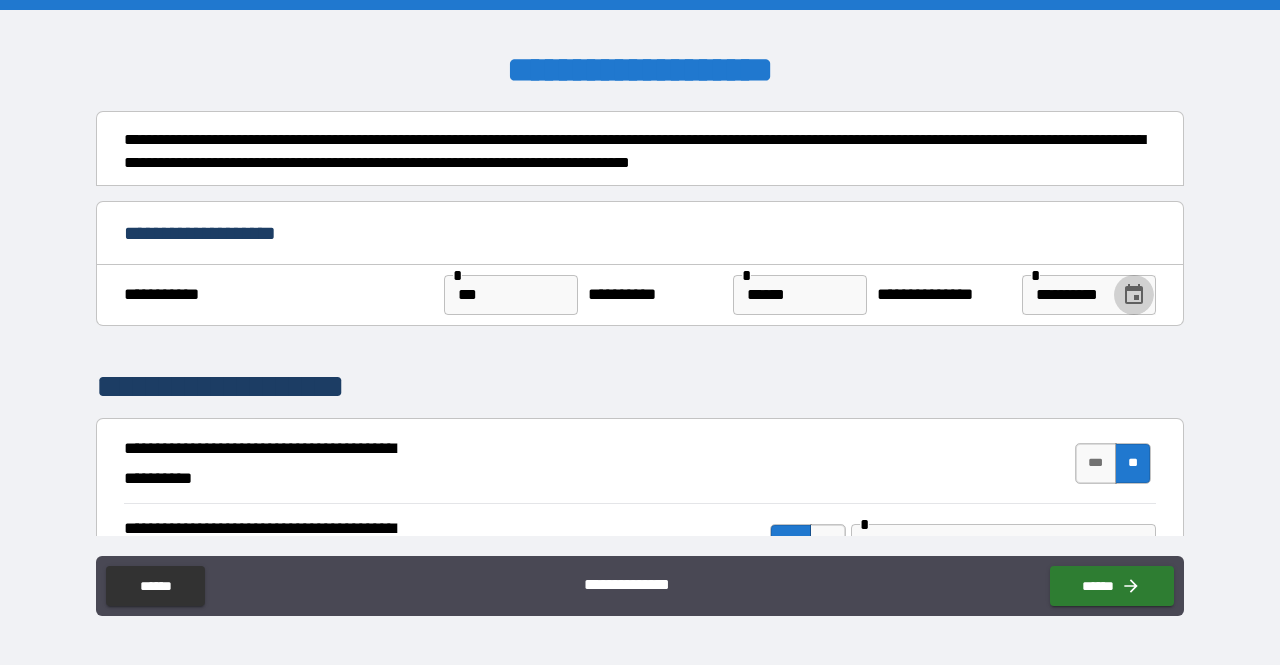click 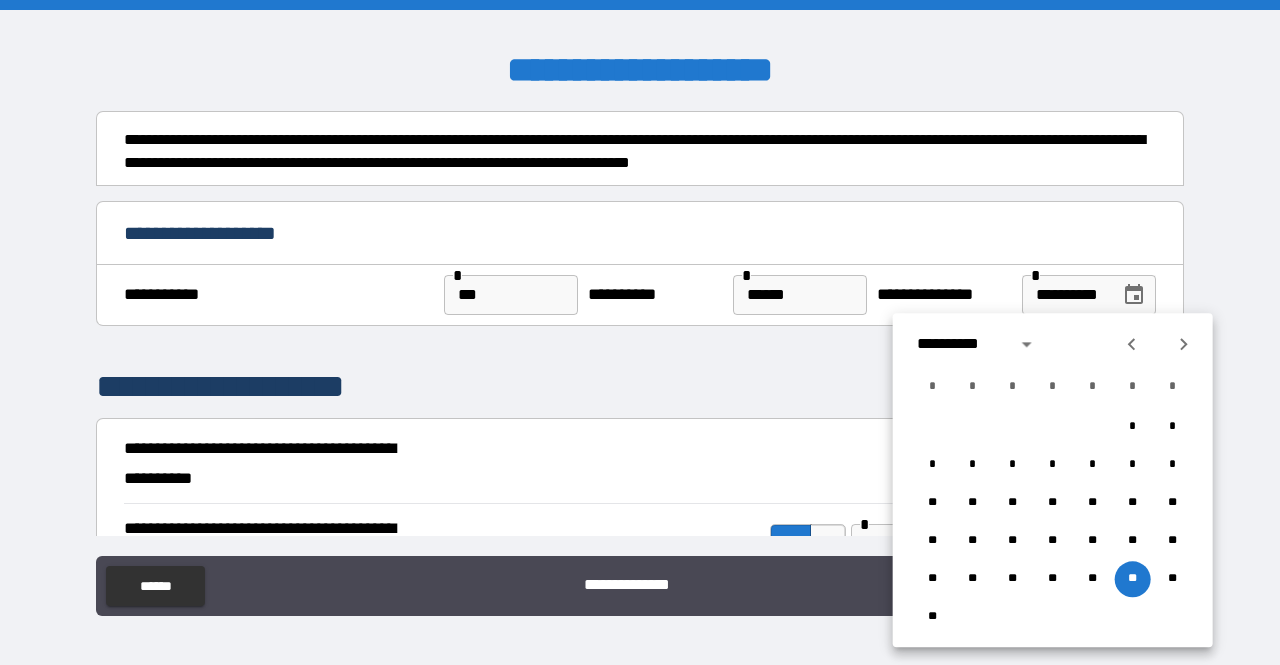 click on "**********" at bounding box center (640, 387) 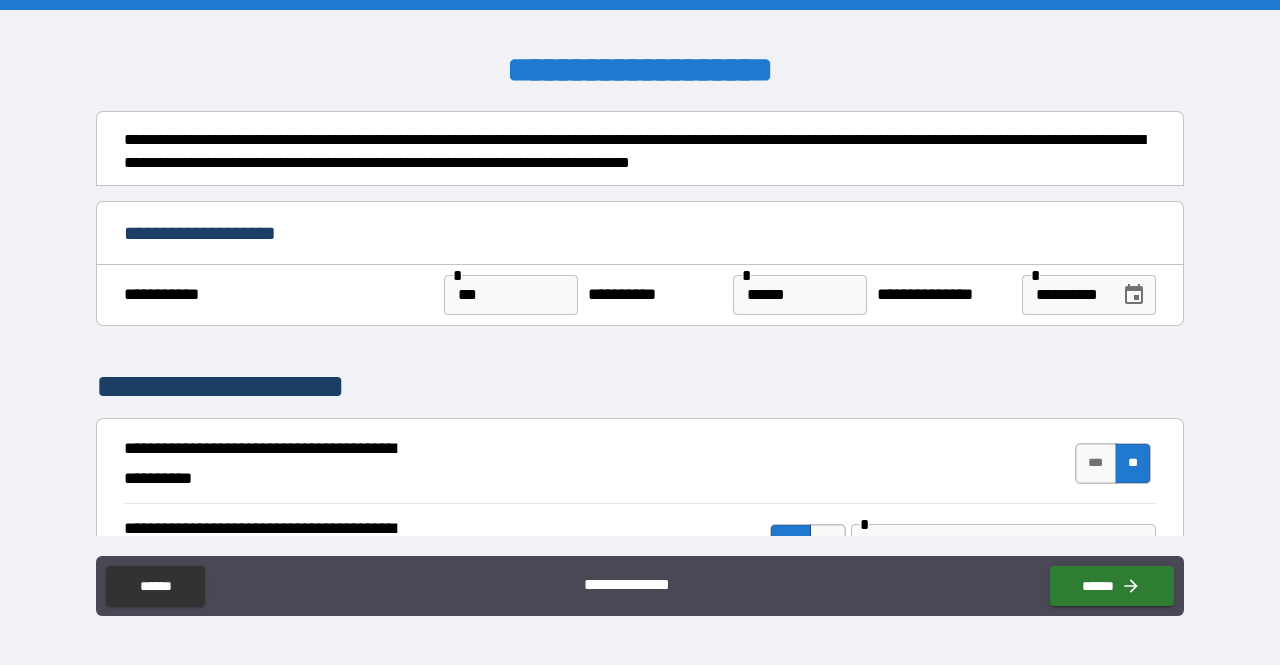 type 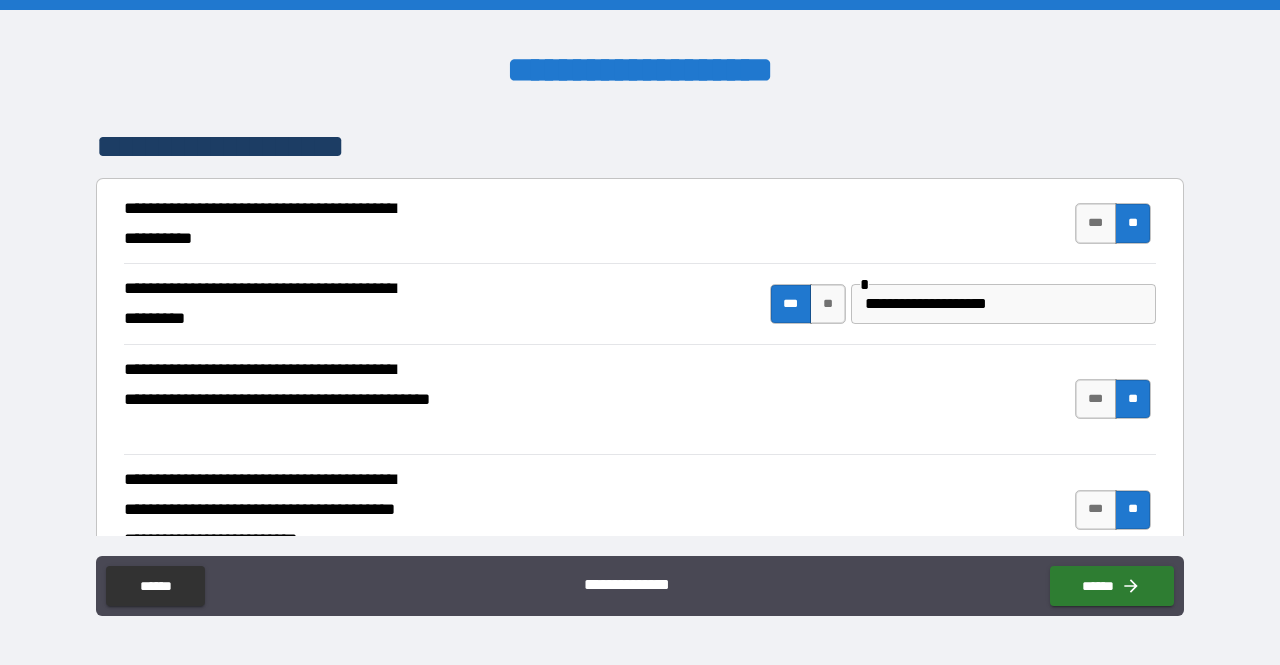 scroll, scrollTop: 280, scrollLeft: 0, axis: vertical 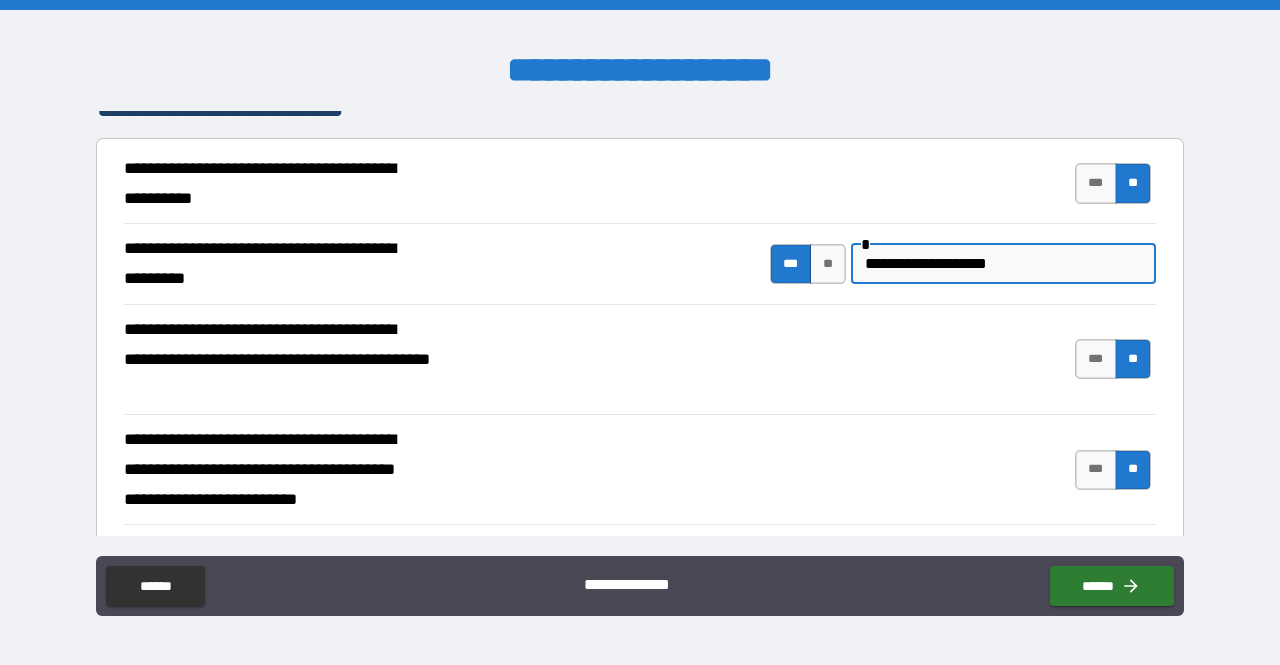 click on "**********" at bounding box center (1003, 264) 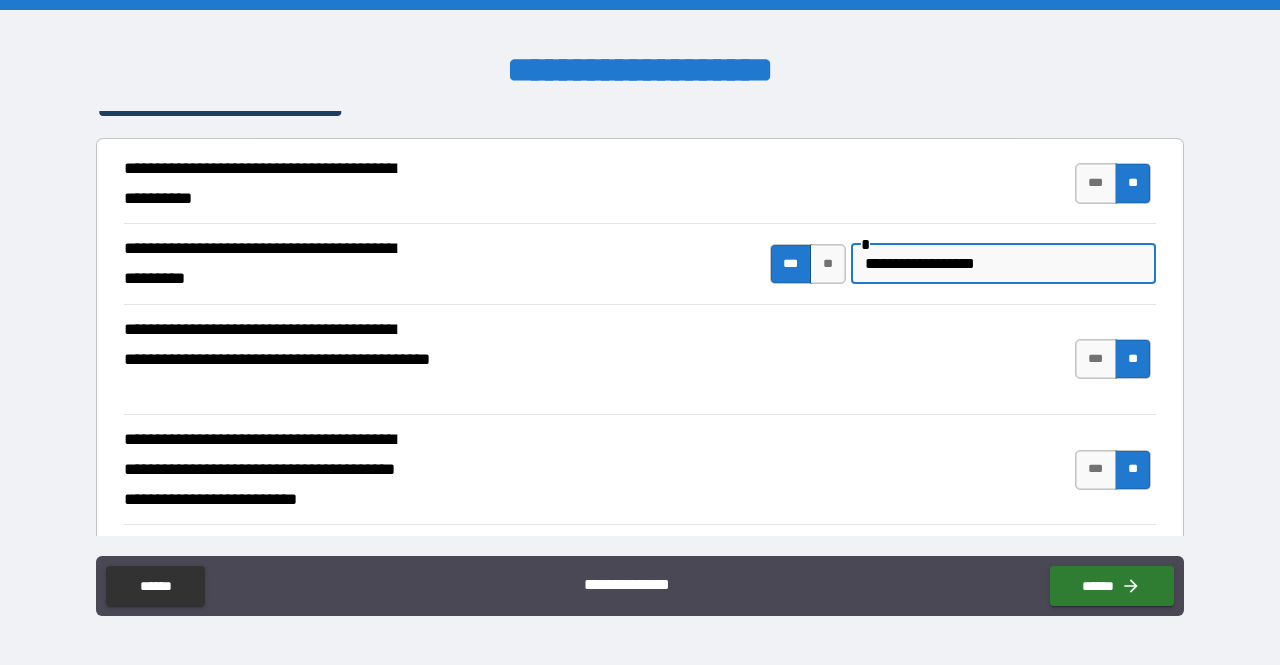 click on "**********" at bounding box center (1003, 264) 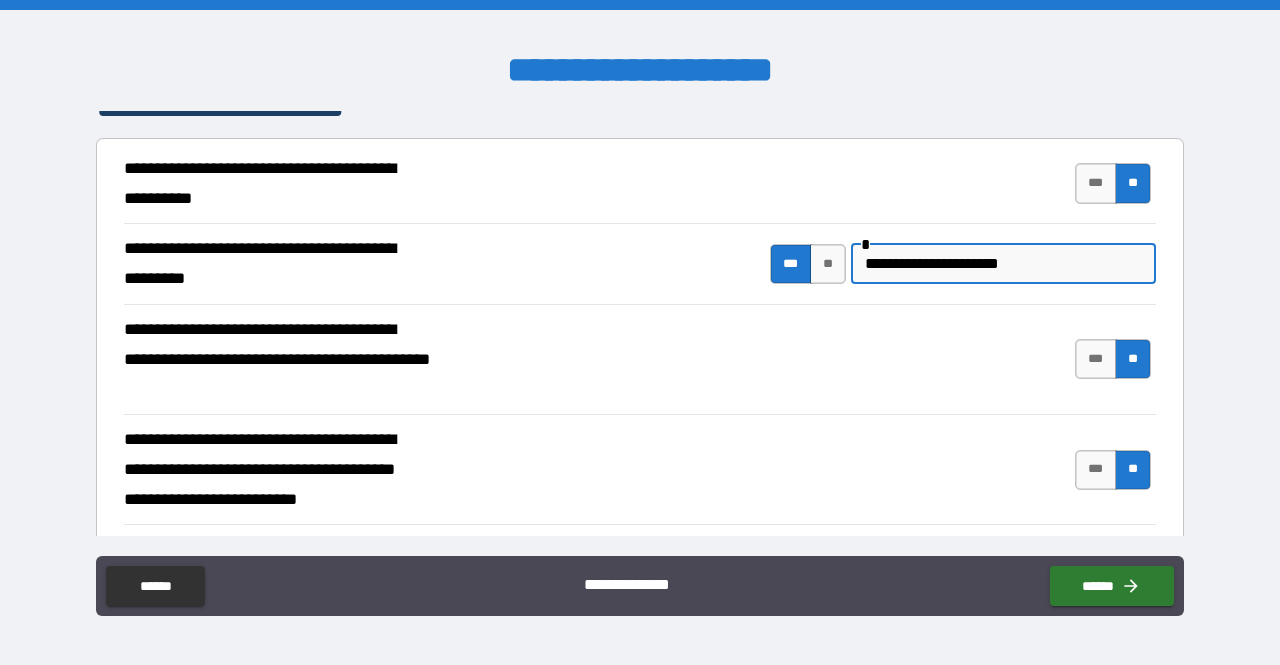 type on "**********" 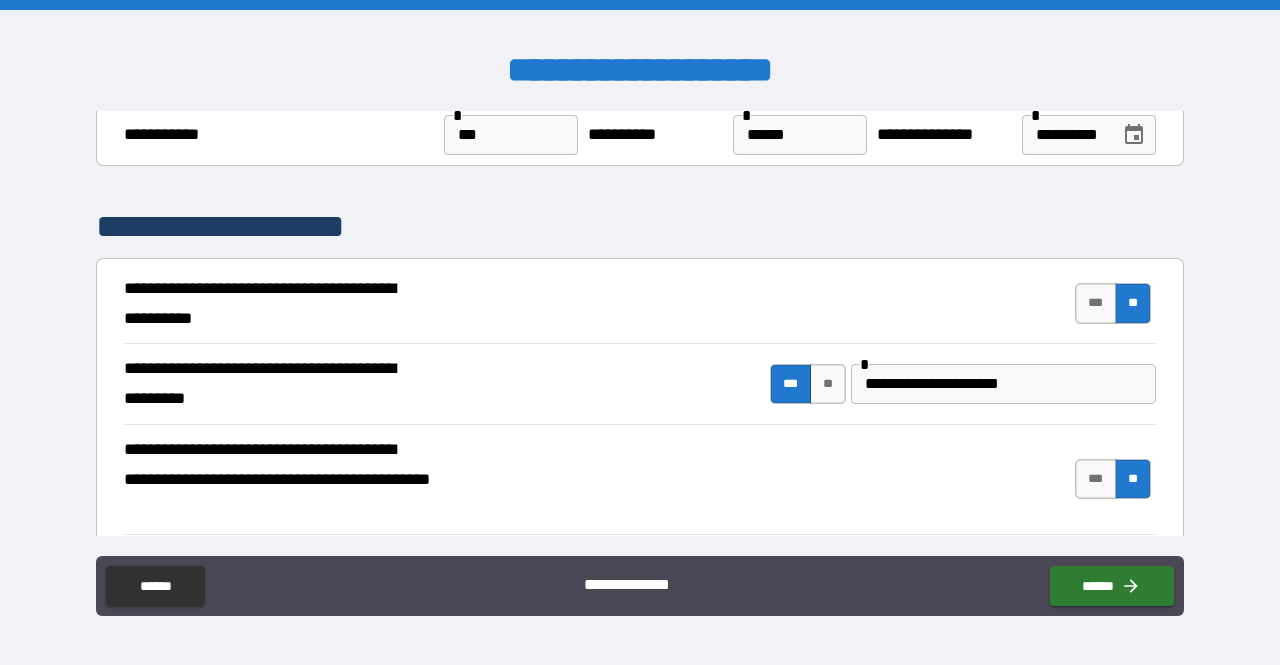 scroll, scrollTop: 0, scrollLeft: 0, axis: both 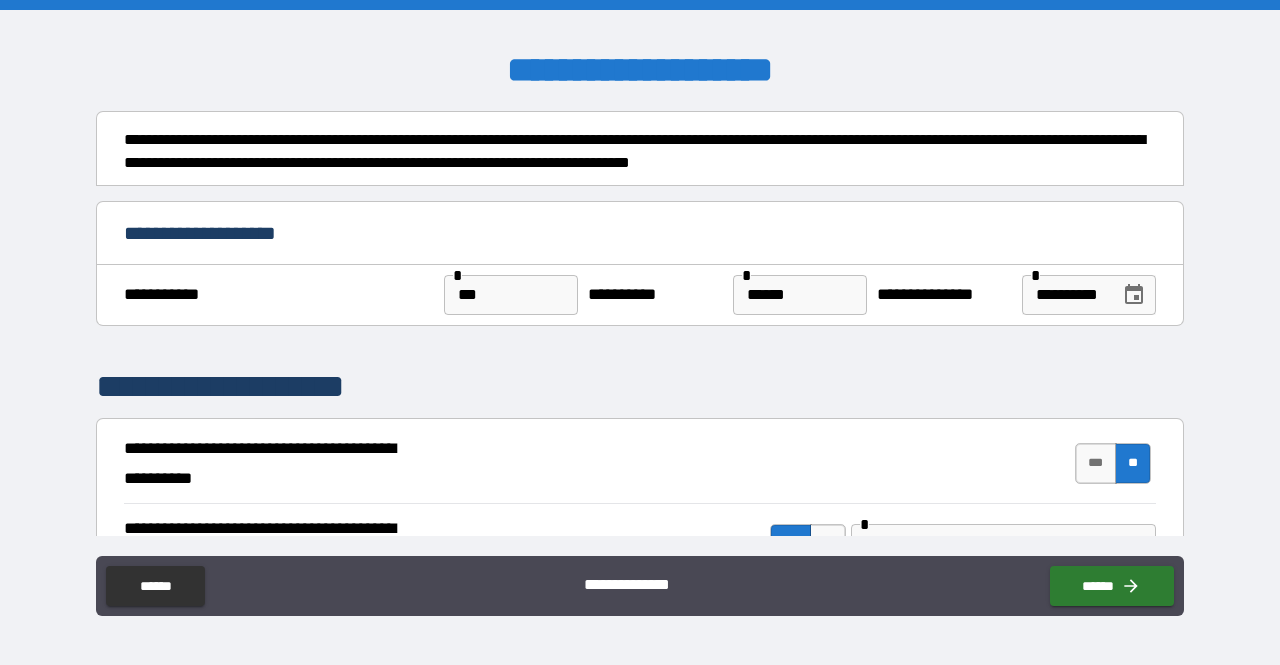 click on "**********" at bounding box center (640, 387) 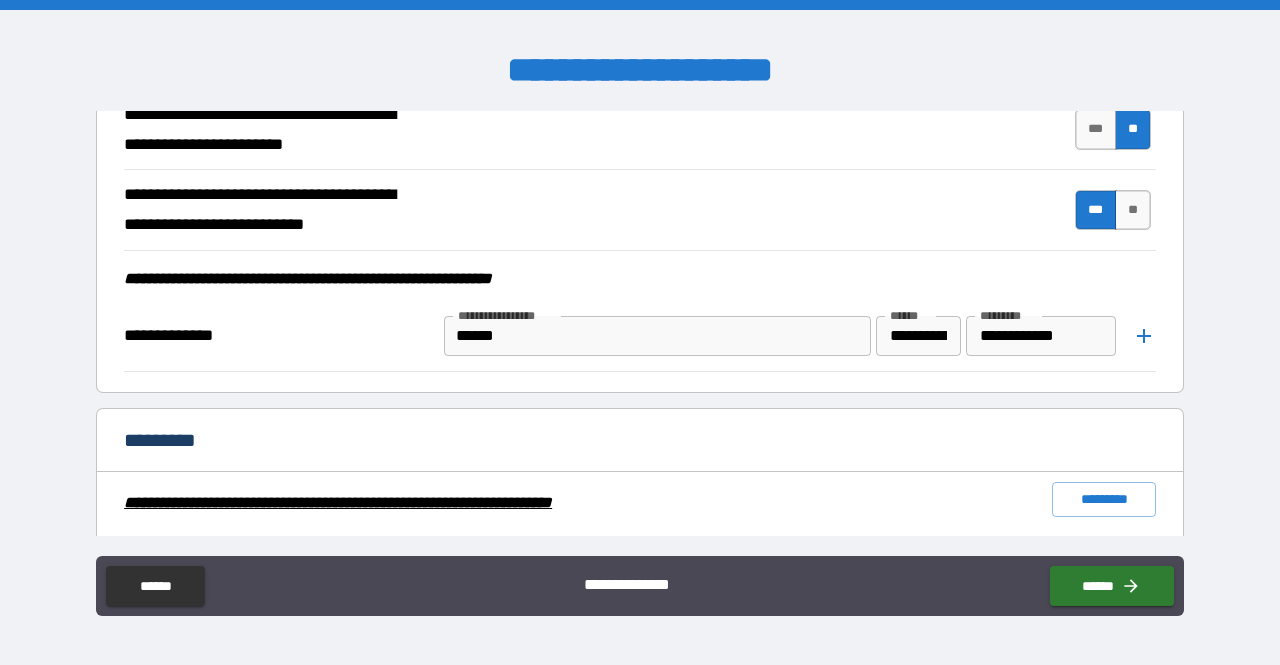 scroll, scrollTop: 1760, scrollLeft: 0, axis: vertical 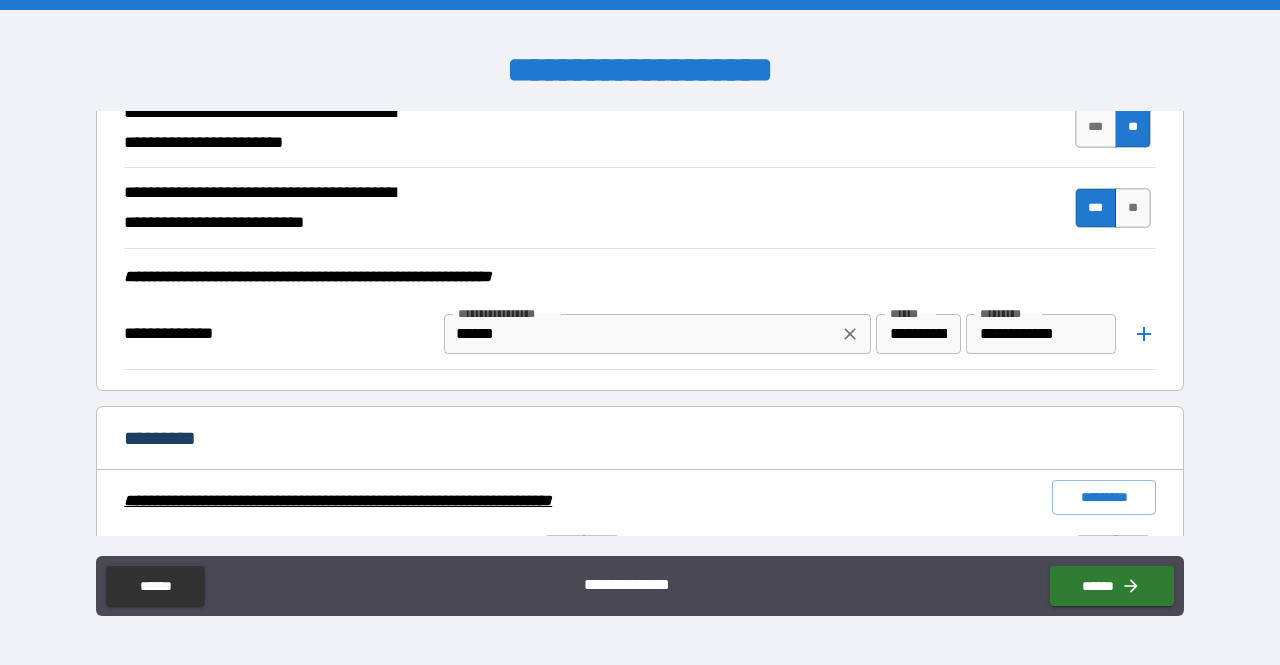 click on "******" at bounding box center [641, 334] 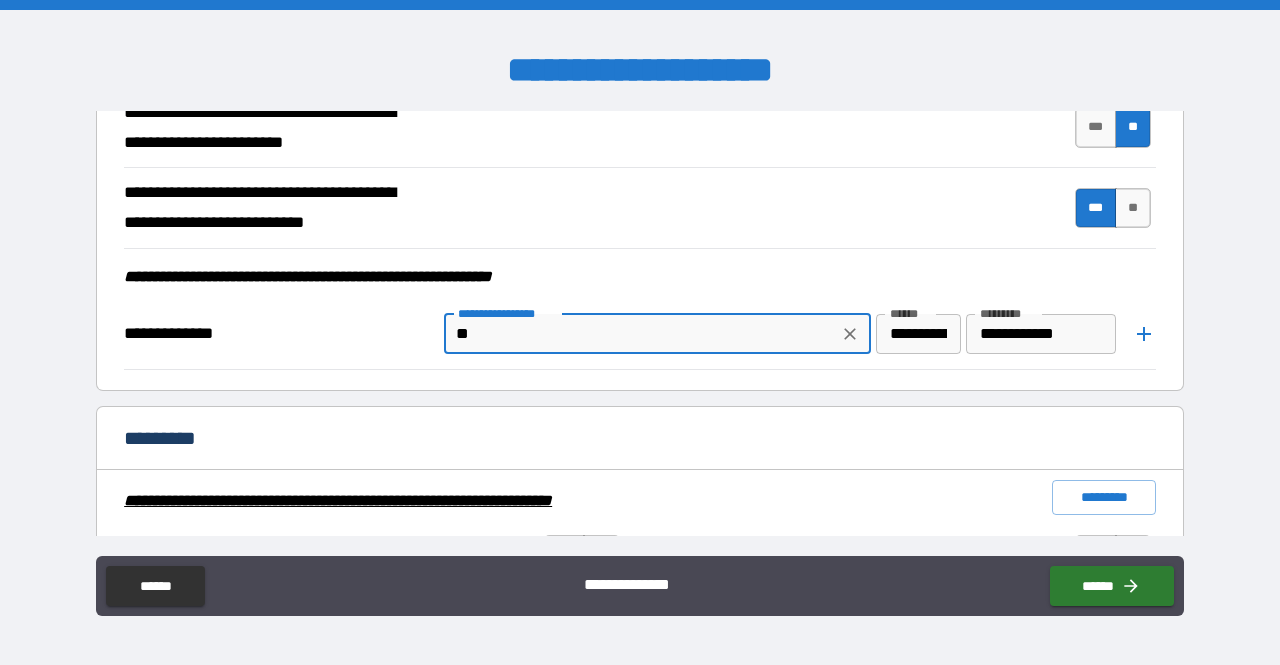 type on "*" 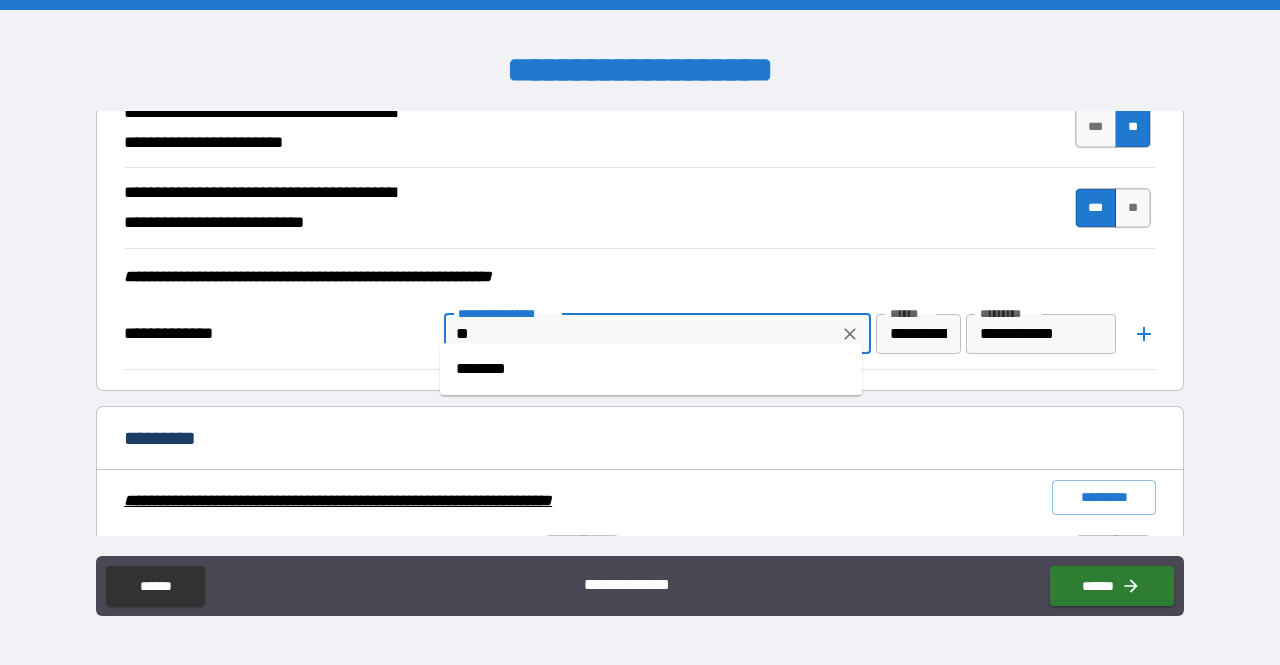 type on "*" 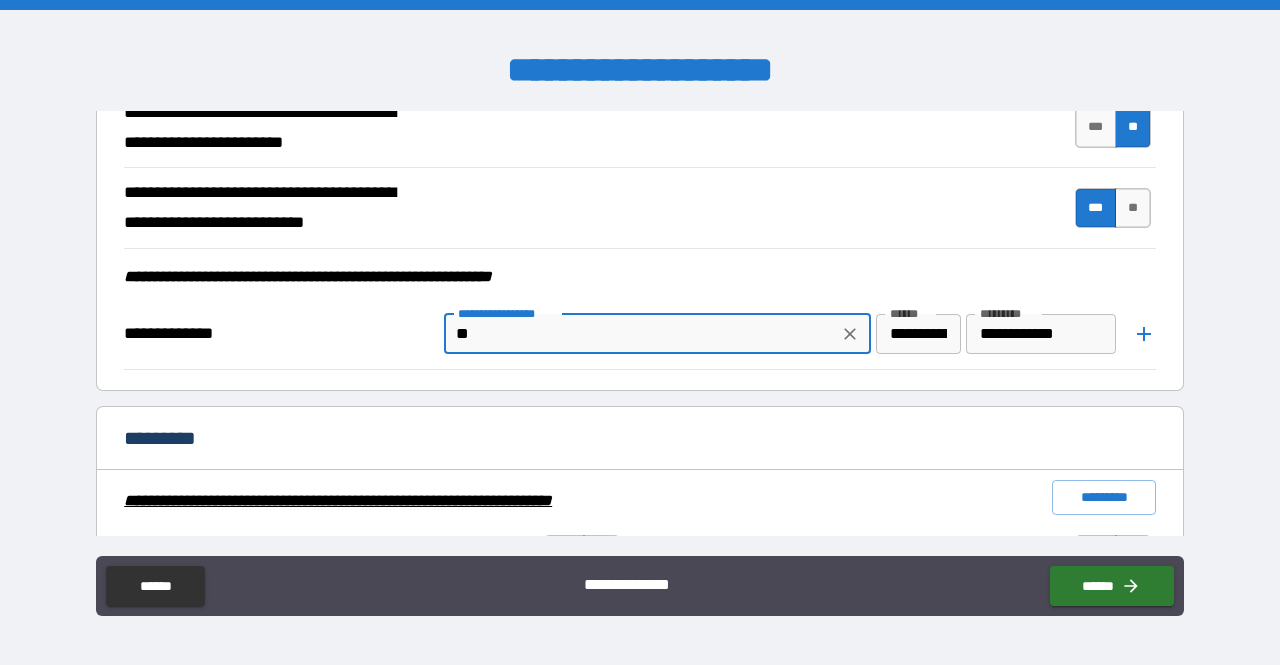 type on "*" 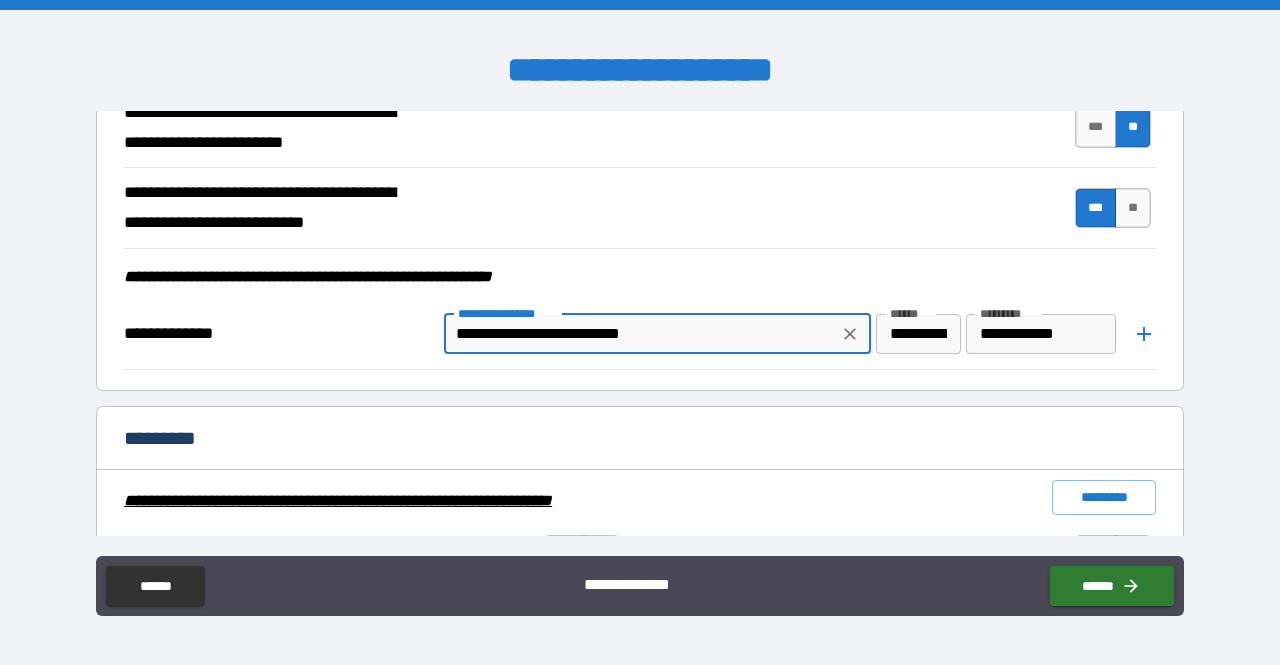 click on "**********" at bounding box center [641, 334] 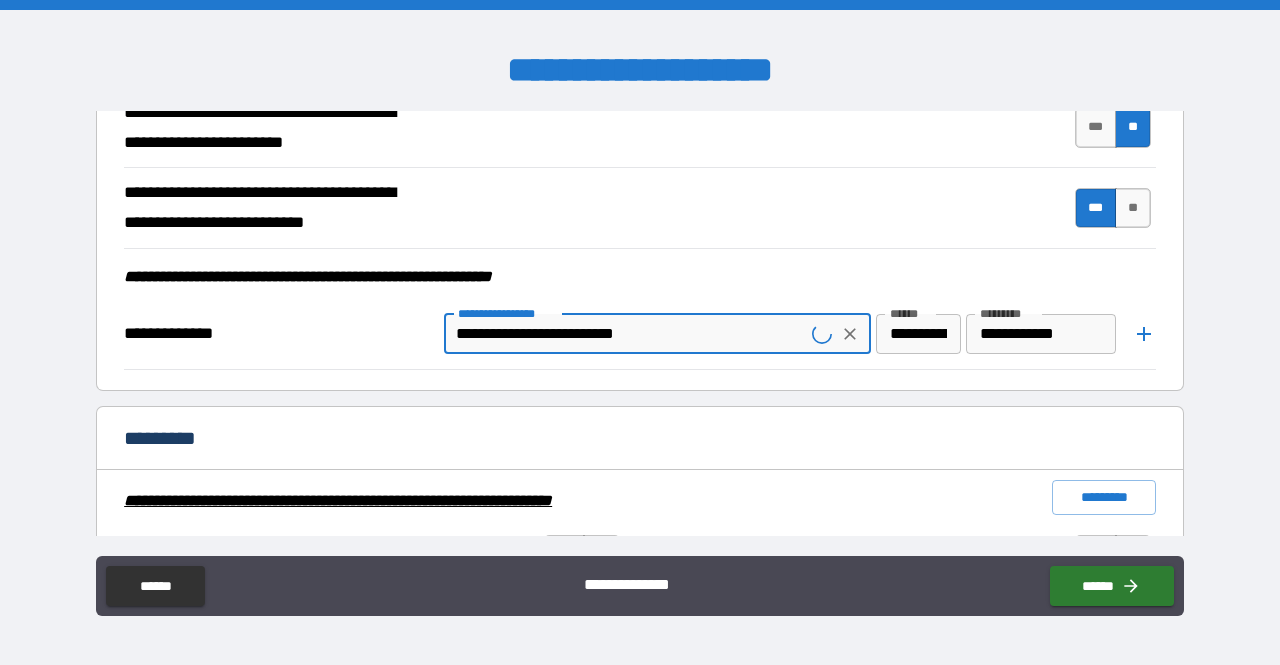 click on "**********" at bounding box center (631, 334) 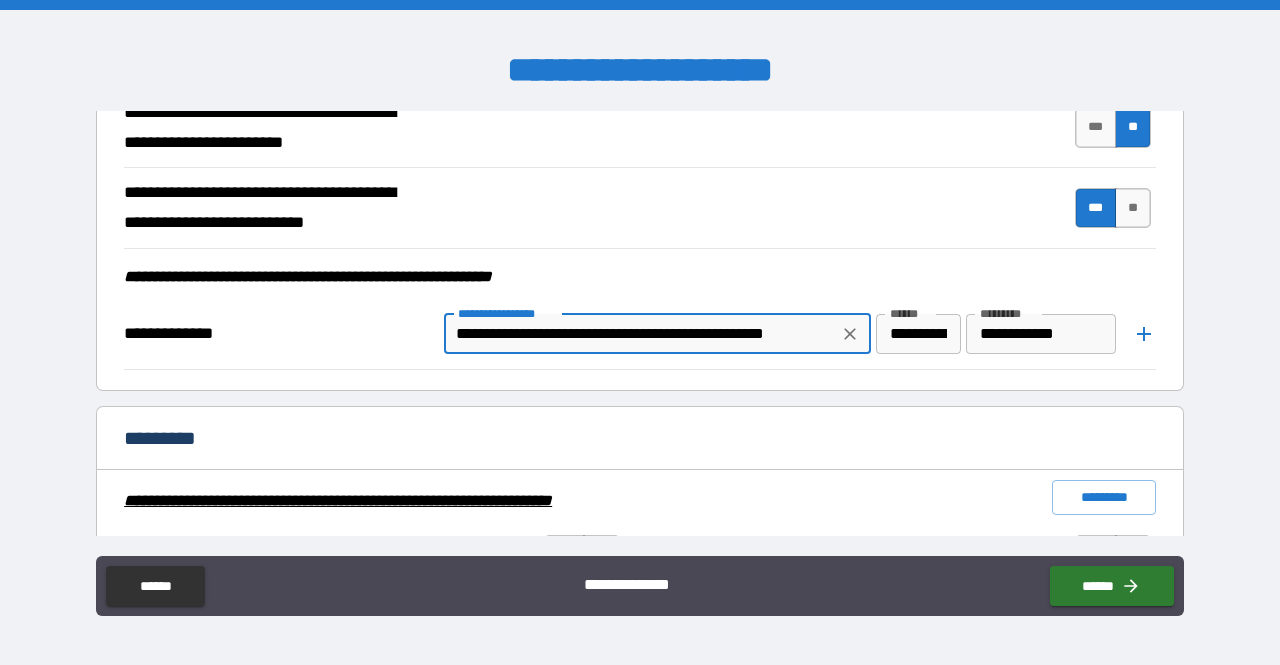 scroll, scrollTop: 0, scrollLeft: 2, axis: horizontal 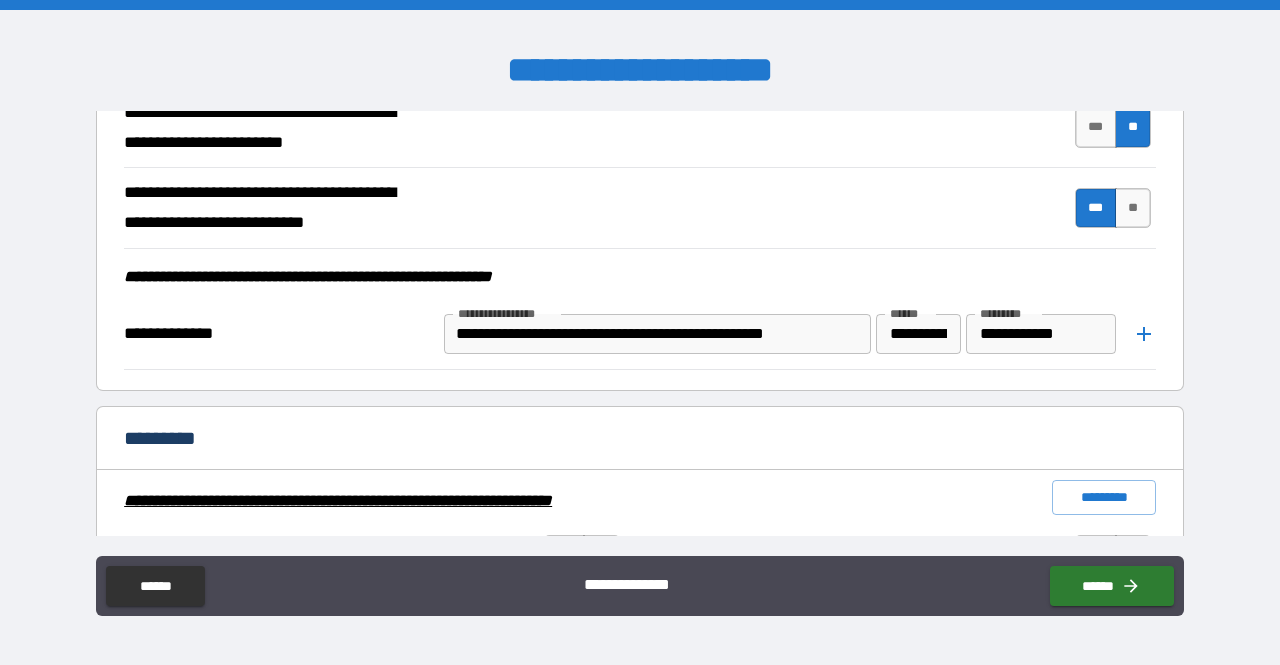 click on "**********" at bounding box center (640, 277) 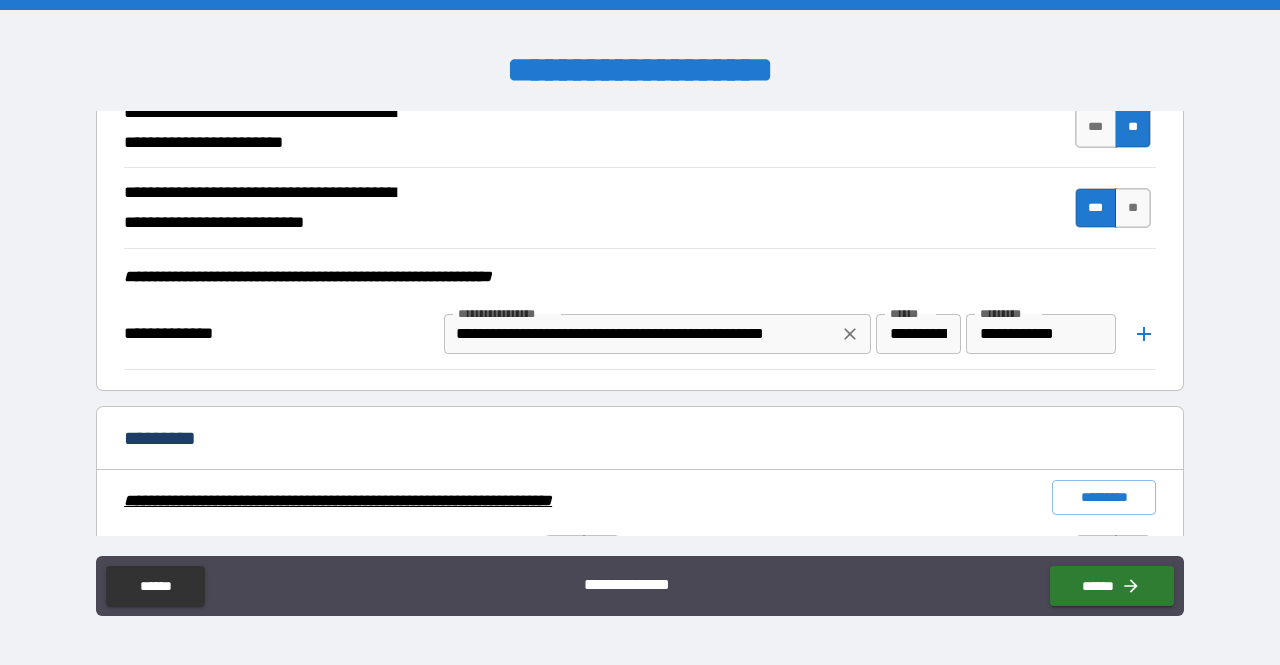 click on "**********" at bounding box center (638, 334) 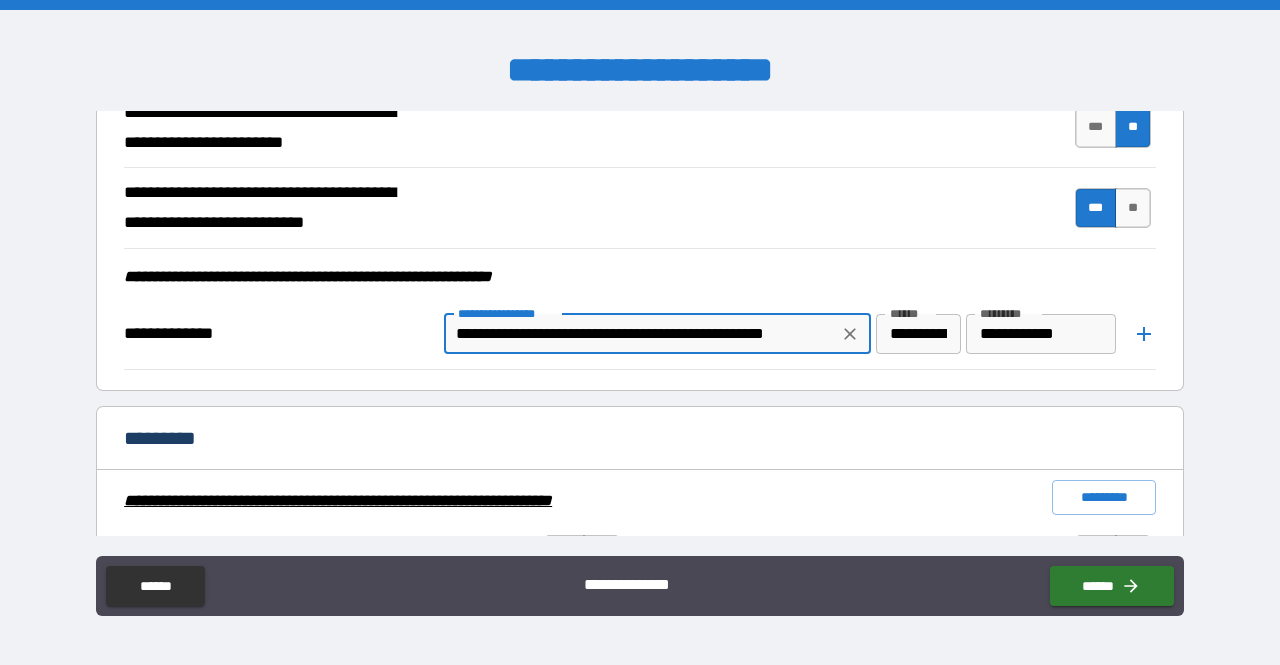 click on "**********" at bounding box center (640, 277) 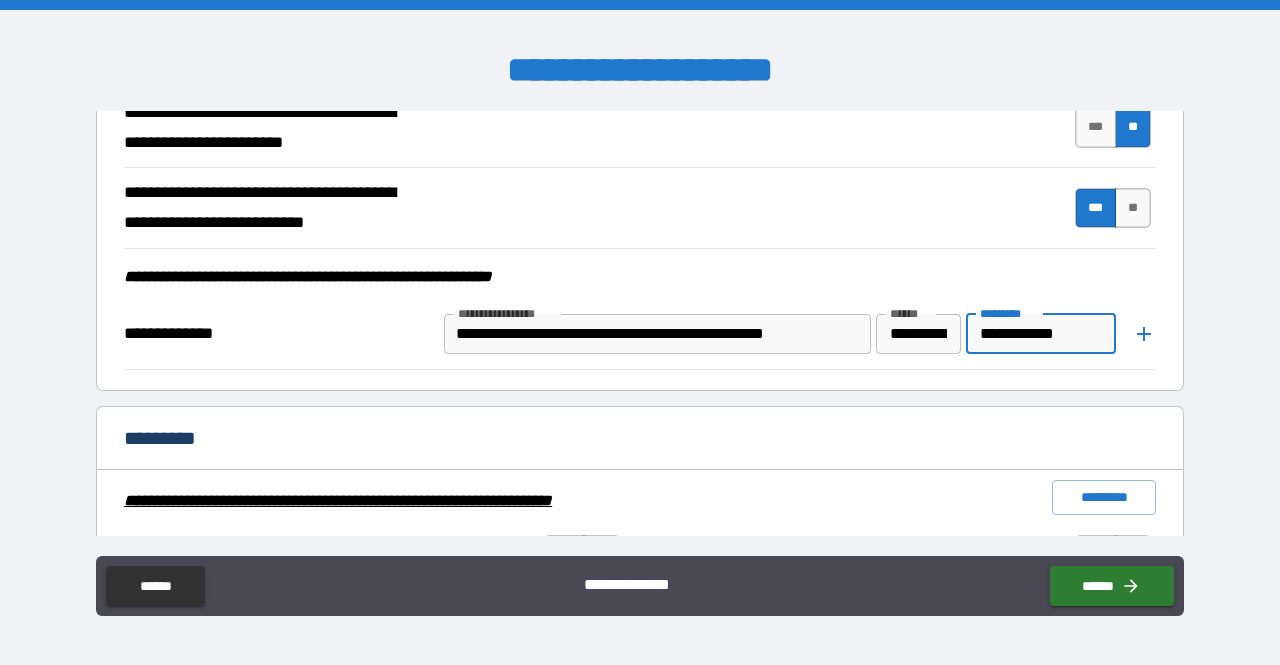 click on "**********" at bounding box center (1040, 334) 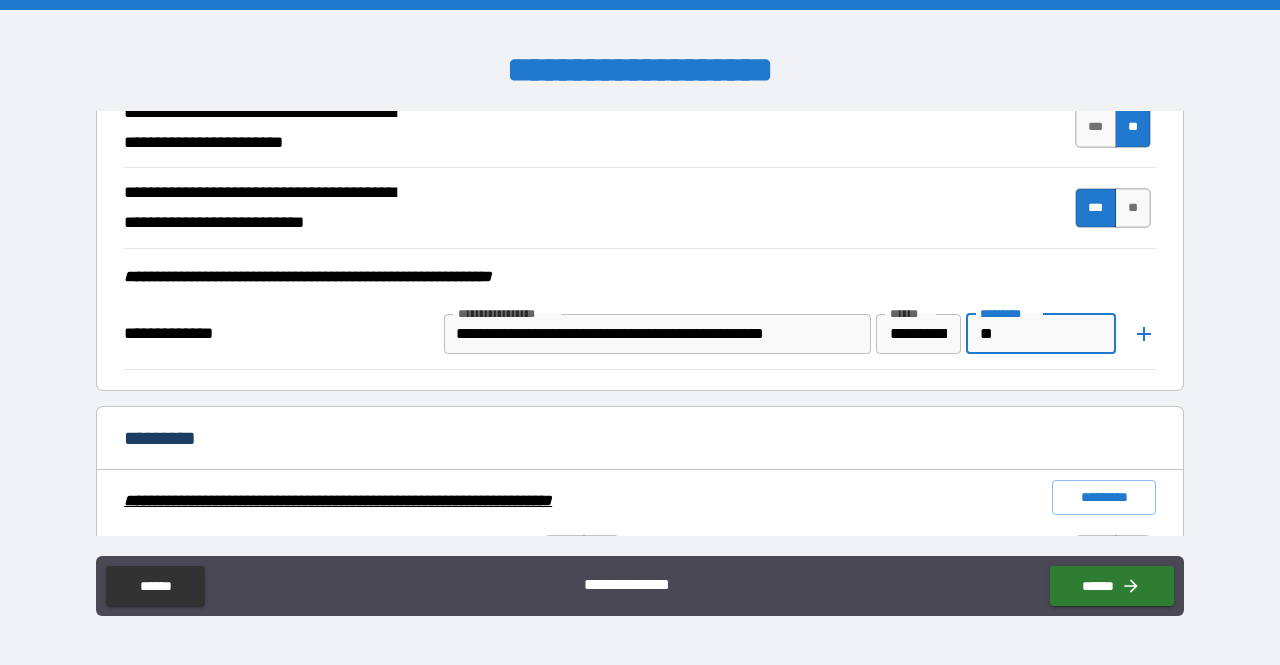 type on "*" 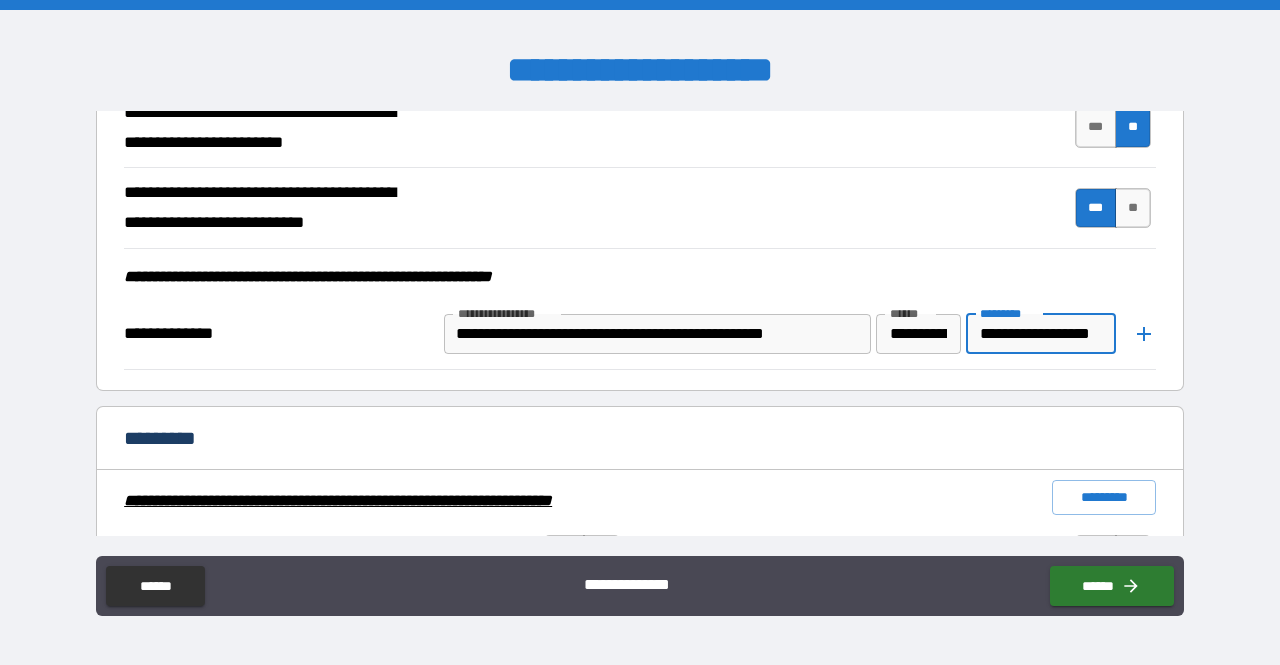 scroll, scrollTop: 0, scrollLeft: 9, axis: horizontal 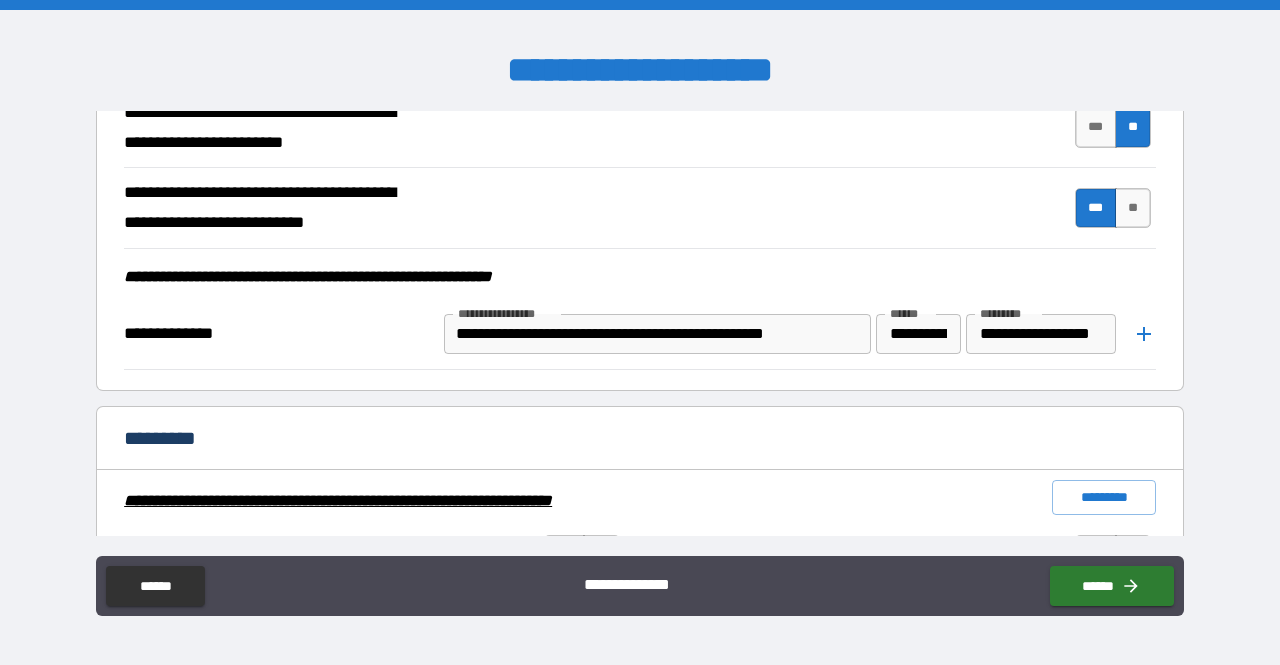 click on "**********" at bounding box center [640, 335] 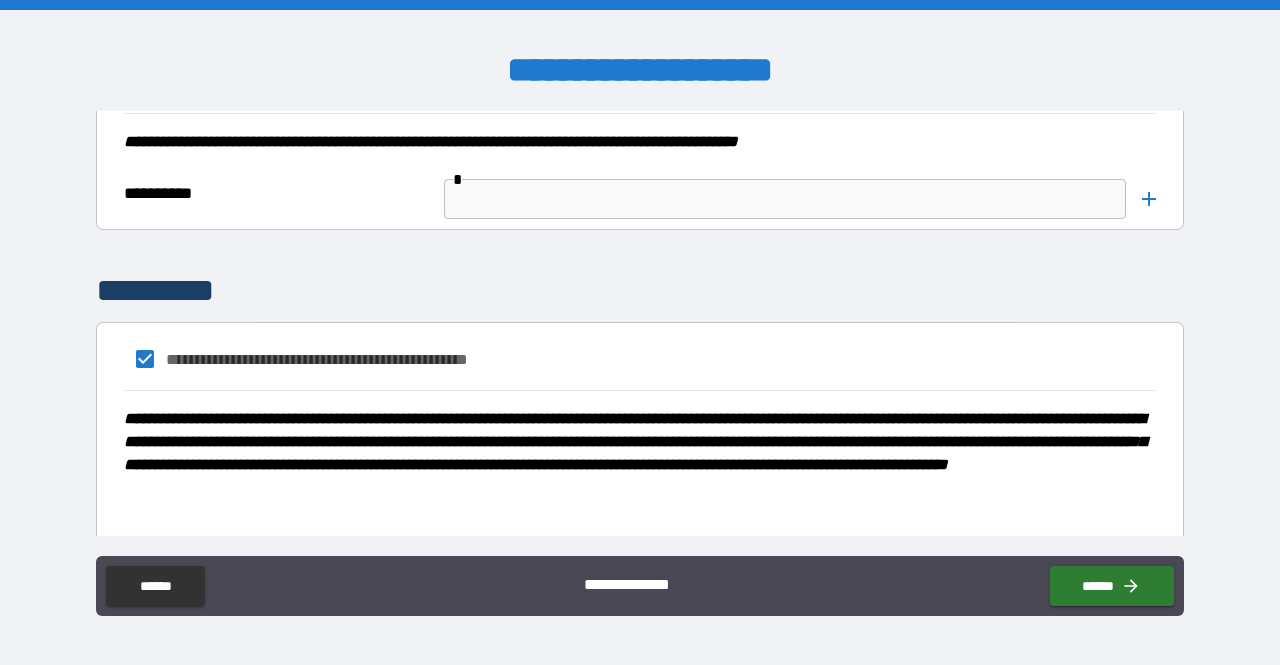 scroll, scrollTop: 5266, scrollLeft: 0, axis: vertical 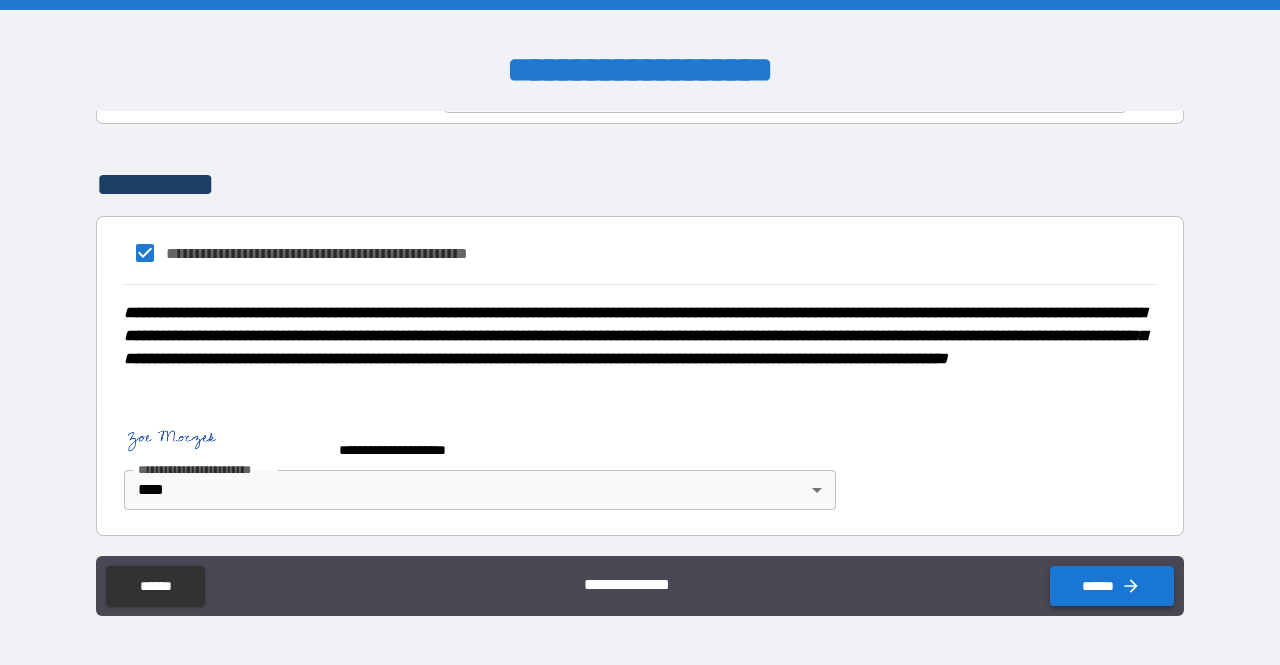 click 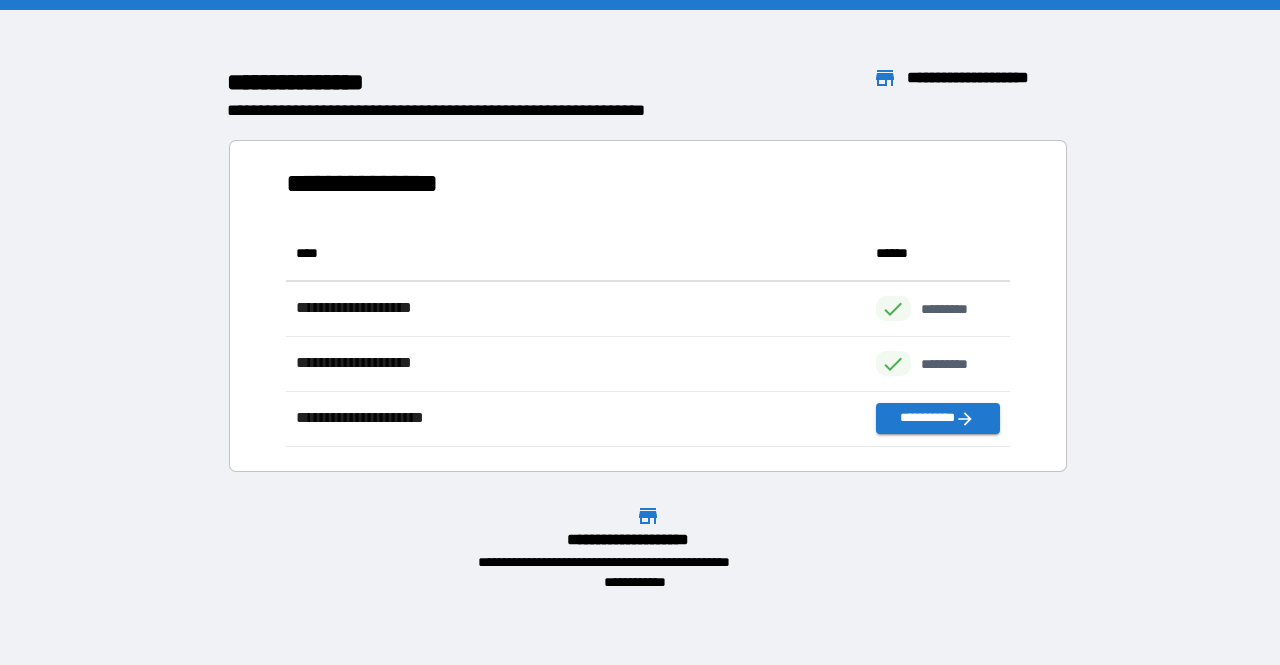 scroll, scrollTop: 16, scrollLeft: 16, axis: both 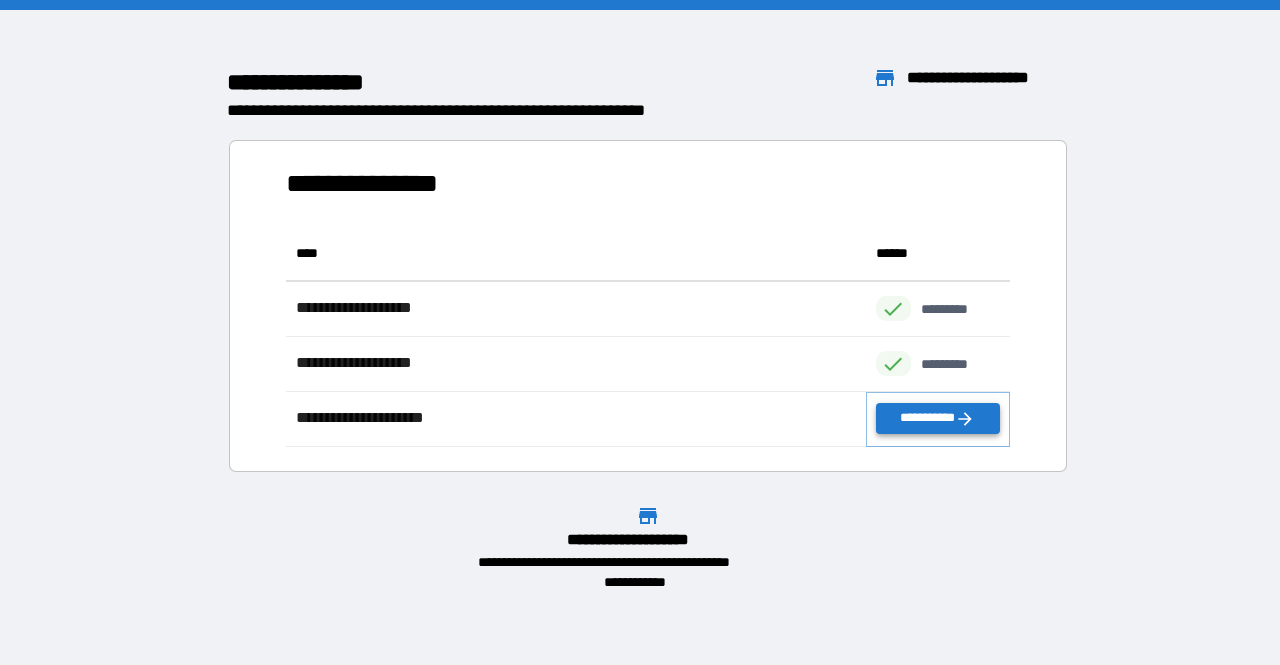 click on "**********" at bounding box center (938, 418) 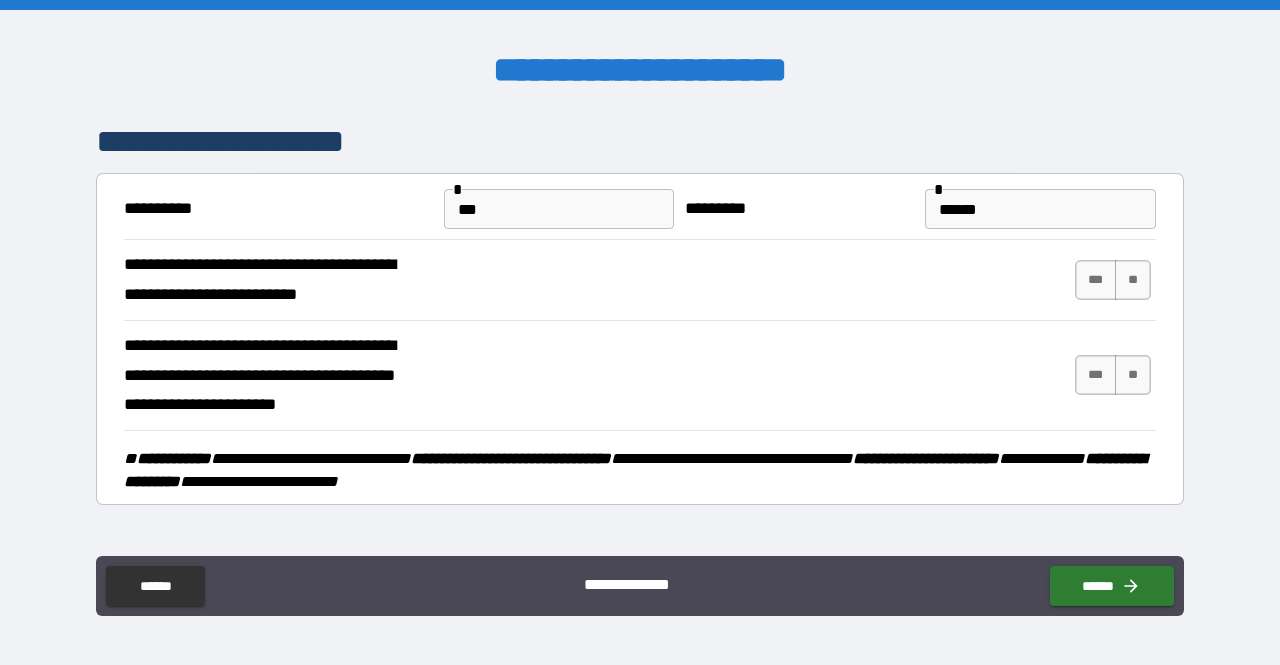 click on "**********" at bounding box center (640, 280) 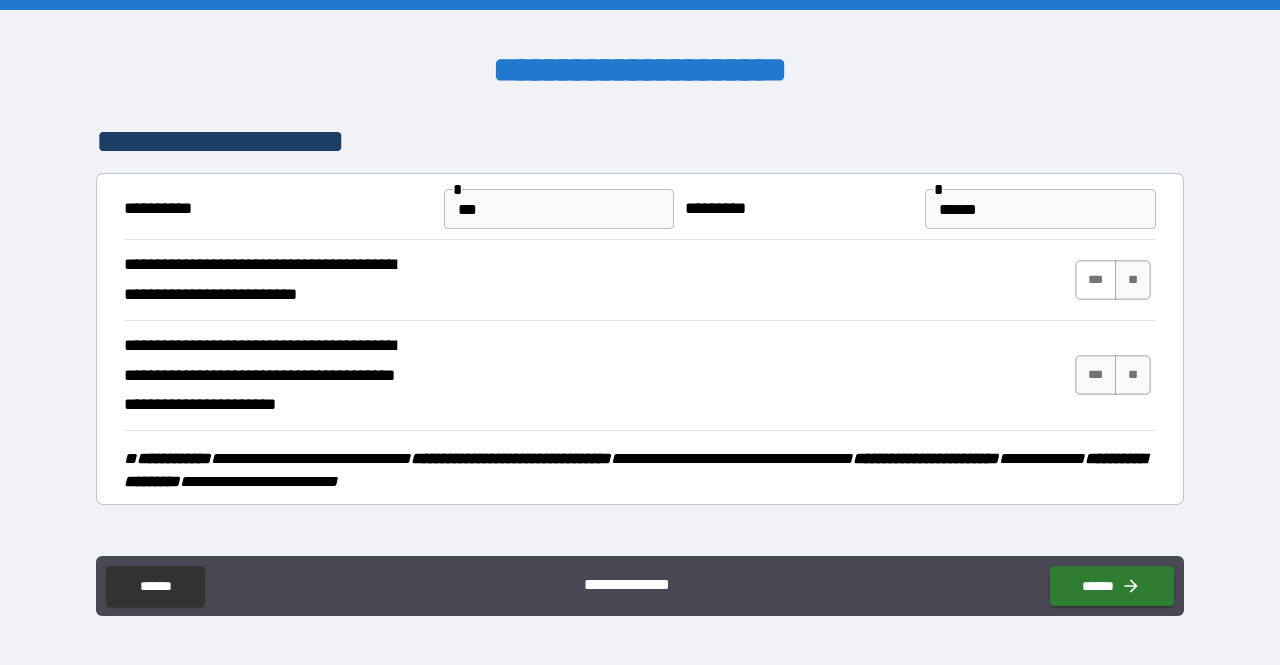 click on "***" at bounding box center (1096, 280) 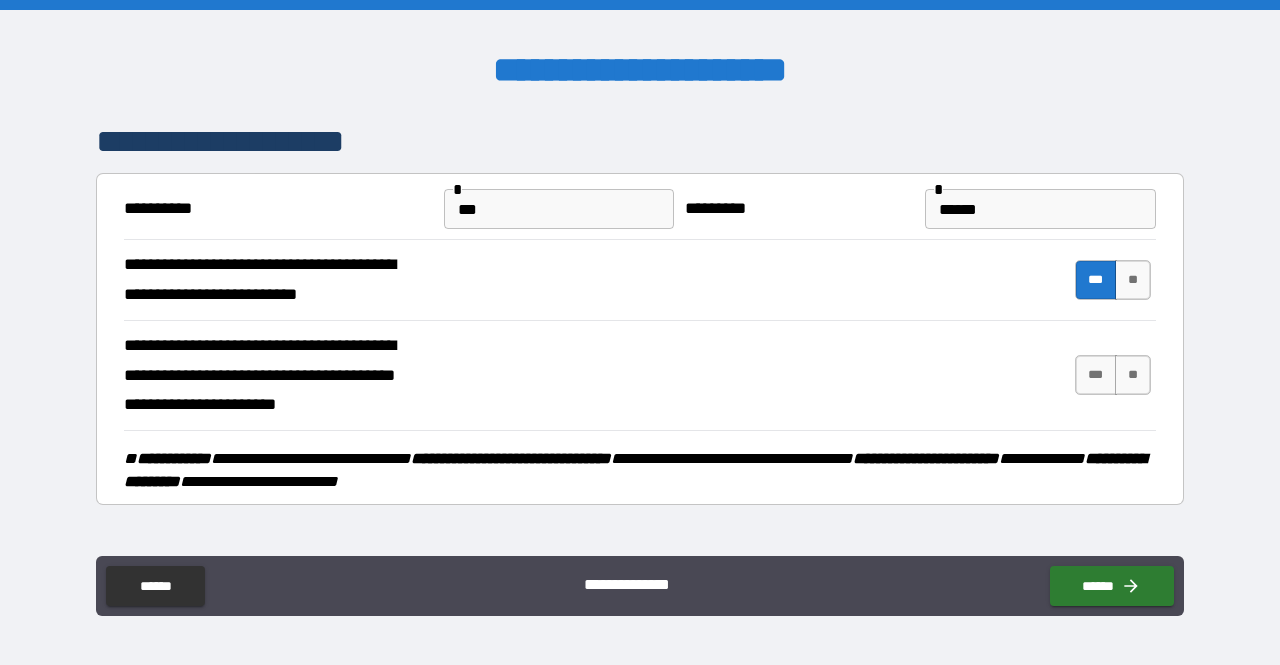 click on "**********" at bounding box center [640, 375] 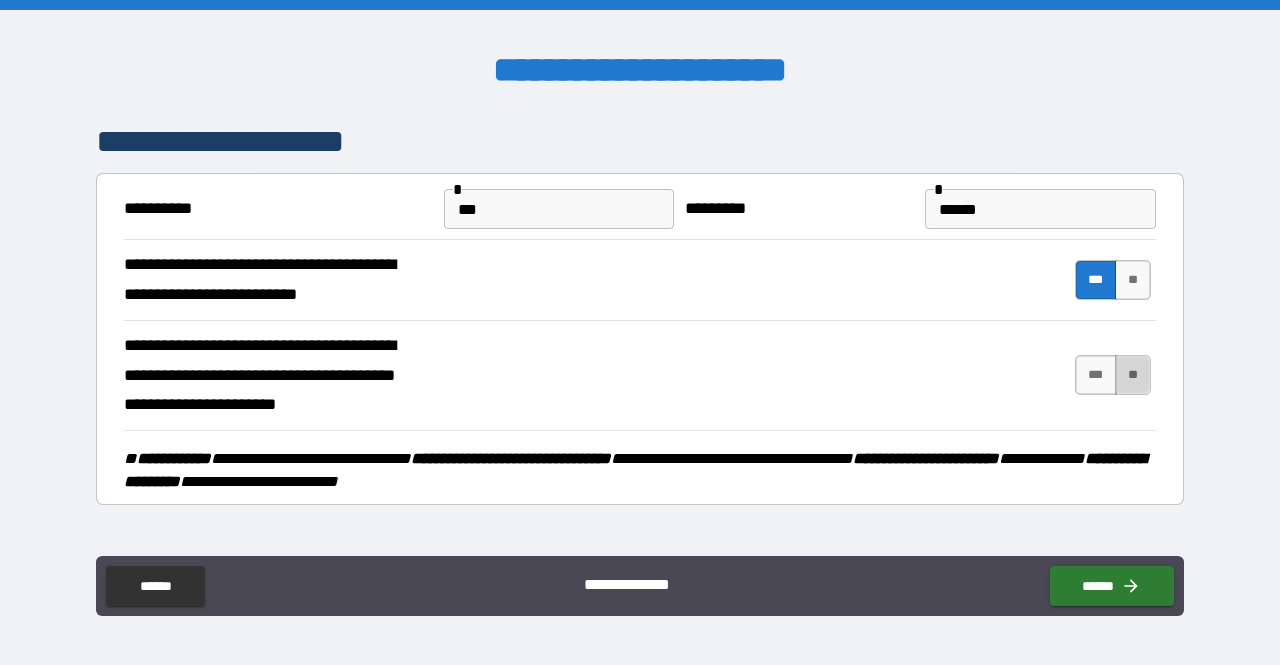 click on "**" at bounding box center (1133, 375) 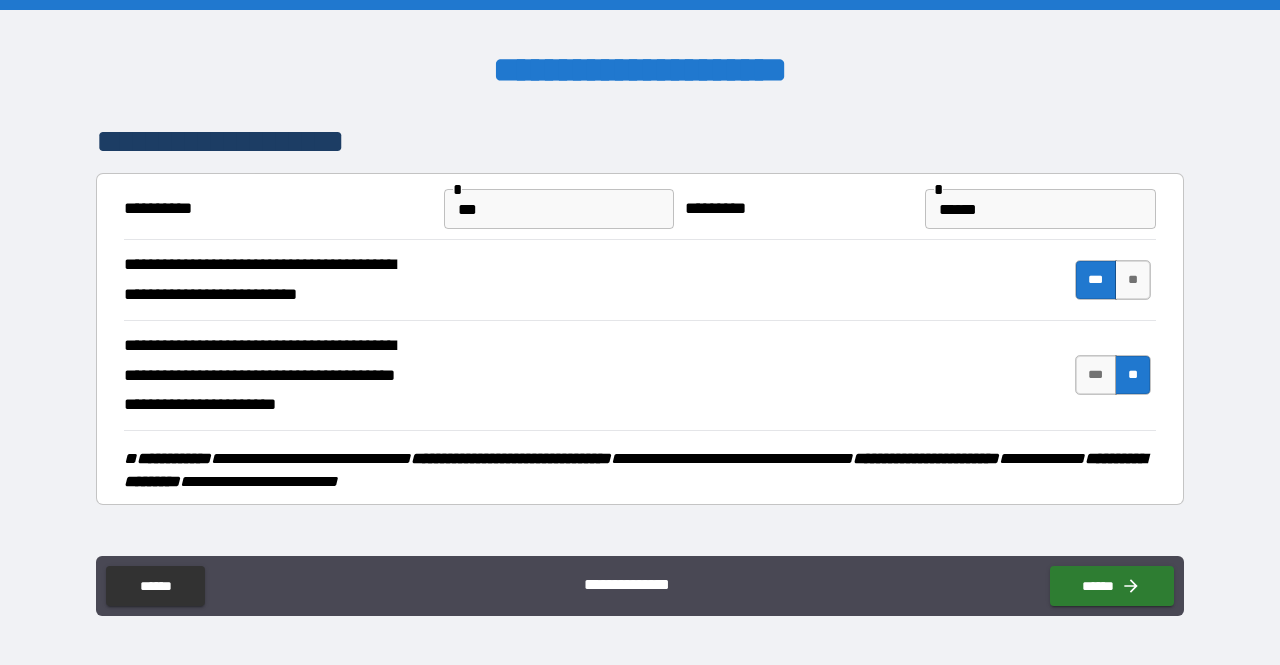 click on "**********" at bounding box center [640, 375] 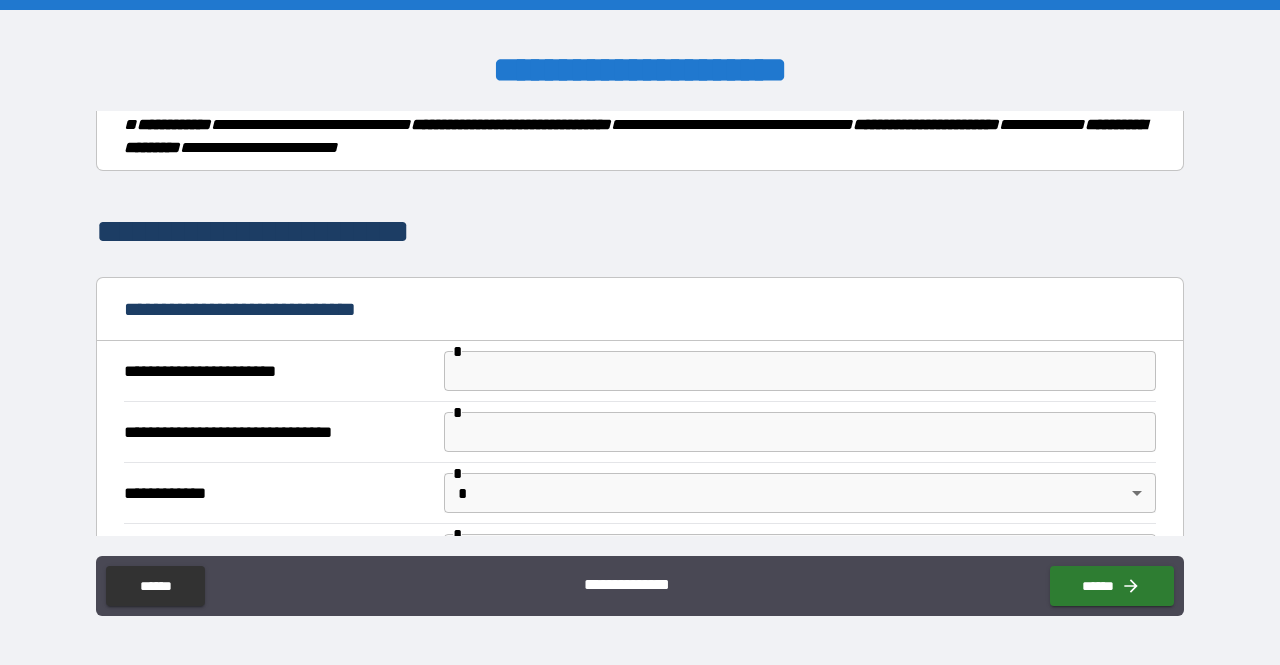 scroll, scrollTop: 400, scrollLeft: 0, axis: vertical 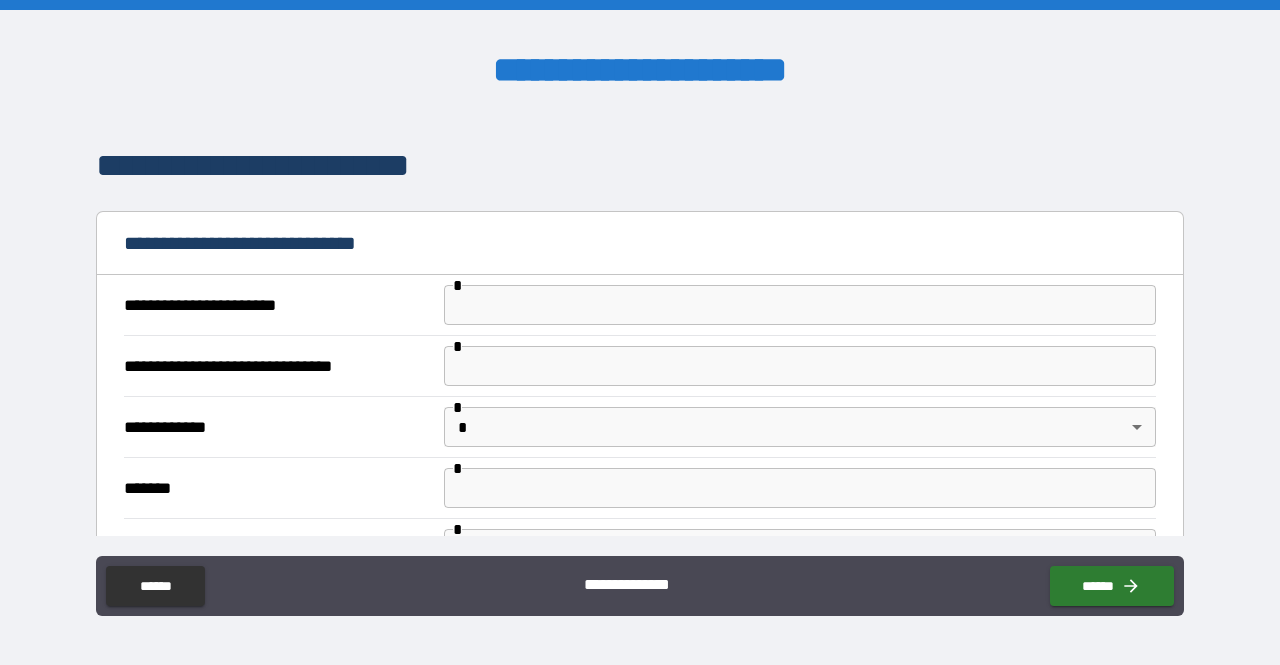 click at bounding box center [800, 305] 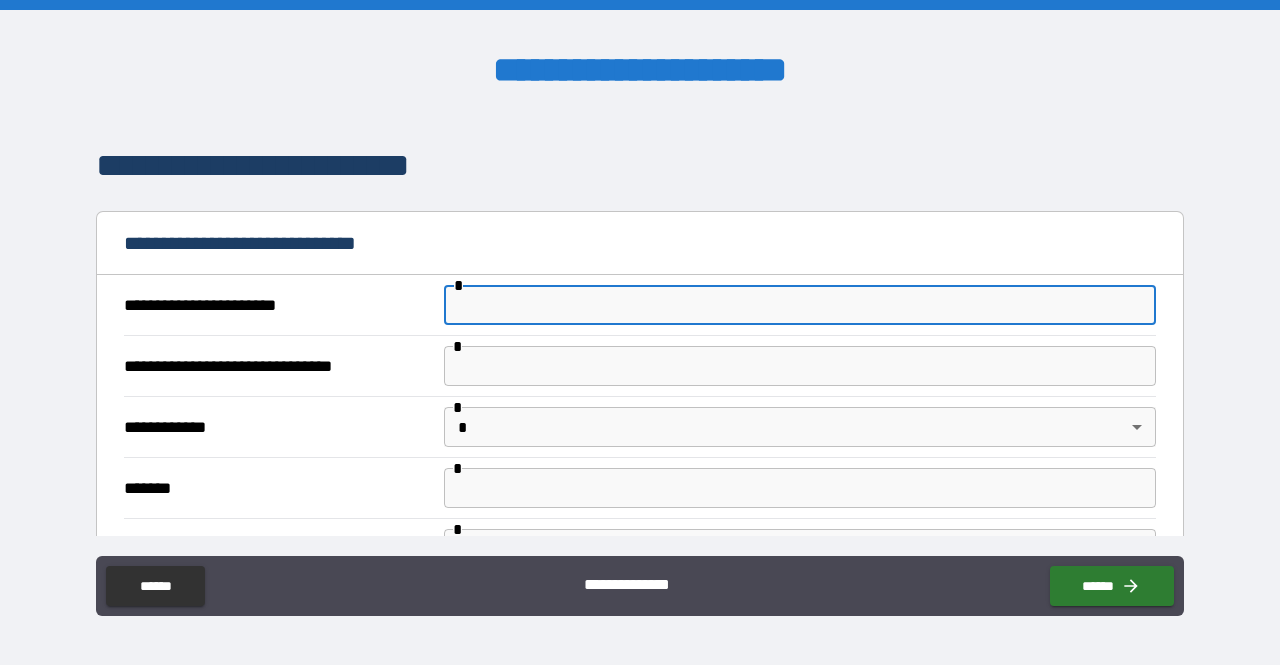 type on "**********" 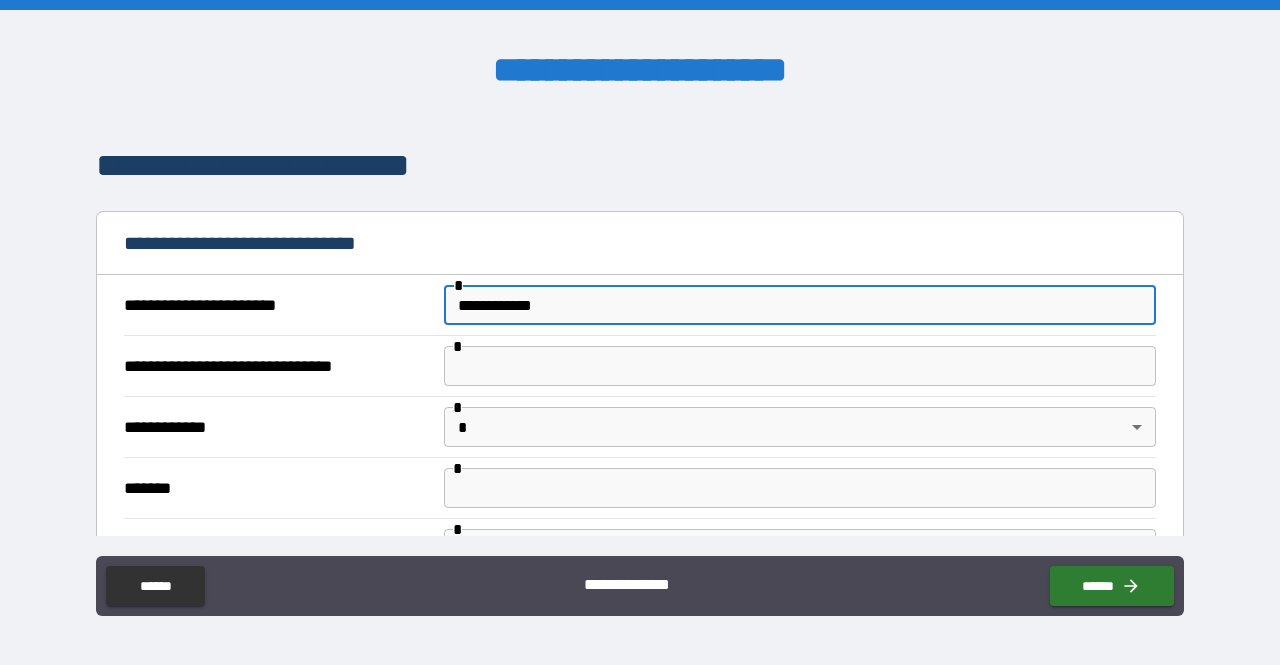 click at bounding box center (800, 366) 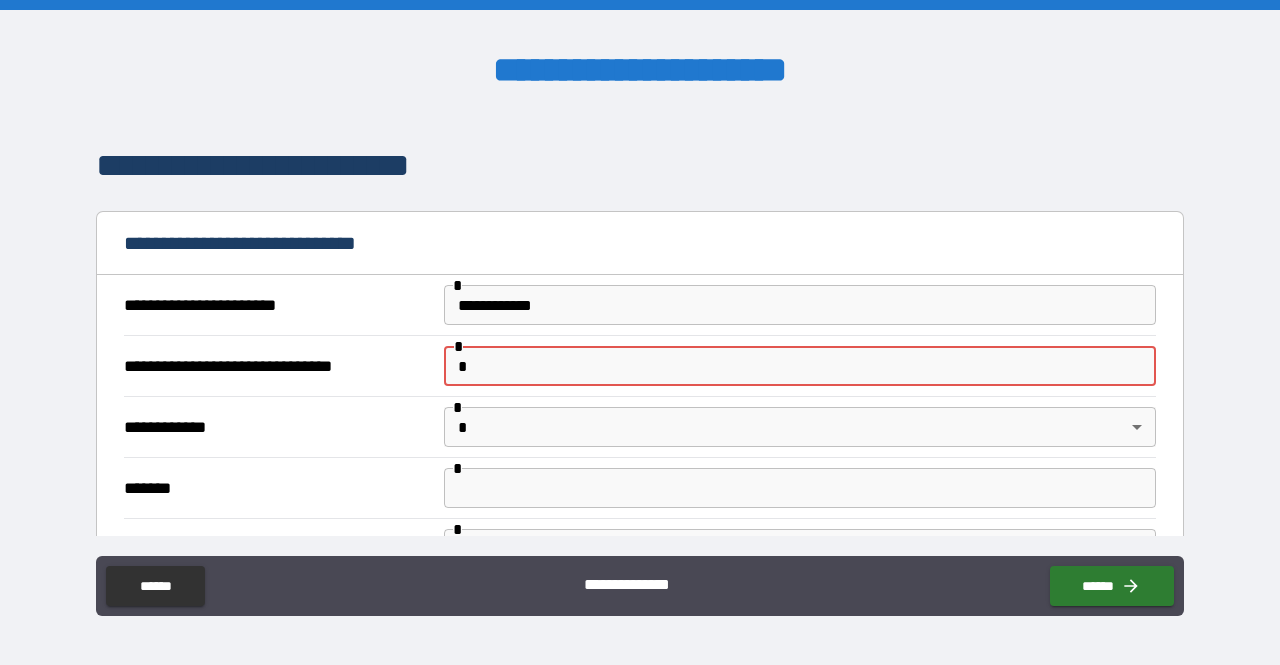 type 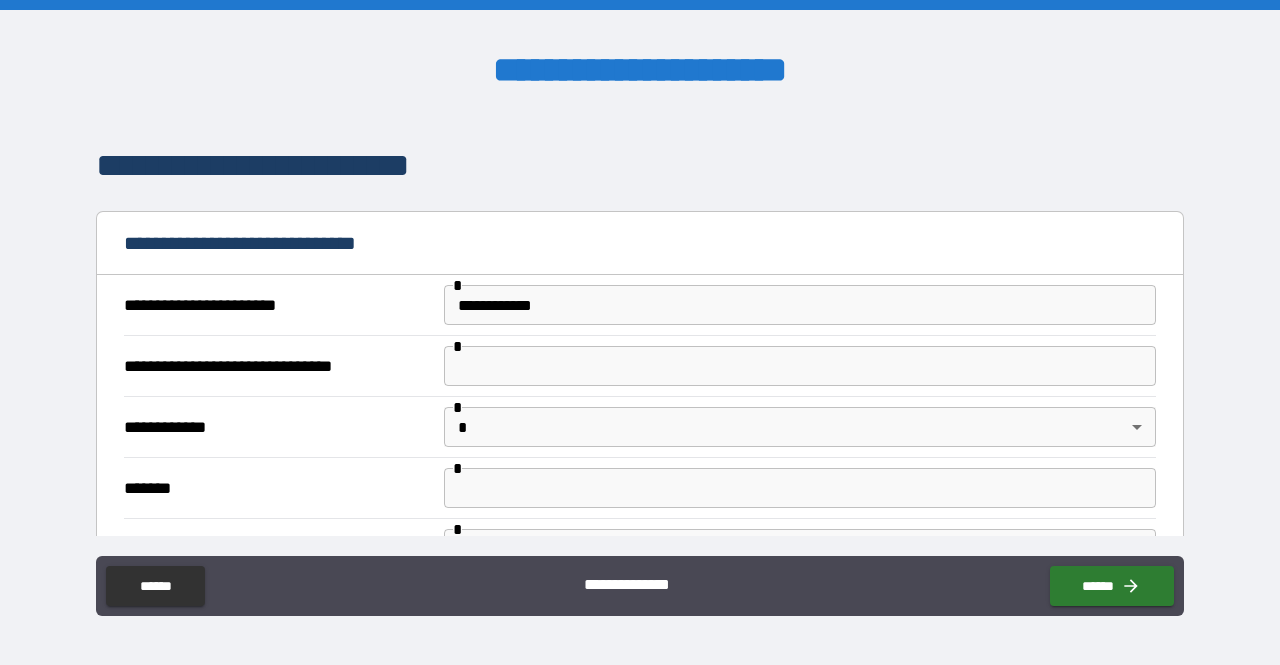 click on "**********" at bounding box center (640, 166) 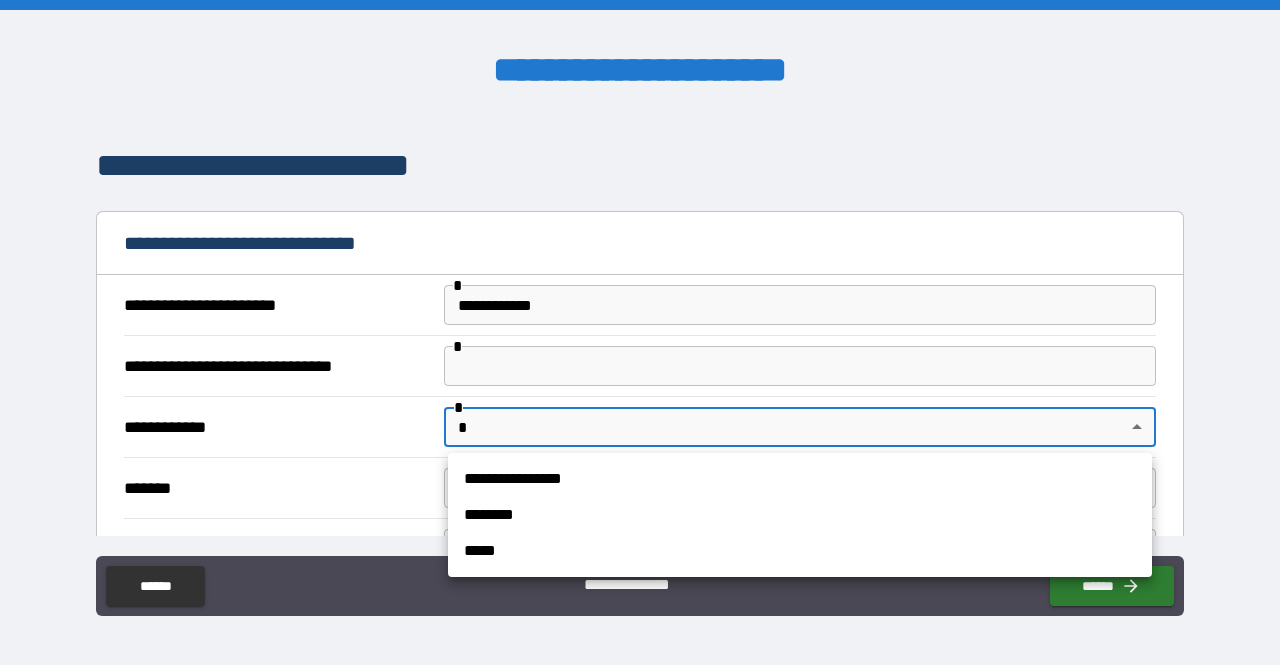 click on "**********" at bounding box center [800, 479] 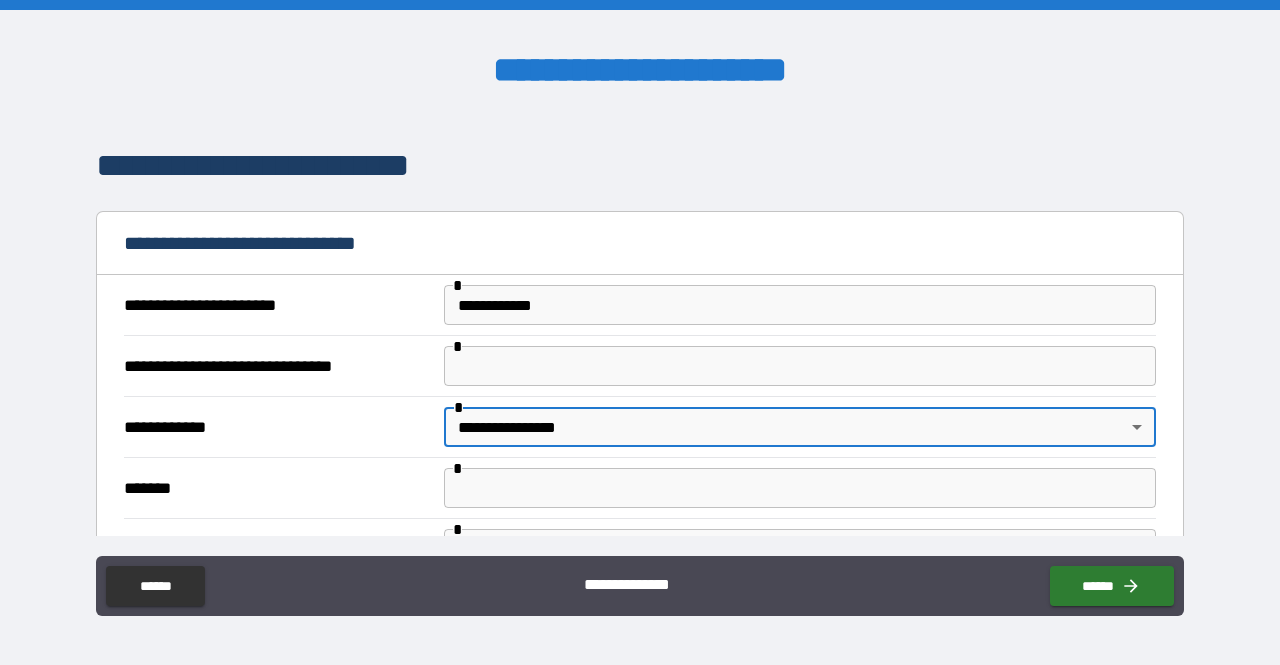 click on "**********" at bounding box center (640, 166) 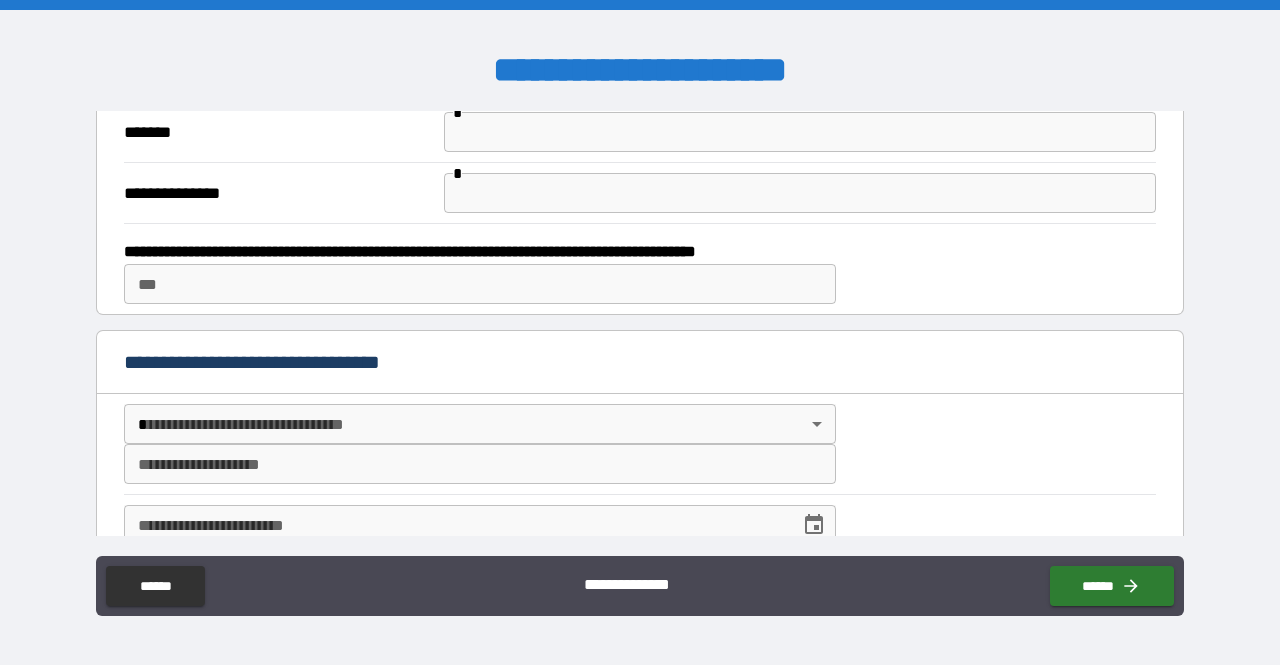 scroll, scrollTop: 790, scrollLeft: 0, axis: vertical 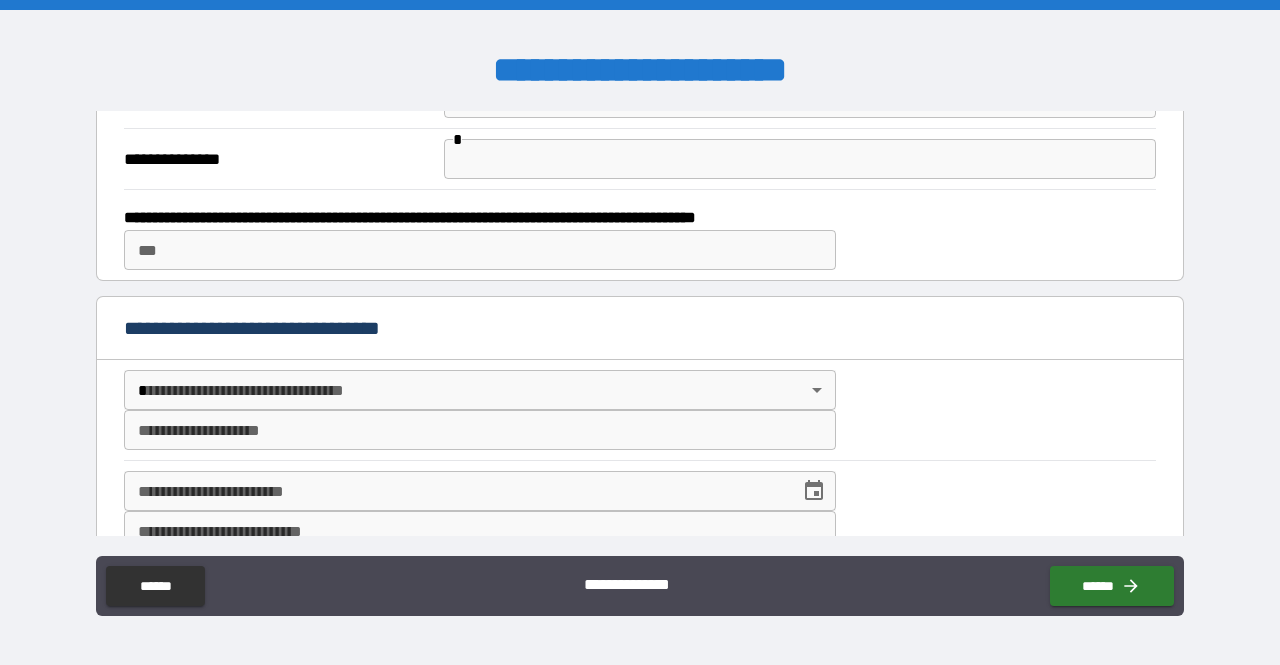 click on "***" at bounding box center [480, 250] 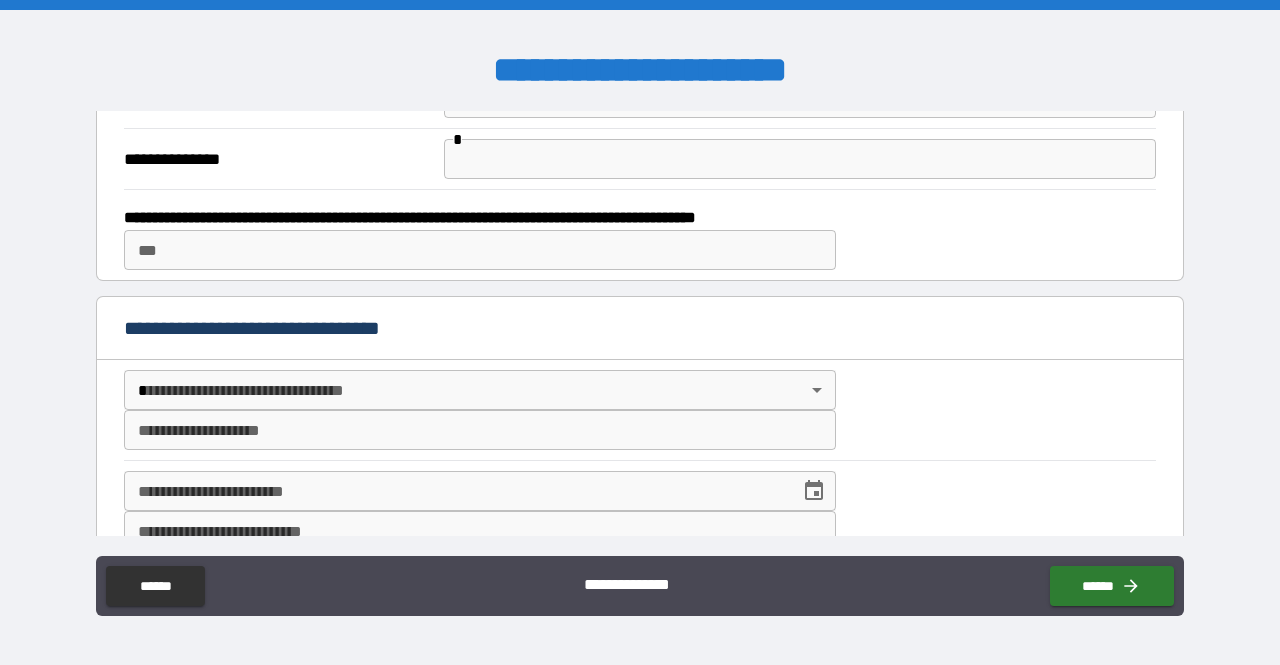 click on "**********" at bounding box center (640, 235) 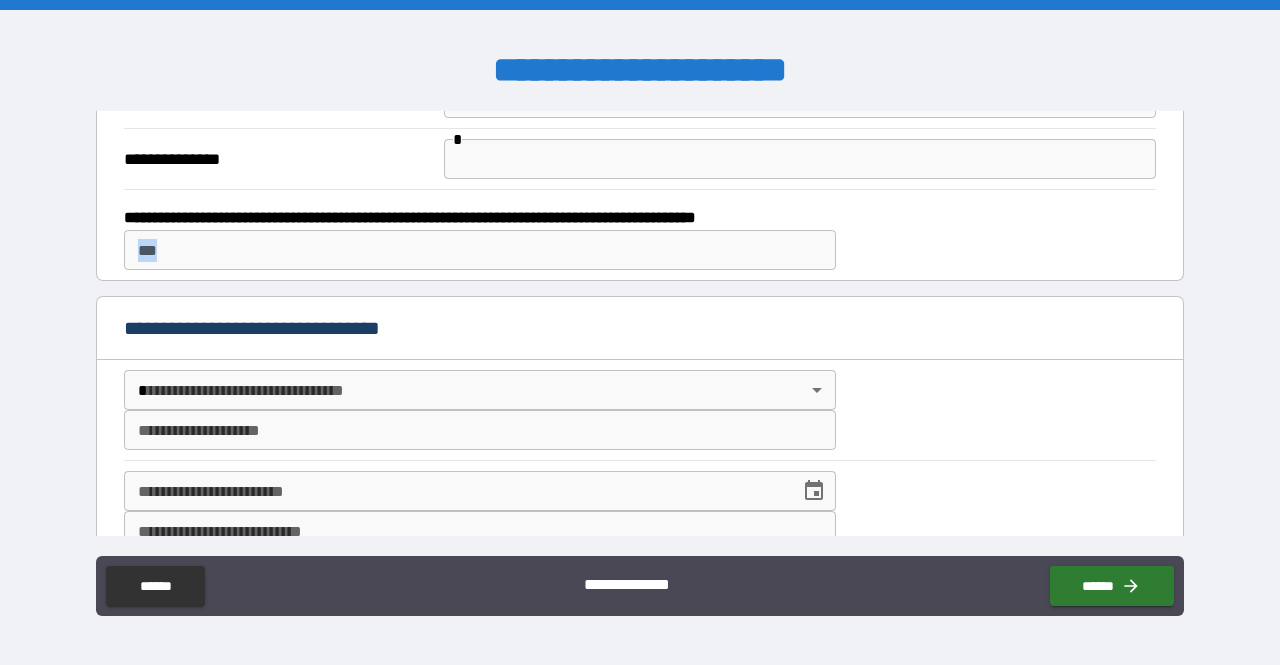 drag, startPoint x: 1170, startPoint y: 214, endPoint x: 1171, endPoint y: 240, distance: 26.019224 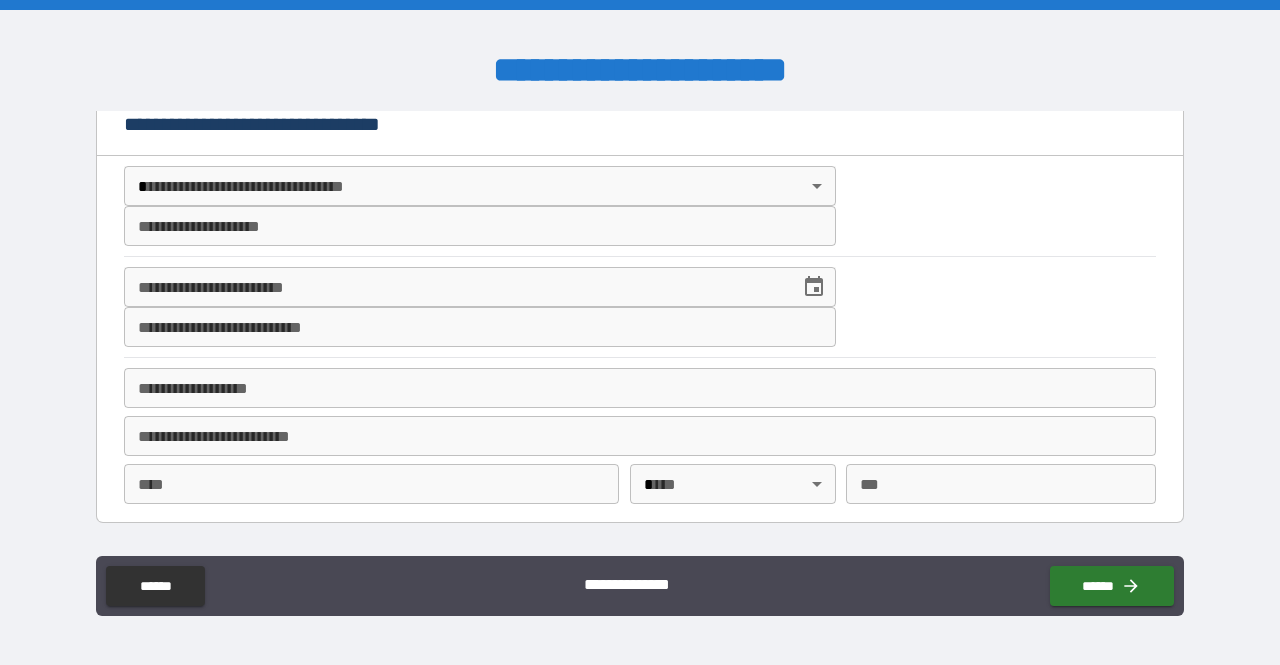 scroll, scrollTop: 1028, scrollLeft: 0, axis: vertical 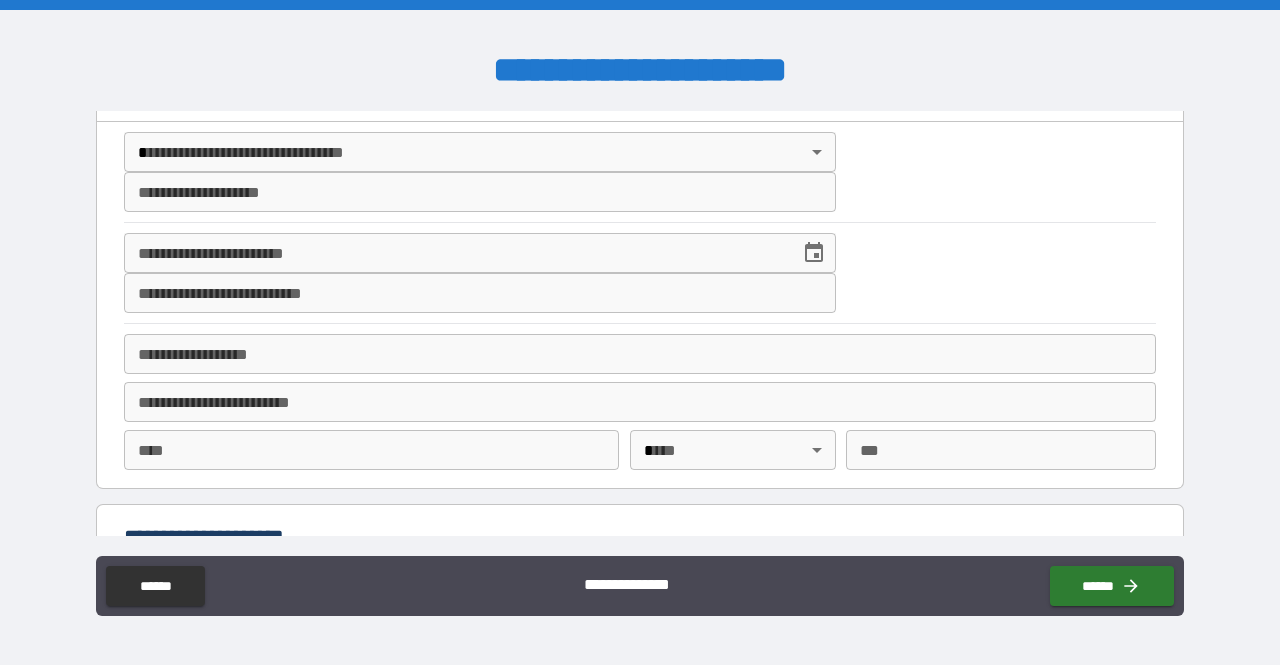 click on "**********" at bounding box center [640, 332] 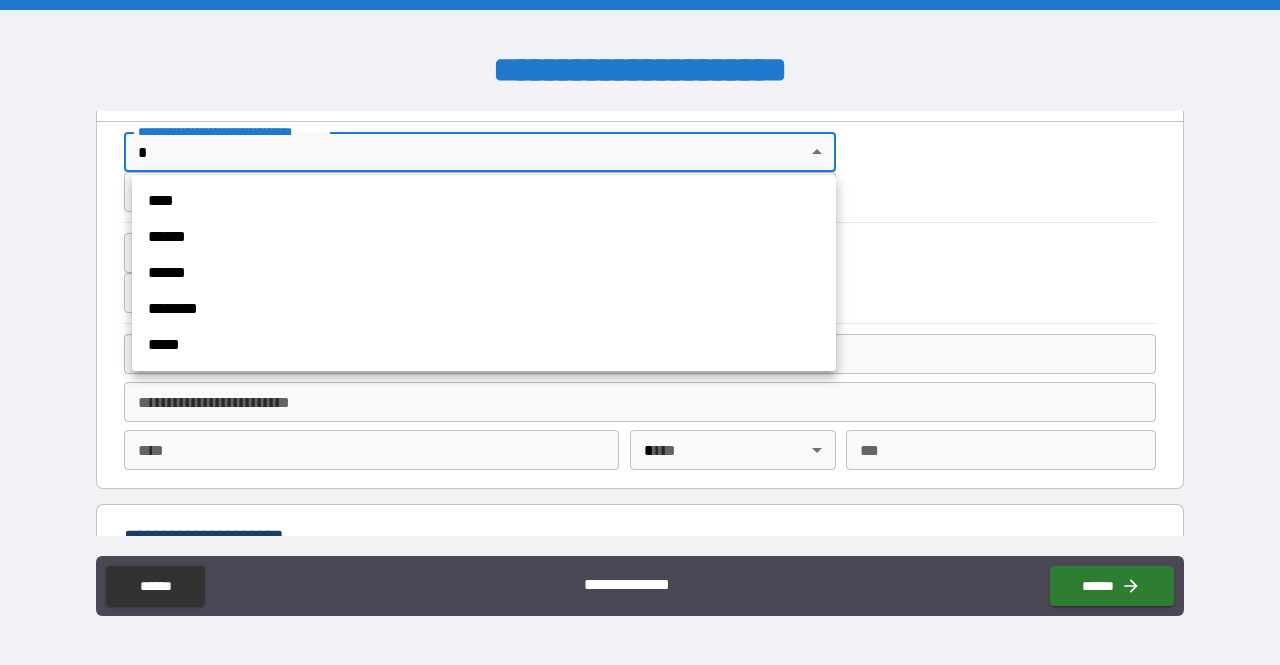 click on "******" at bounding box center [484, 237] 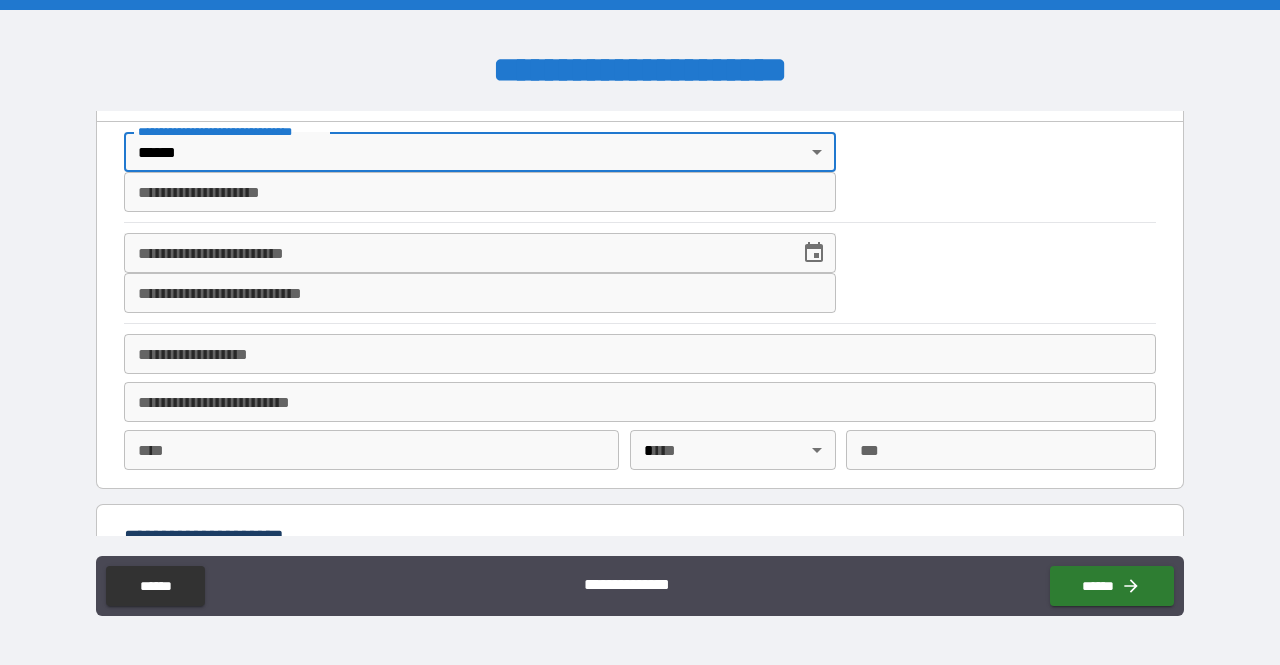 click on "**********" at bounding box center [480, 192] 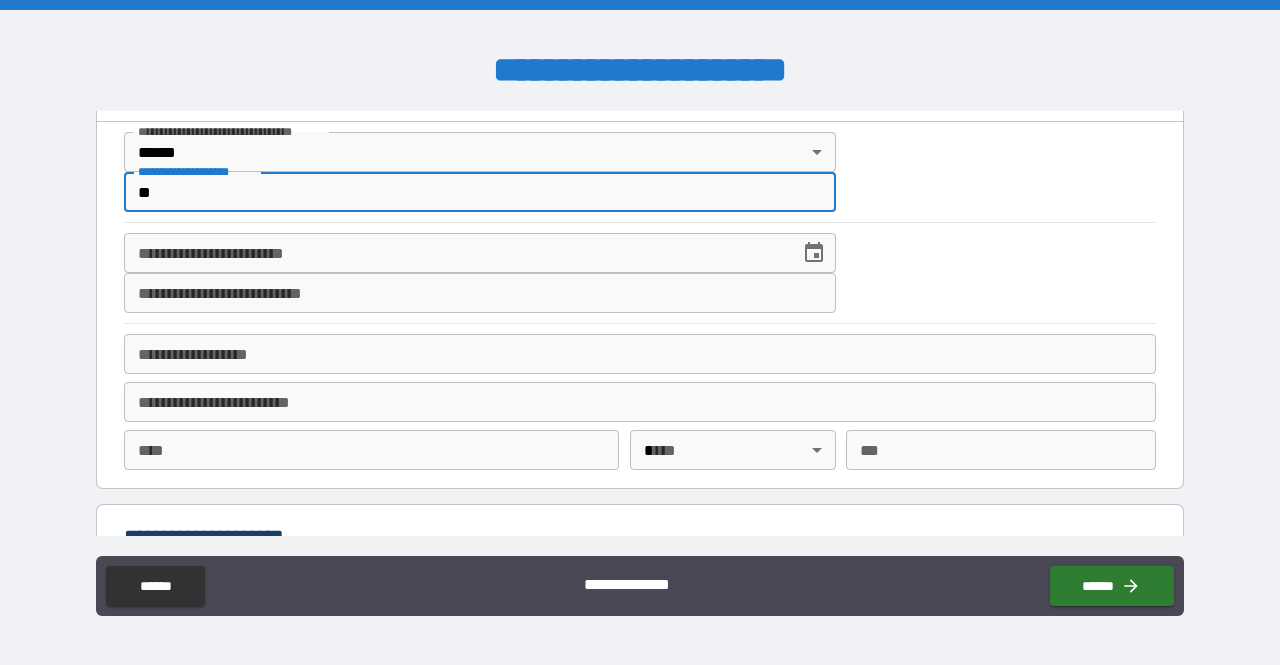 type on "*" 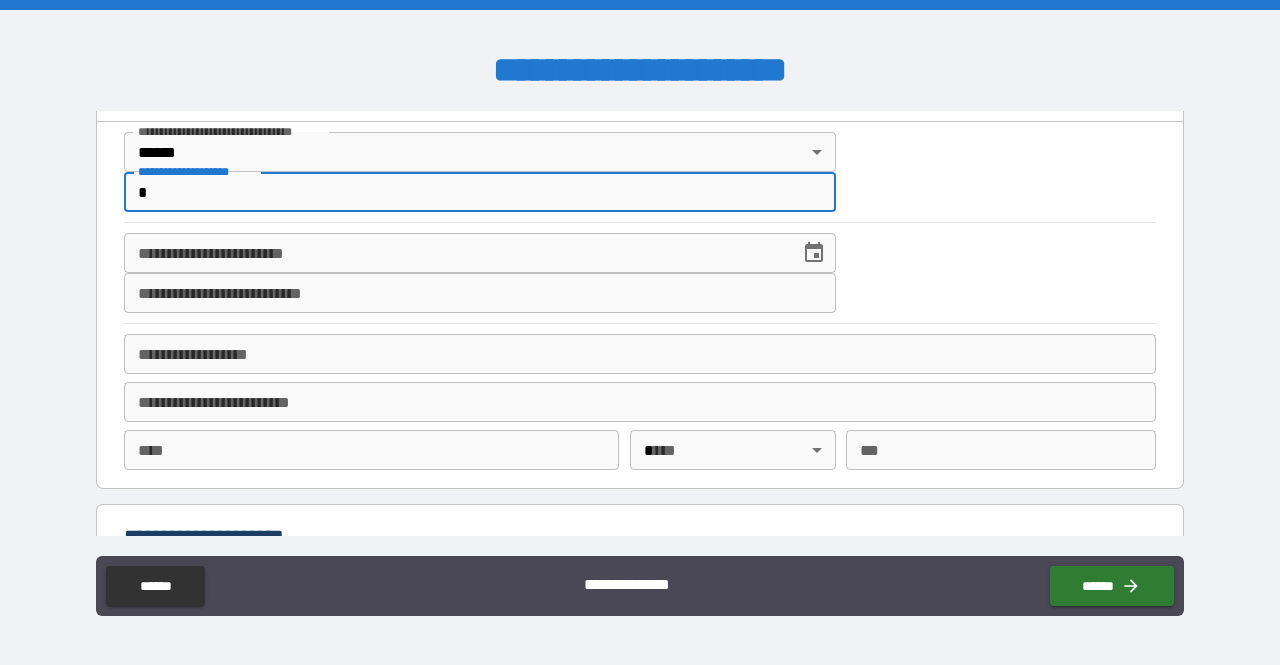 type 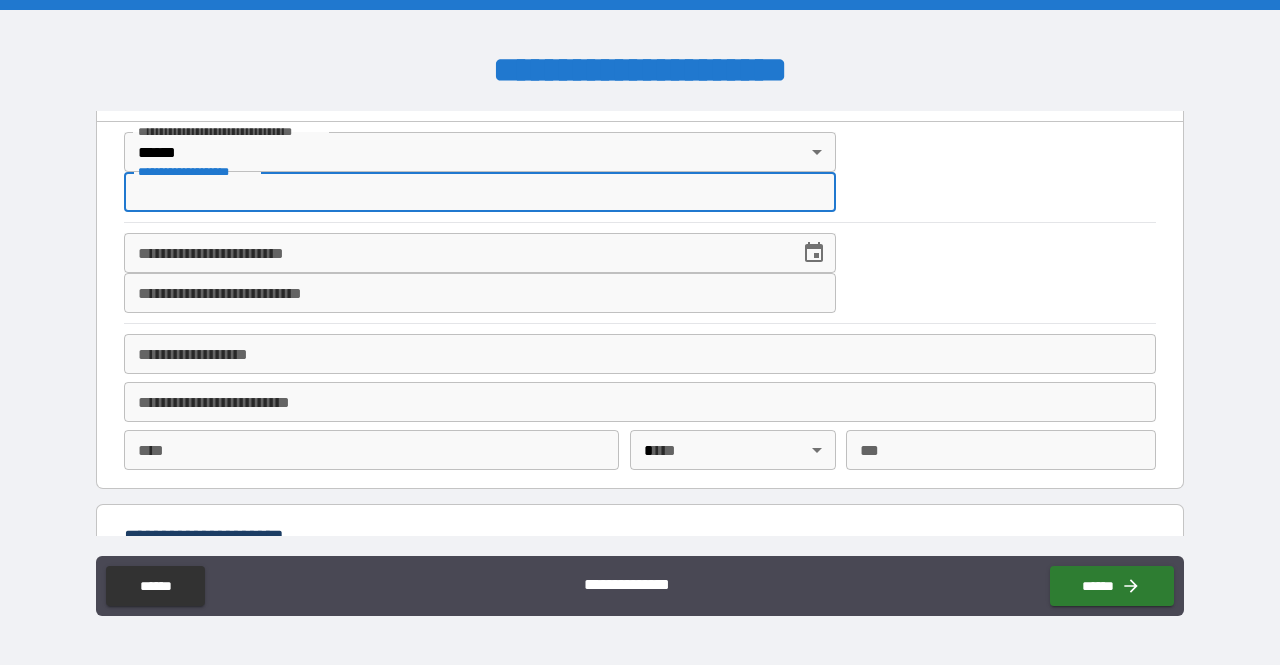 click on "**********" at bounding box center [640, 332] 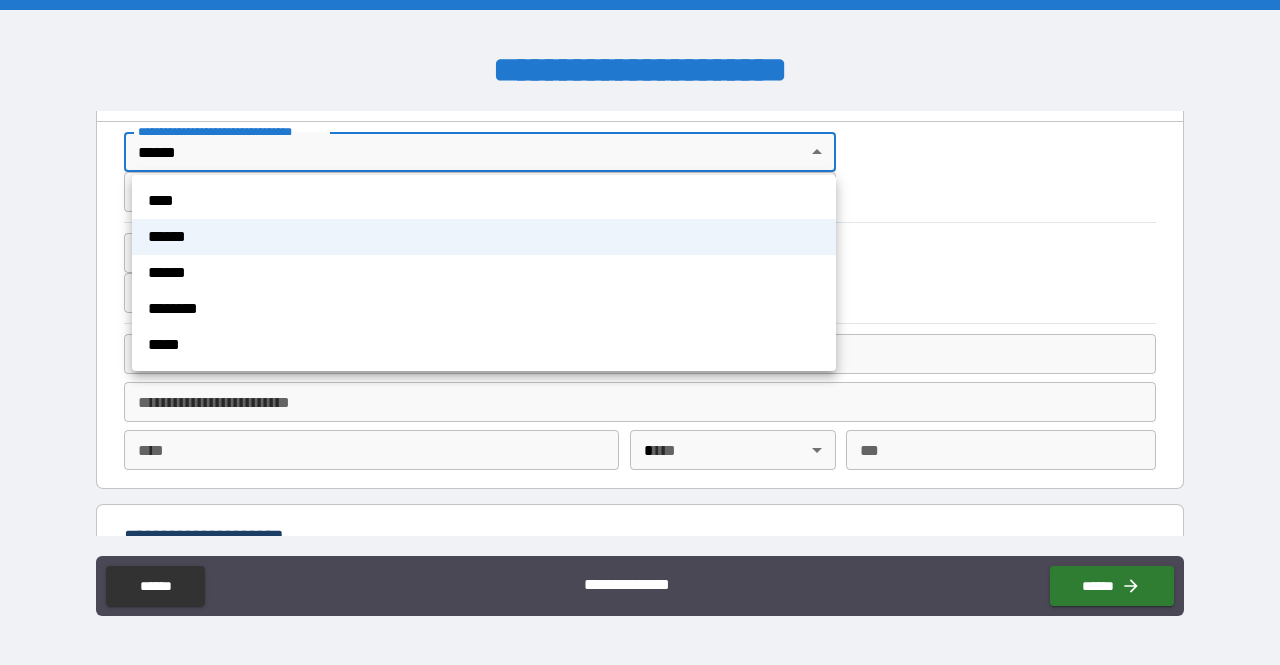 click on "******" at bounding box center [484, 237] 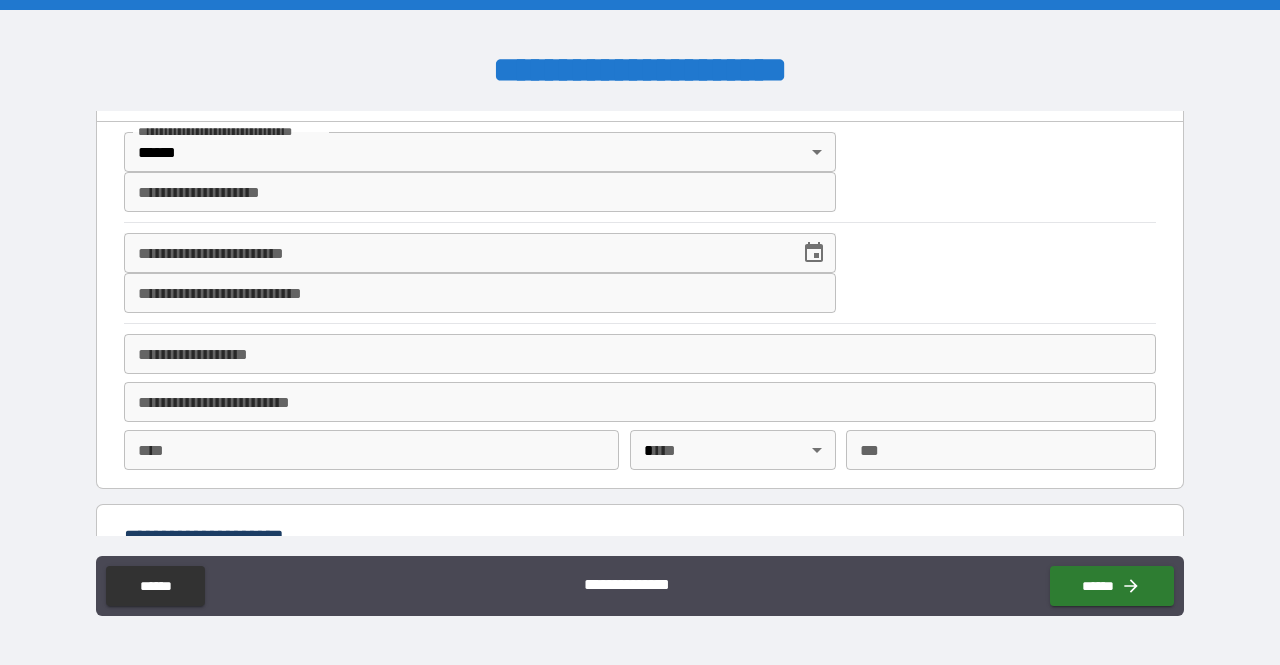 click on "**********" at bounding box center [640, 177] 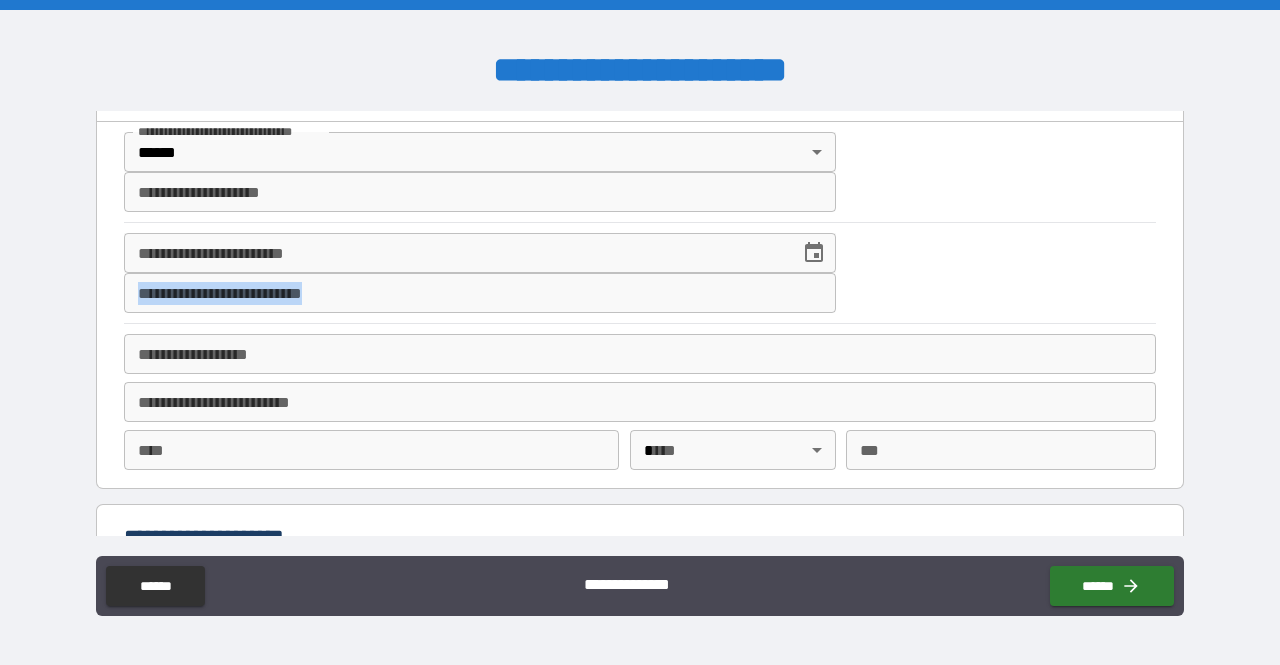 drag, startPoint x: 1169, startPoint y: 259, endPoint x: 1175, endPoint y: 303, distance: 44.407207 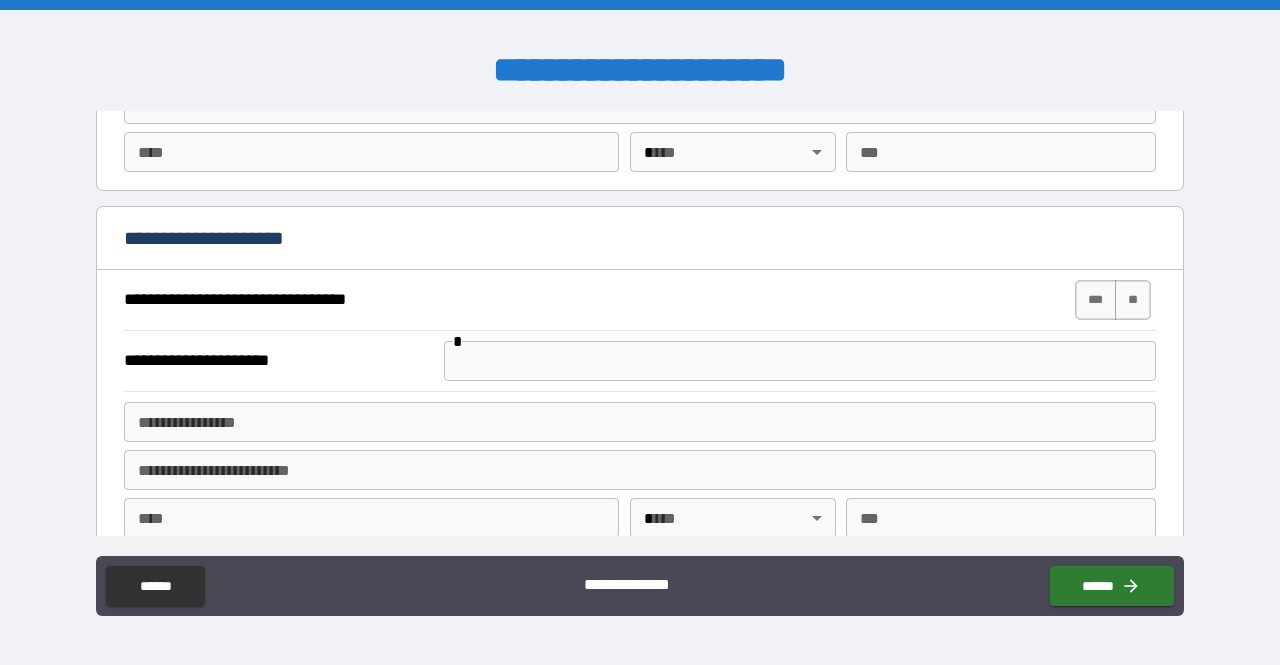 scroll, scrollTop: 1348, scrollLeft: 0, axis: vertical 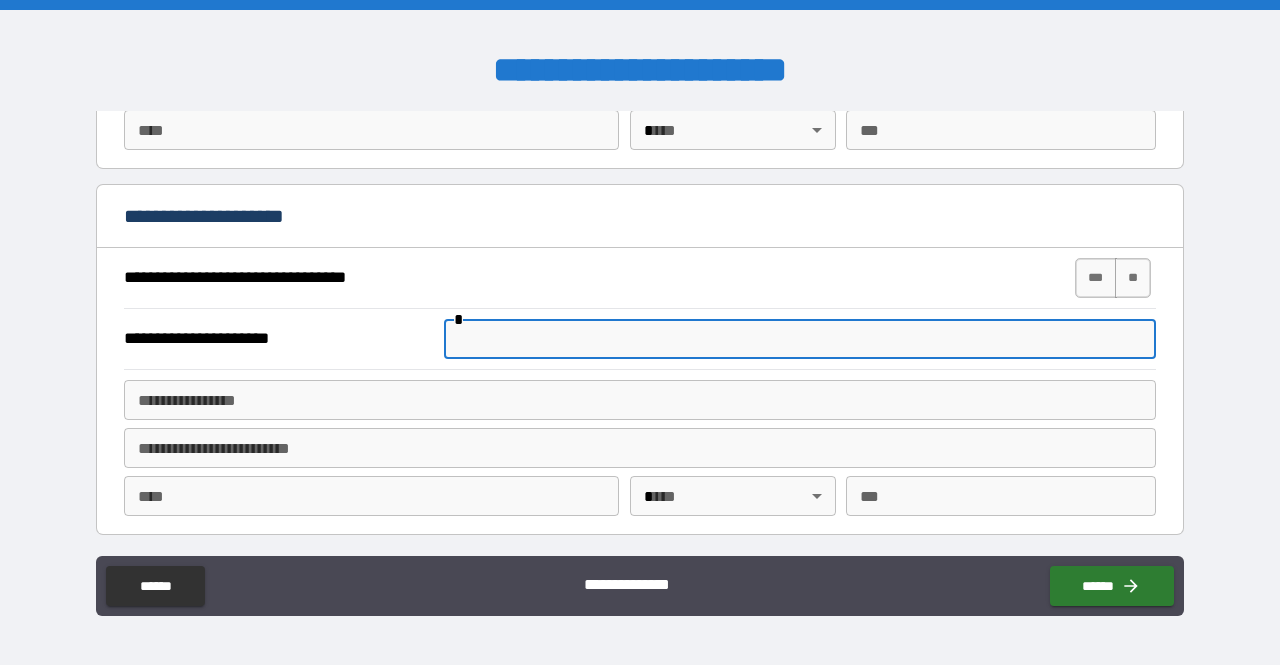 click at bounding box center (800, 339) 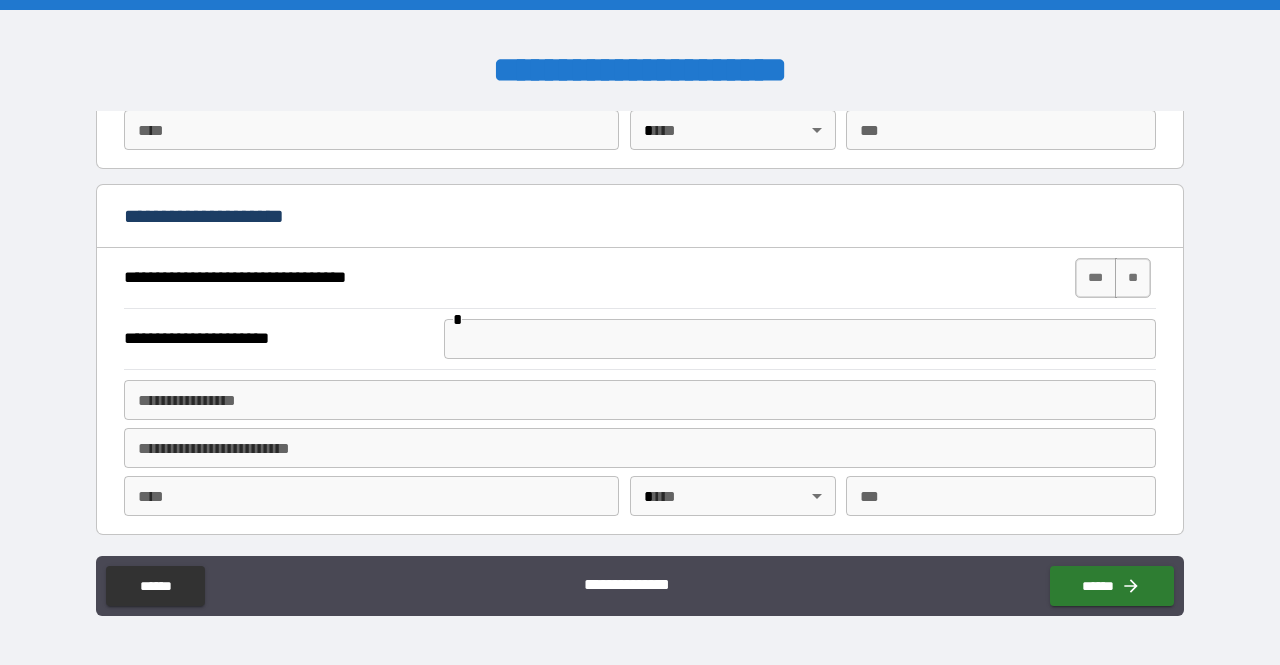click on "**********" at bounding box center [640, 278] 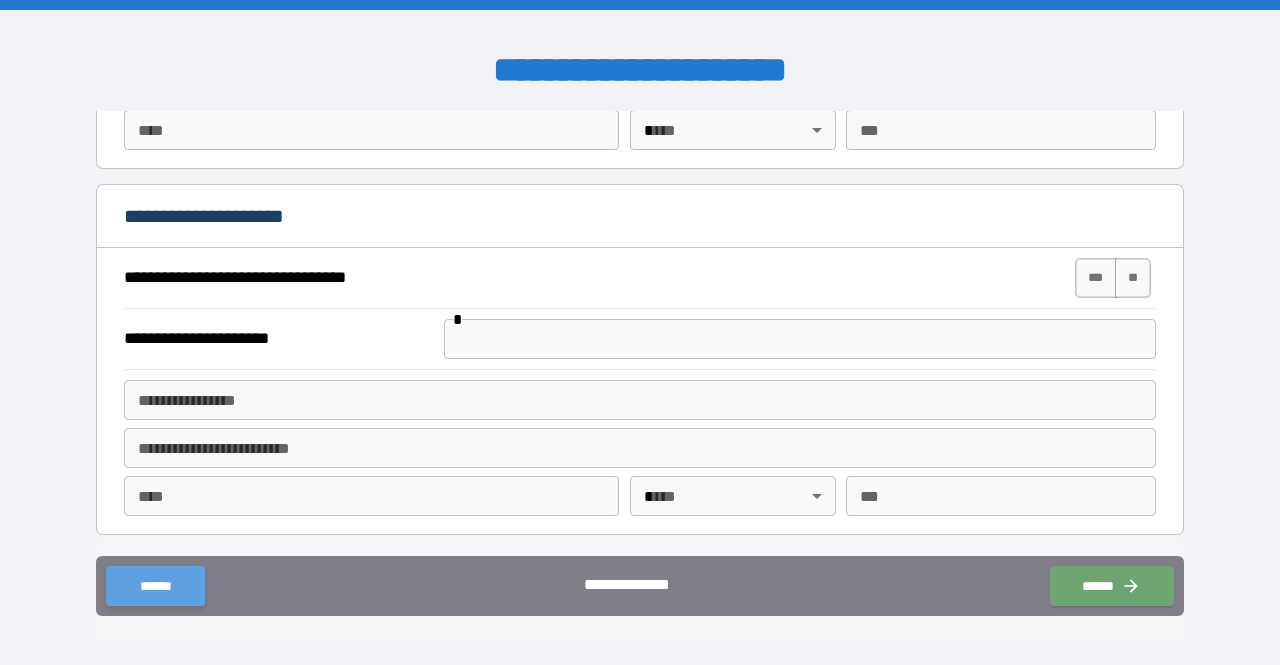 click on "******" at bounding box center (155, 586) 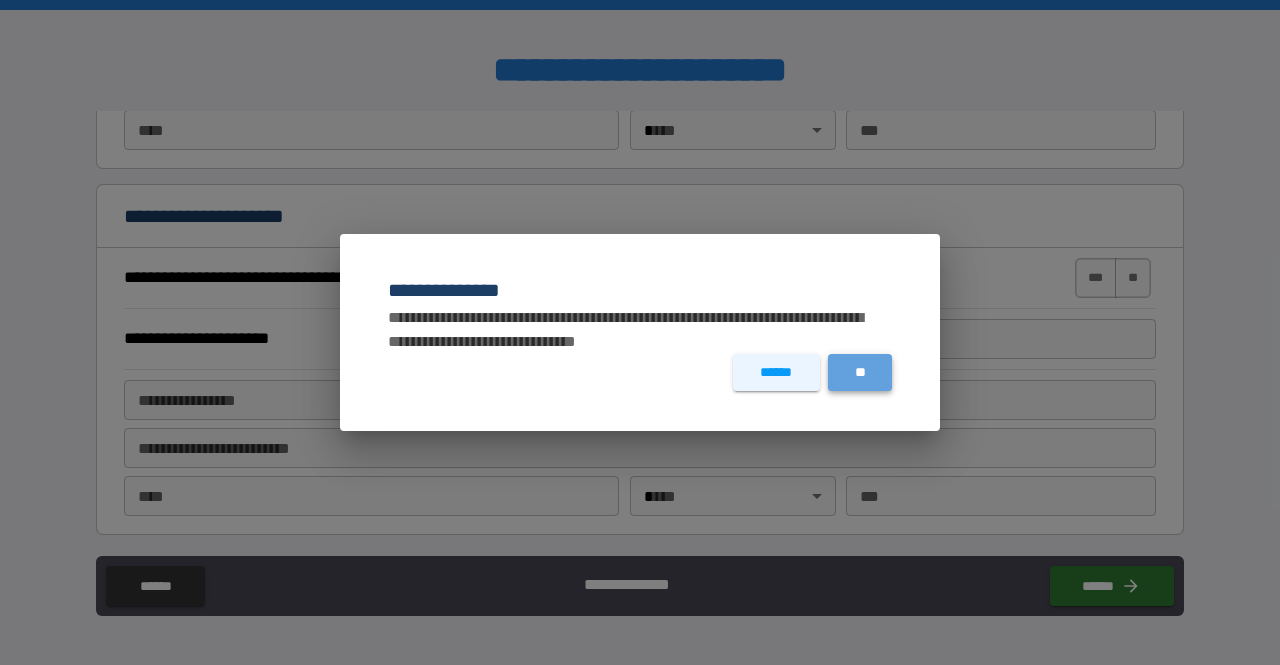 click on "**" at bounding box center (860, 372) 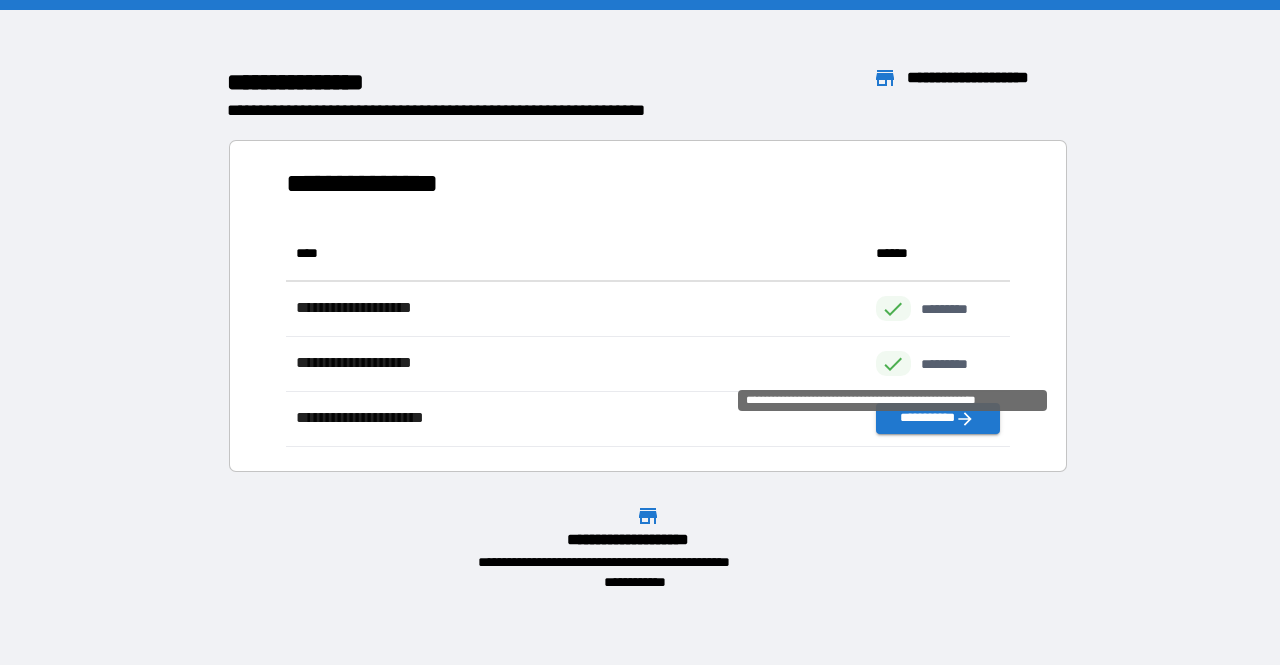 scroll, scrollTop: 16, scrollLeft: 16, axis: both 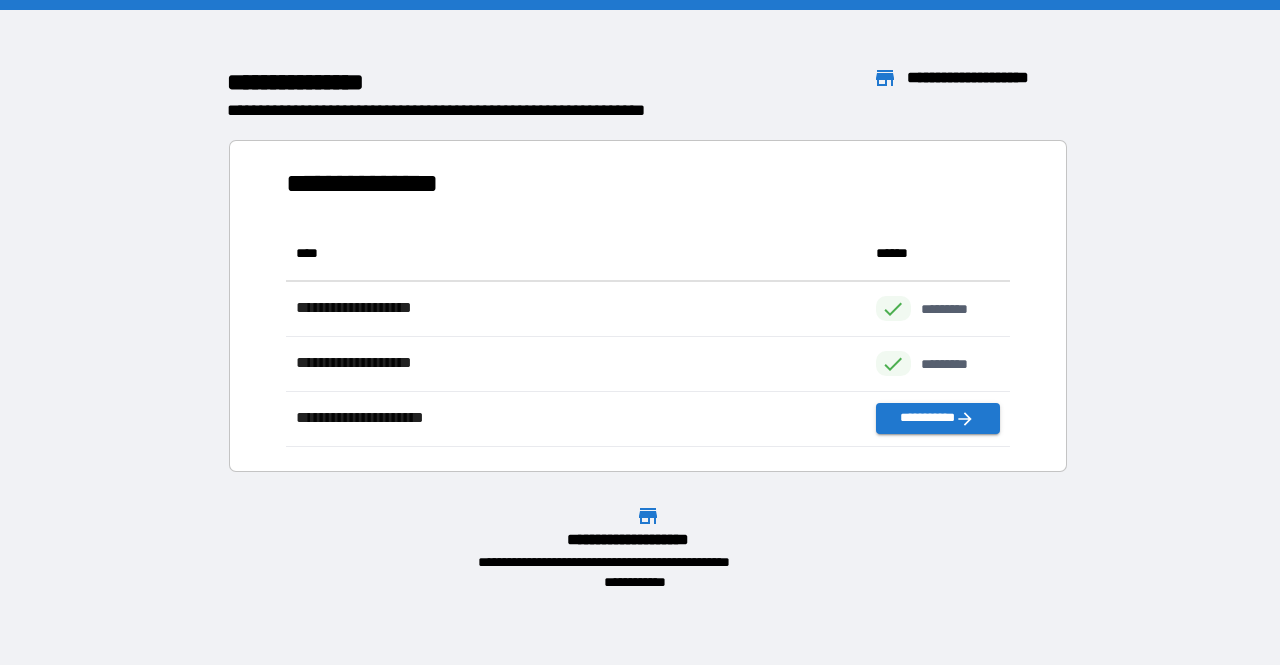 click on "**********" at bounding box center [640, 301] 